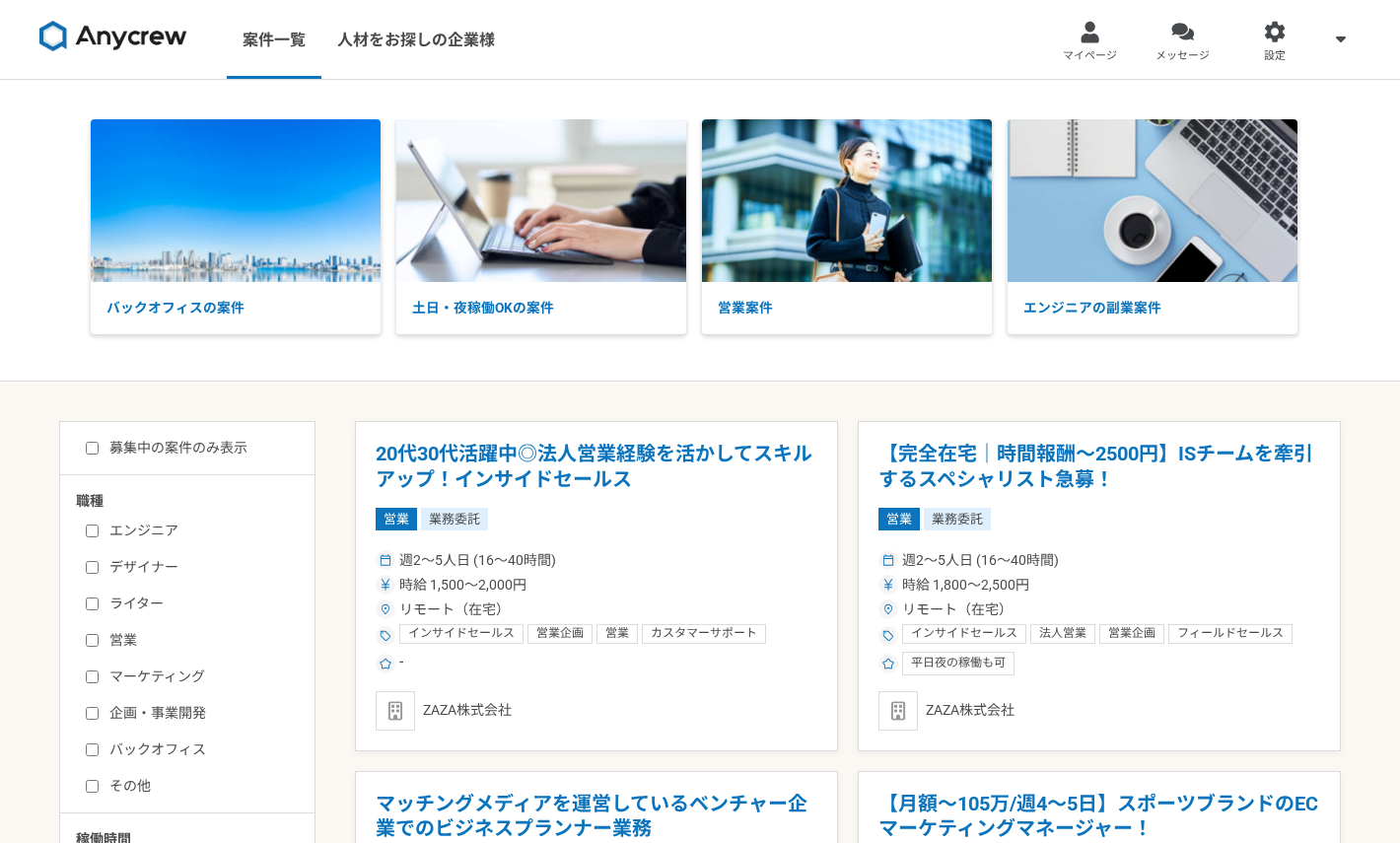 scroll, scrollTop: 0, scrollLeft: 0, axis: both 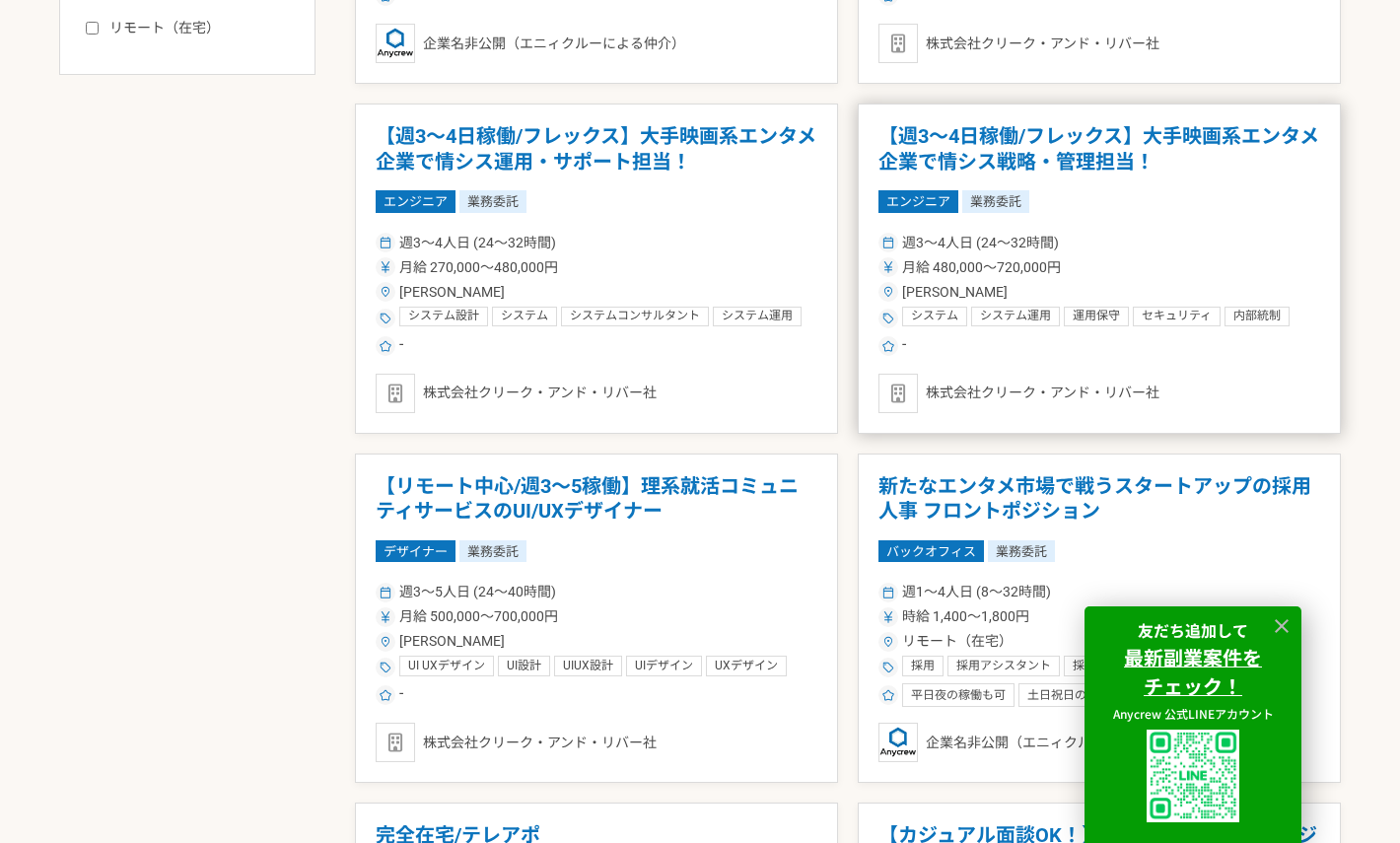click on "【週3～4日稼働/フレックス】大手映画系エンタメ企業で情シス戦略・管理担当！" at bounding box center (1099, 149) 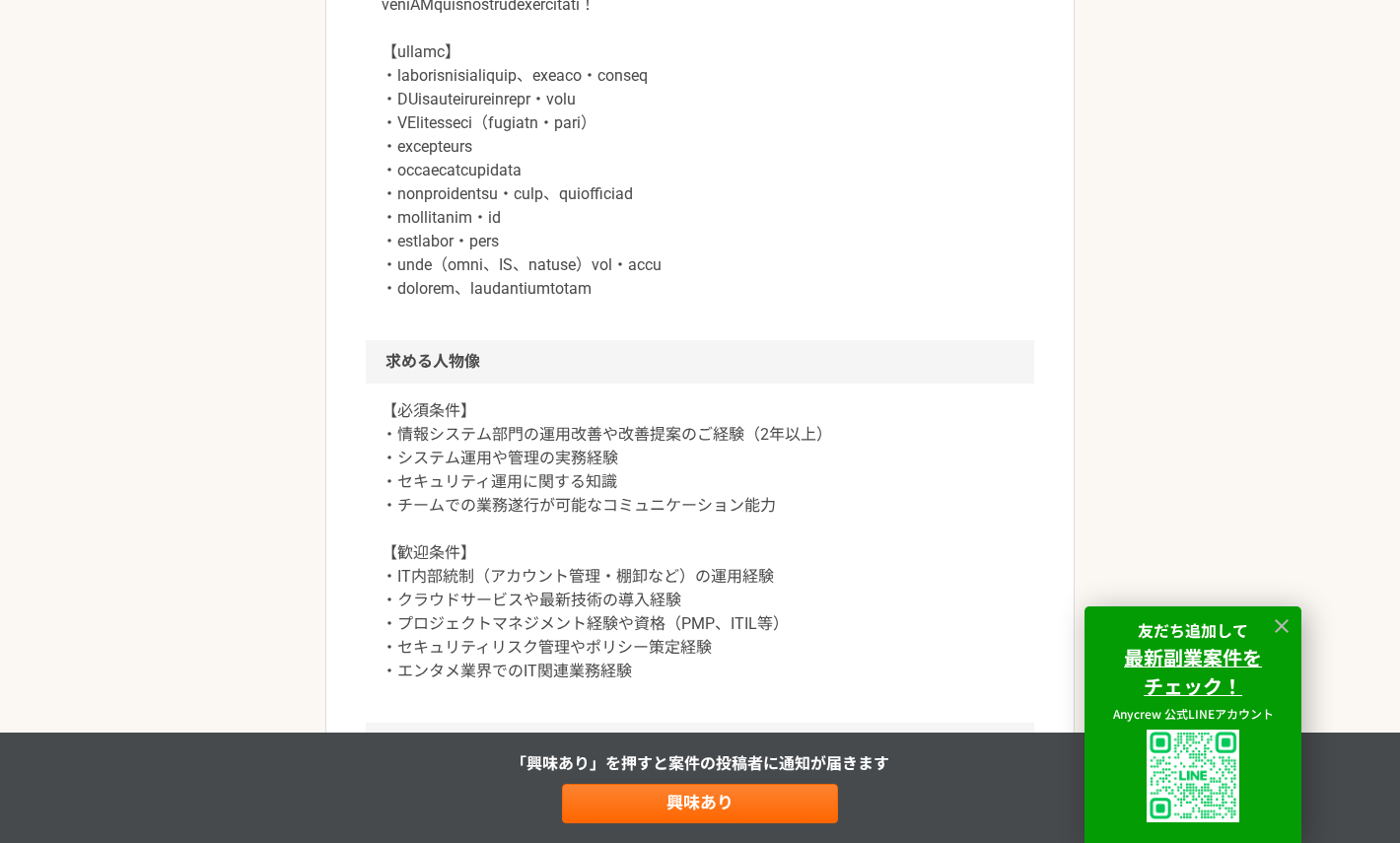scroll, scrollTop: 1106, scrollLeft: 0, axis: vertical 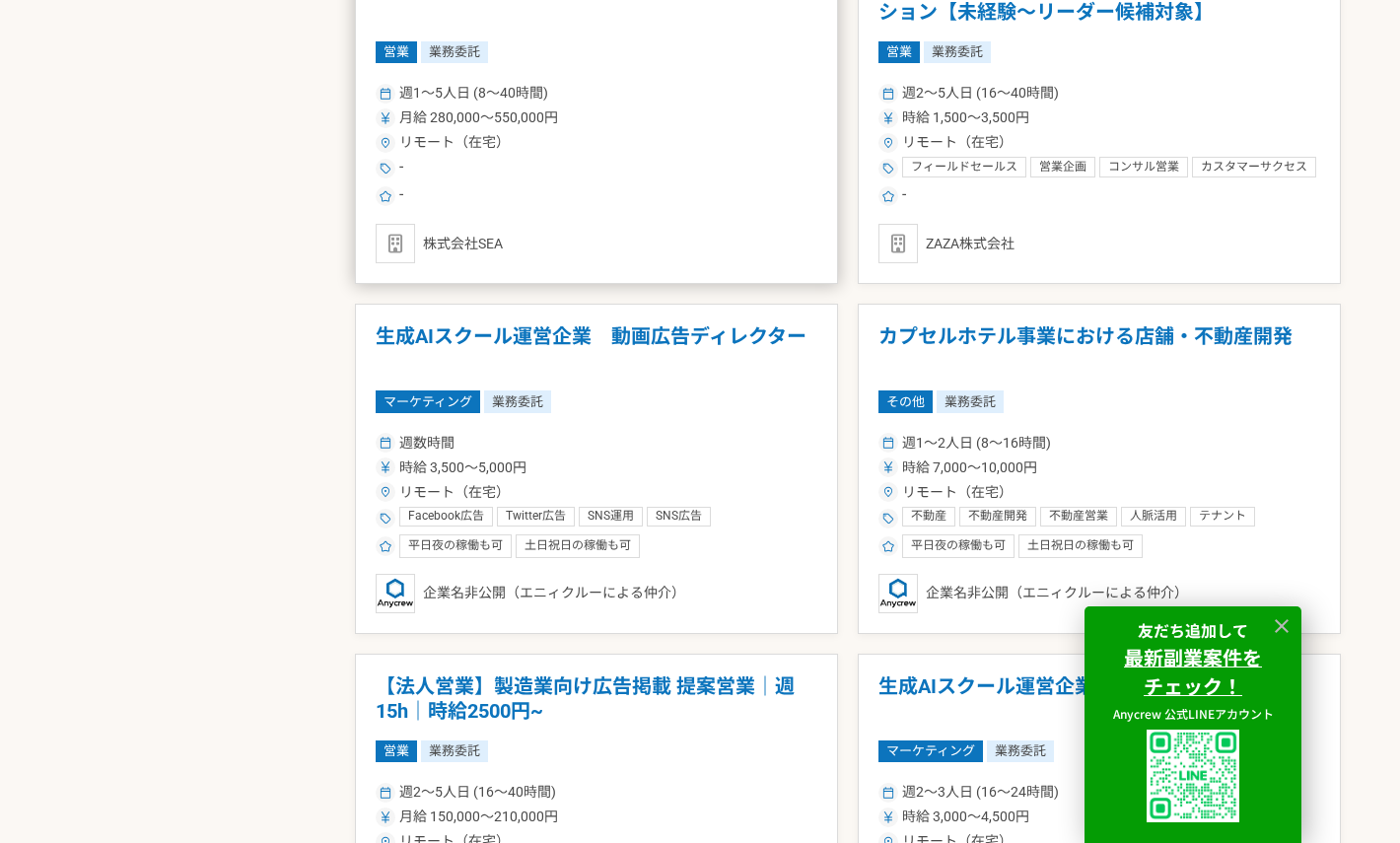 click on "月給 280,000〜550,000円" at bounding box center [478, 117] 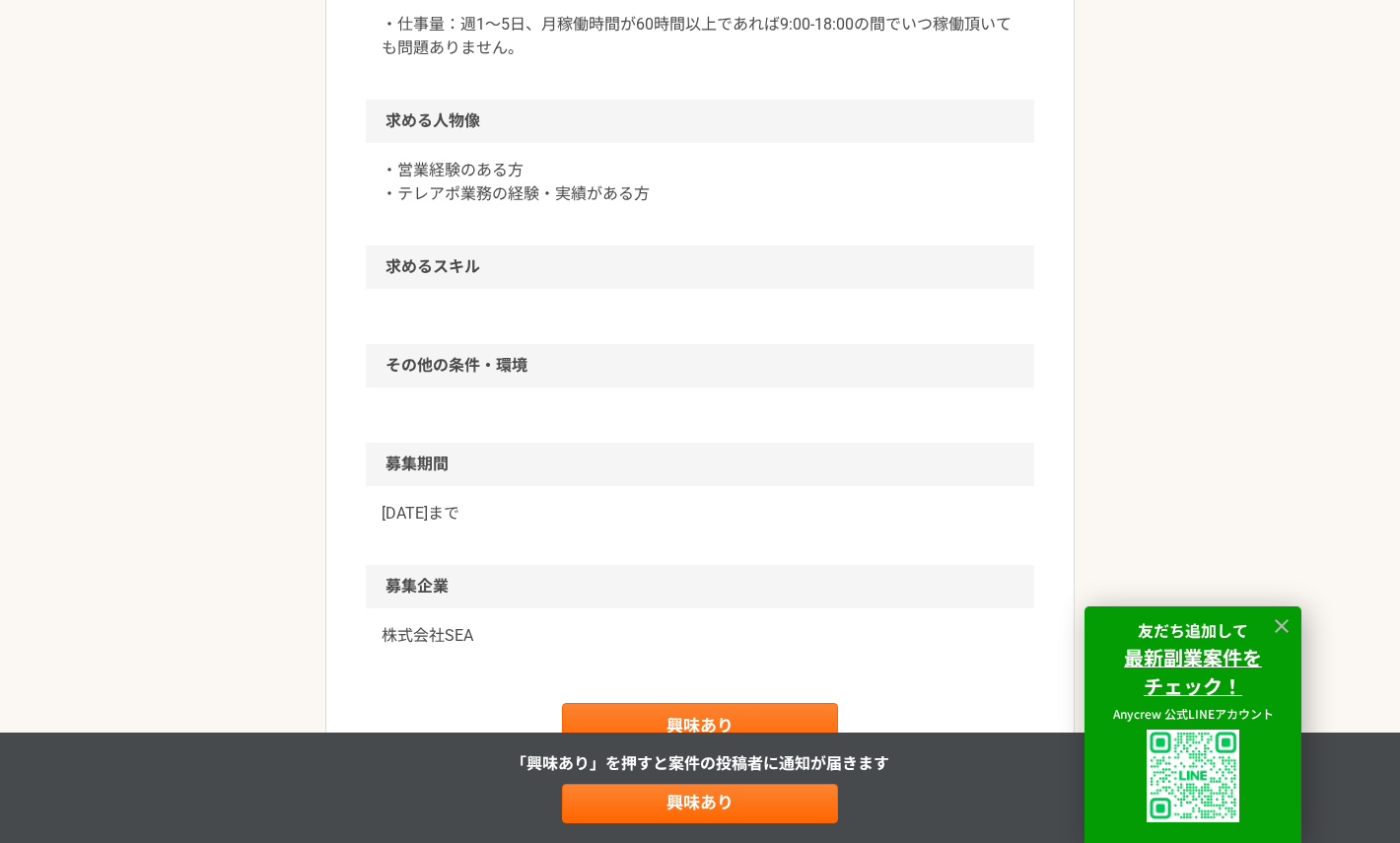 scroll, scrollTop: 980, scrollLeft: 0, axis: vertical 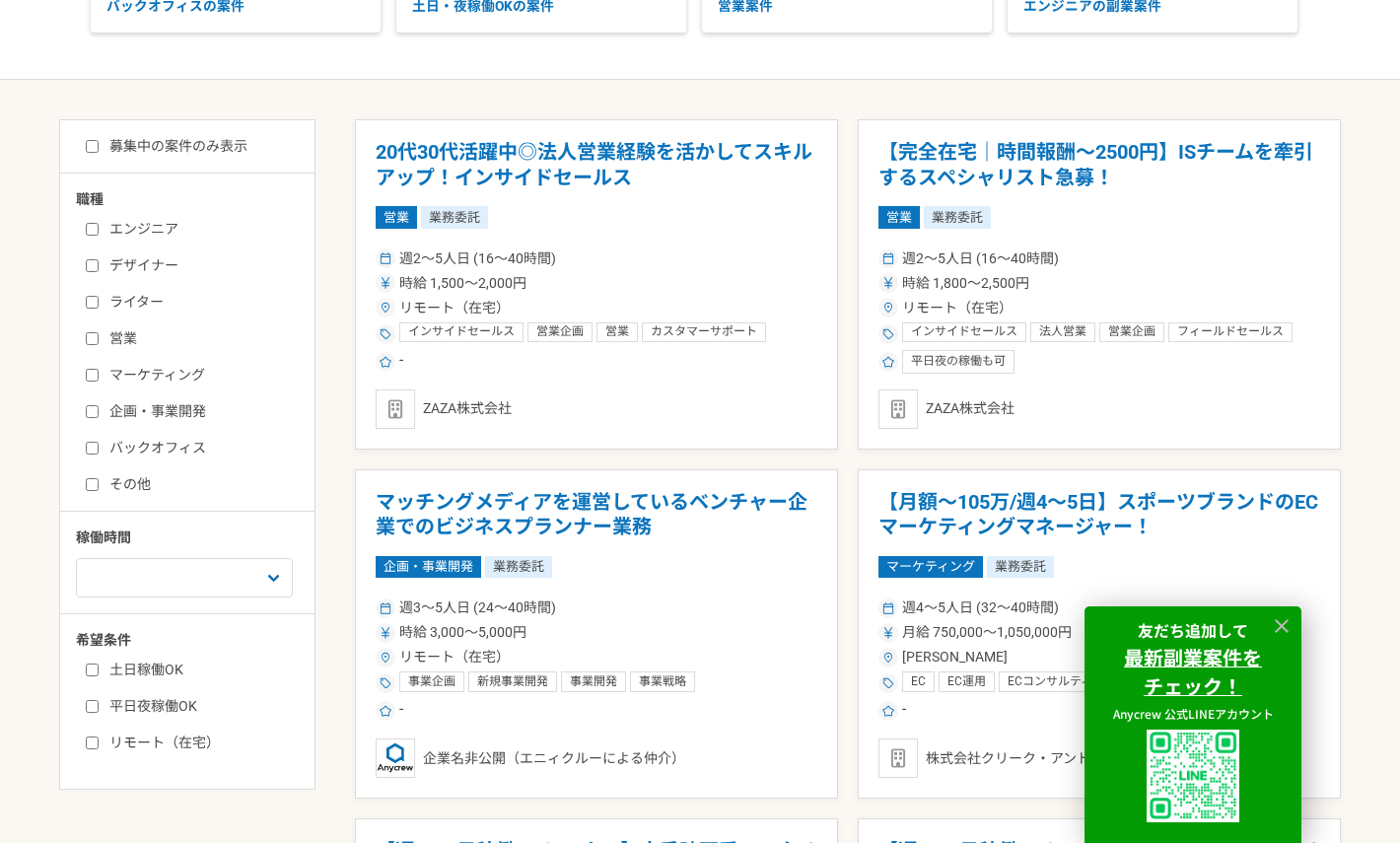 click on "エンジニア" at bounding box center [92, 229] 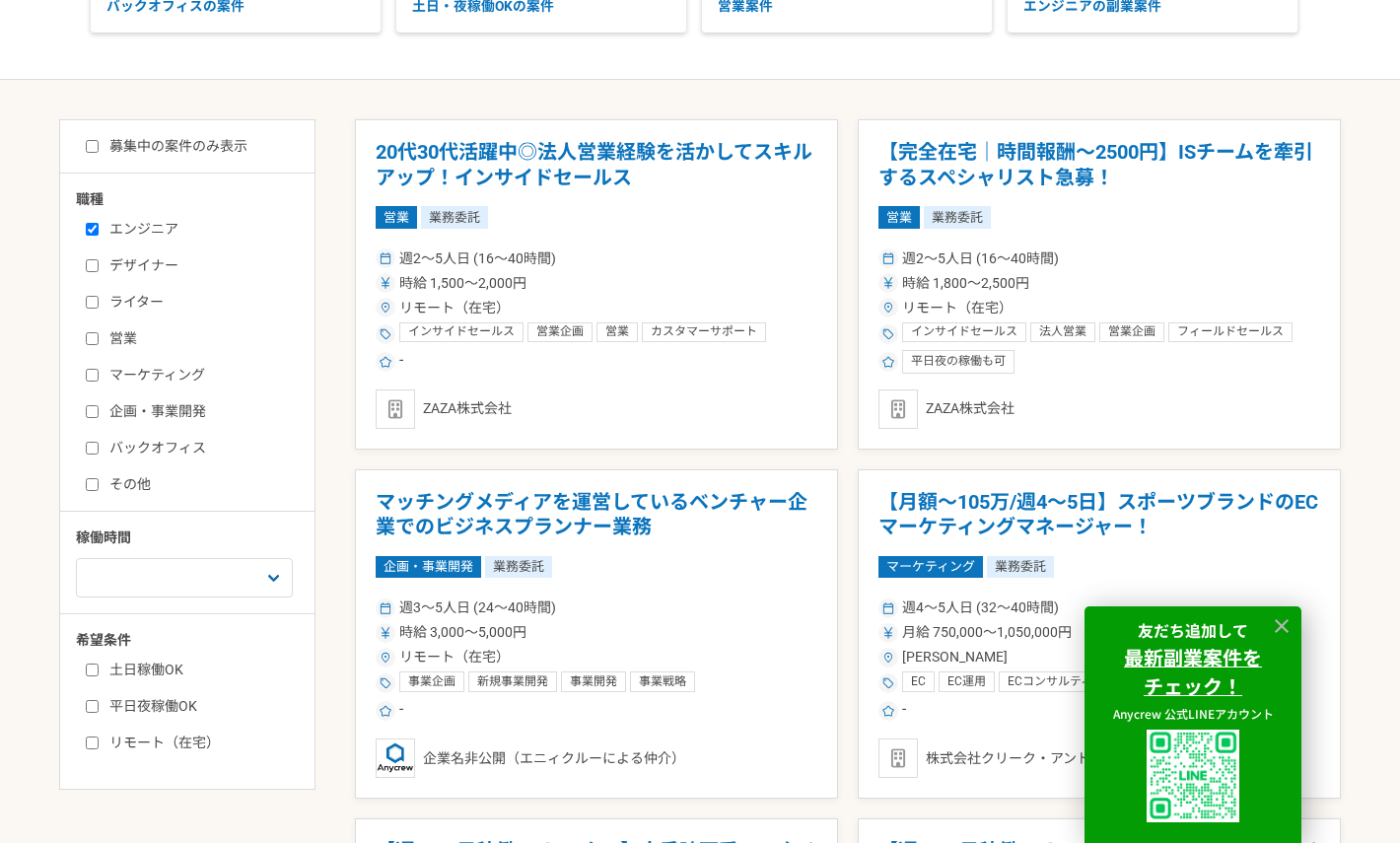 checkbox on "true" 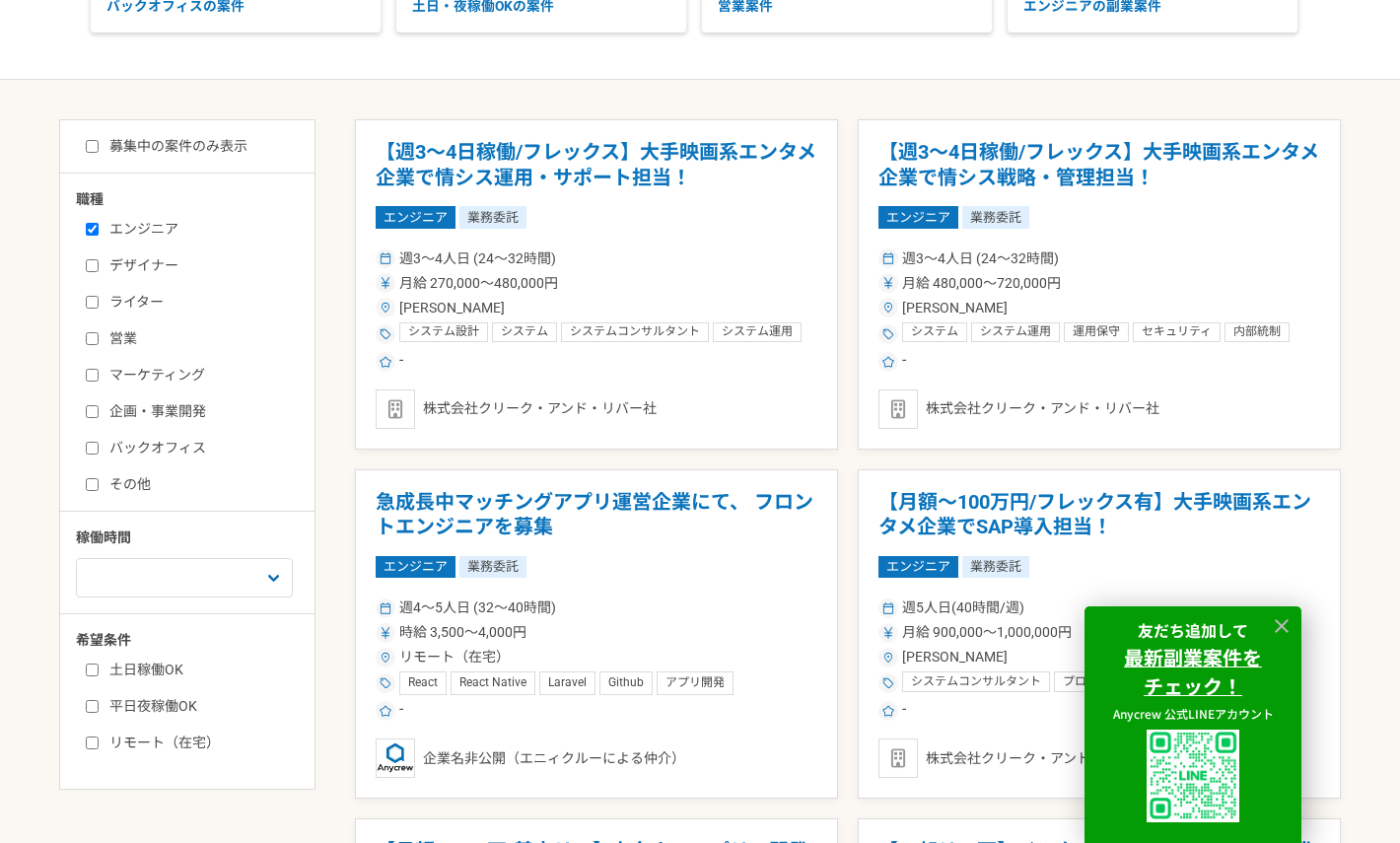 click on "土日稼働OK" at bounding box center [199, 669] 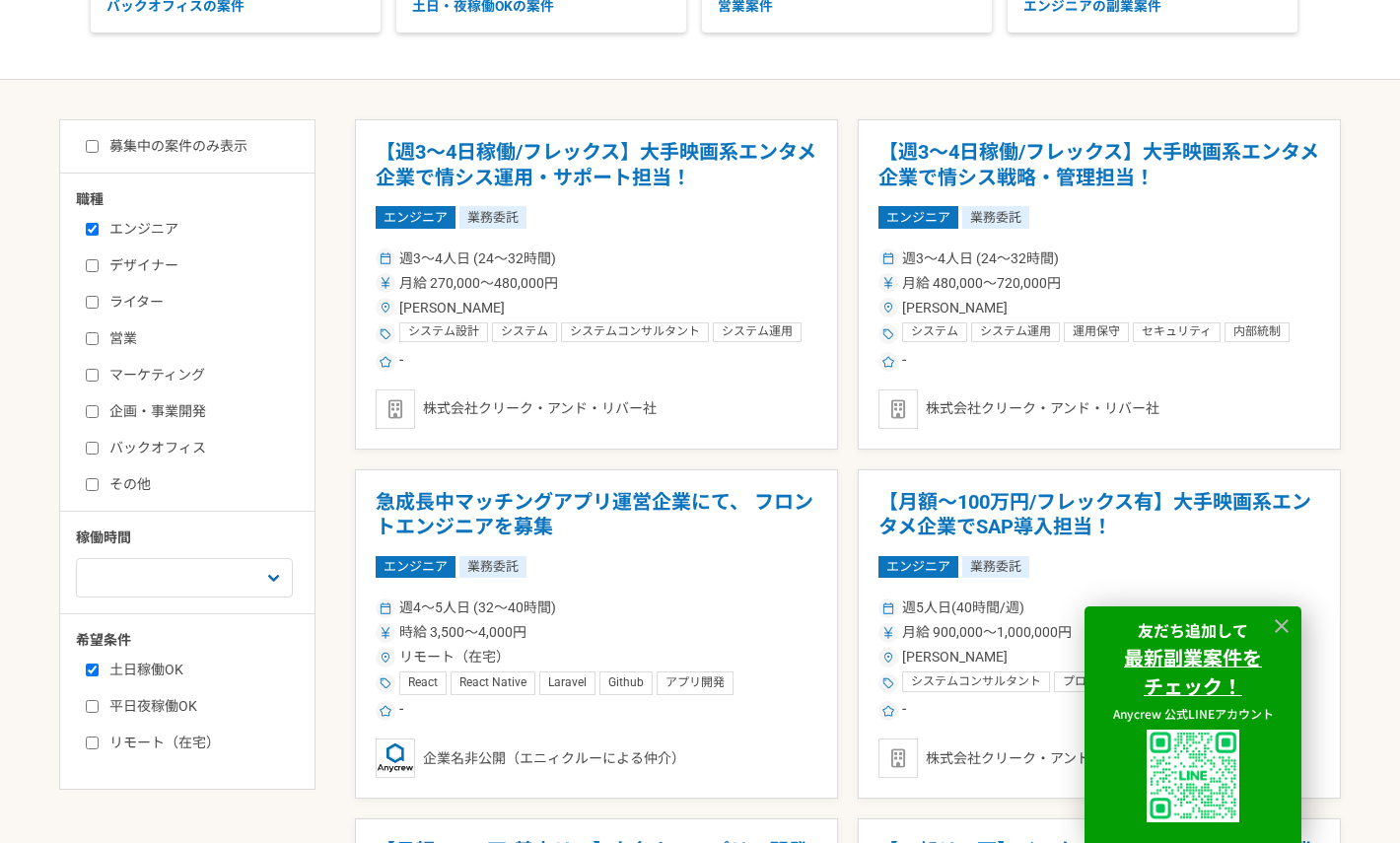 checkbox on "true" 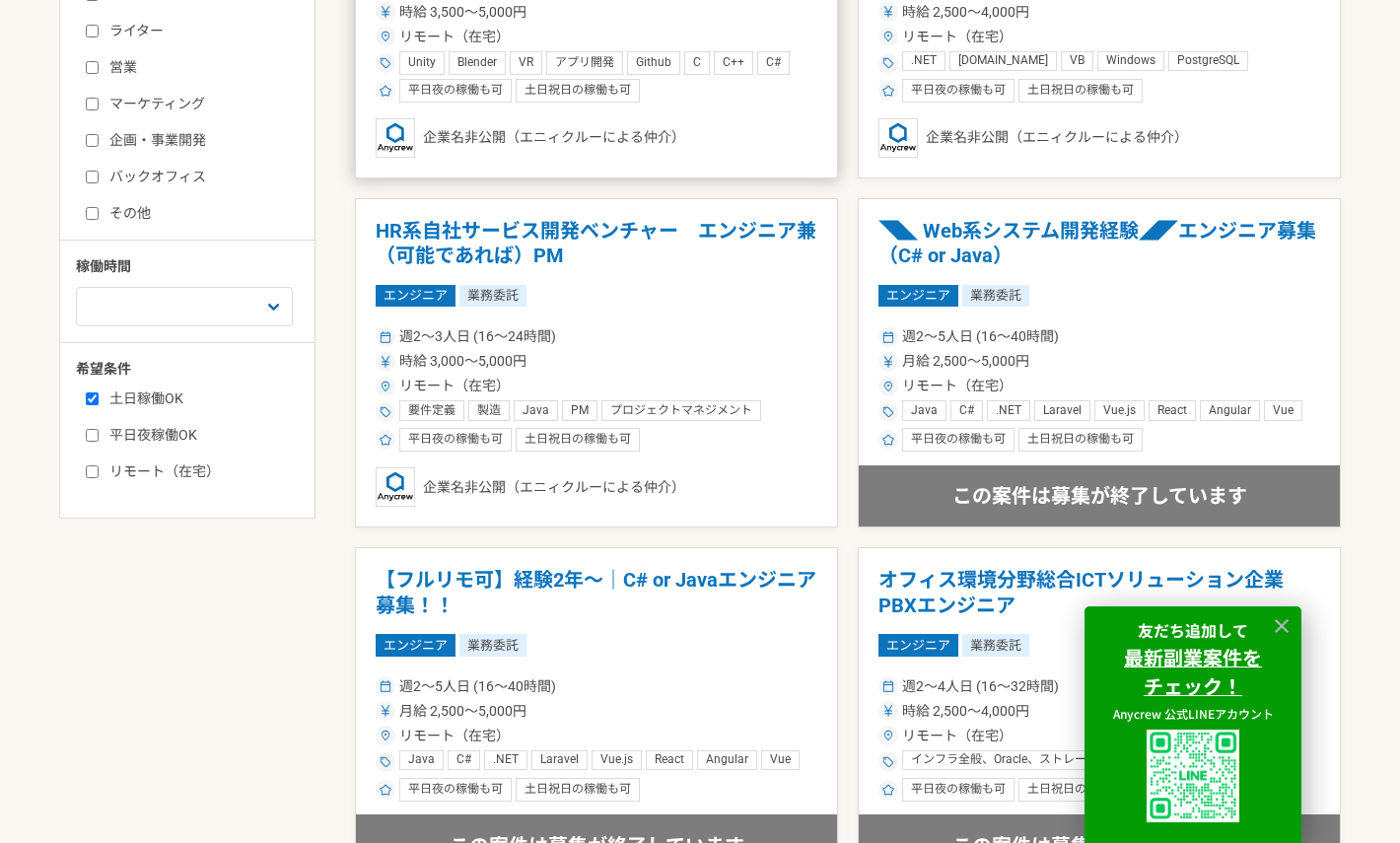 scroll, scrollTop: 574, scrollLeft: 0, axis: vertical 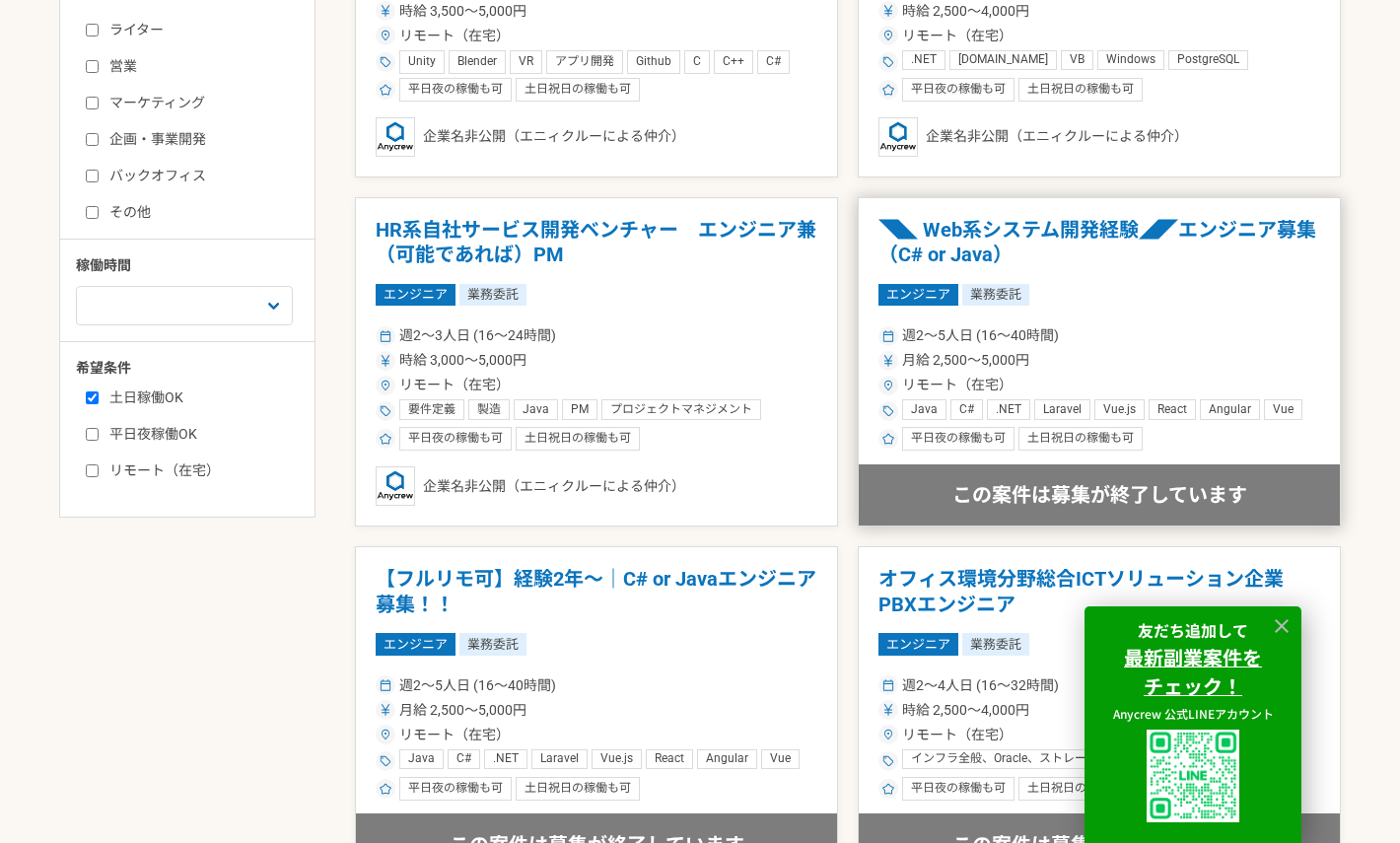 click on "◥◣ Web系システム開発経験◢◤エンジニア募集（C# or Java）" at bounding box center [1099, 243] 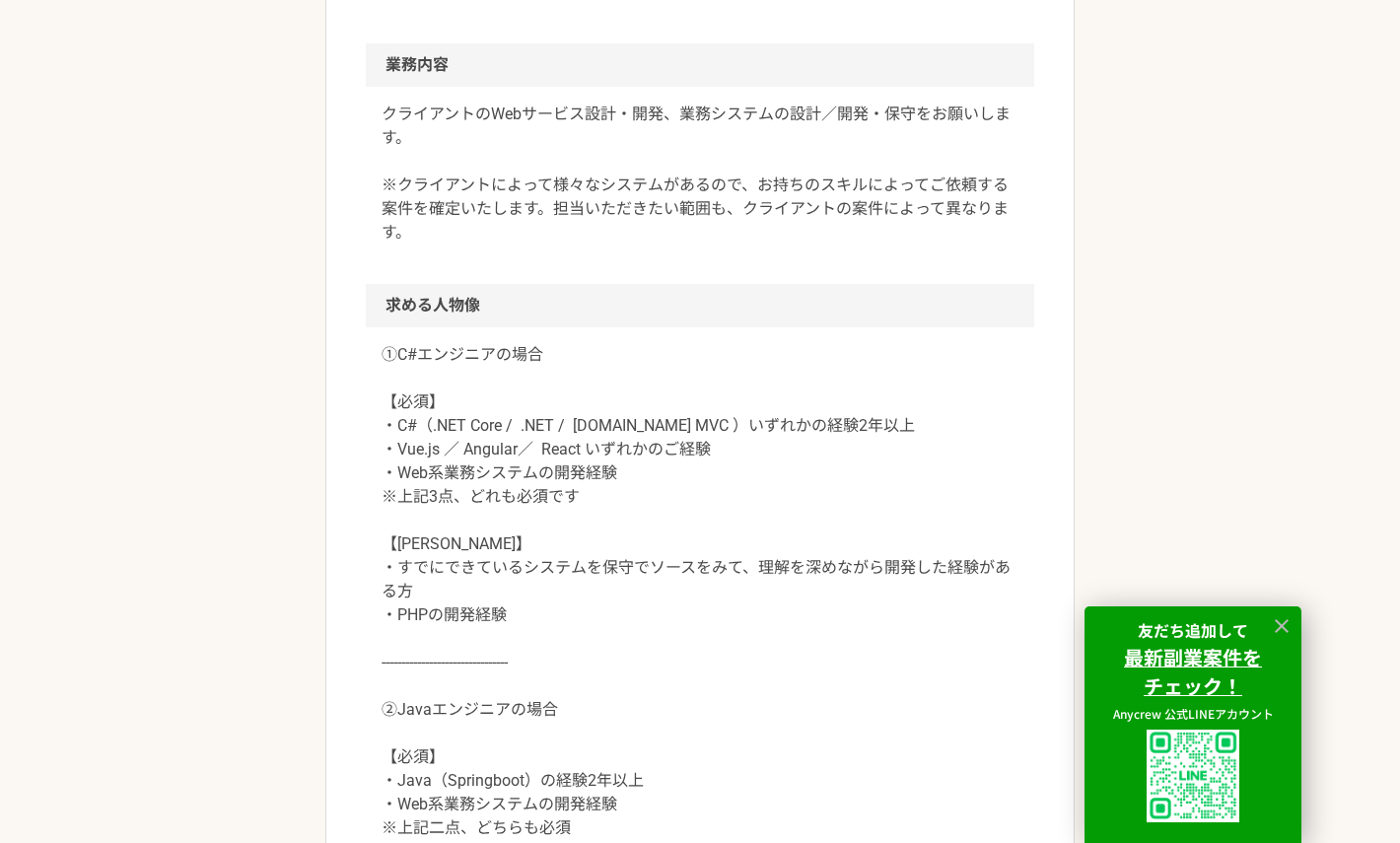 scroll, scrollTop: 1023, scrollLeft: 0, axis: vertical 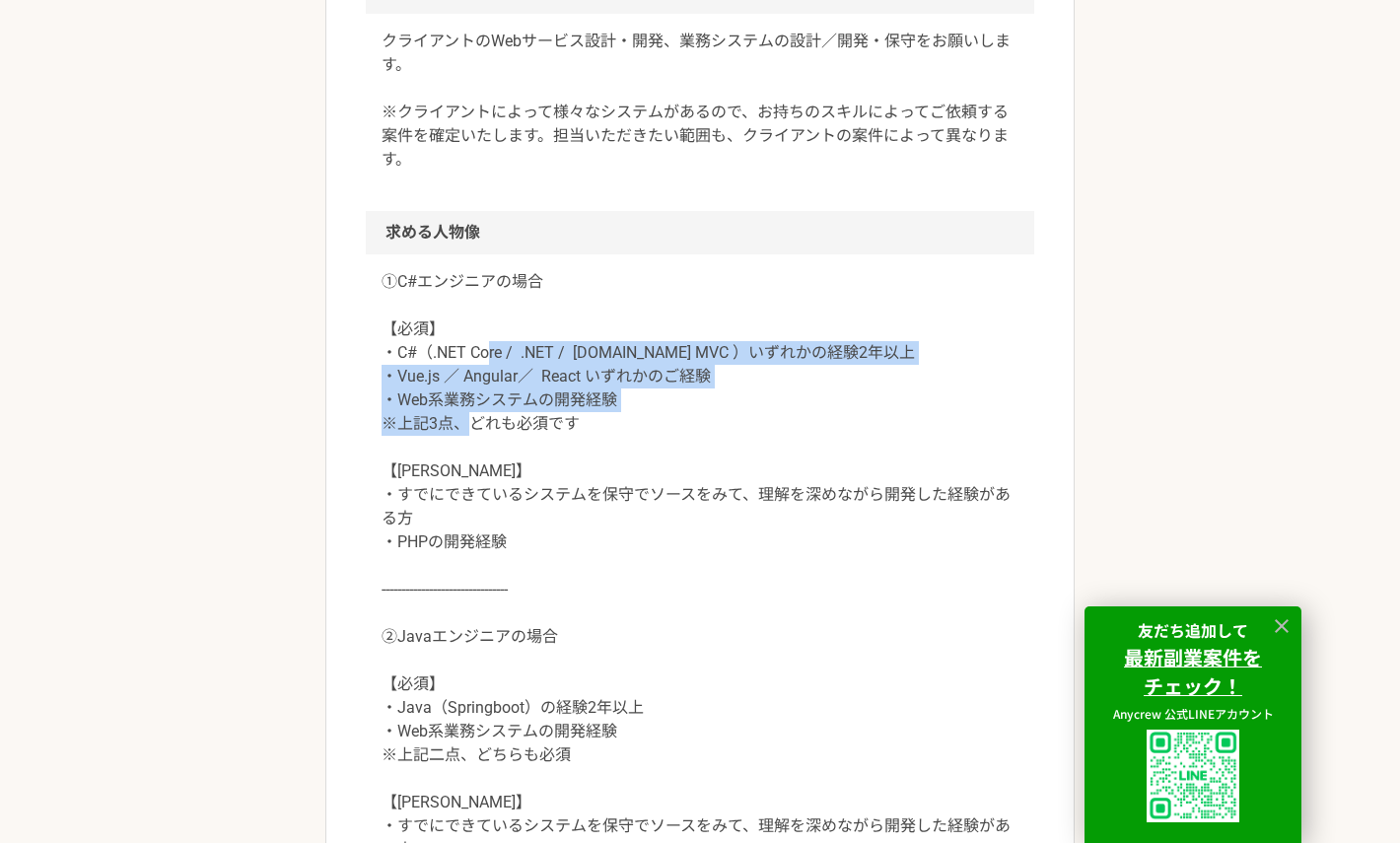 drag, startPoint x: 491, startPoint y: 353, endPoint x: 575, endPoint y: 434, distance: 116.6919 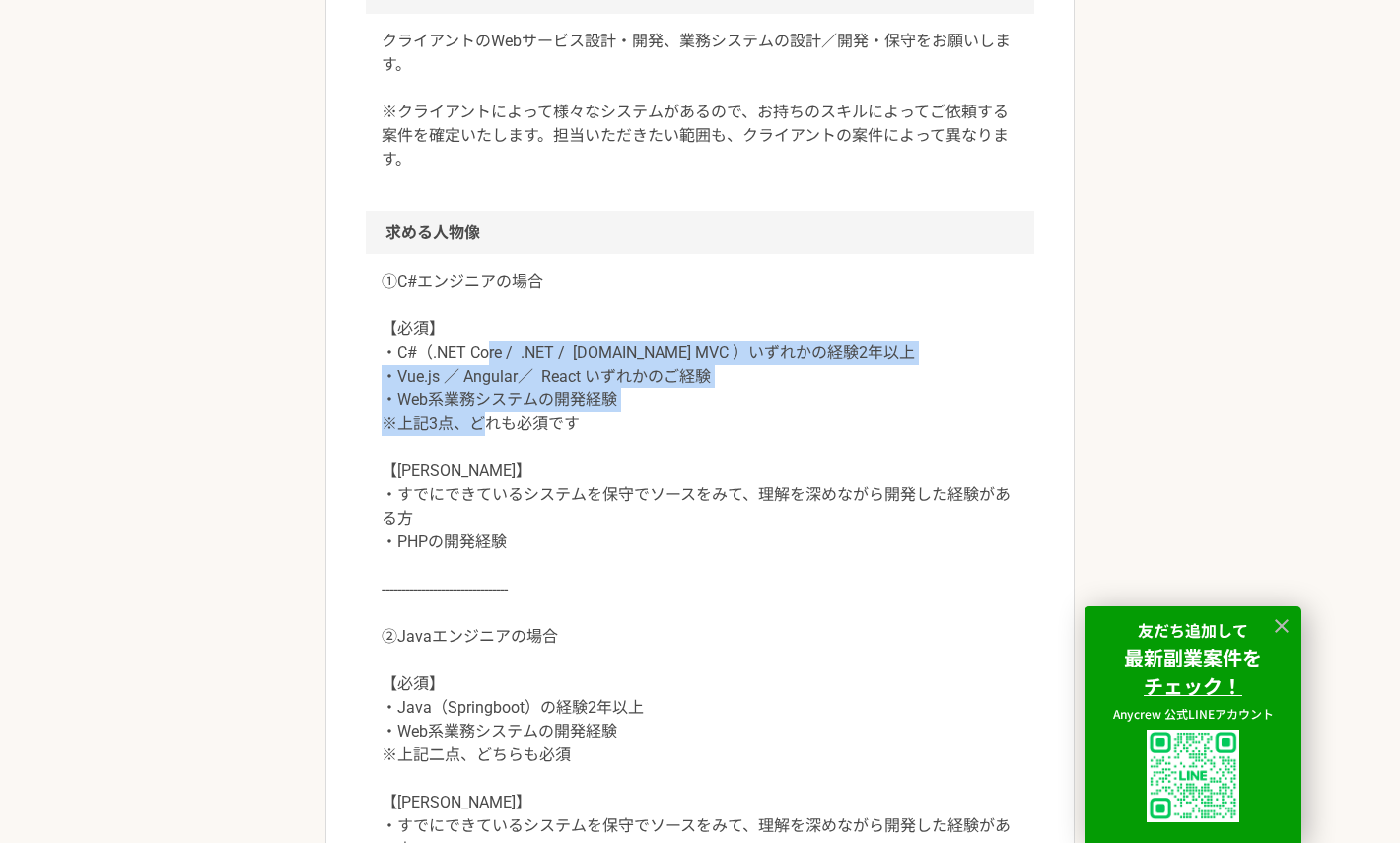 click on "①C#エンジニアの場合
【必須】
・C#（.NET Core /  .NET /  [DOMAIN_NAME] MVC ）いずれかの経験2年以上
・Vue.js ／ Angular／  React いずれかのご経験
・Web系業務システムの開発経験
※上記3点、どれも必須です
【[PERSON_NAME]】
・すでにできているシステムを保守でソースをみて、理解を深めながら開発した経験がある方
・PHPの開発経験
--------------------------------
②Javaエンジニアの場合
【必須】
・Java（Springboot）の経験2年以上
・Web系業務システムの開発経験
※上記二点、どちらも必須
【[PERSON_NAME]】
・すでにできているシステムを保守でソースをみて、理解を深めながら開発した経験がある方
・PHPの開発経験
＼JavaとC#、それぞれでWeb系システム開発のご経験がある方、大歓迎です！／" at bounding box center [700, 601] 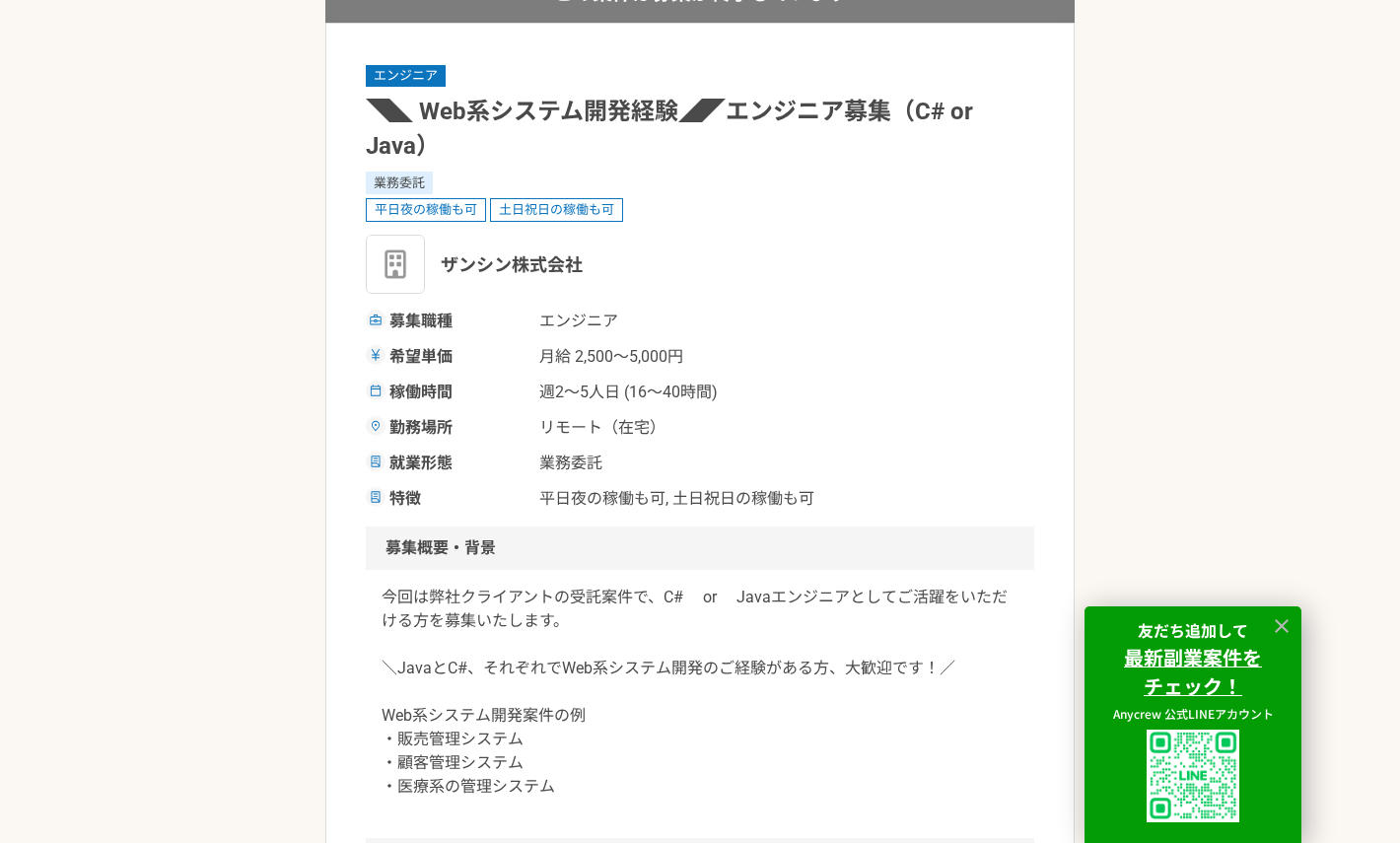 scroll, scrollTop: 0, scrollLeft: 0, axis: both 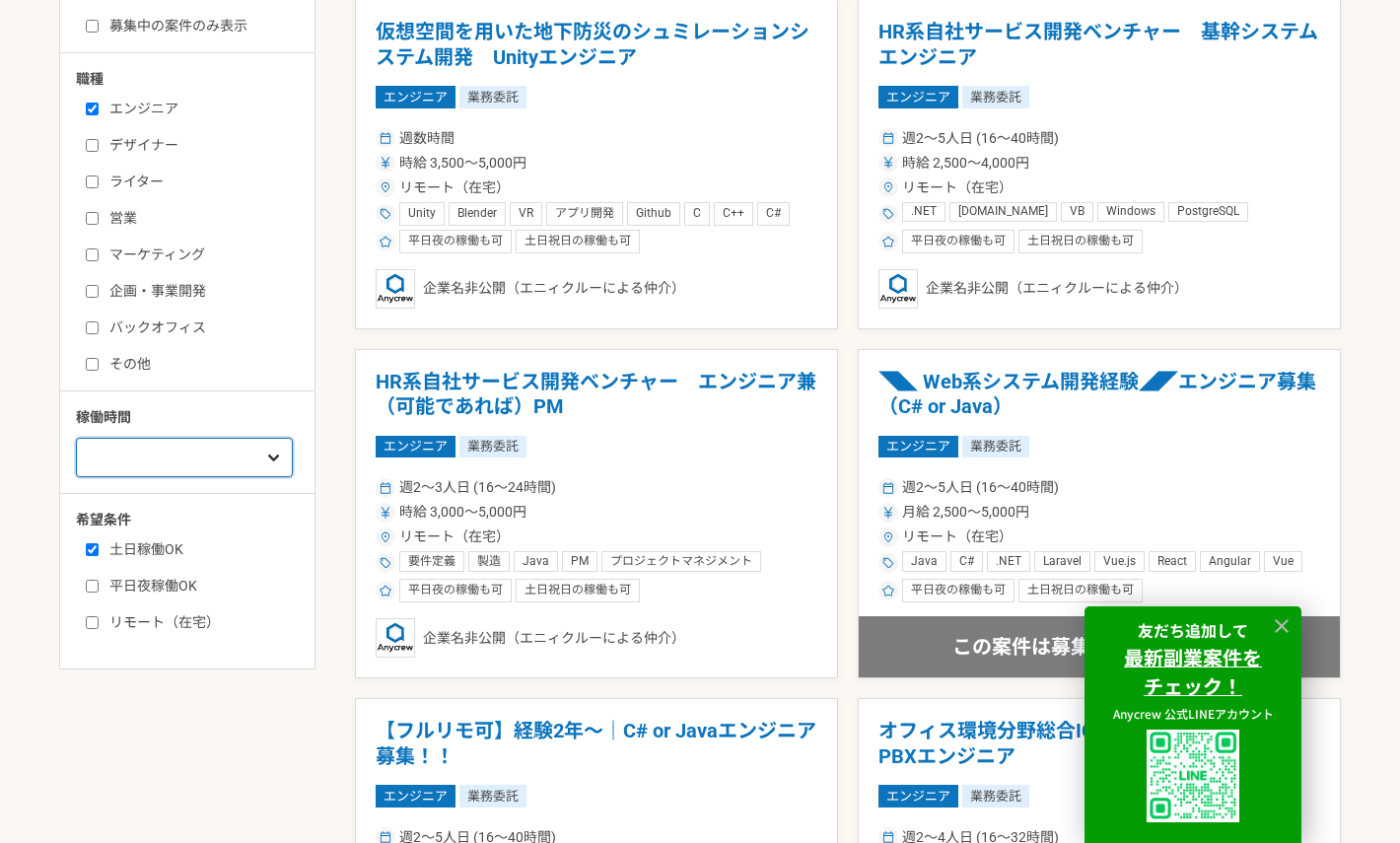 click on "週1人日（8時間）以下 週2人日（16時間）以下 週3人日（24時間）以下 週4人日（32時間）以下 週5人日（40時間）以下" at bounding box center (184, 457) 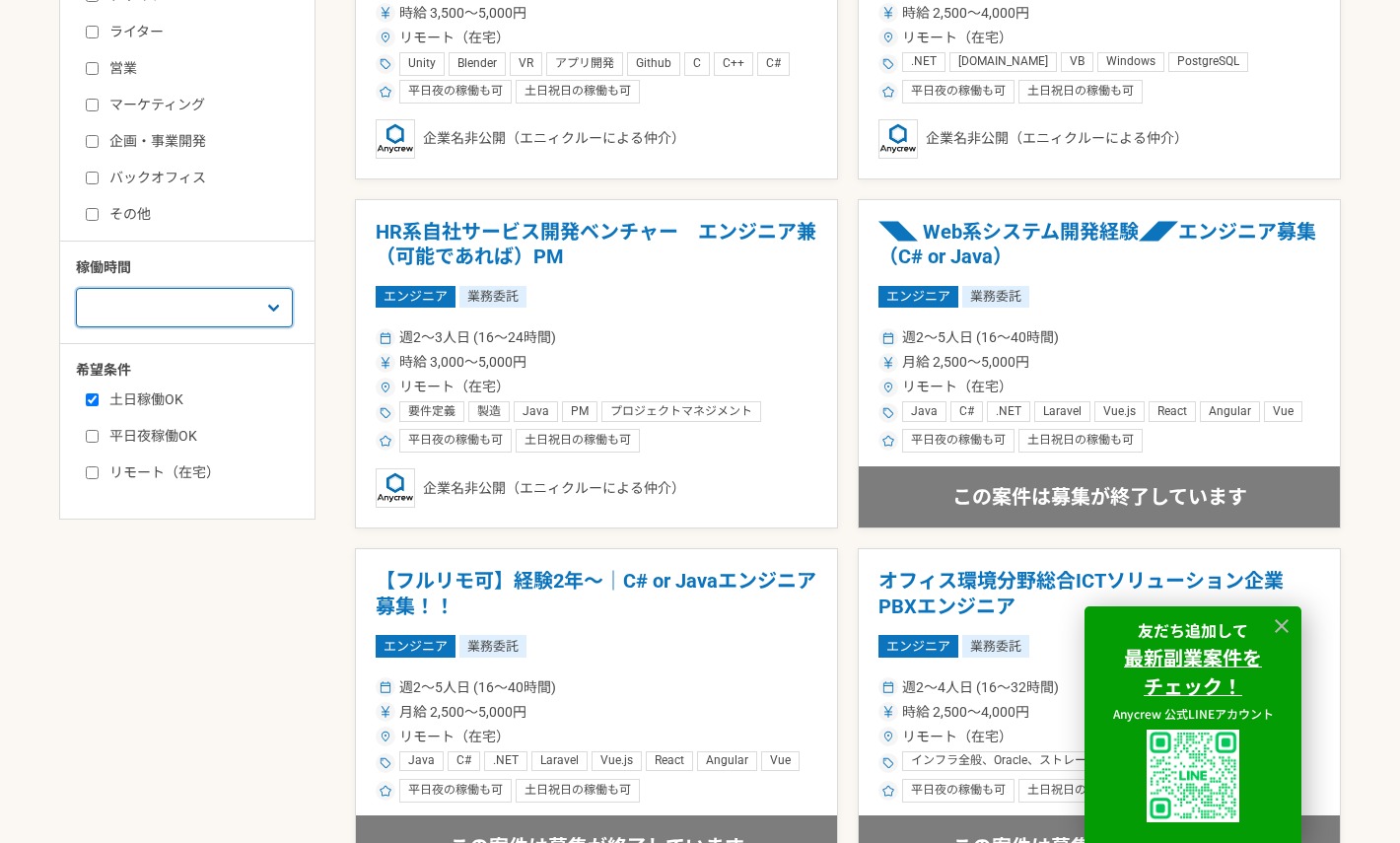 scroll, scrollTop: 234, scrollLeft: 0, axis: vertical 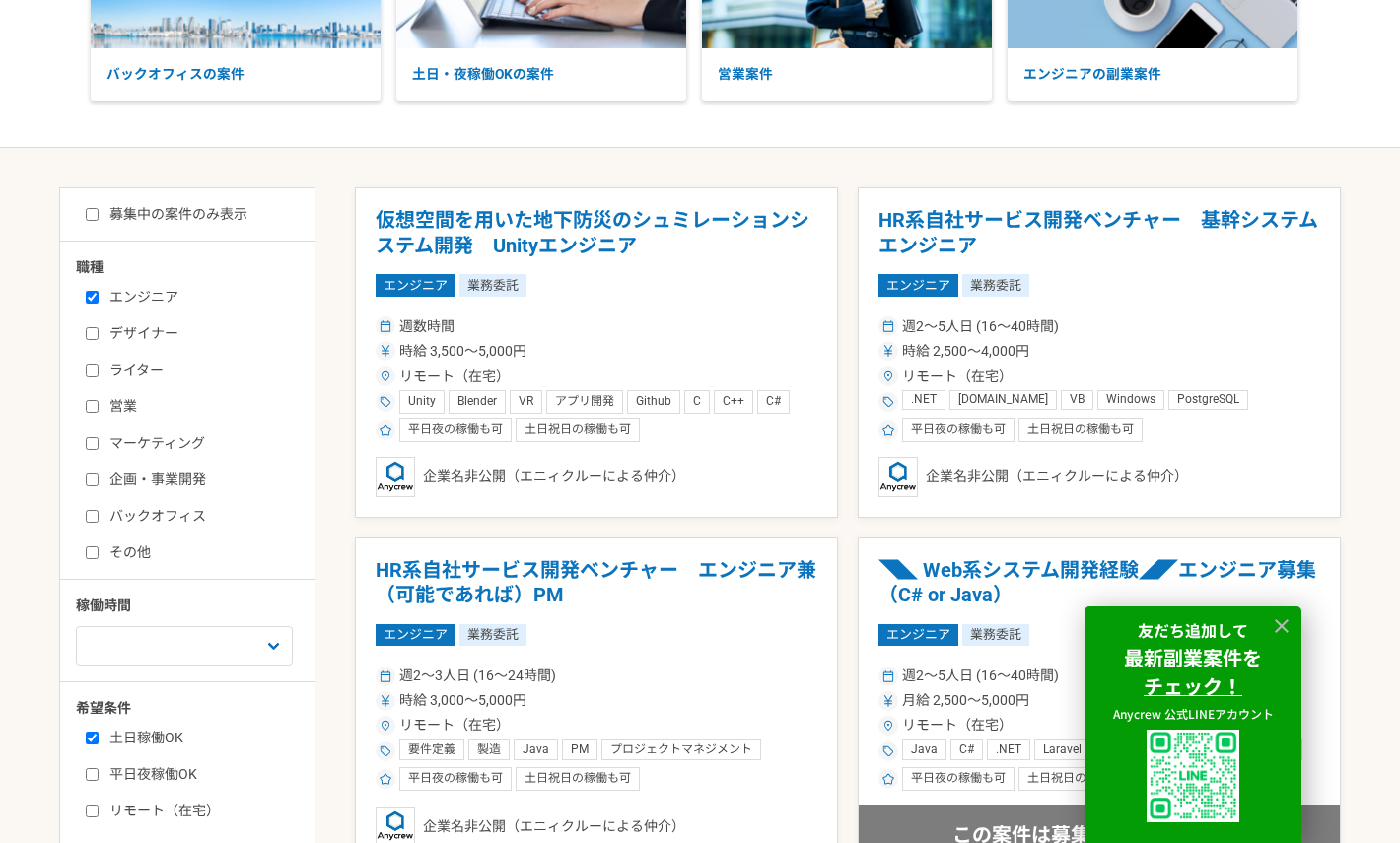click on "募集中の案件のみ表示" at bounding box center [167, 214] 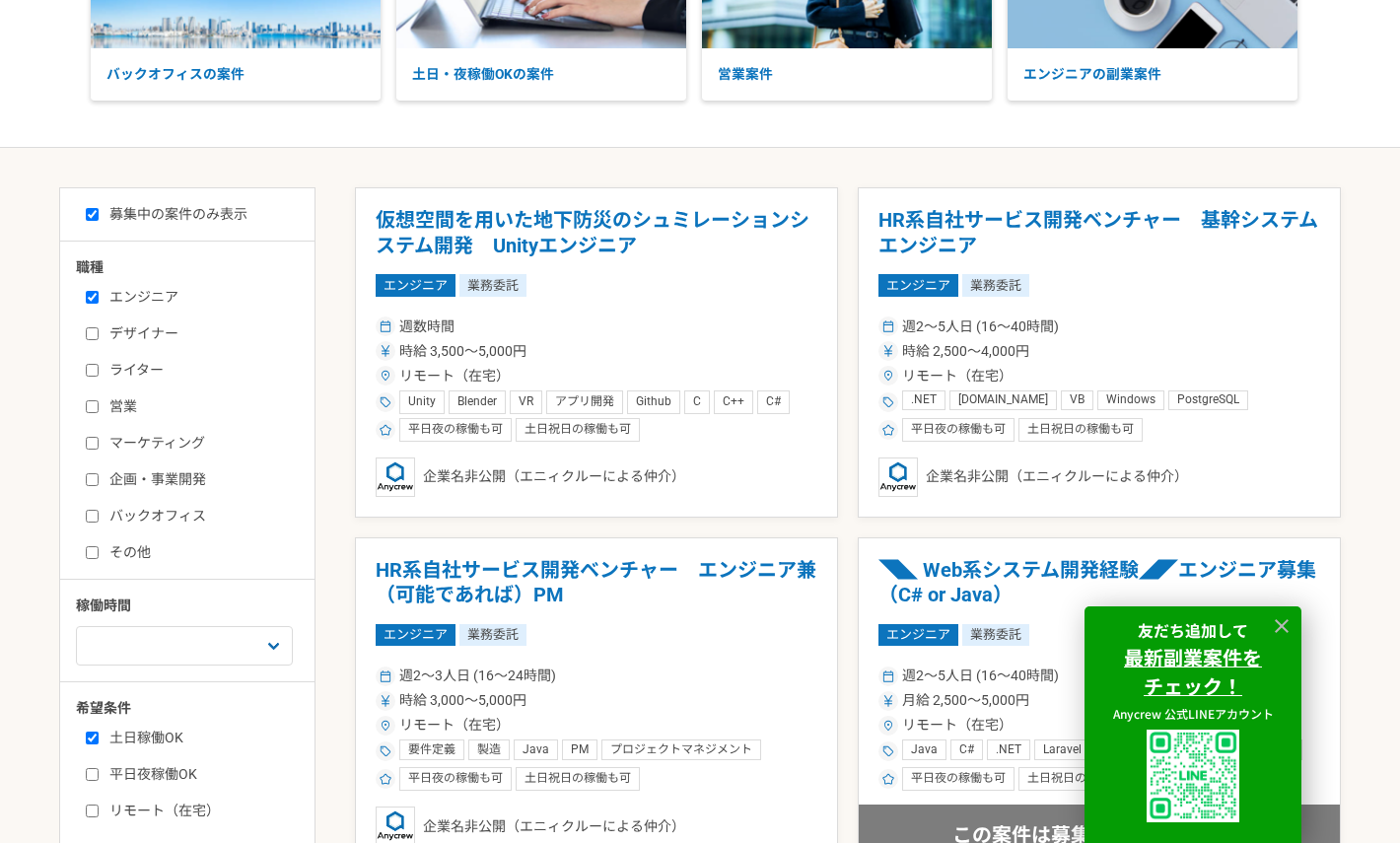 checkbox on "true" 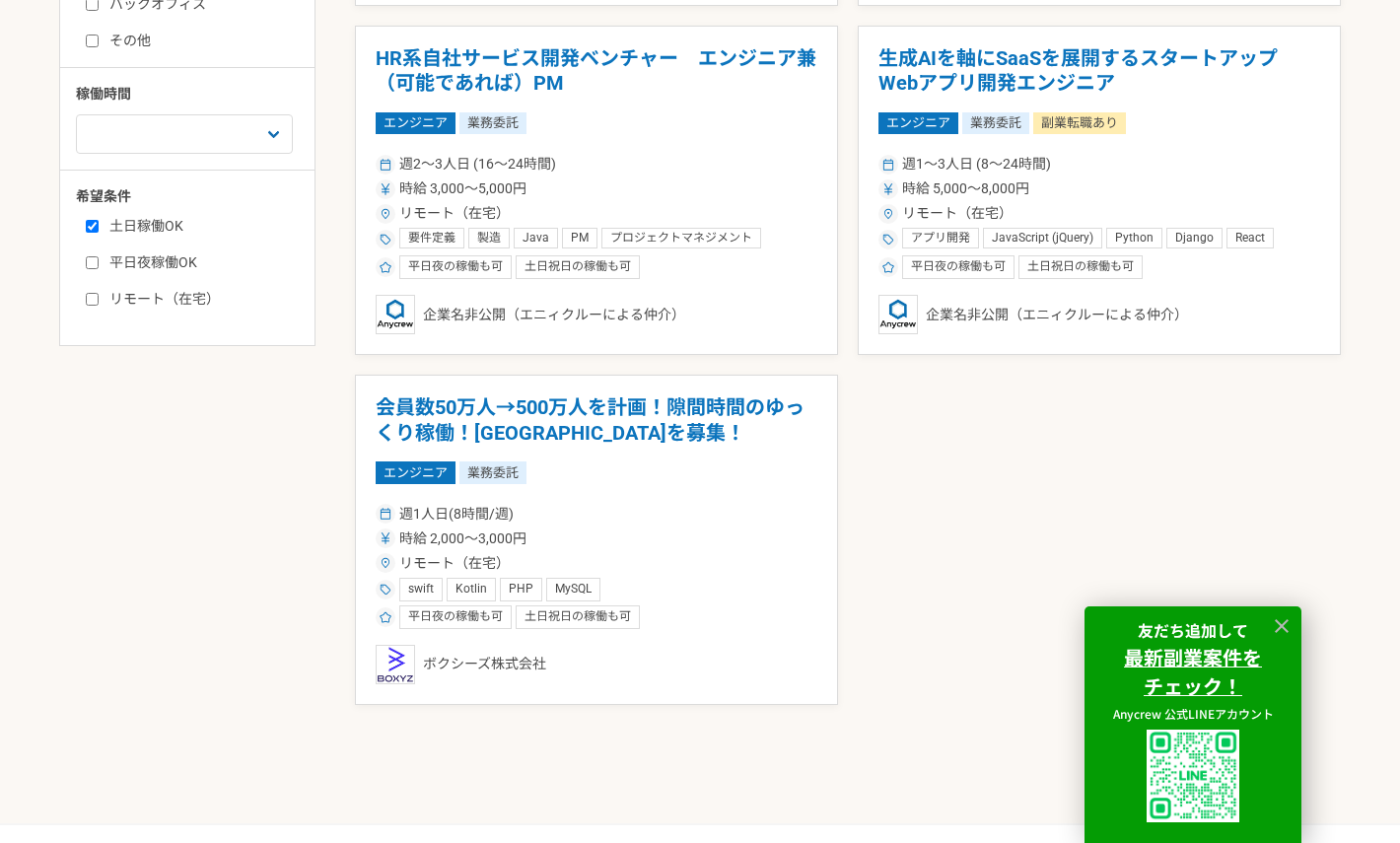 scroll, scrollTop: 728, scrollLeft: 0, axis: vertical 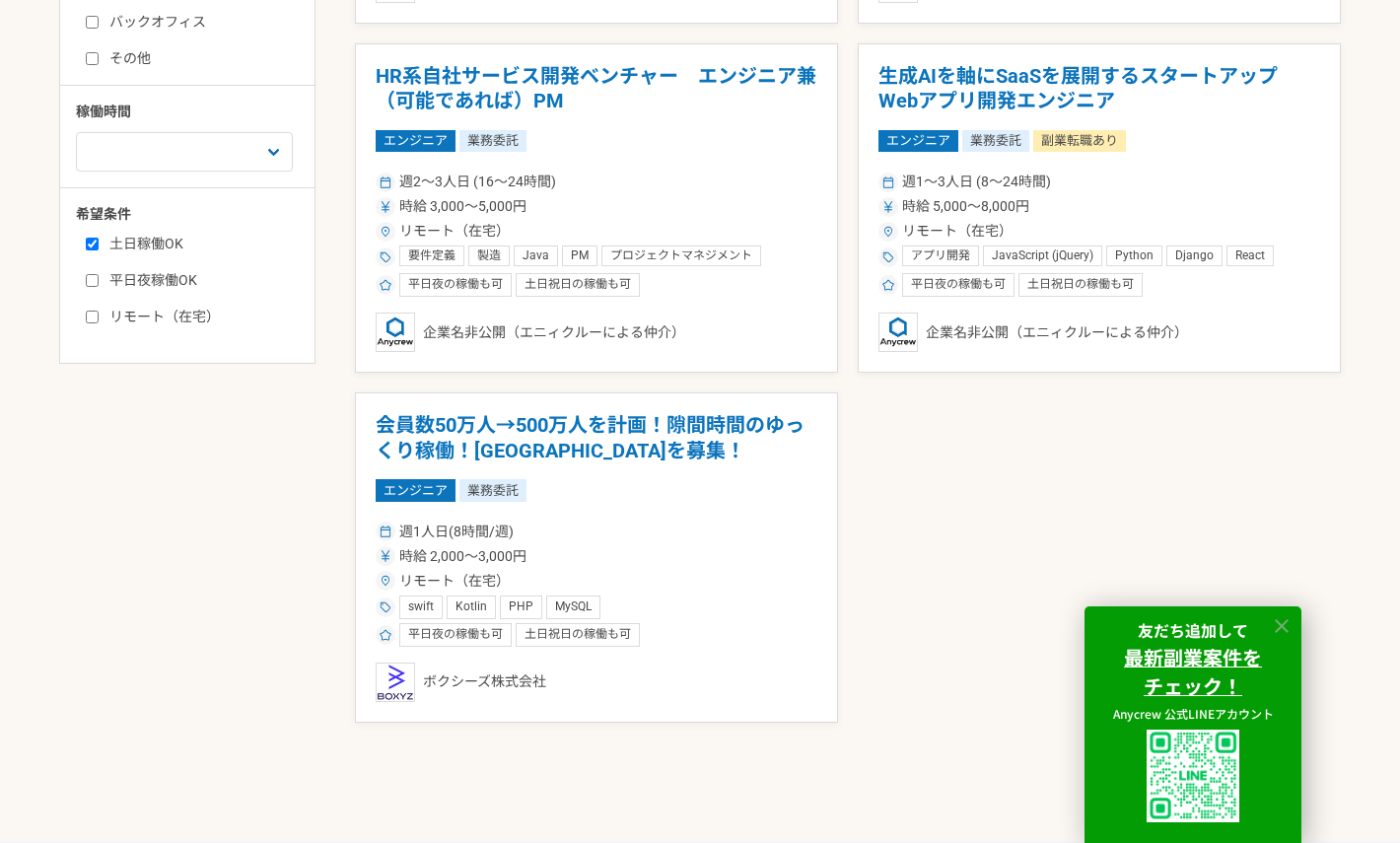 click 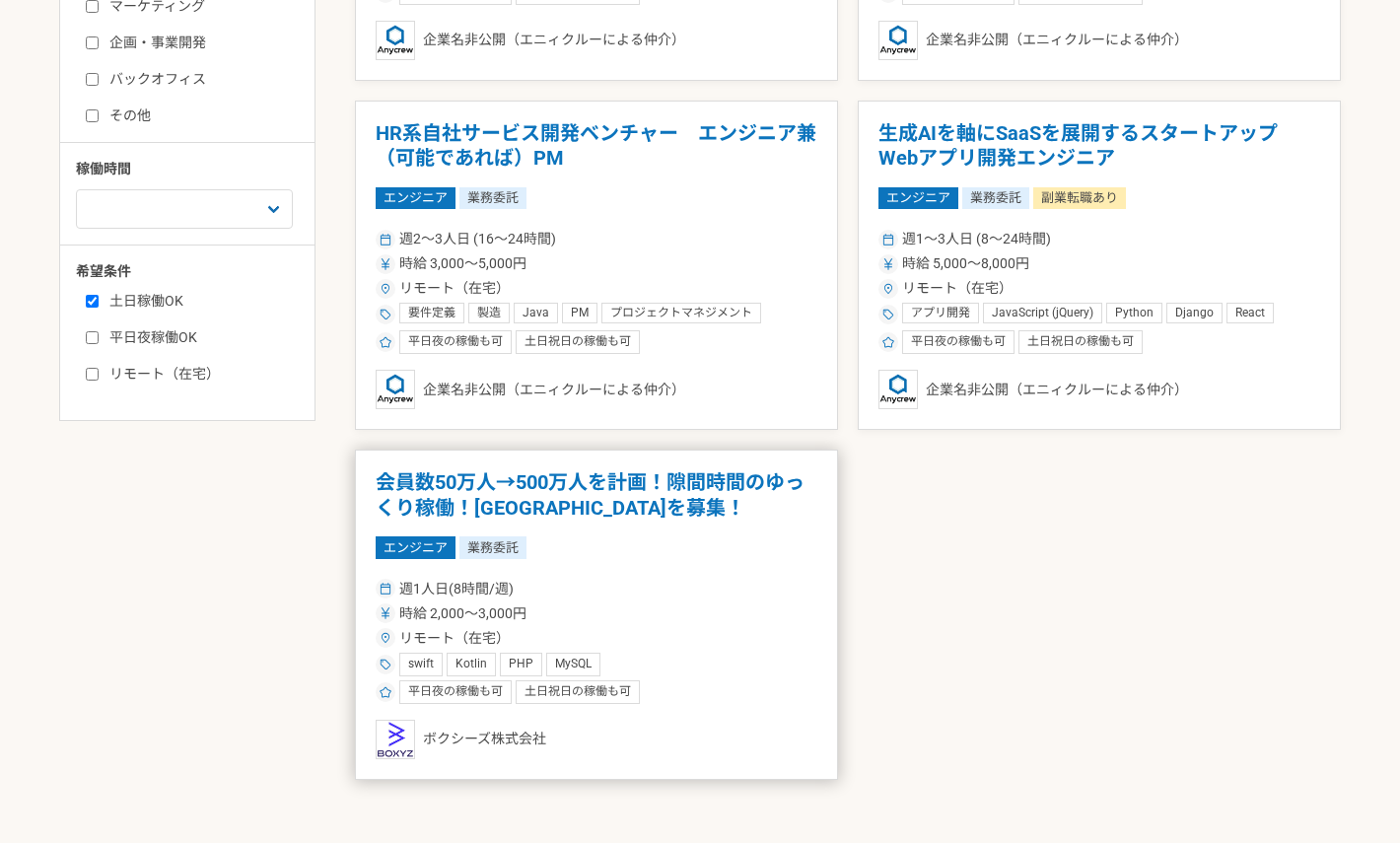 scroll, scrollTop: 706, scrollLeft: 0, axis: vertical 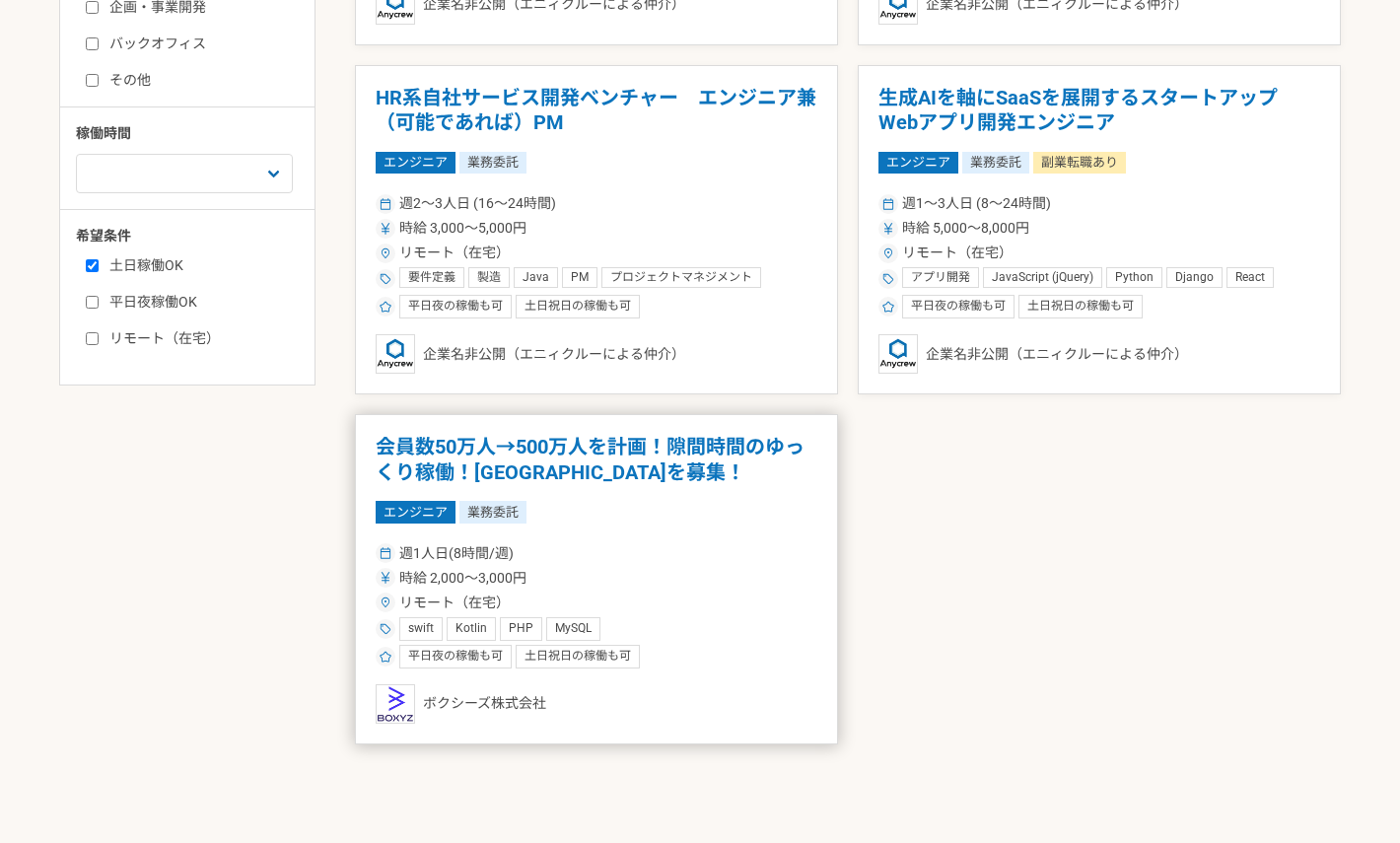 click on "会員数50万人→500万人を計画！隙間時間のゆっくり稼働！[GEOGRAPHIC_DATA]を募集！" at bounding box center [596, 459] 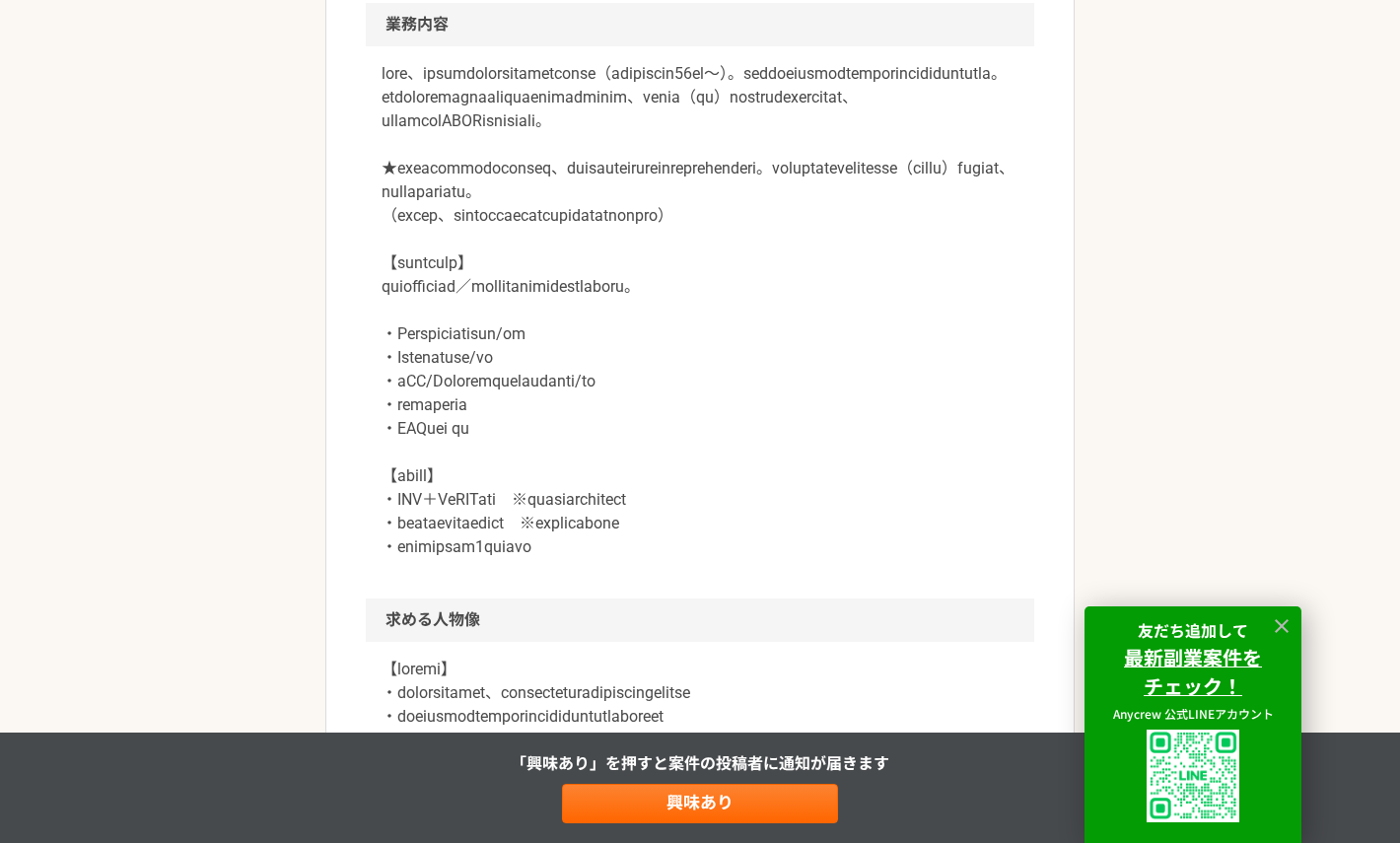 scroll, scrollTop: 1149, scrollLeft: 0, axis: vertical 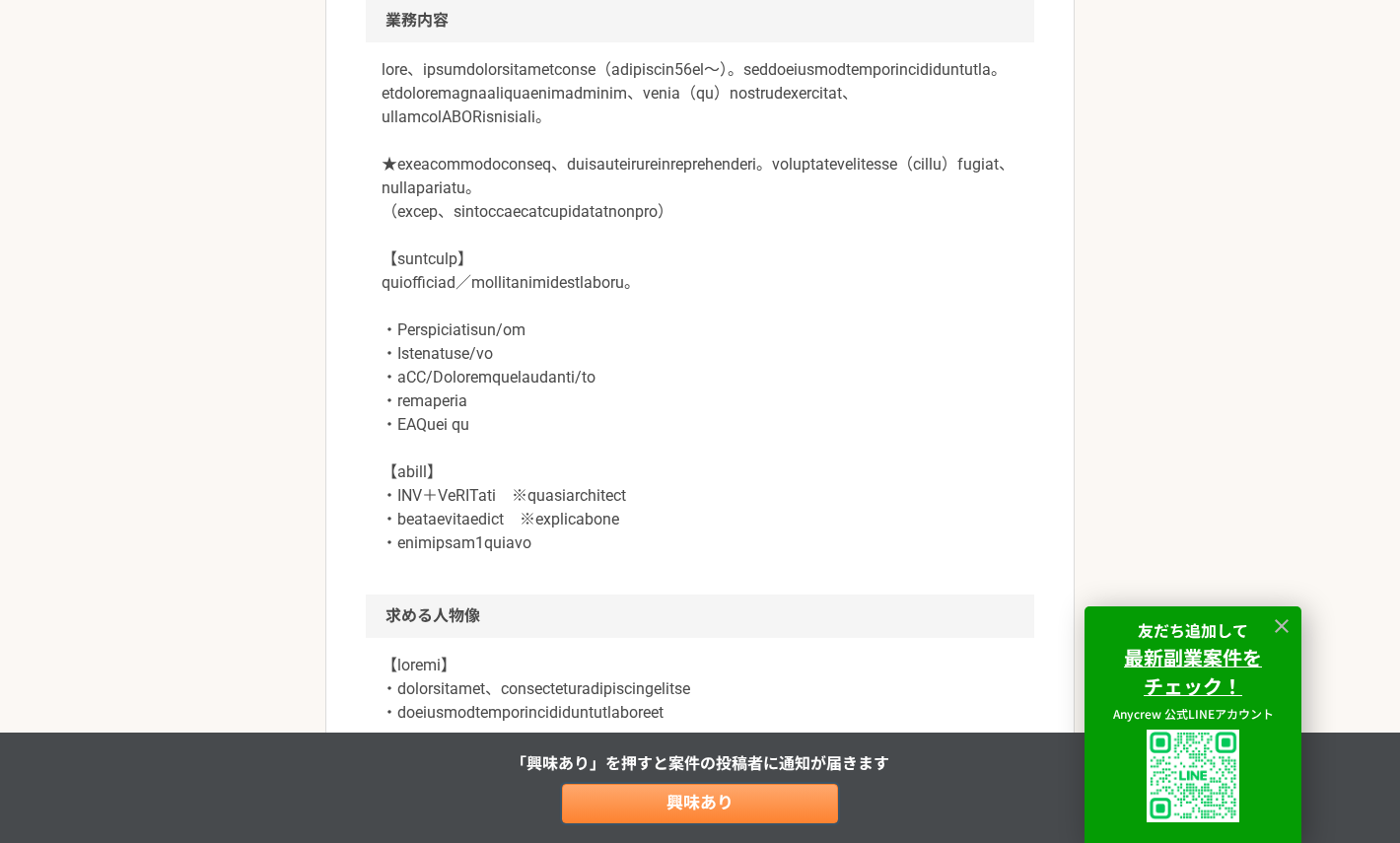 click on "興味あり" at bounding box center (700, 804) 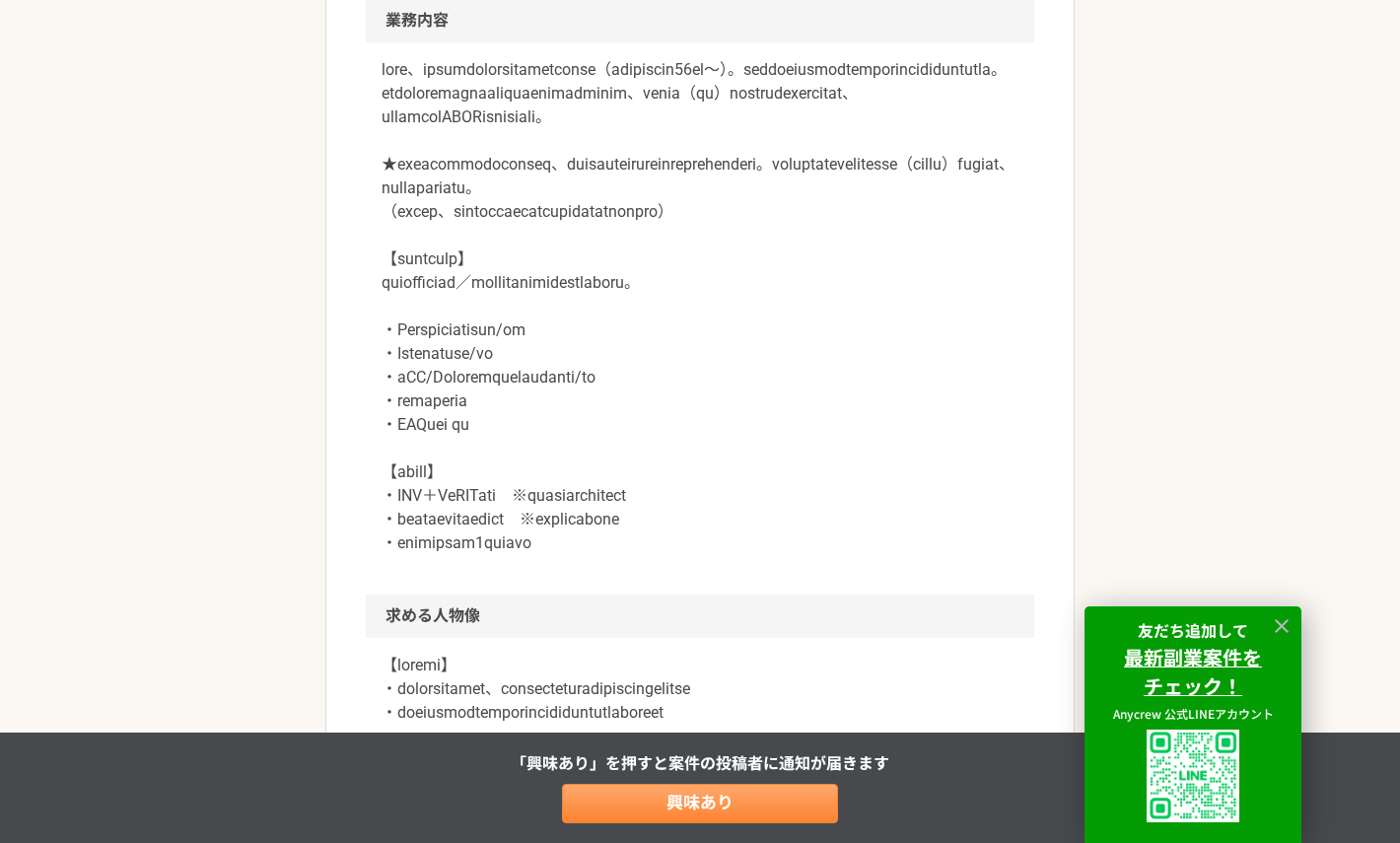 scroll, scrollTop: 0, scrollLeft: 0, axis: both 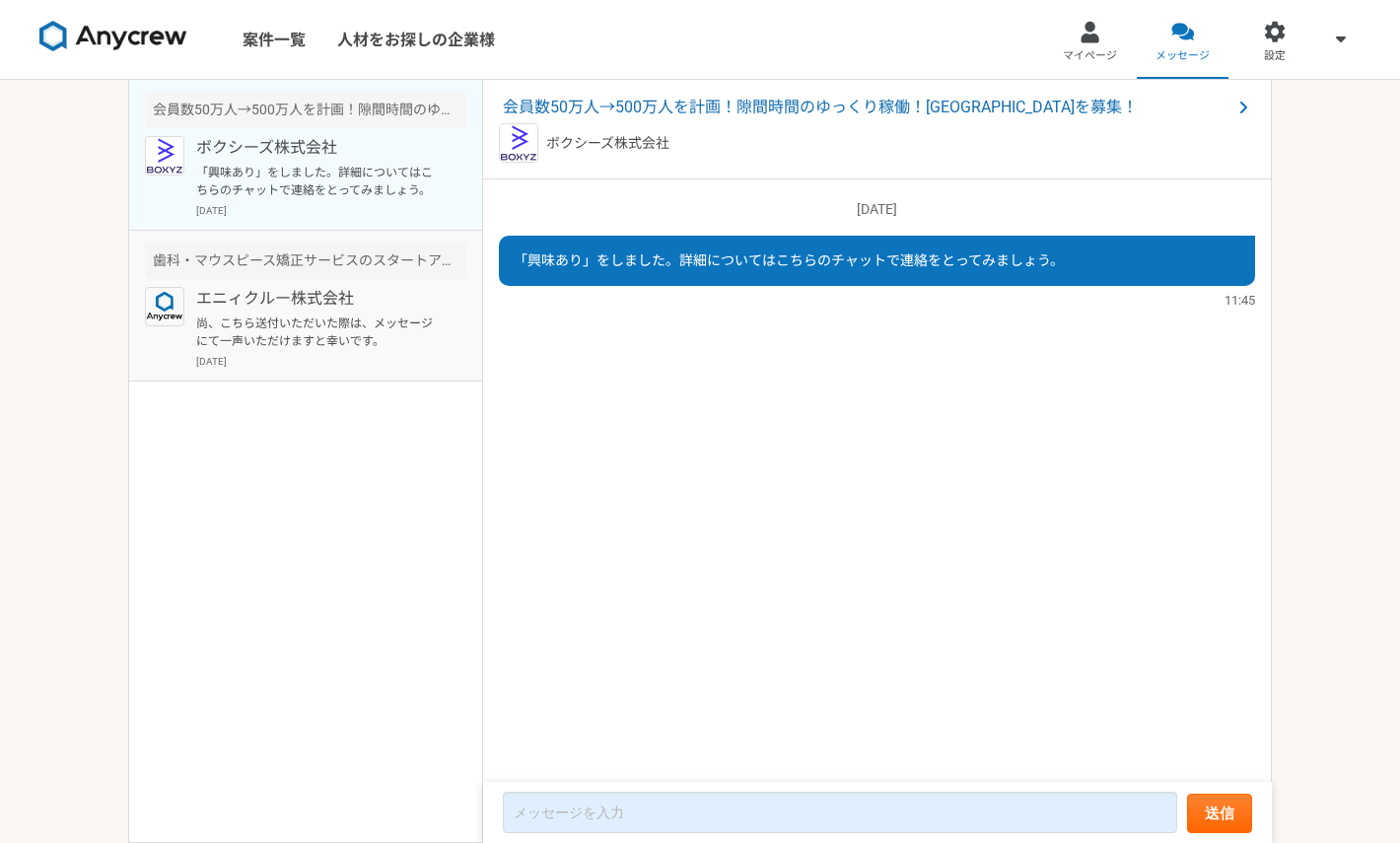 click on "エニィクルー株式会社" at bounding box center [317, 299] 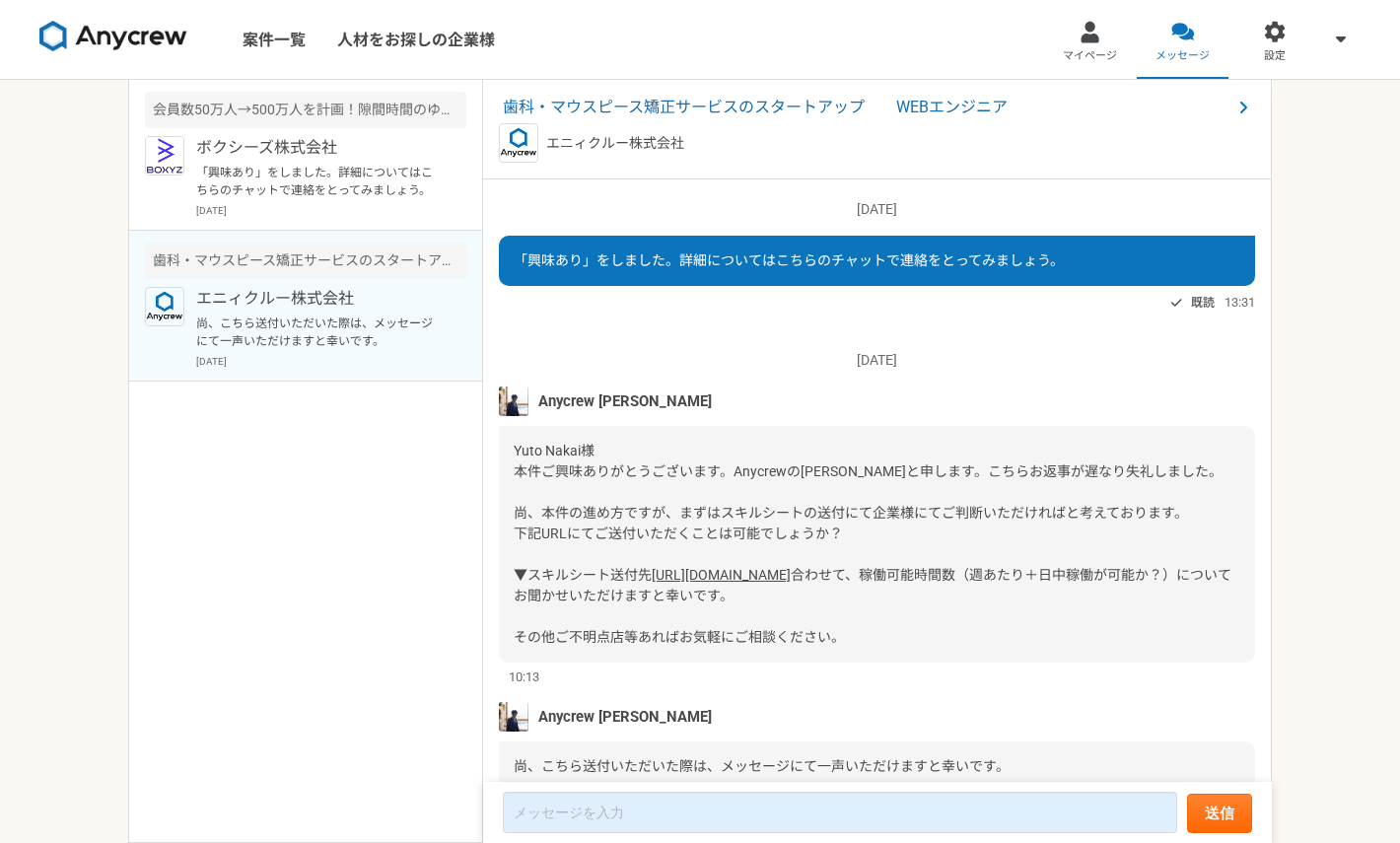 scroll, scrollTop: 111, scrollLeft: 0, axis: vertical 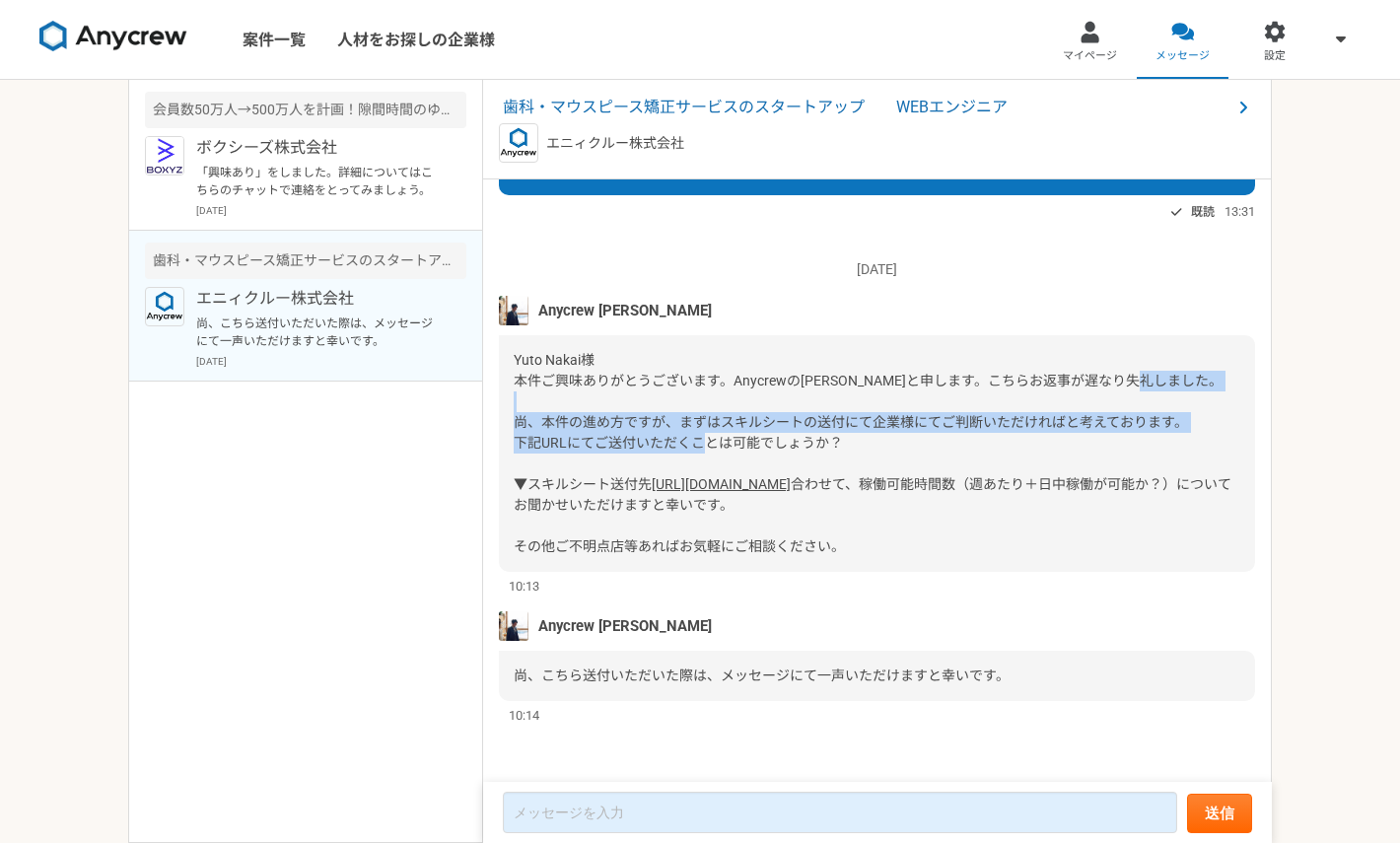 drag, startPoint x: 555, startPoint y: 391, endPoint x: 562, endPoint y: 456, distance: 65.37584 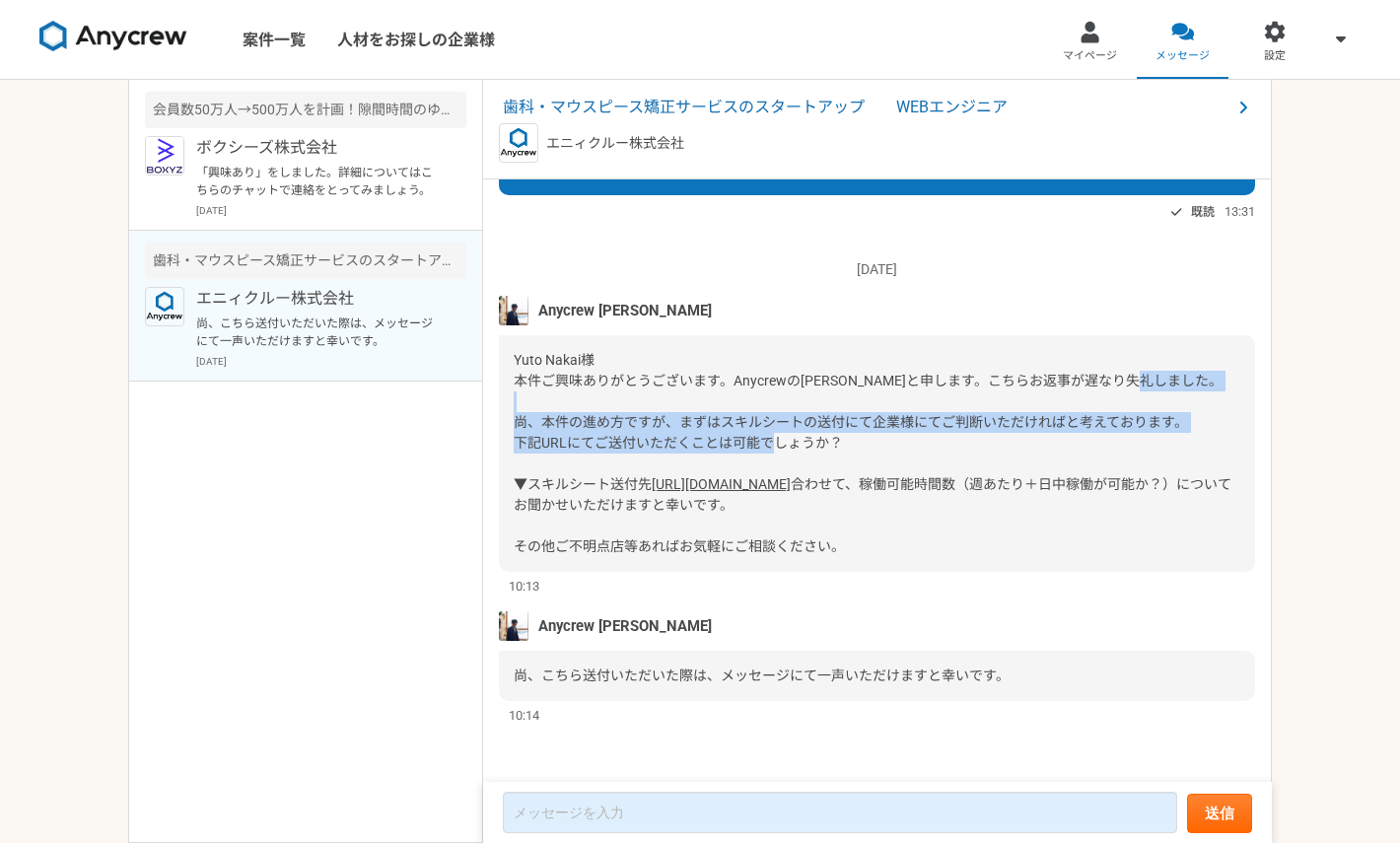 click on "Yuto Nakai様
本件ご興味ありがとうございます。Anycrewの[PERSON_NAME]と申します。こちらお返事が遅なり失礼しました。
尚、本件の進め方ですが、まずはスキルシートの送付にて企業様にてご判断いただければと考えております。
下記URLにてご送付いただくことは可能でしょうか？
▼スキルシート送付先" at bounding box center [868, 422] 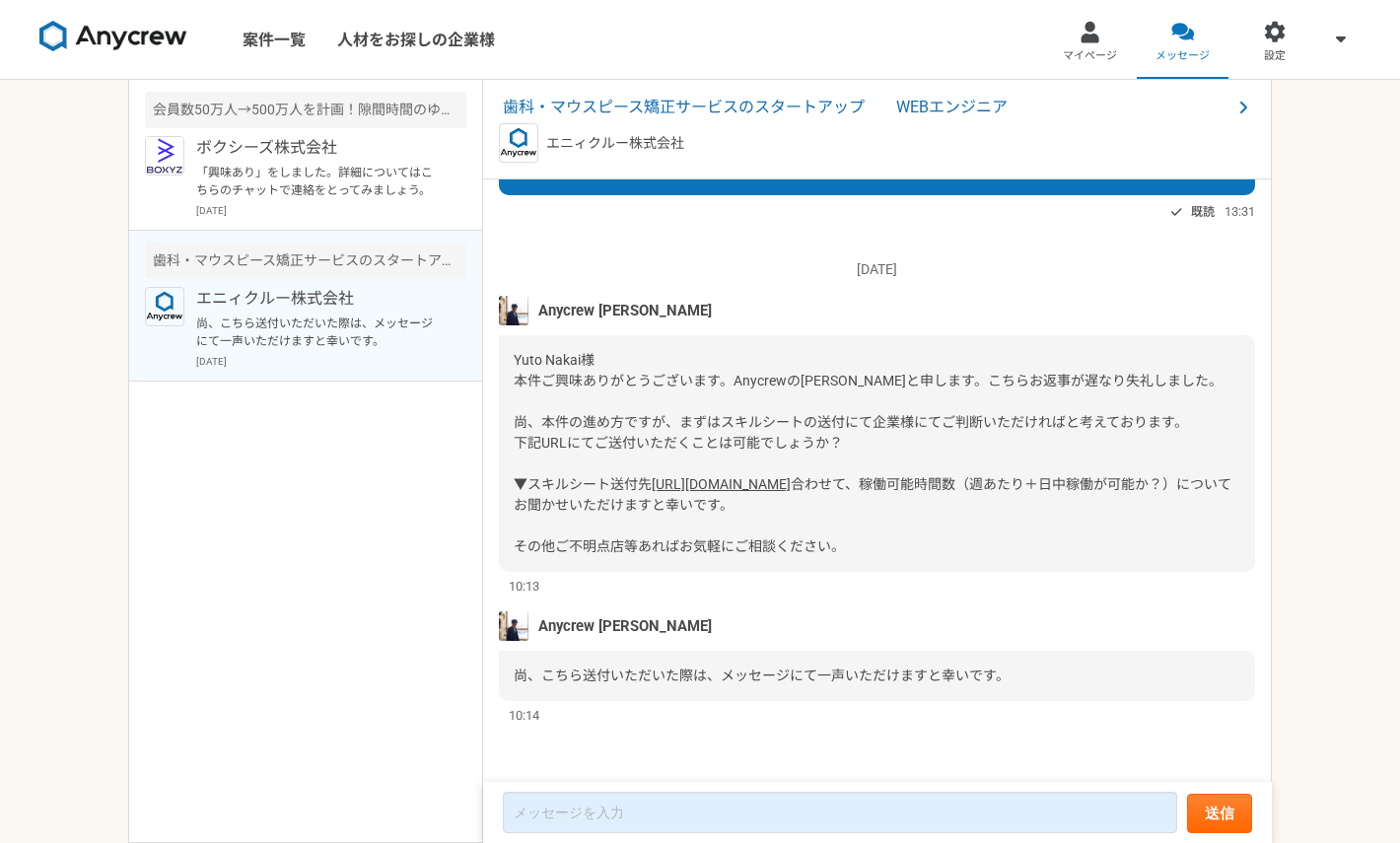 scroll, scrollTop: 0, scrollLeft: 0, axis: both 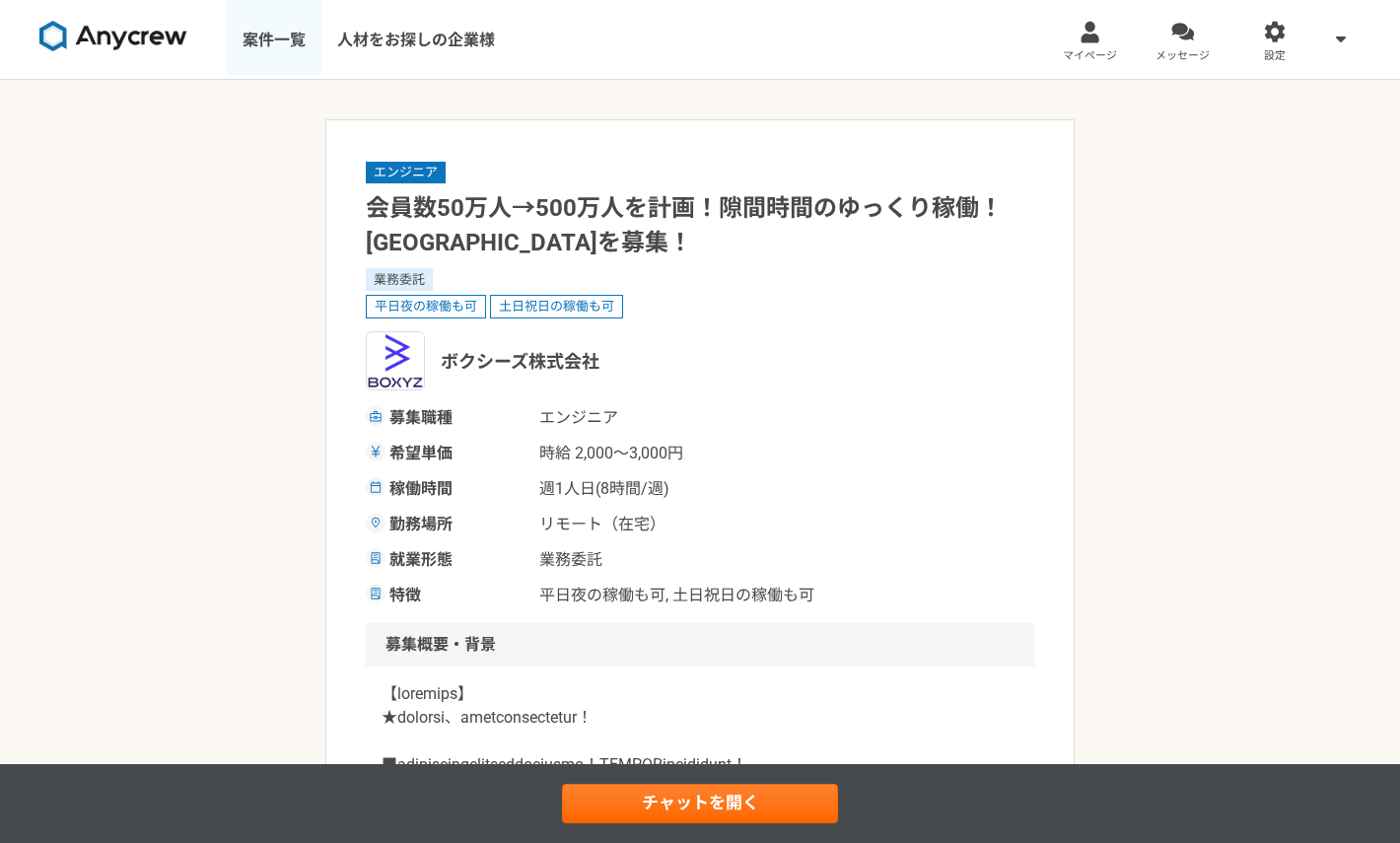 click on "案件一覧" at bounding box center (274, 39) 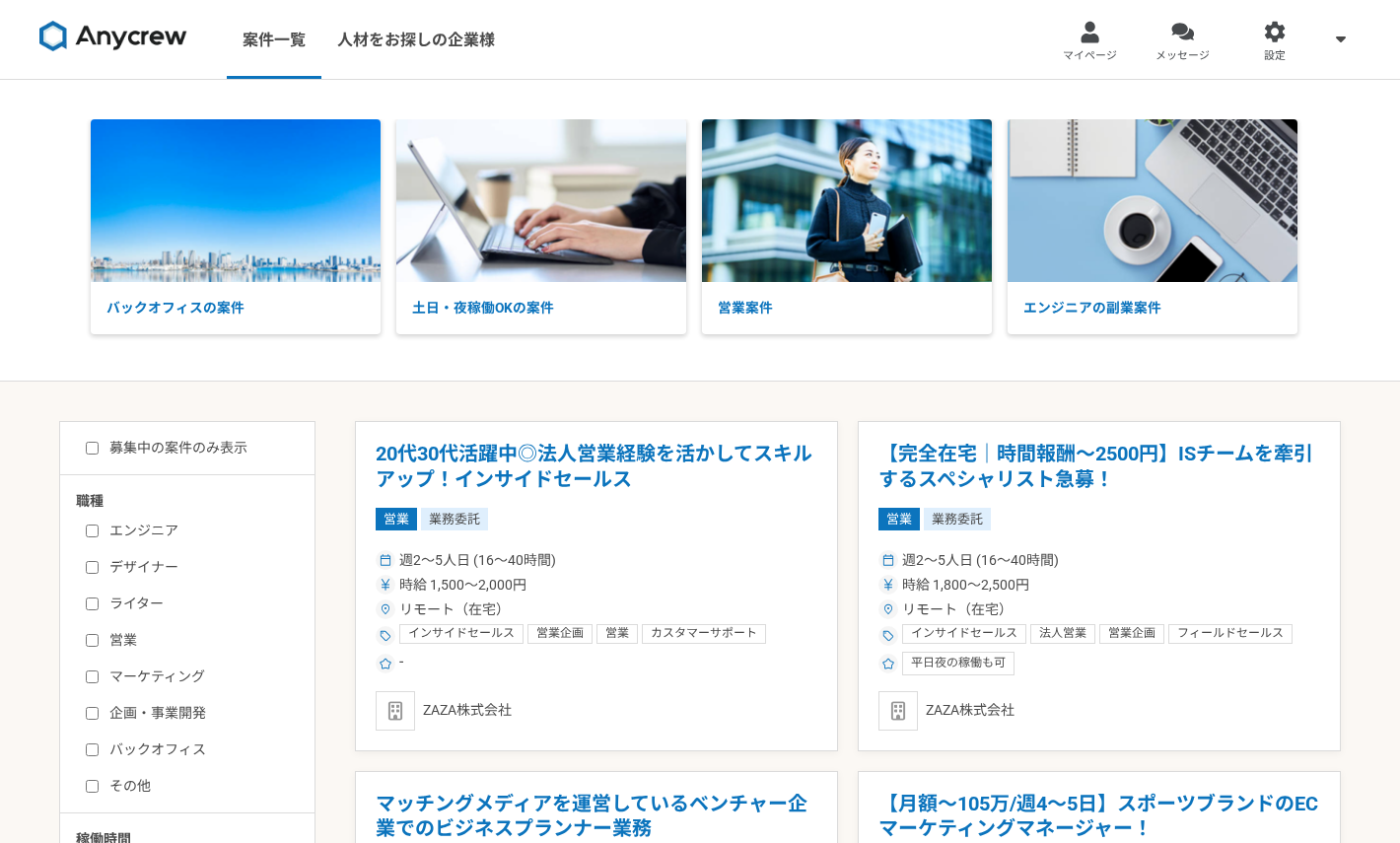 scroll, scrollTop: 48, scrollLeft: 0, axis: vertical 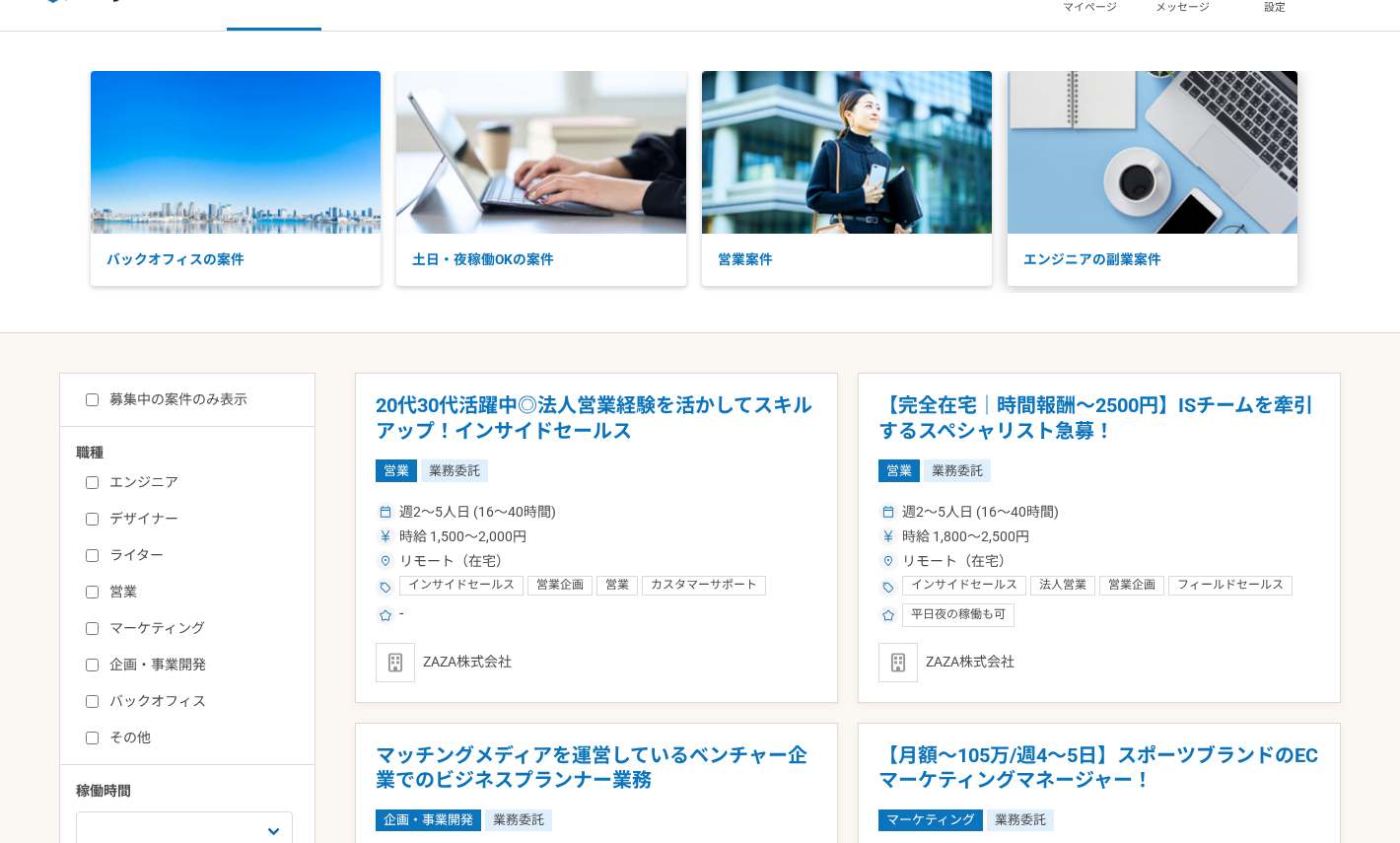 click on "エンジニアの副業案件" at bounding box center [1153, 259] 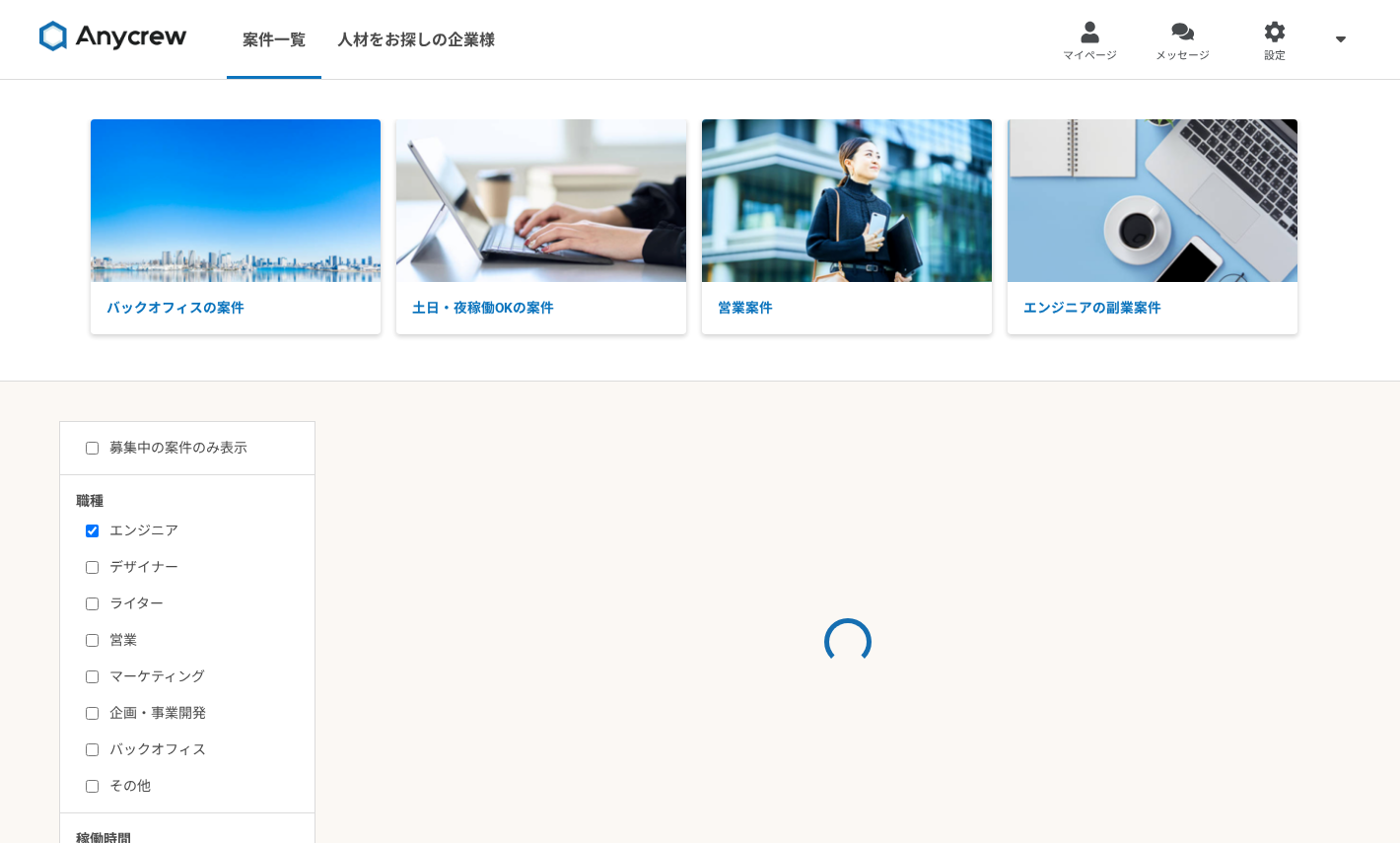 select on "3" 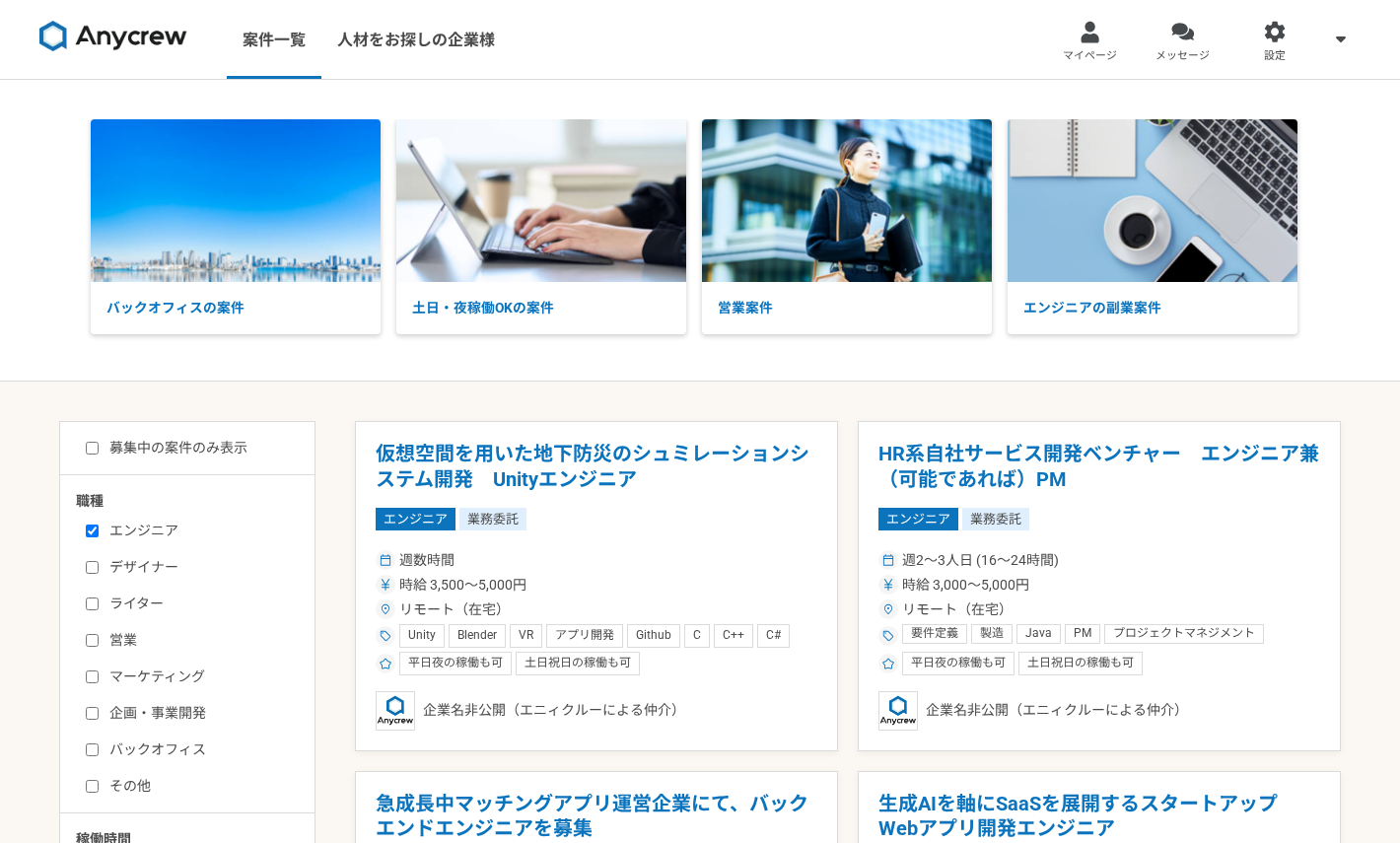 scroll, scrollTop: 0, scrollLeft: 0, axis: both 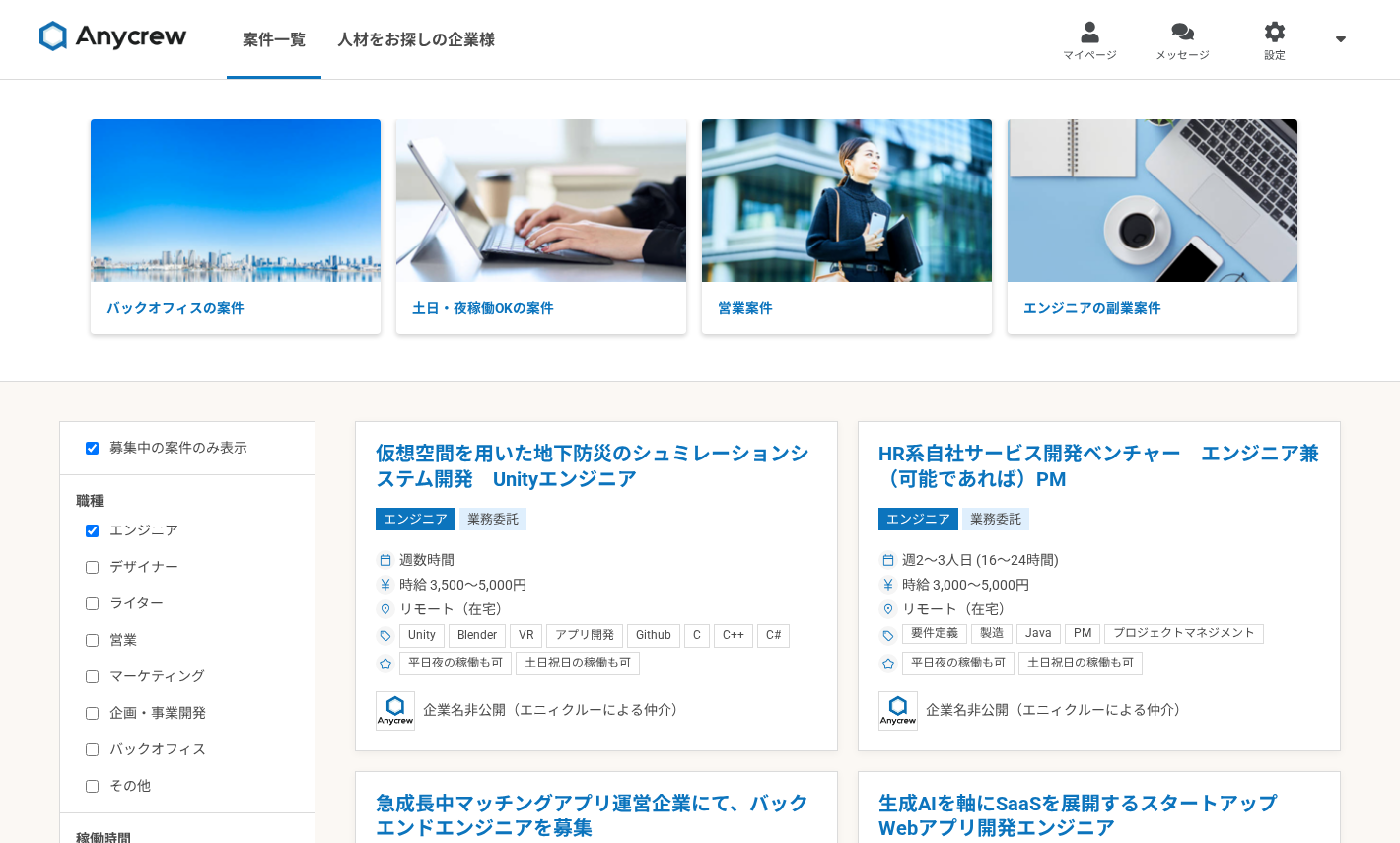 checkbox on "true" 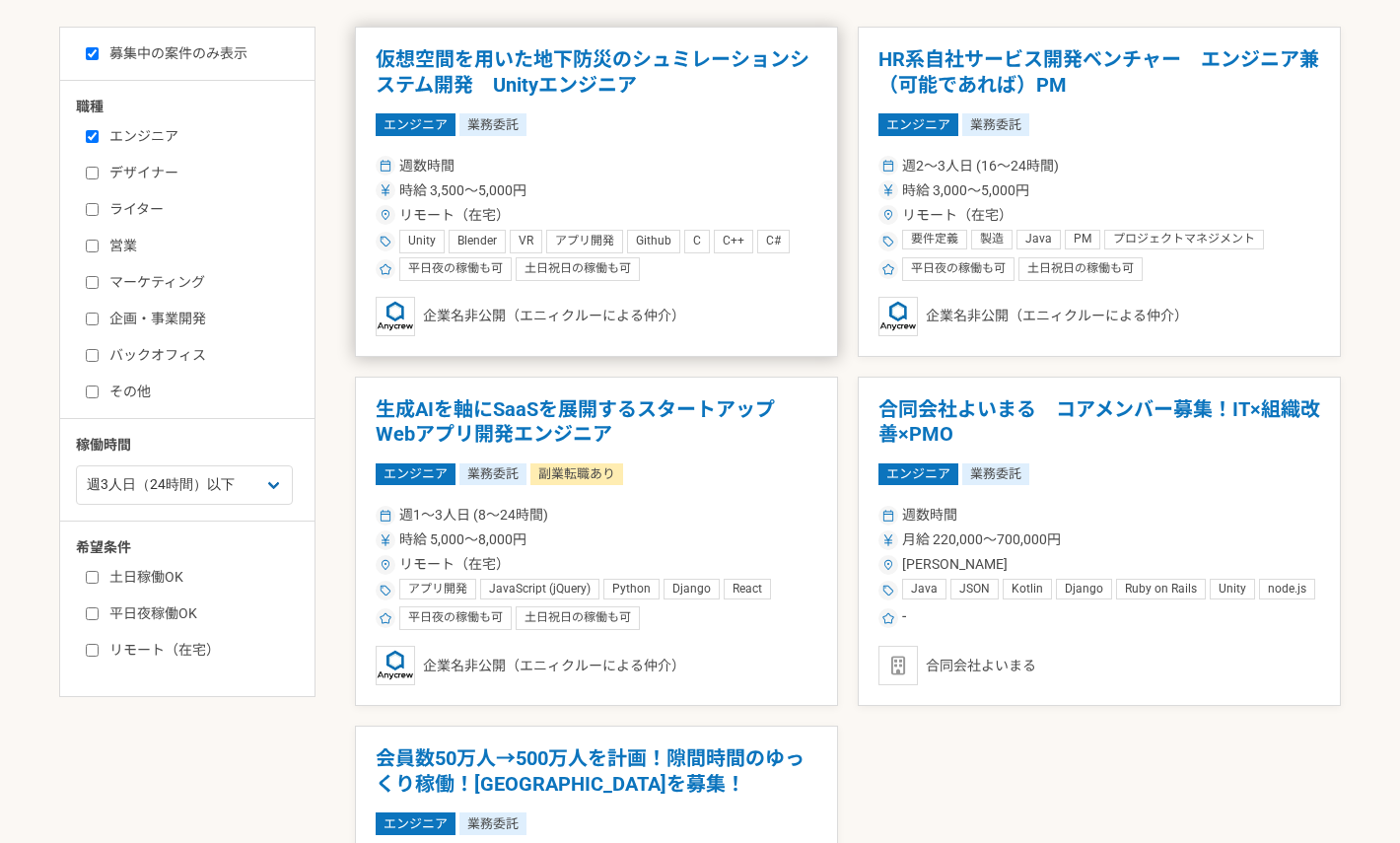 scroll, scrollTop: 382, scrollLeft: 0, axis: vertical 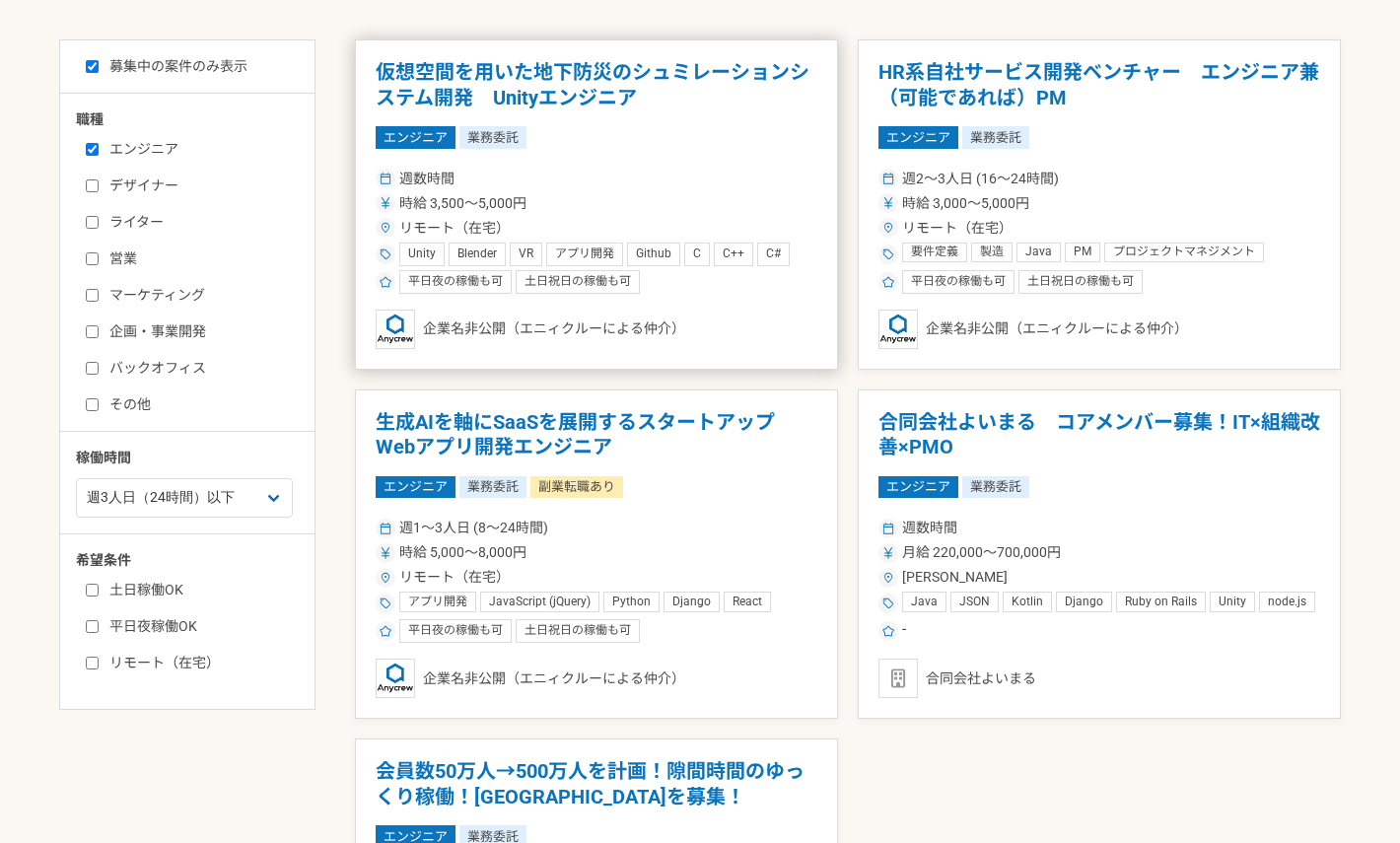 click on "生成AIを軸にSaaSを展開するスタートアップ　Webアプリ開発エンジニア" at bounding box center (596, 435) 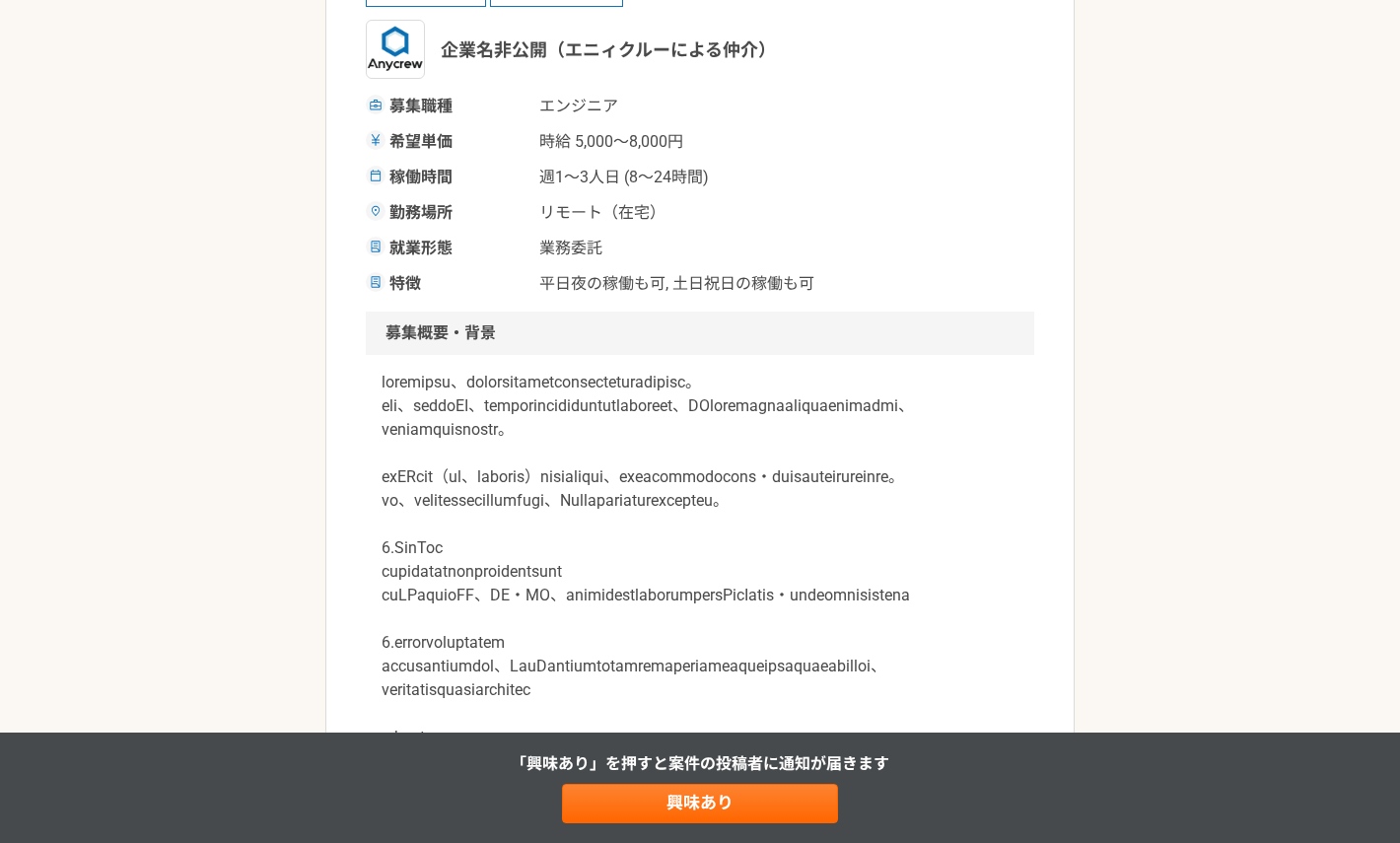 scroll, scrollTop: 369, scrollLeft: 0, axis: vertical 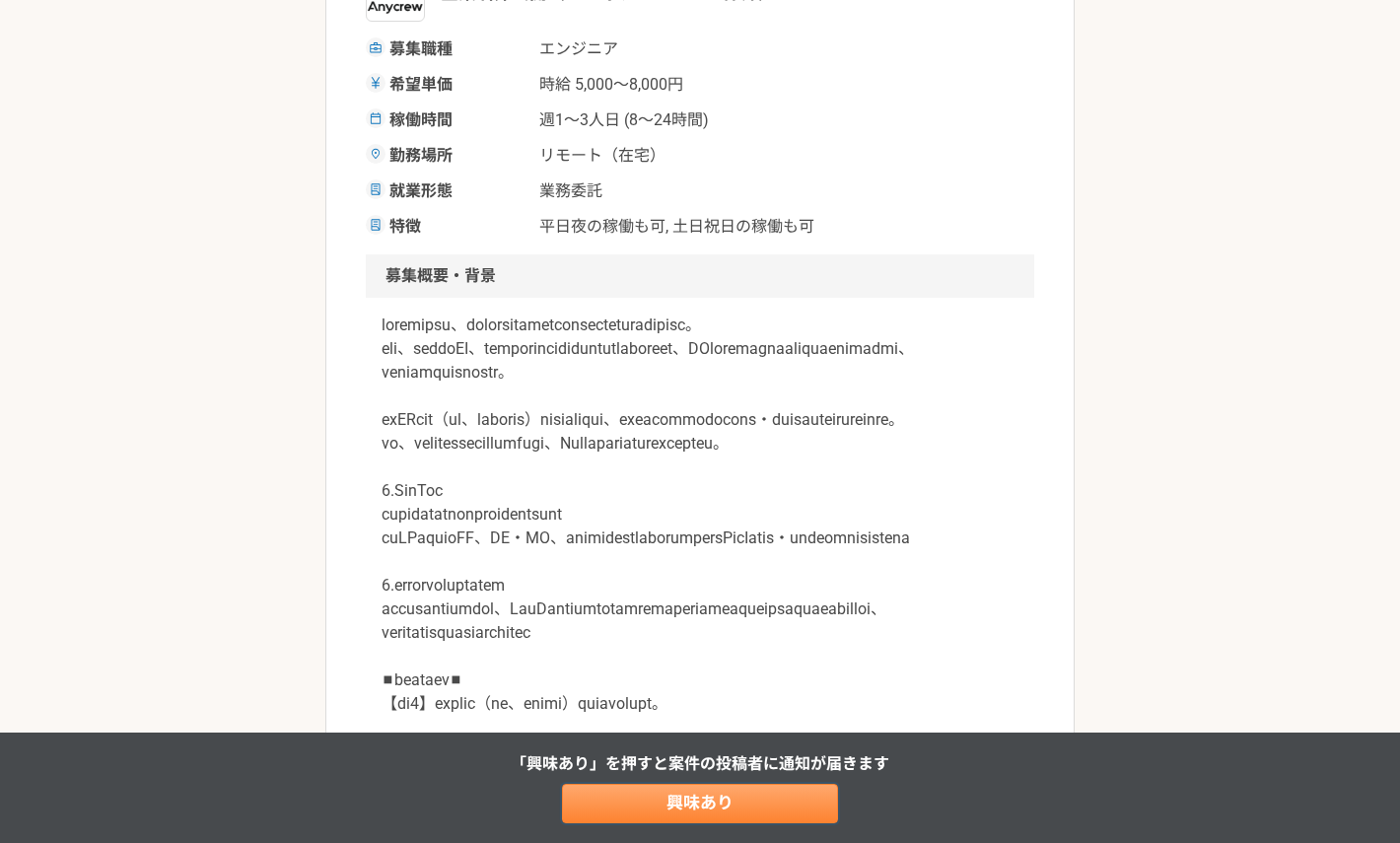 click on "興味あり" at bounding box center (700, 804) 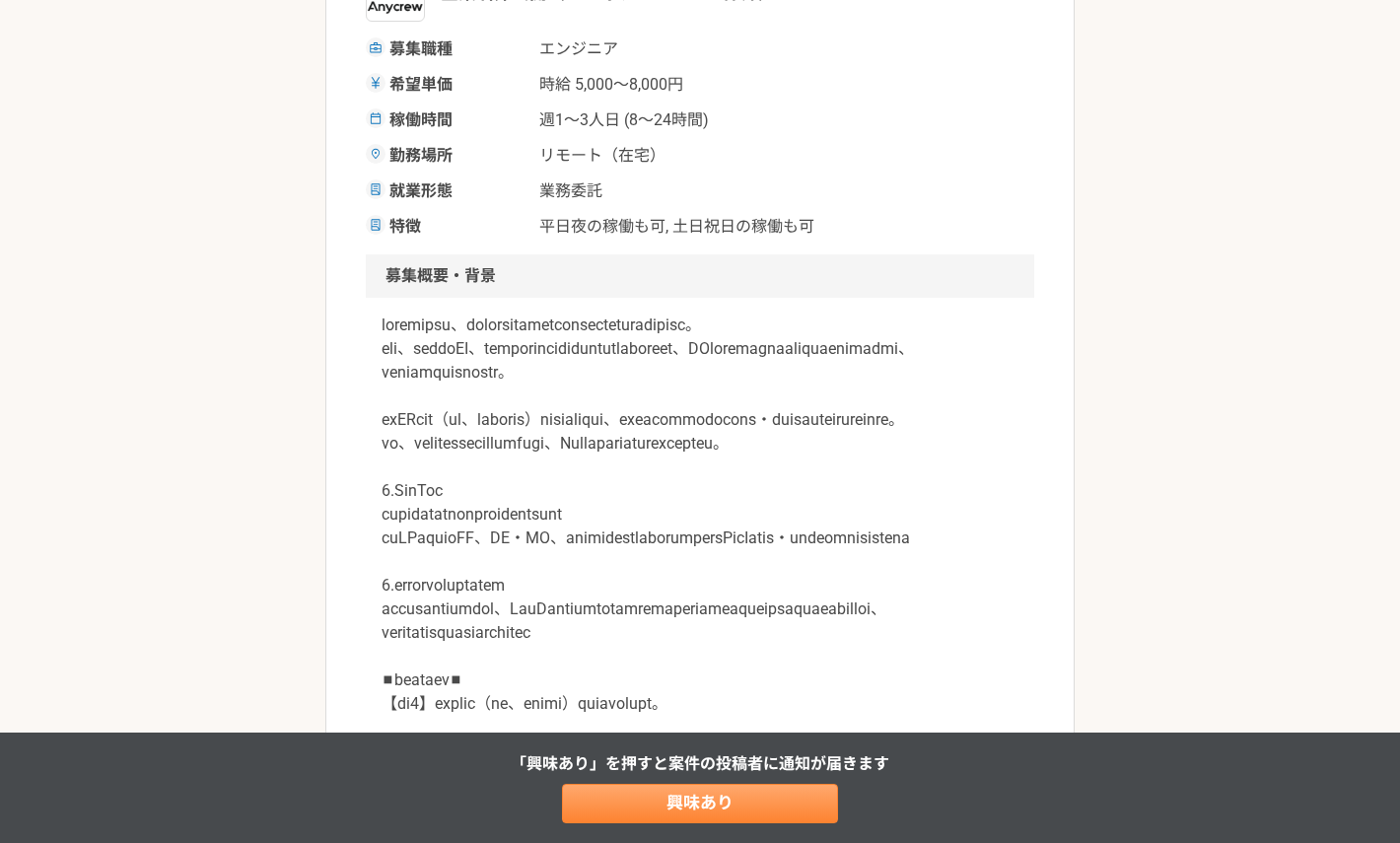 scroll, scrollTop: 0, scrollLeft: 0, axis: both 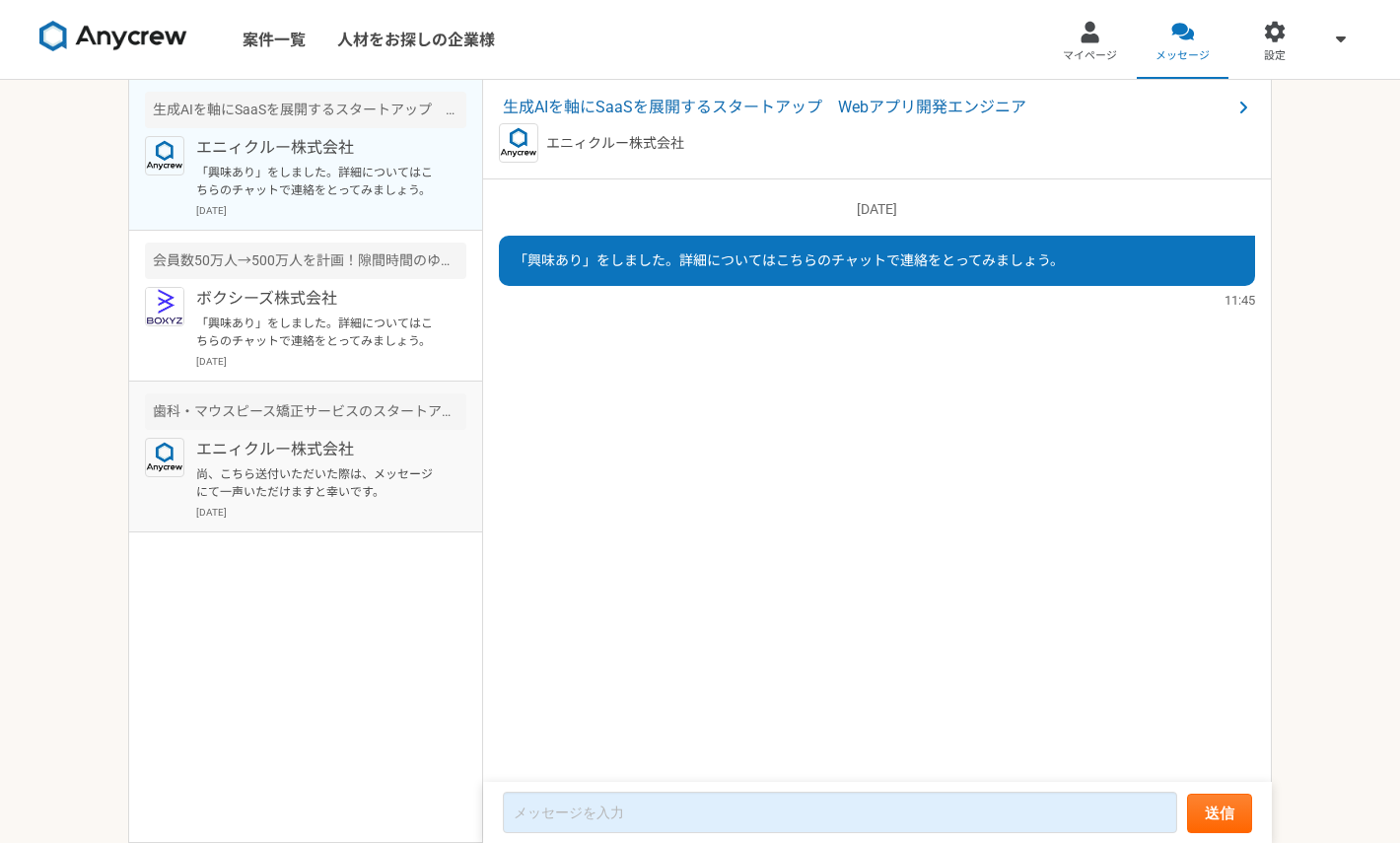 click on "尚、こちら送付いただいた際は、メッセージにて一声いただけますと幸いです。" at bounding box center (317, 483) 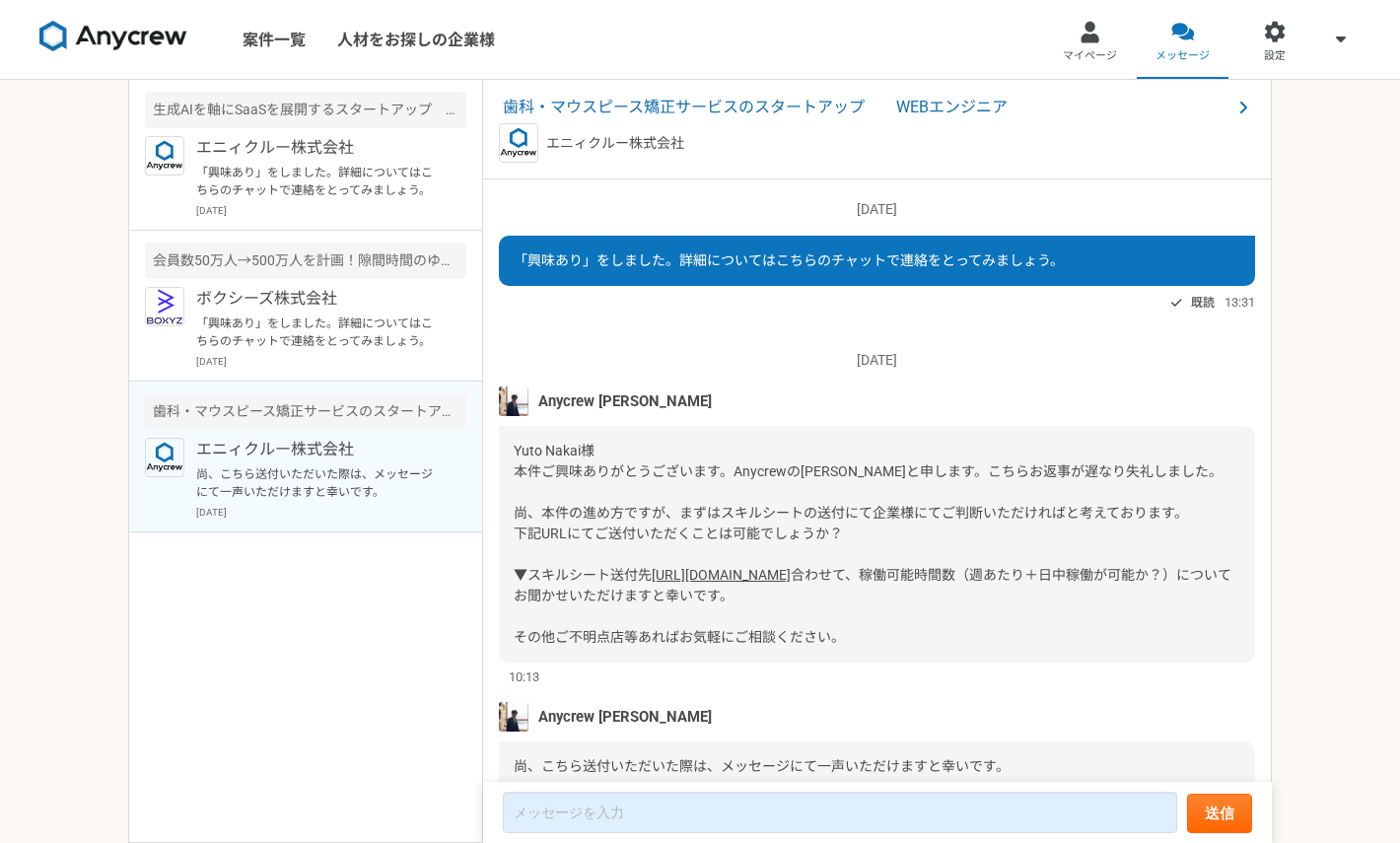 scroll, scrollTop: 111, scrollLeft: 0, axis: vertical 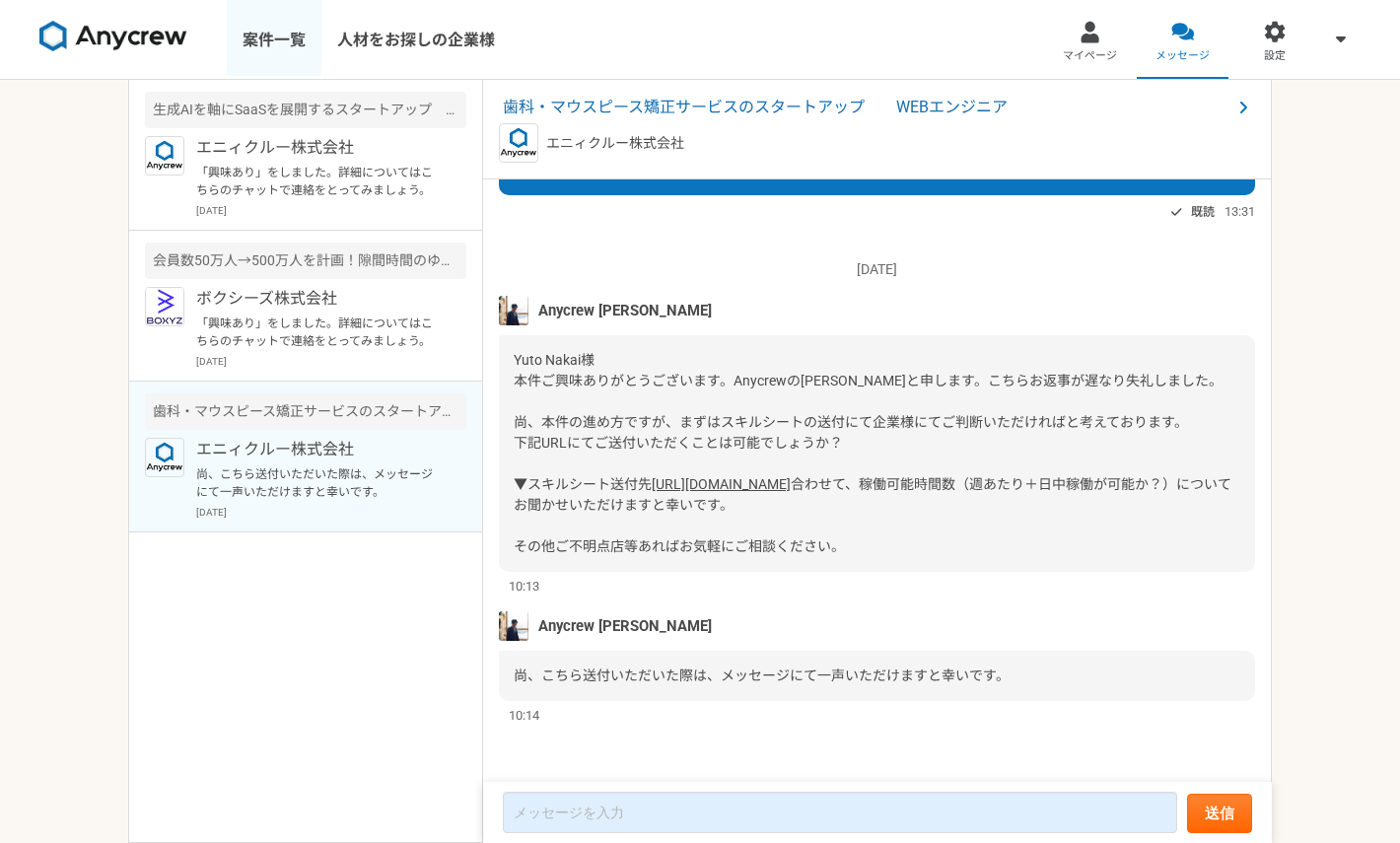 click on "案件一覧" at bounding box center [274, 39] 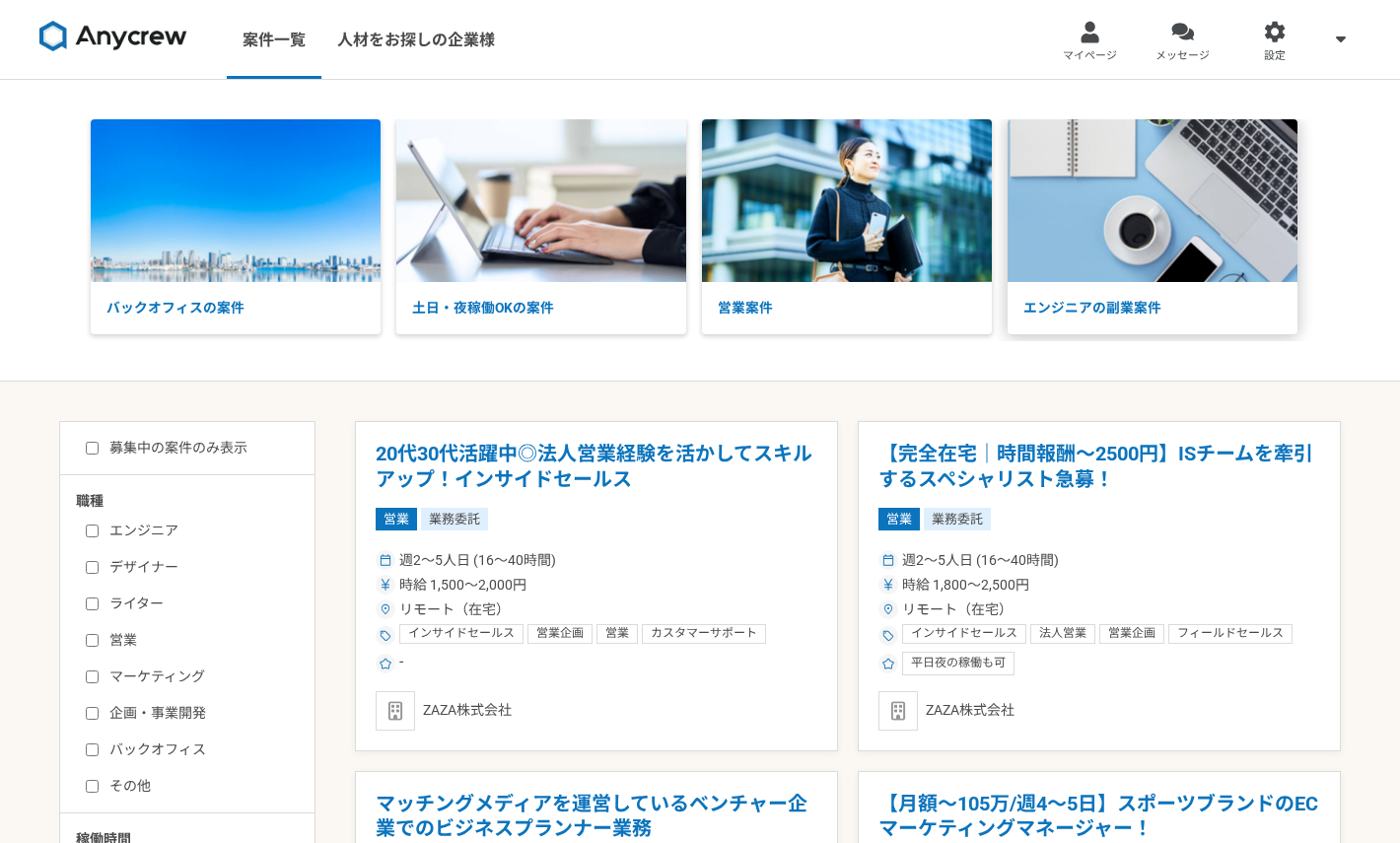 click at bounding box center (1153, 200) 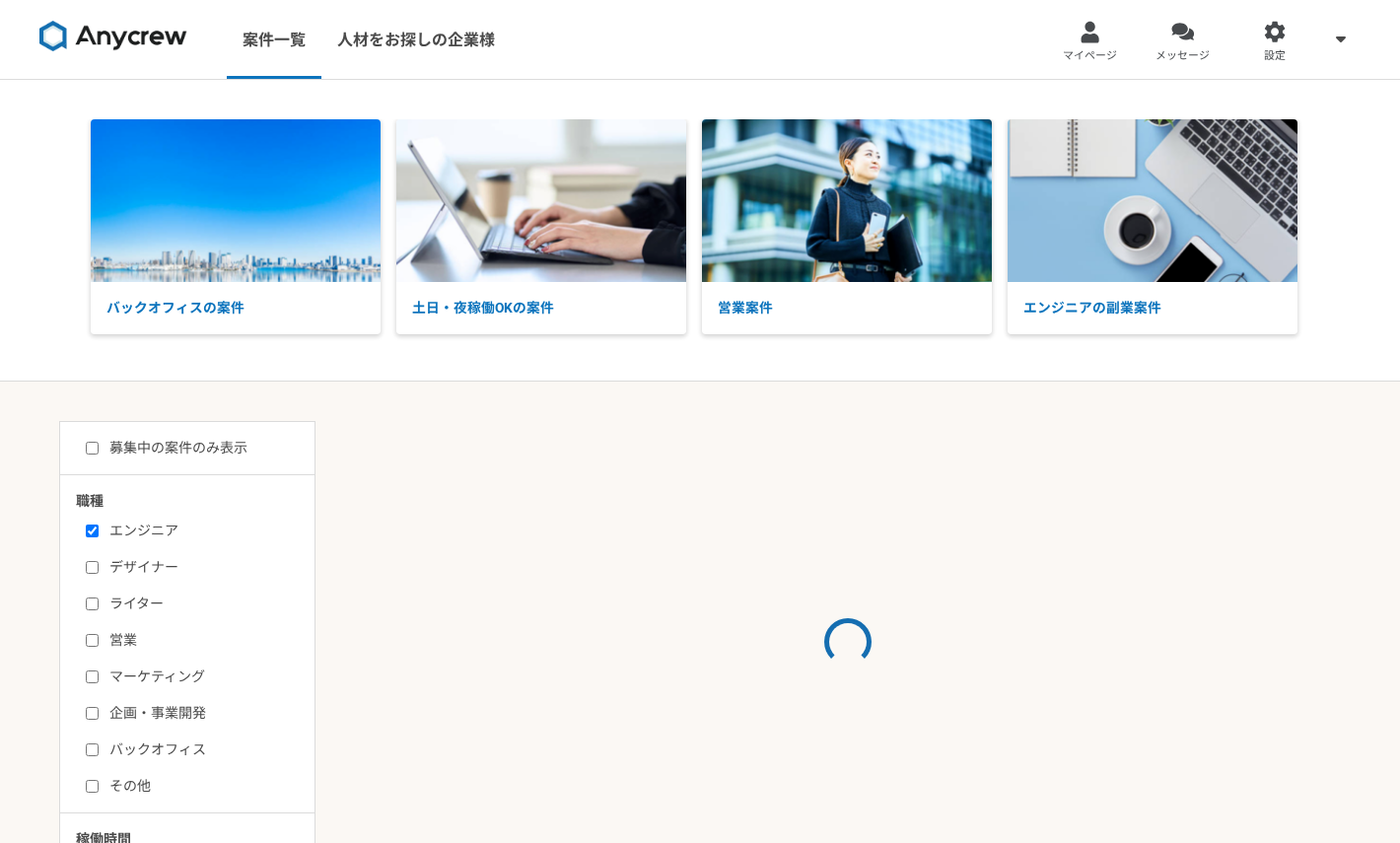 select on "3" 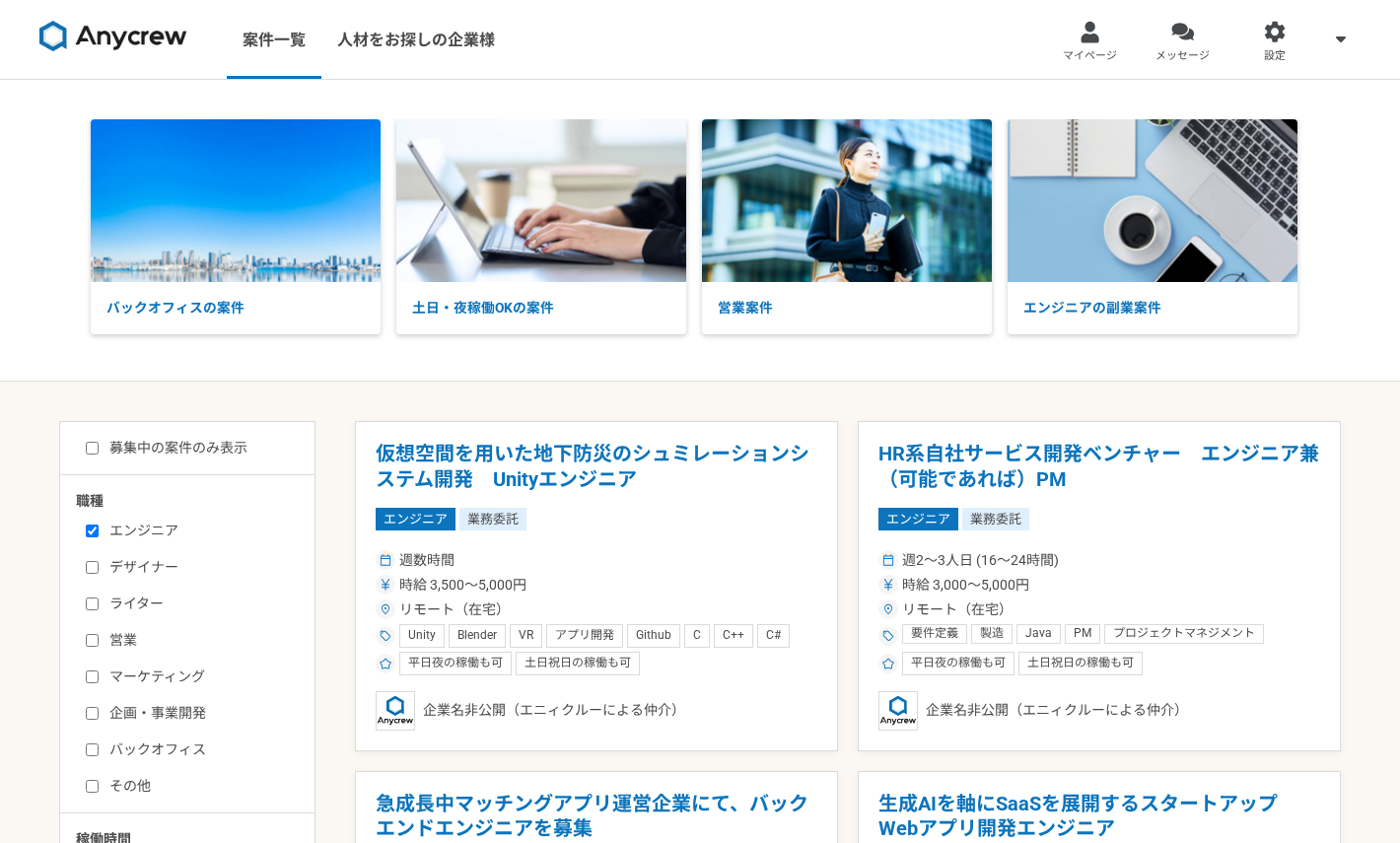 click on "バックオフィスの案件 土日・夜稼働OKの案件 営業案件 エンジニアの副業案件" at bounding box center [700, 231] 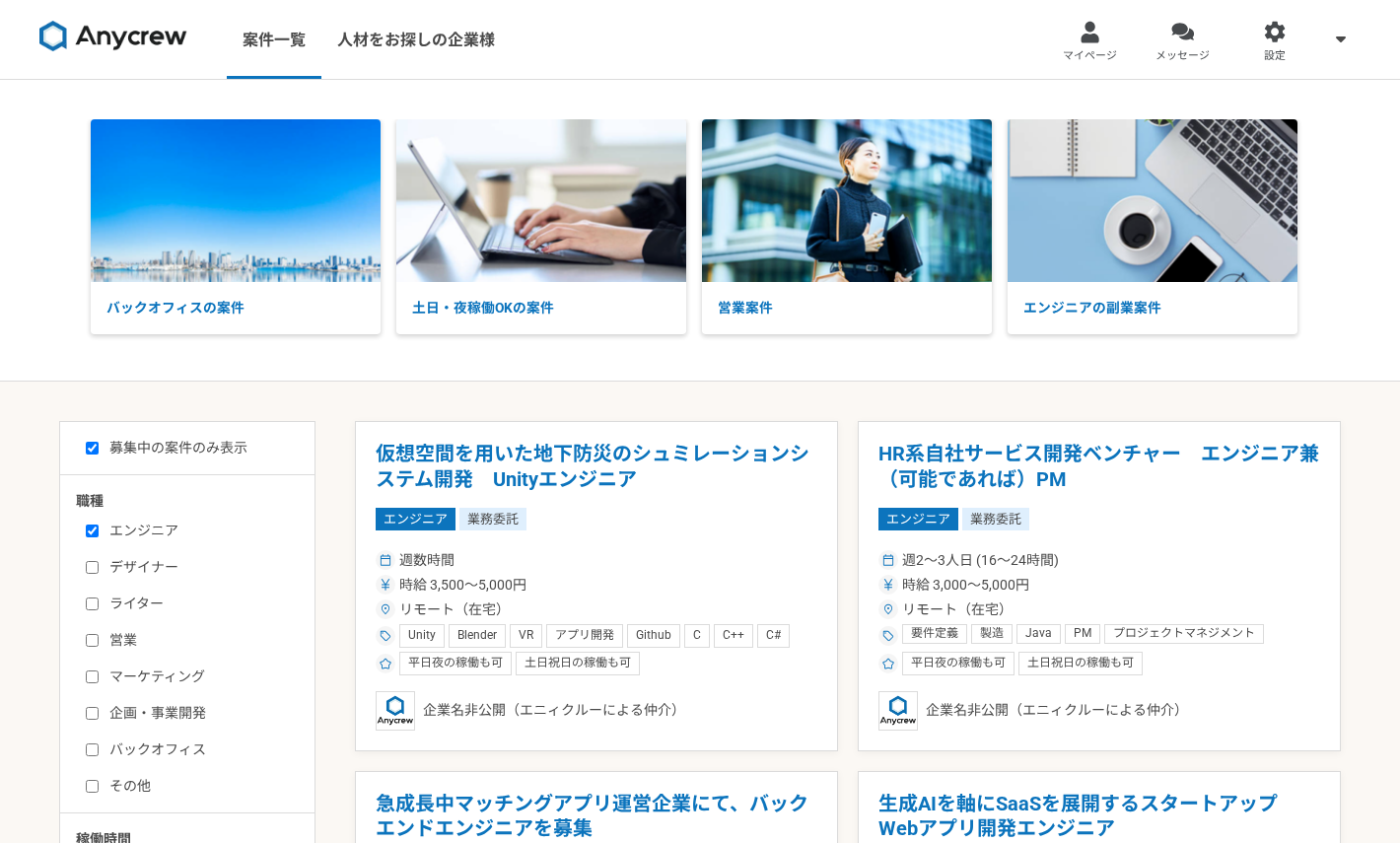 checkbox on "true" 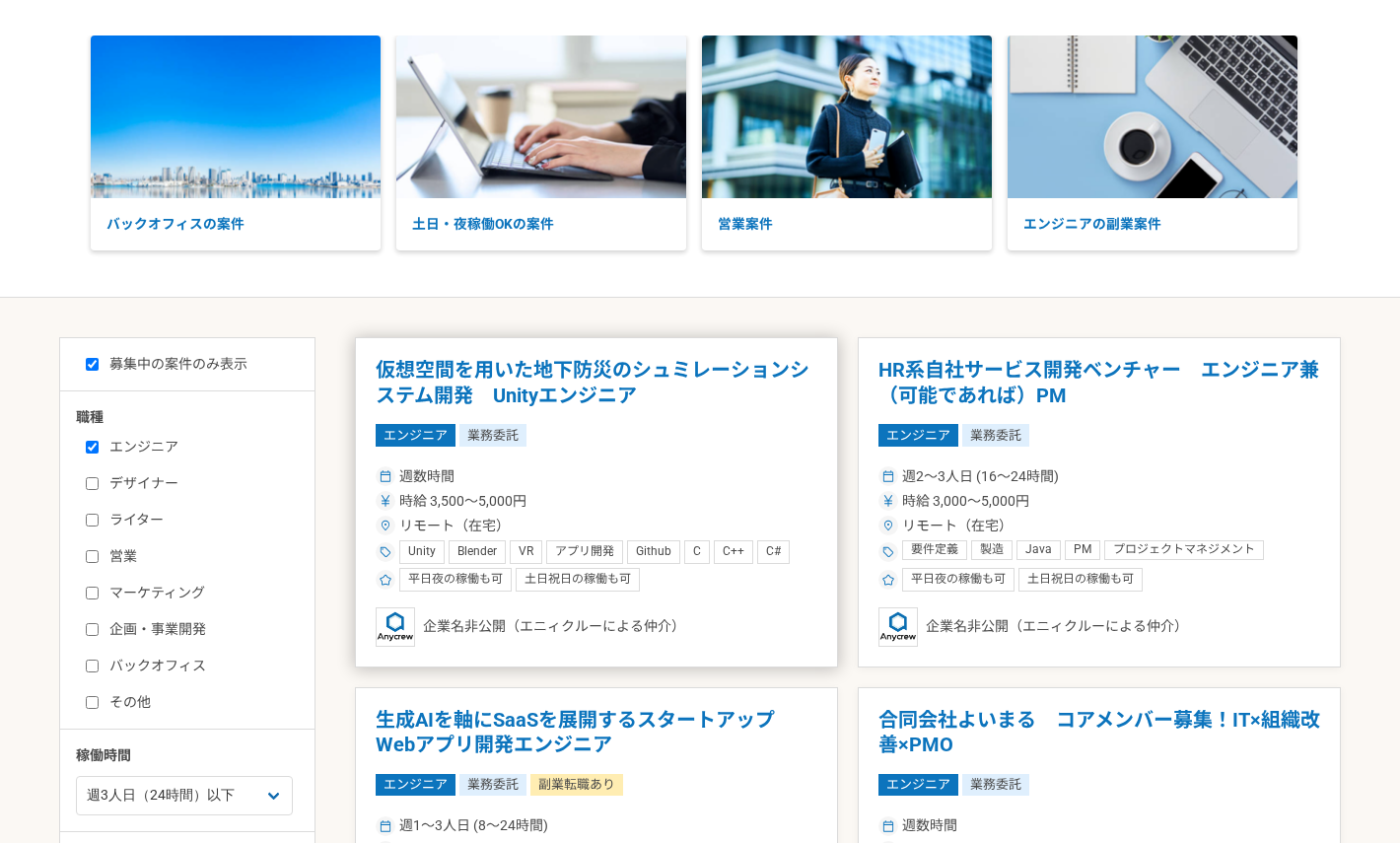 scroll, scrollTop: 123, scrollLeft: 0, axis: vertical 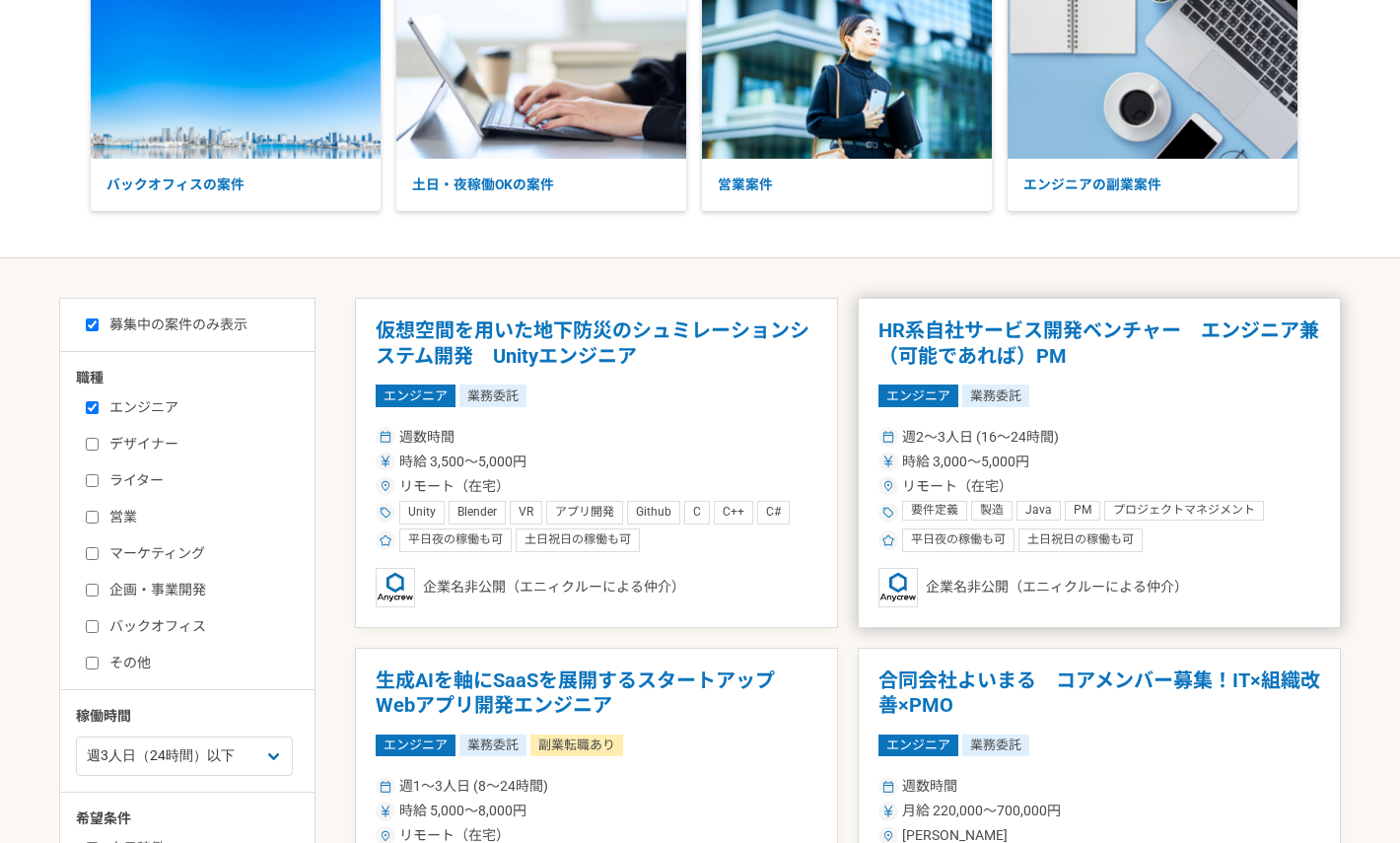 click on "HR系自社サービス開発ベンチャー　エンジニア兼（可能であれば）PM" at bounding box center [1099, 343] 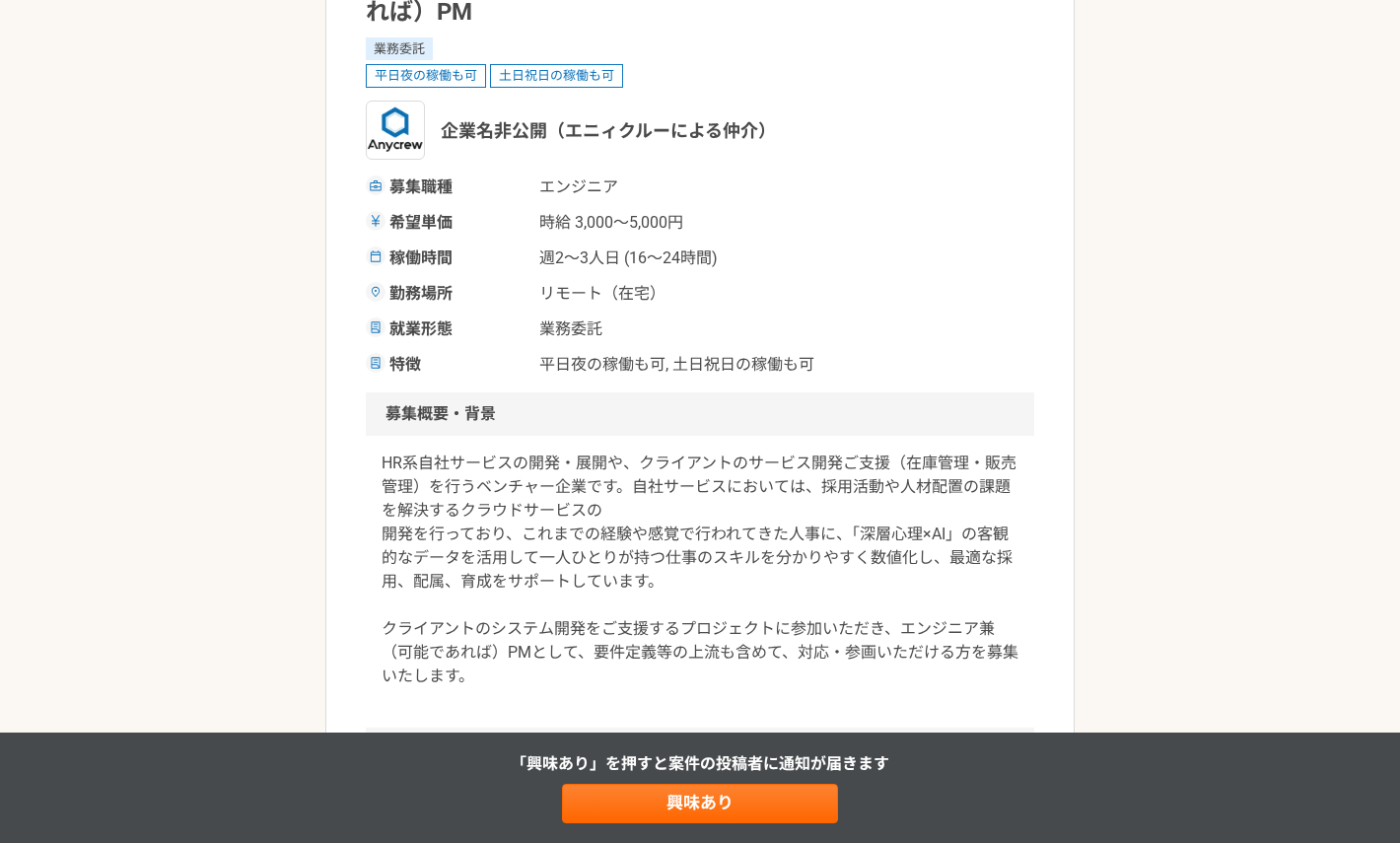 scroll, scrollTop: 246, scrollLeft: 0, axis: vertical 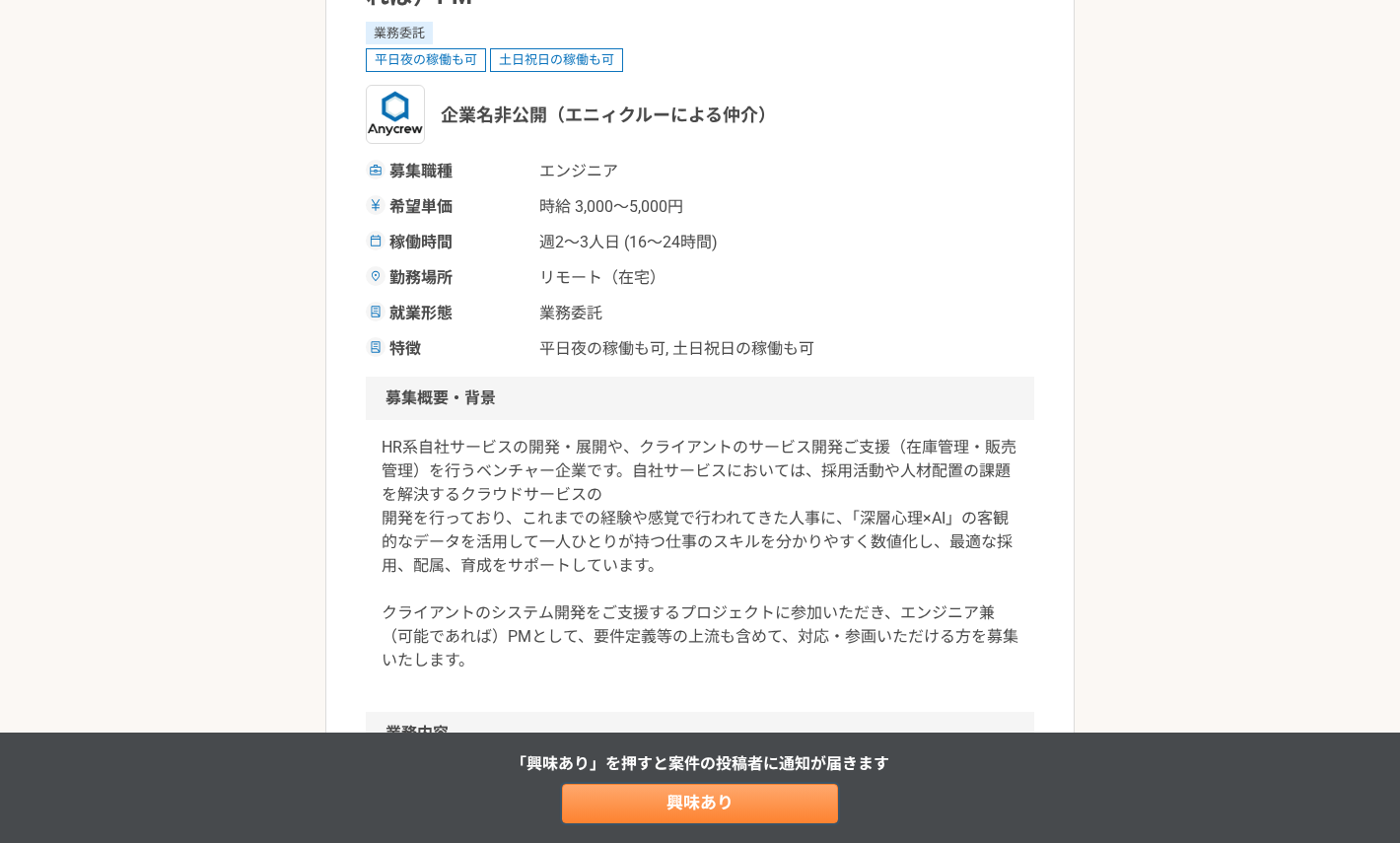 click on "興味あり" at bounding box center (700, 804) 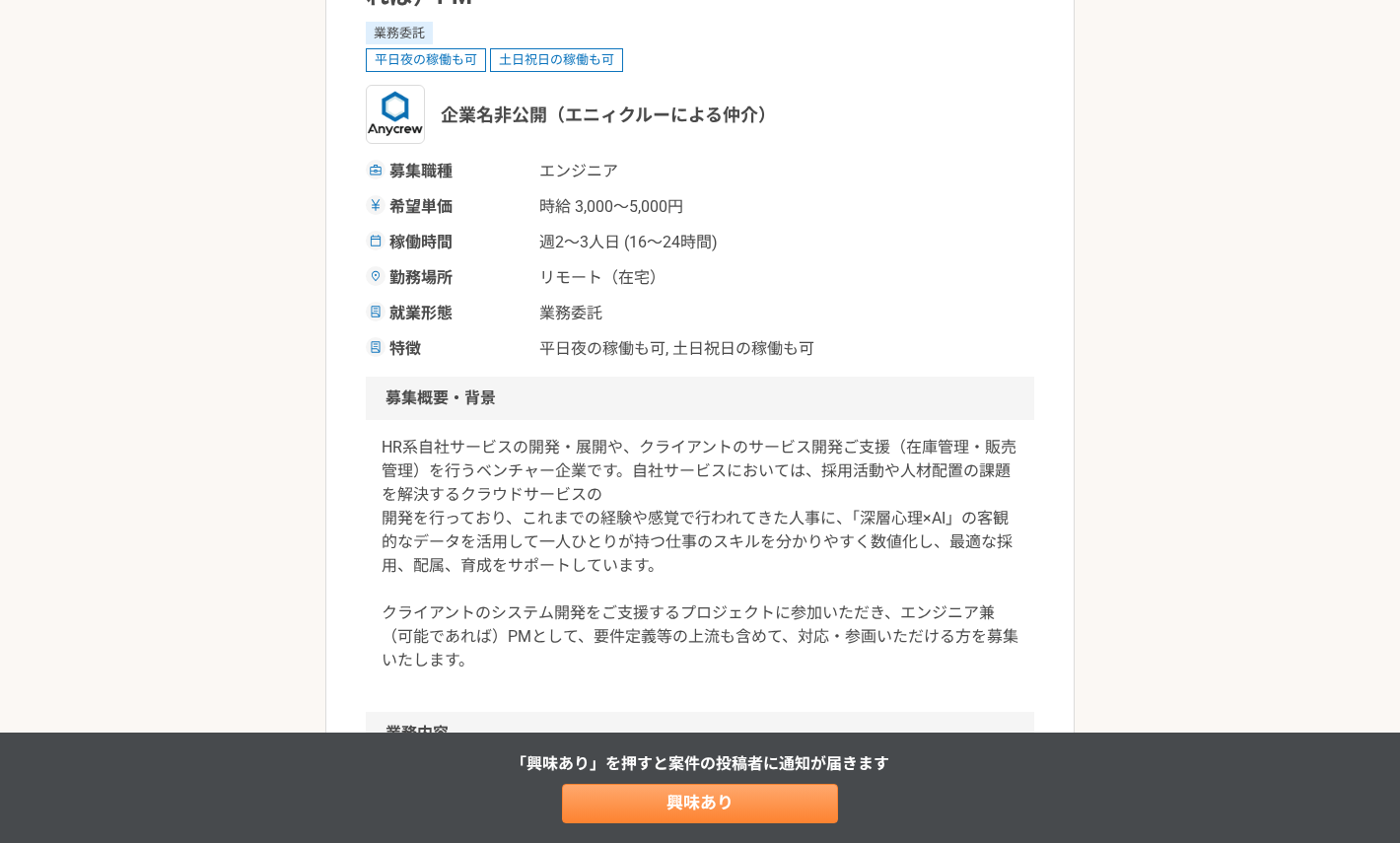 scroll, scrollTop: 0, scrollLeft: 0, axis: both 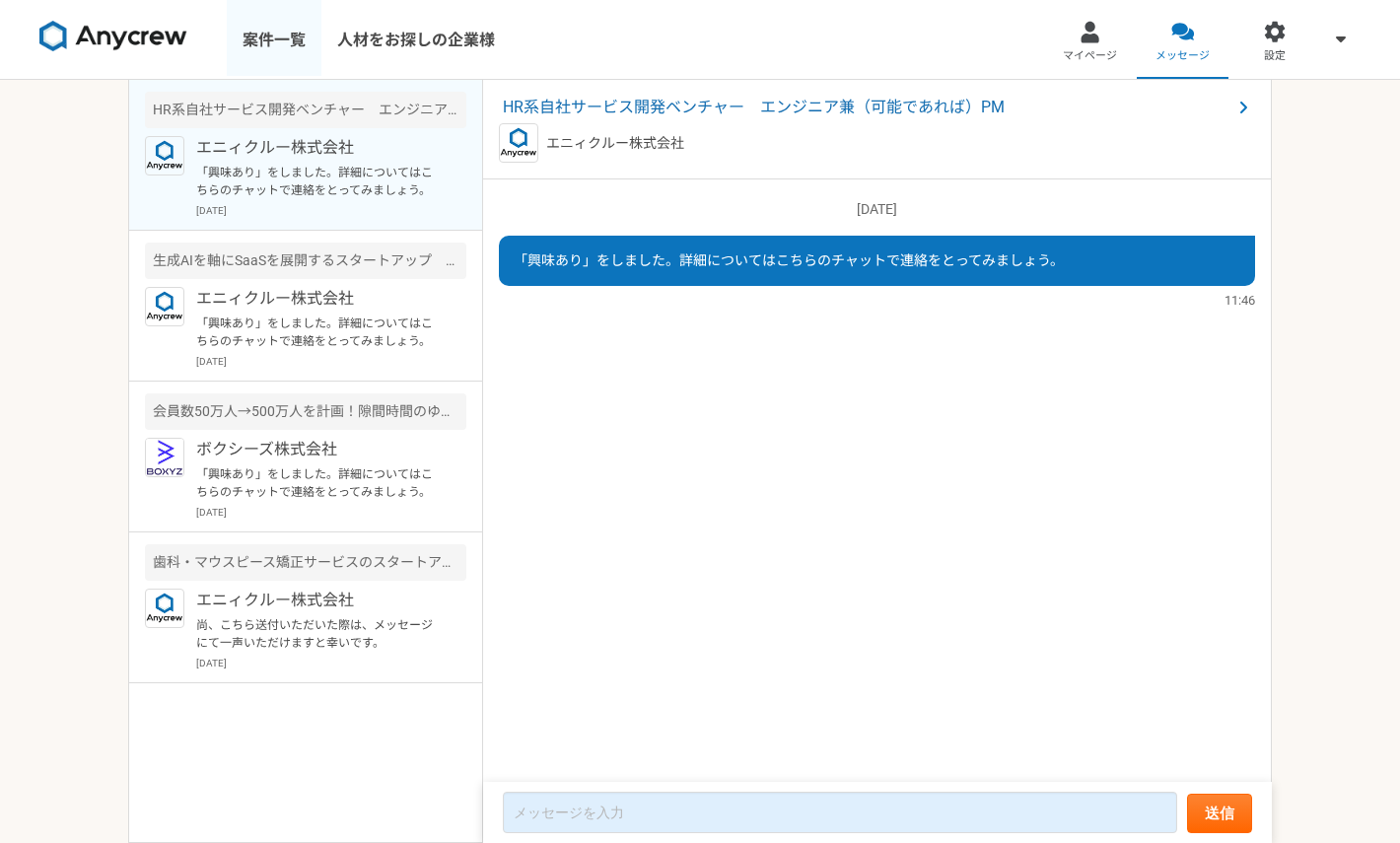 click on "案件一覧" at bounding box center (274, 39) 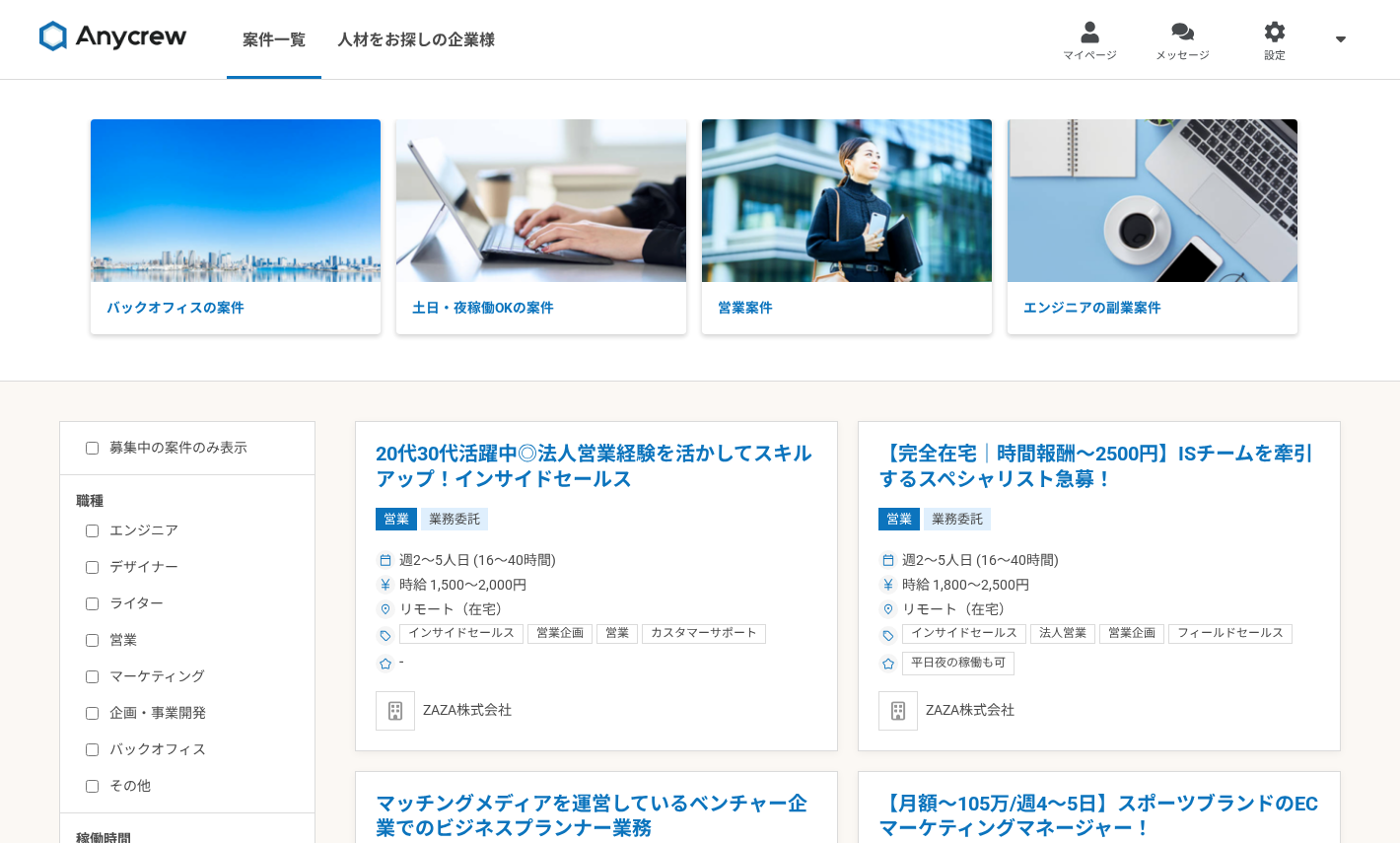 click on "募集中の案件のみ表示 職種 エンジニア デザイナー ライター 営業 マーケティング 企画・事業開発 バックオフィス その他 稼働時間 週1人日（8時間）以下 週2人日（16時間）以下 週3人日（24時間）以下 週4人日（32時間）以下 週5人日（40時間）以下 希望条件 土日稼働OK 平日夜稼働OK リモート（在宅）" at bounding box center (187, 756) 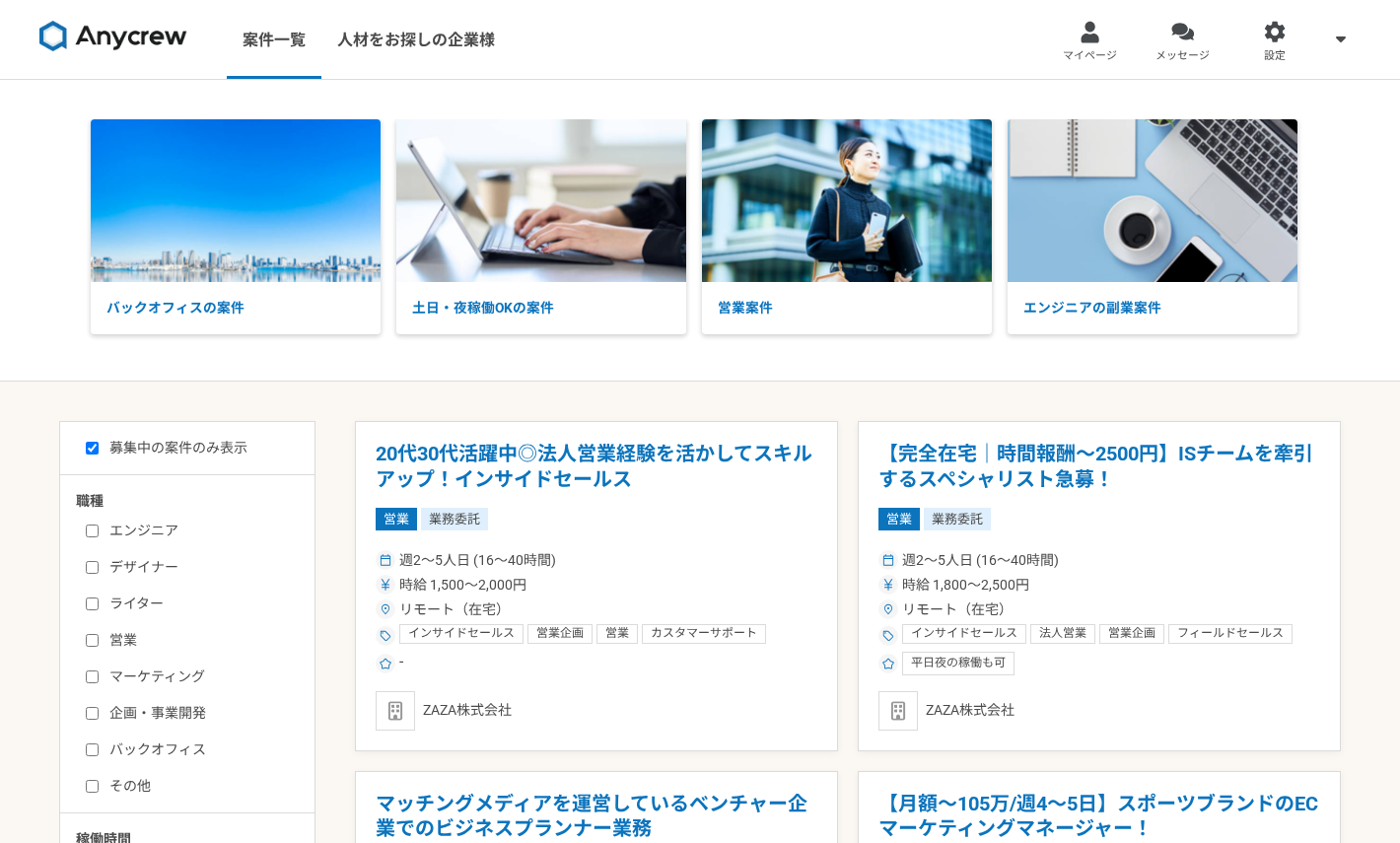 checkbox on "true" 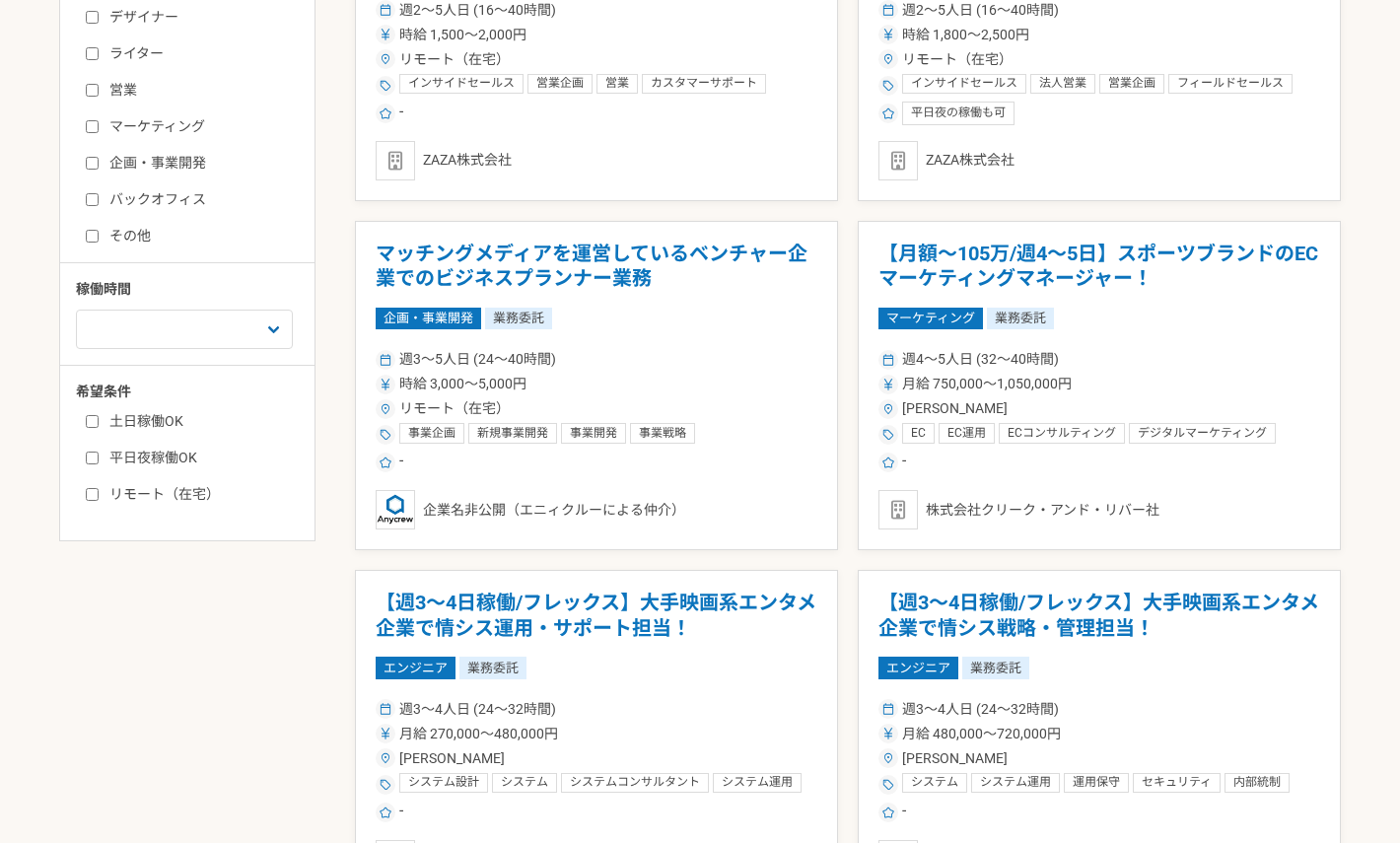 scroll, scrollTop: 471, scrollLeft: 0, axis: vertical 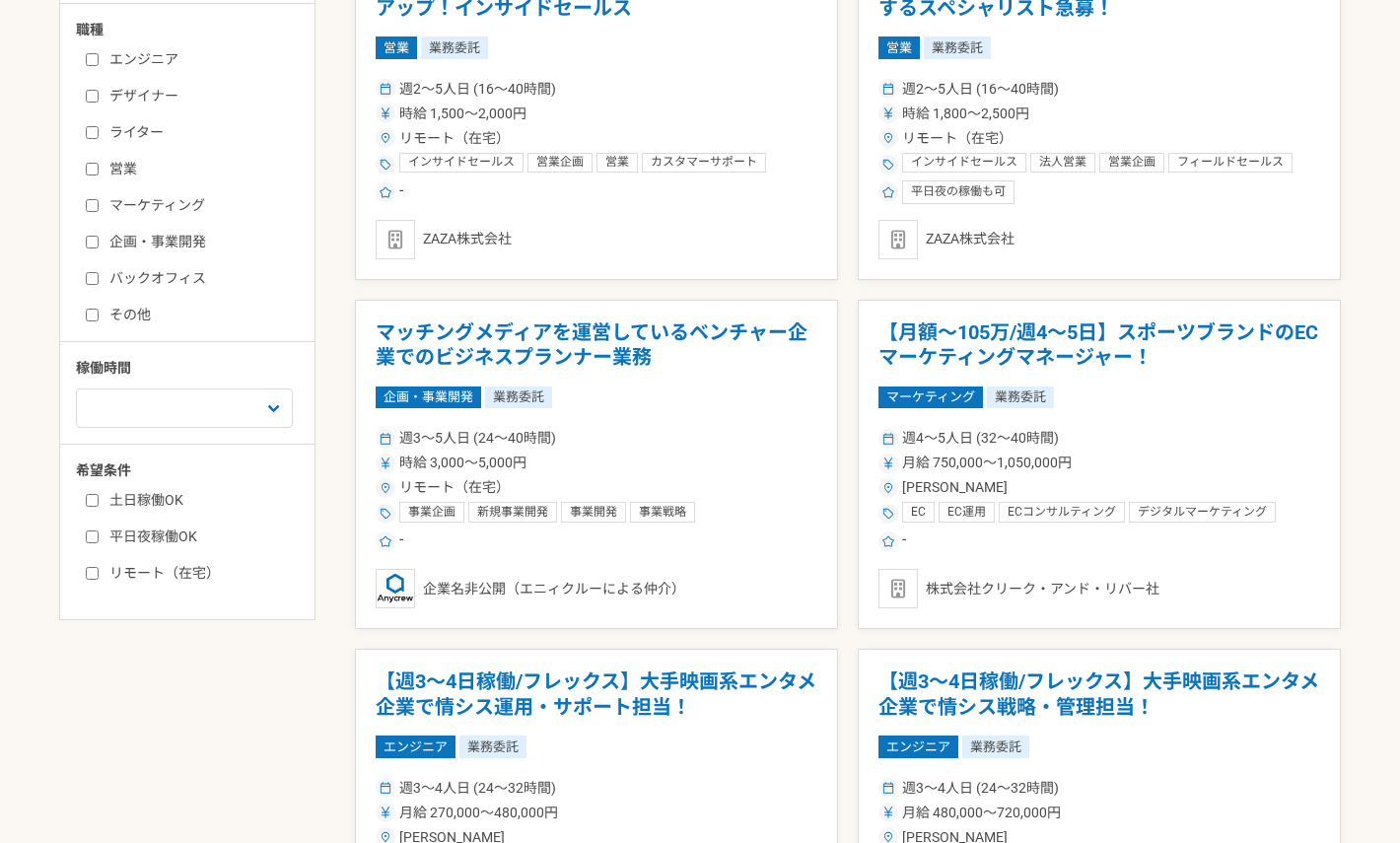 click on "エンジニア" at bounding box center (92, 59) 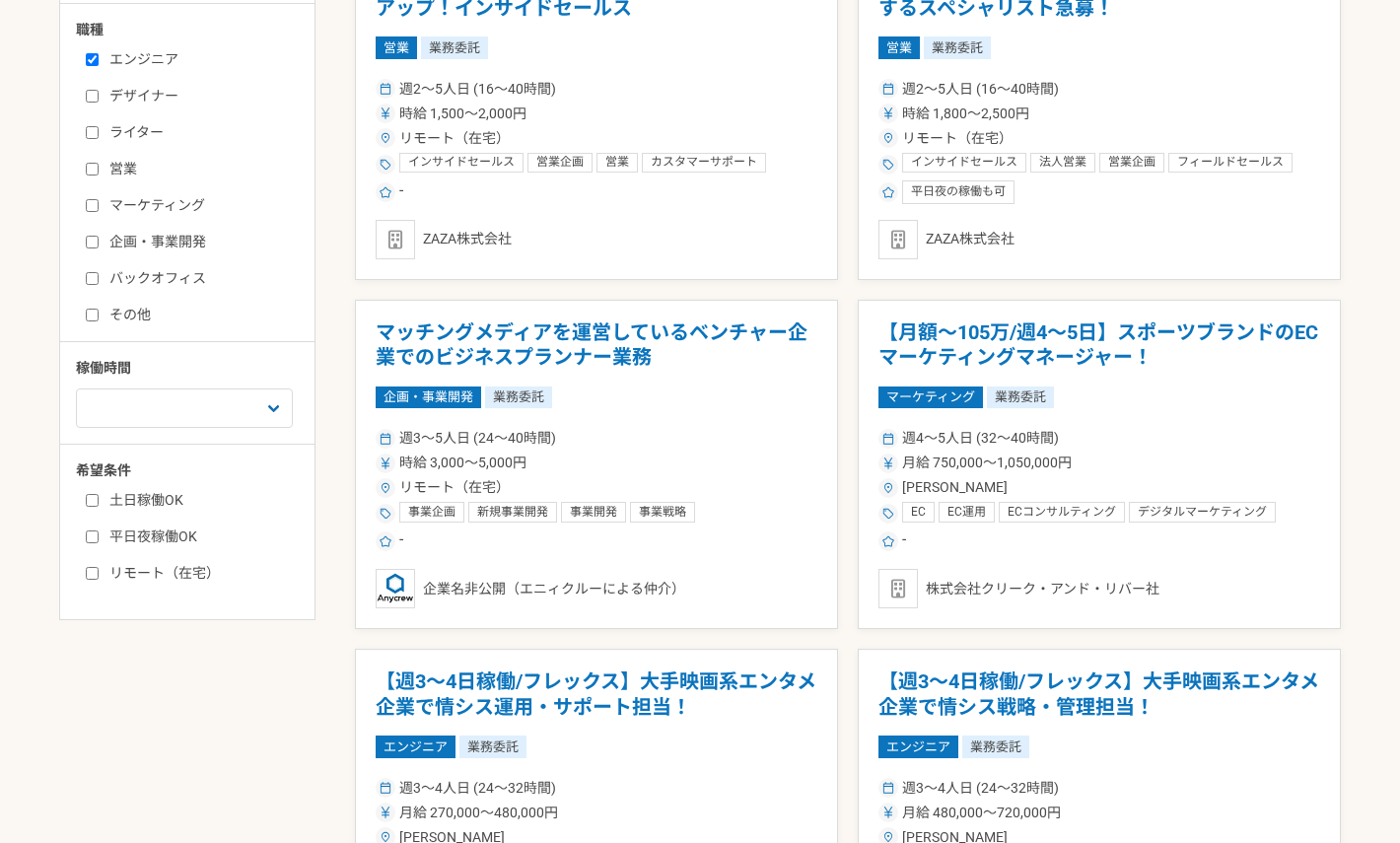 checkbox on "true" 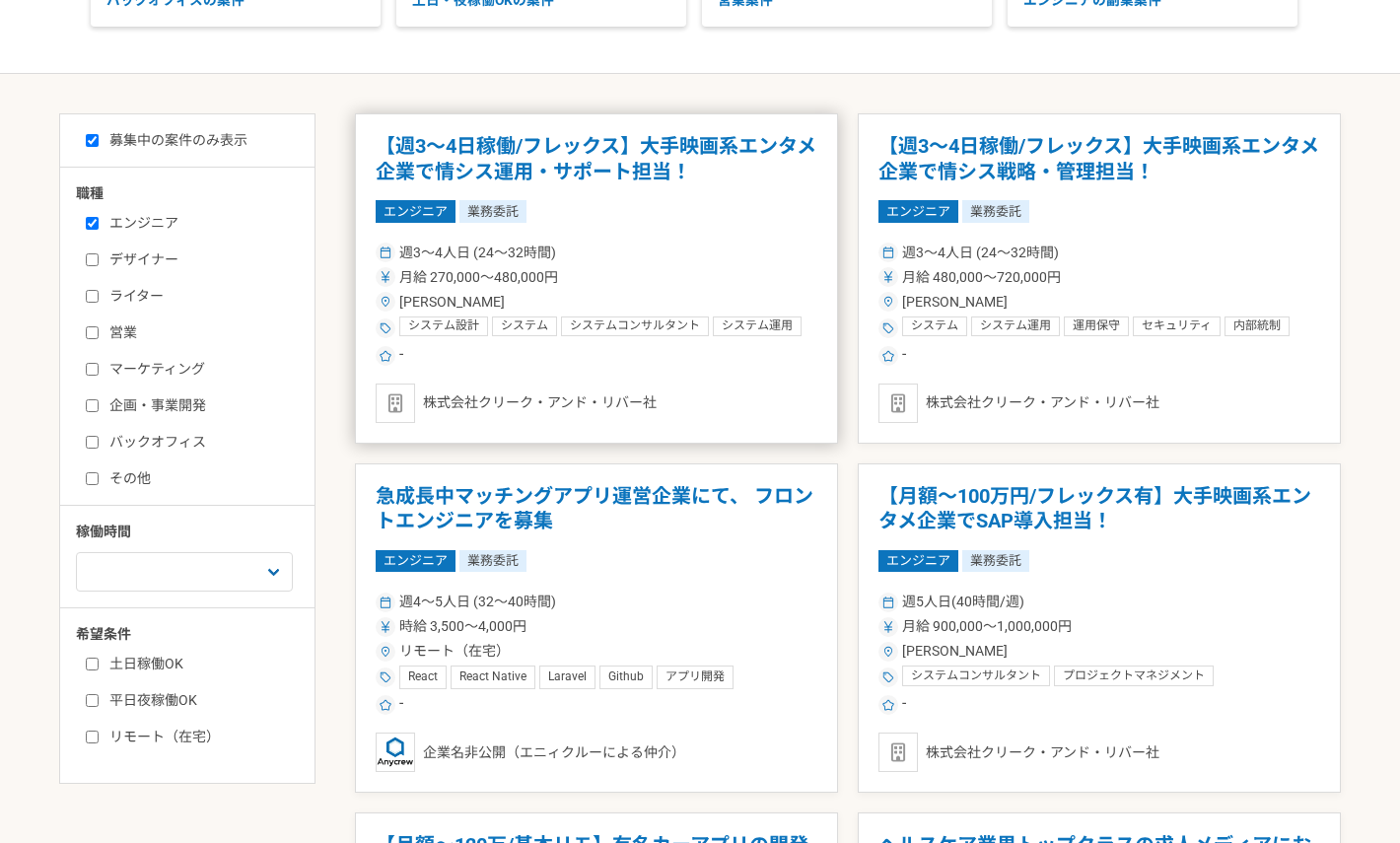scroll, scrollTop: 314, scrollLeft: 0, axis: vertical 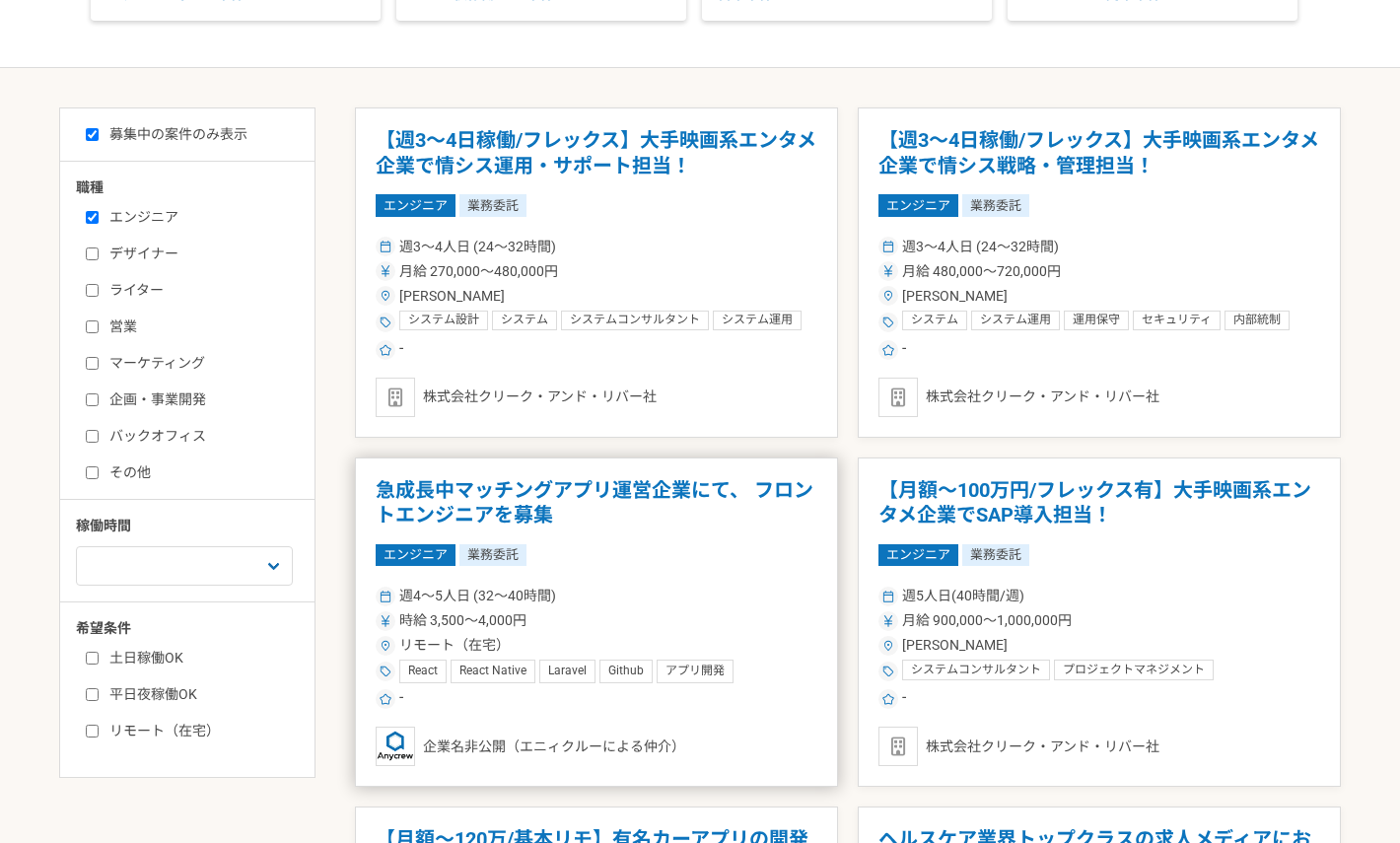 click on "急成長中マッチングアプリ運営企業にて、 フロントエンジニアを募集" at bounding box center [596, 503] 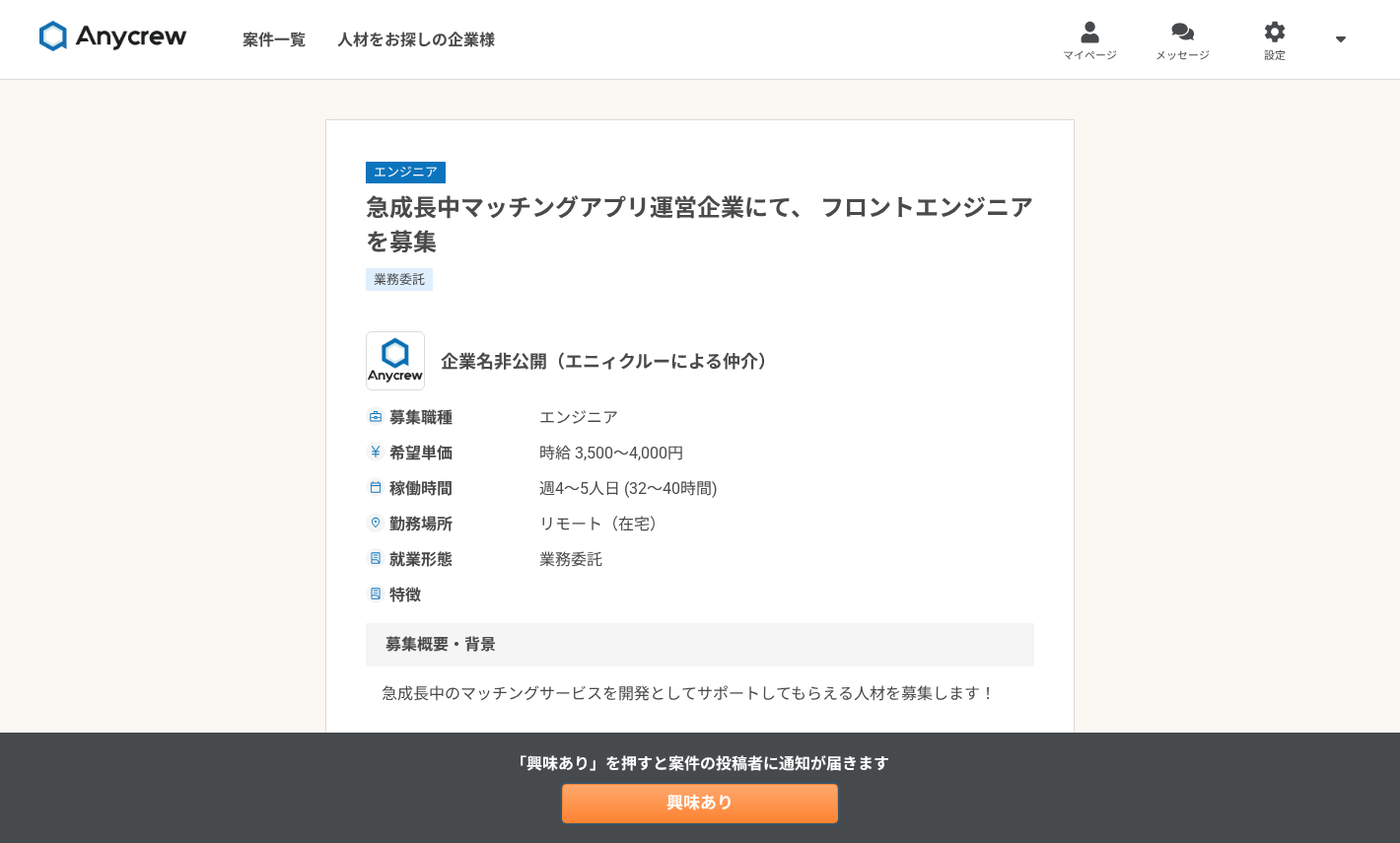 click on "興味あり" at bounding box center [700, 804] 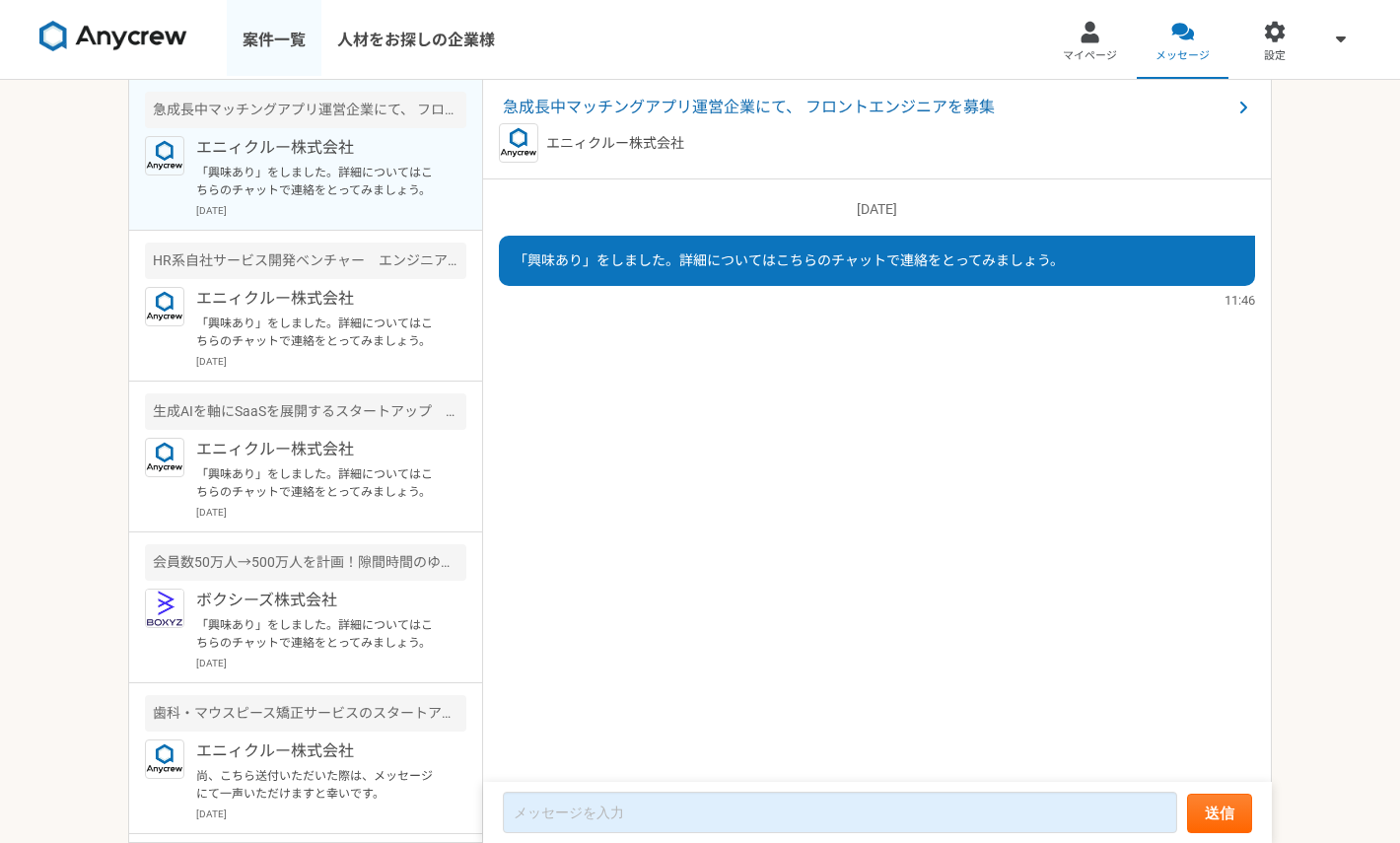 click on "案件一覧" at bounding box center (274, 39) 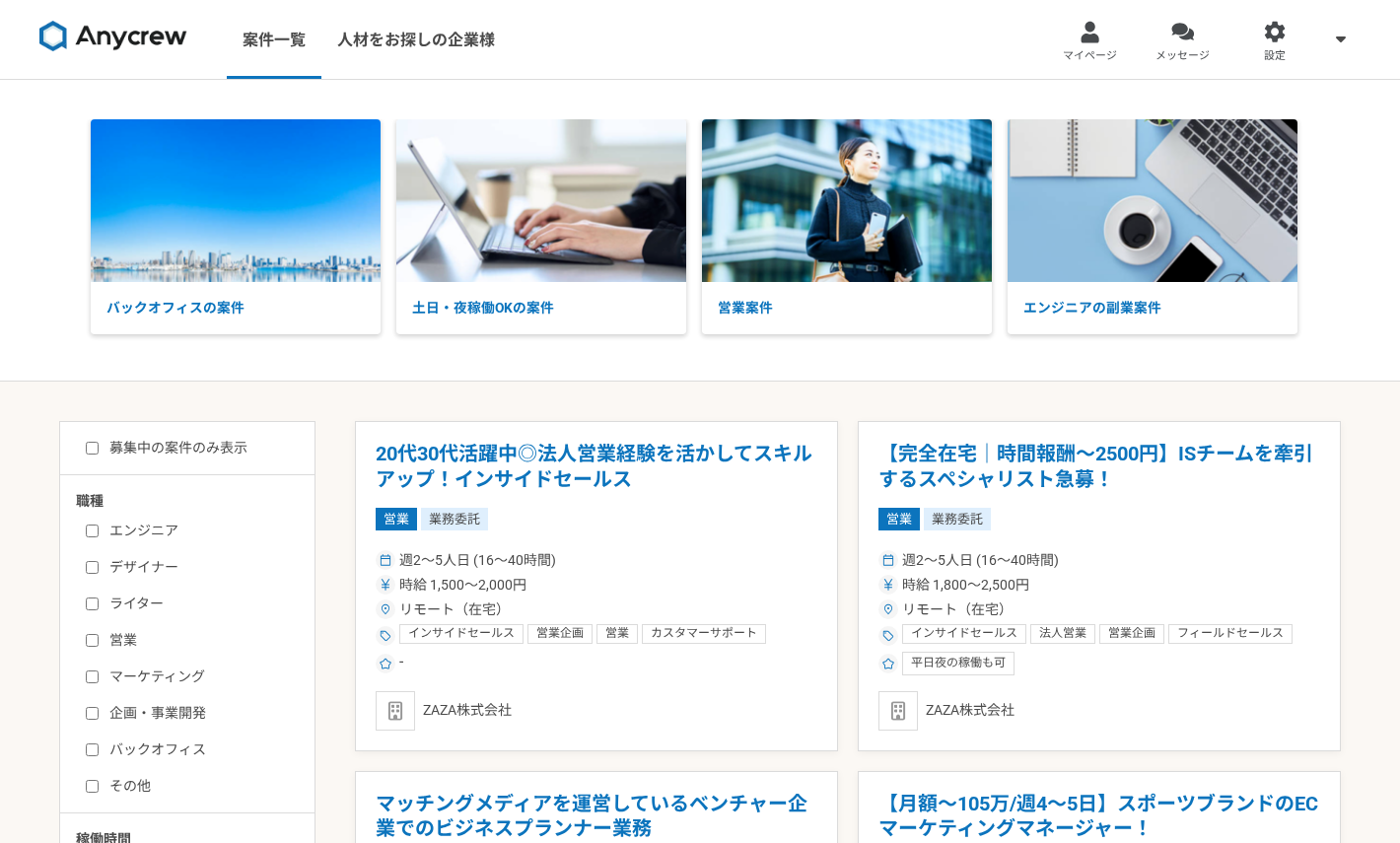 click on "エンジニア" at bounding box center [199, 530] 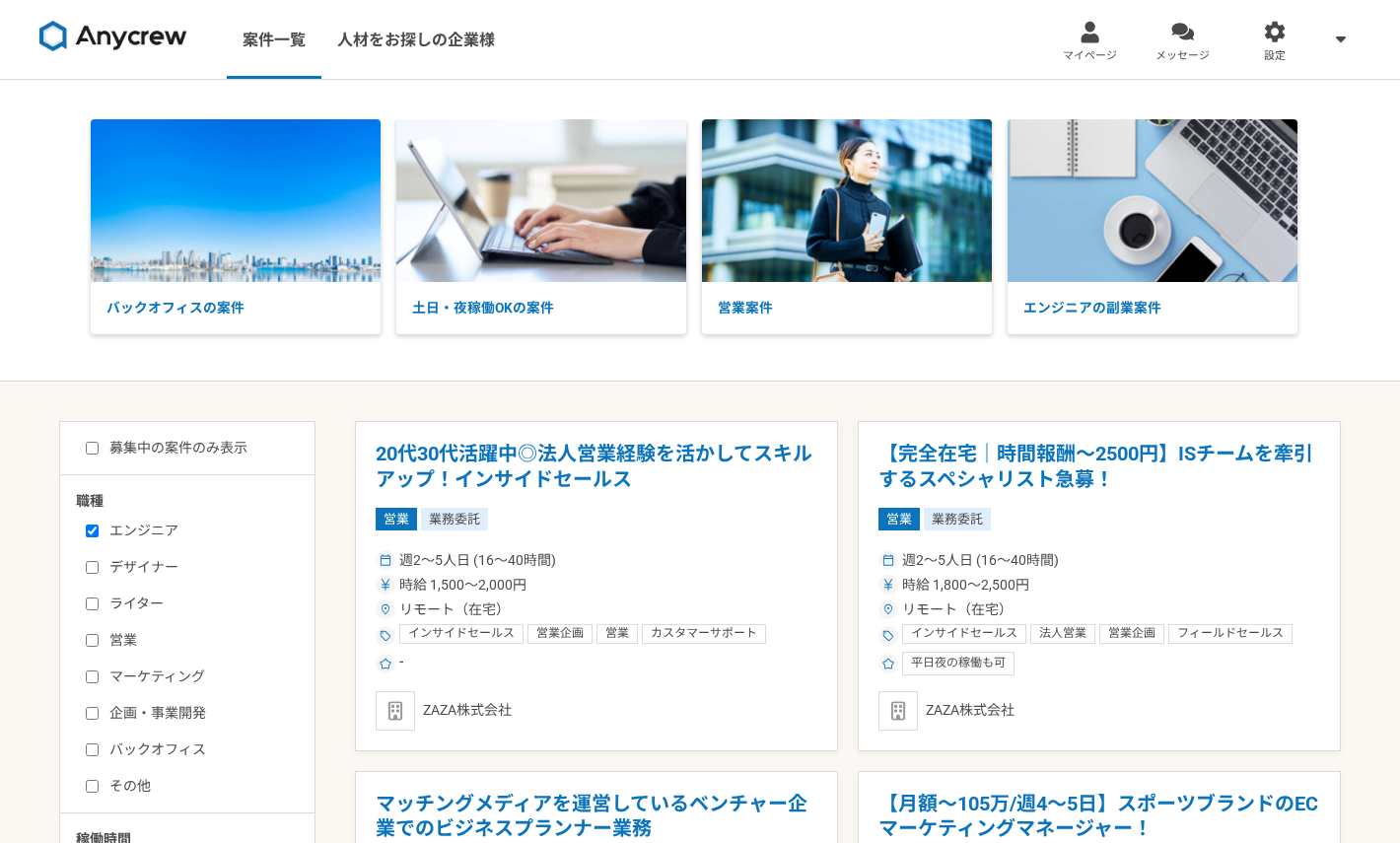 checkbox on "true" 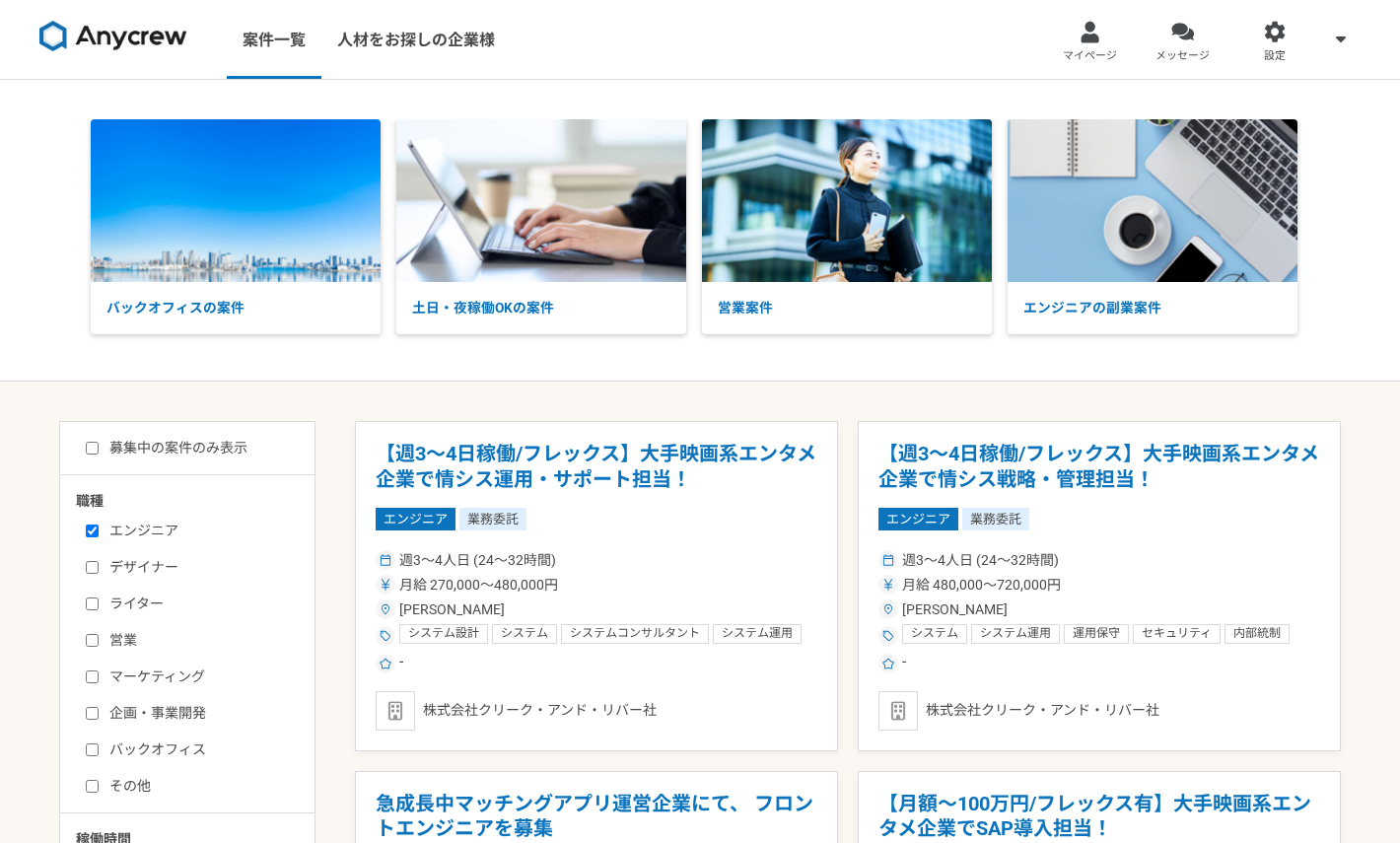 click on "募集中の案件のみ表示 職種 エンジニア デザイナー ライター 営業 マーケティング 企画・事業開発 バックオフィス その他 稼働時間 週1人日（8時間）以下 週2人日（16時間）以下 週3人日（24時間）以下 週4人日（32時間）以下 週5人日（40時間）以下 希望条件 土日稼働OK 平日夜稼働OK リモート（在宅）" at bounding box center [187, 756] 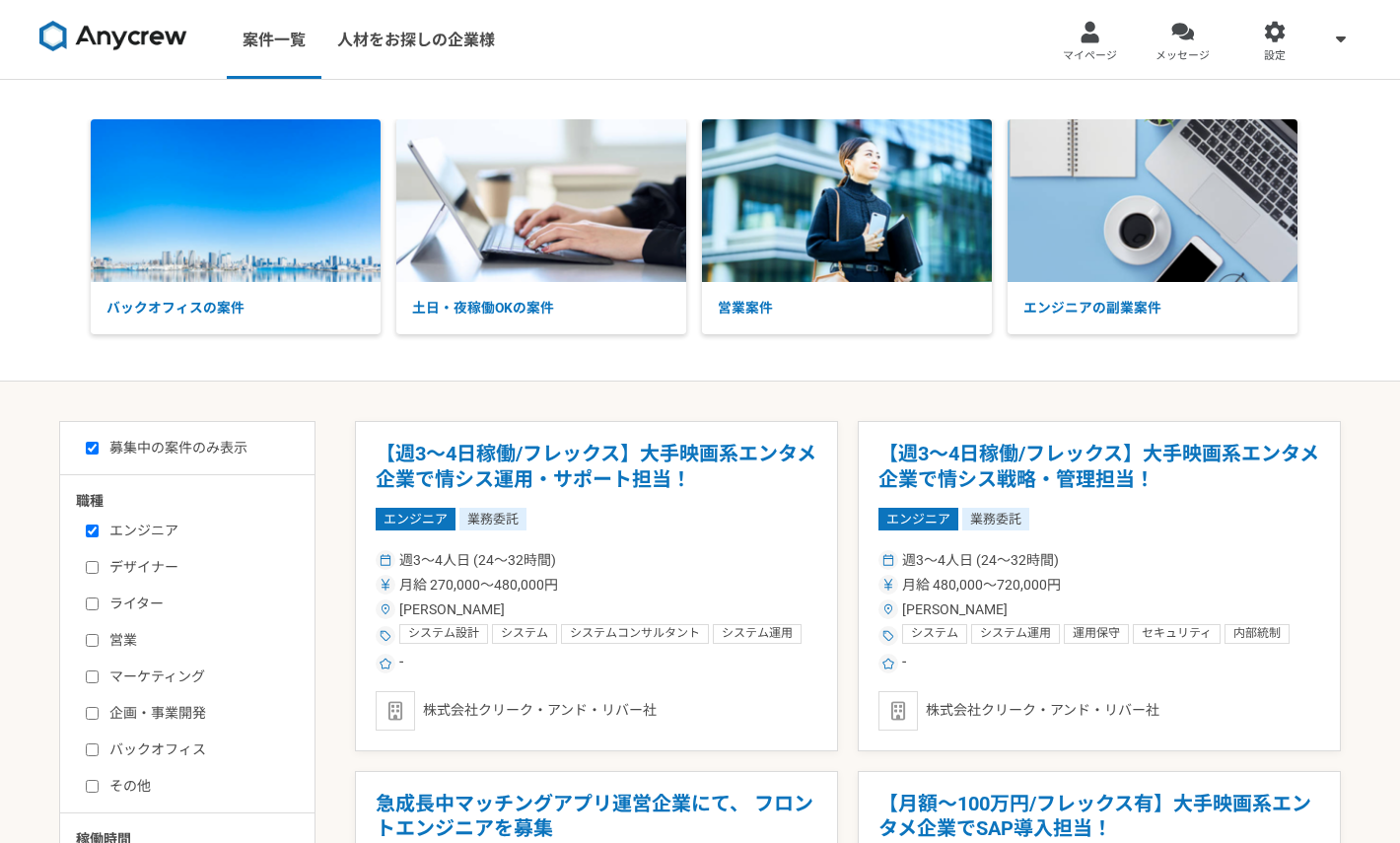 checkbox on "true" 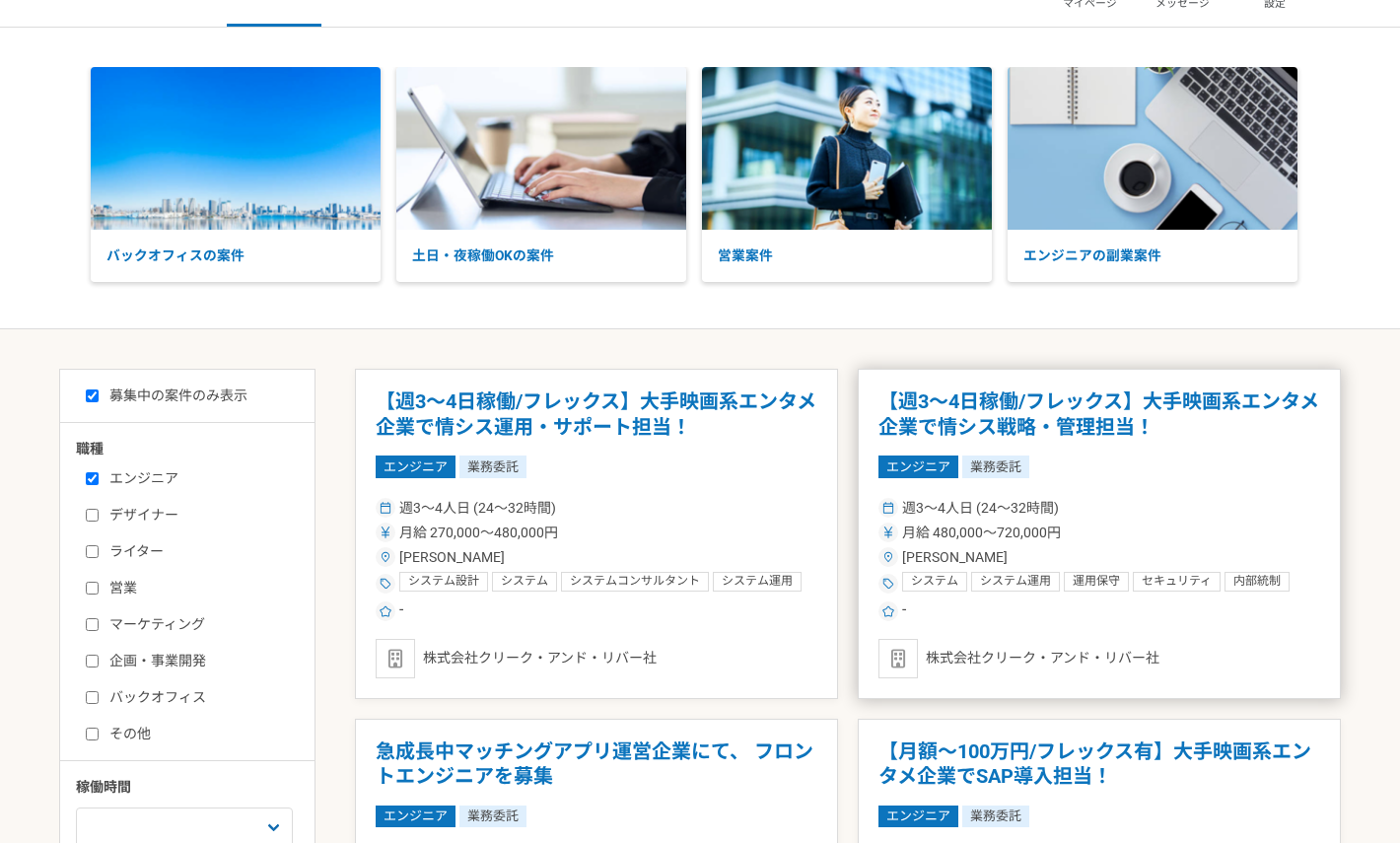 click on "【週3～4日稼働/フレックス】大手映画系エンタメ企業で情シス戦略・管理担当！" at bounding box center (1099, 414) 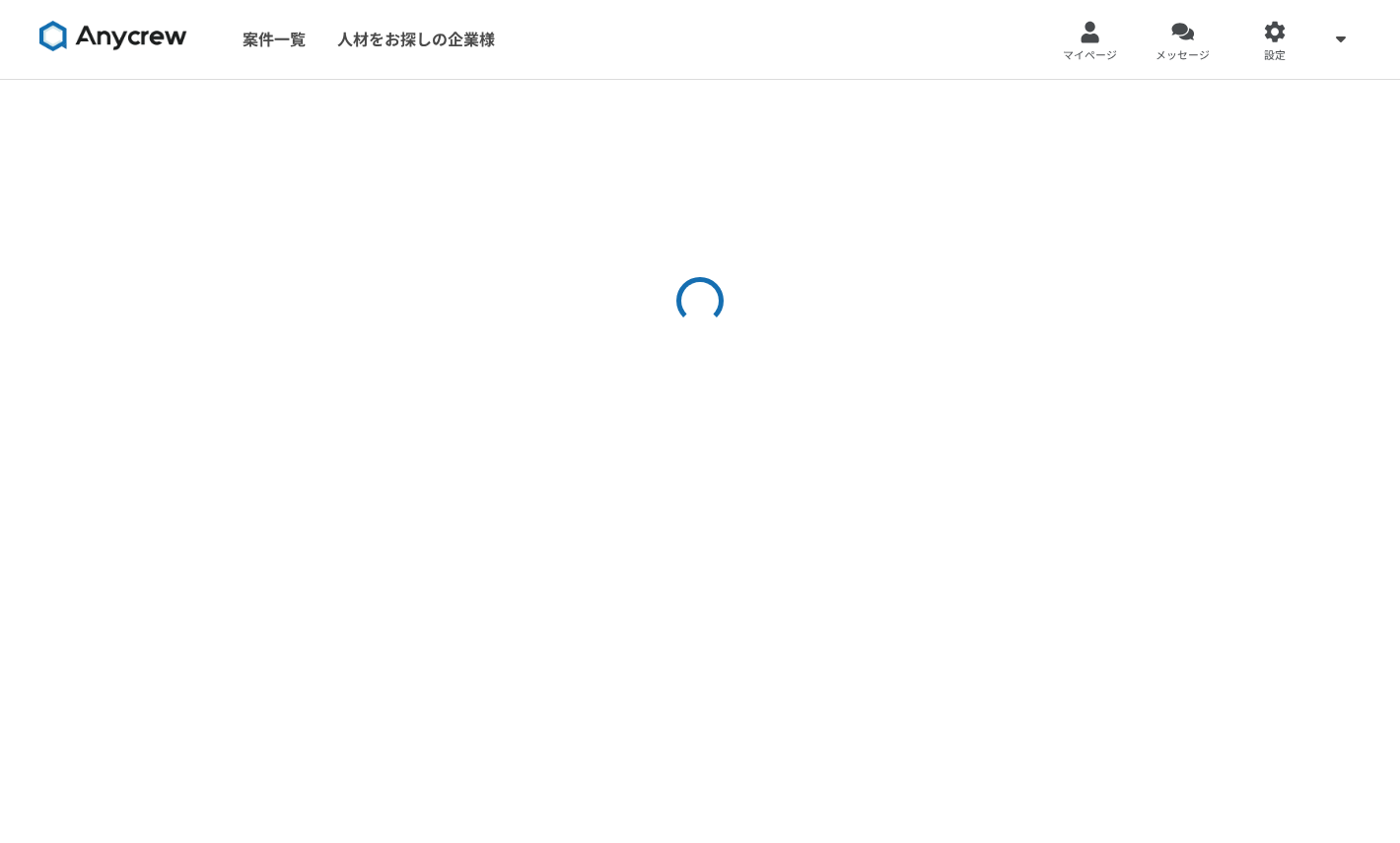 scroll, scrollTop: 0, scrollLeft: 0, axis: both 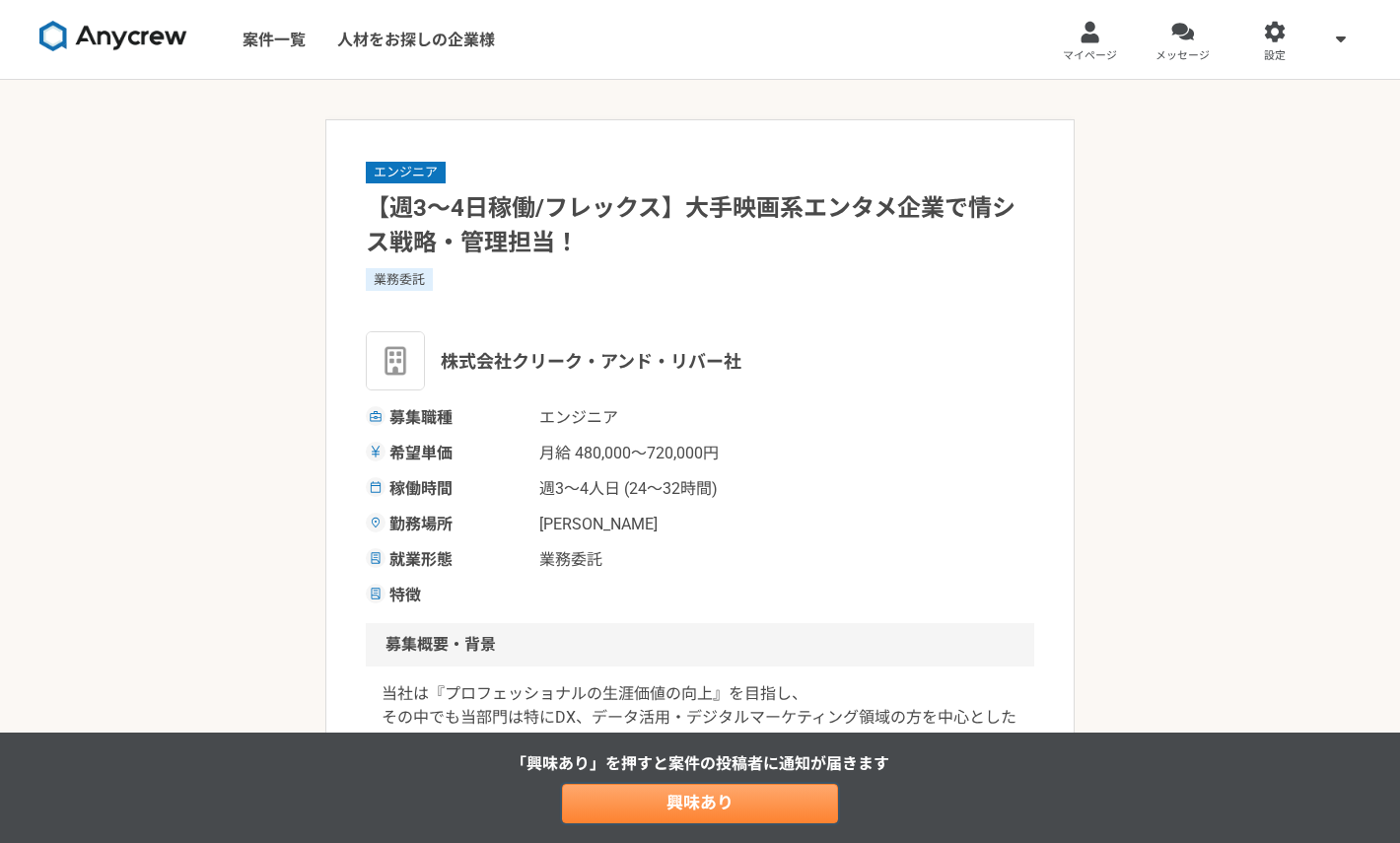 click on "興味あり" at bounding box center [700, 804] 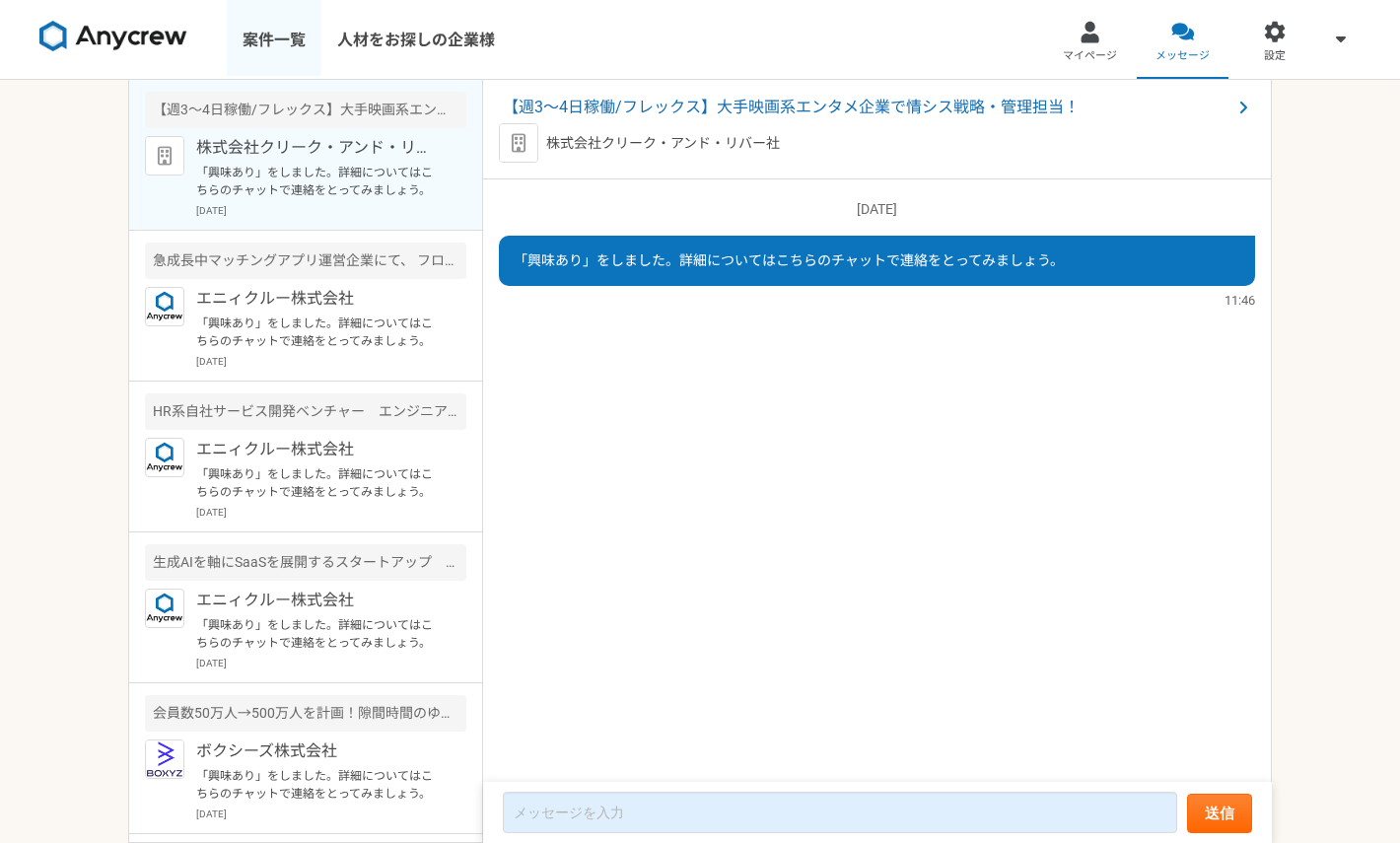 click on "案件一覧" at bounding box center [274, 39] 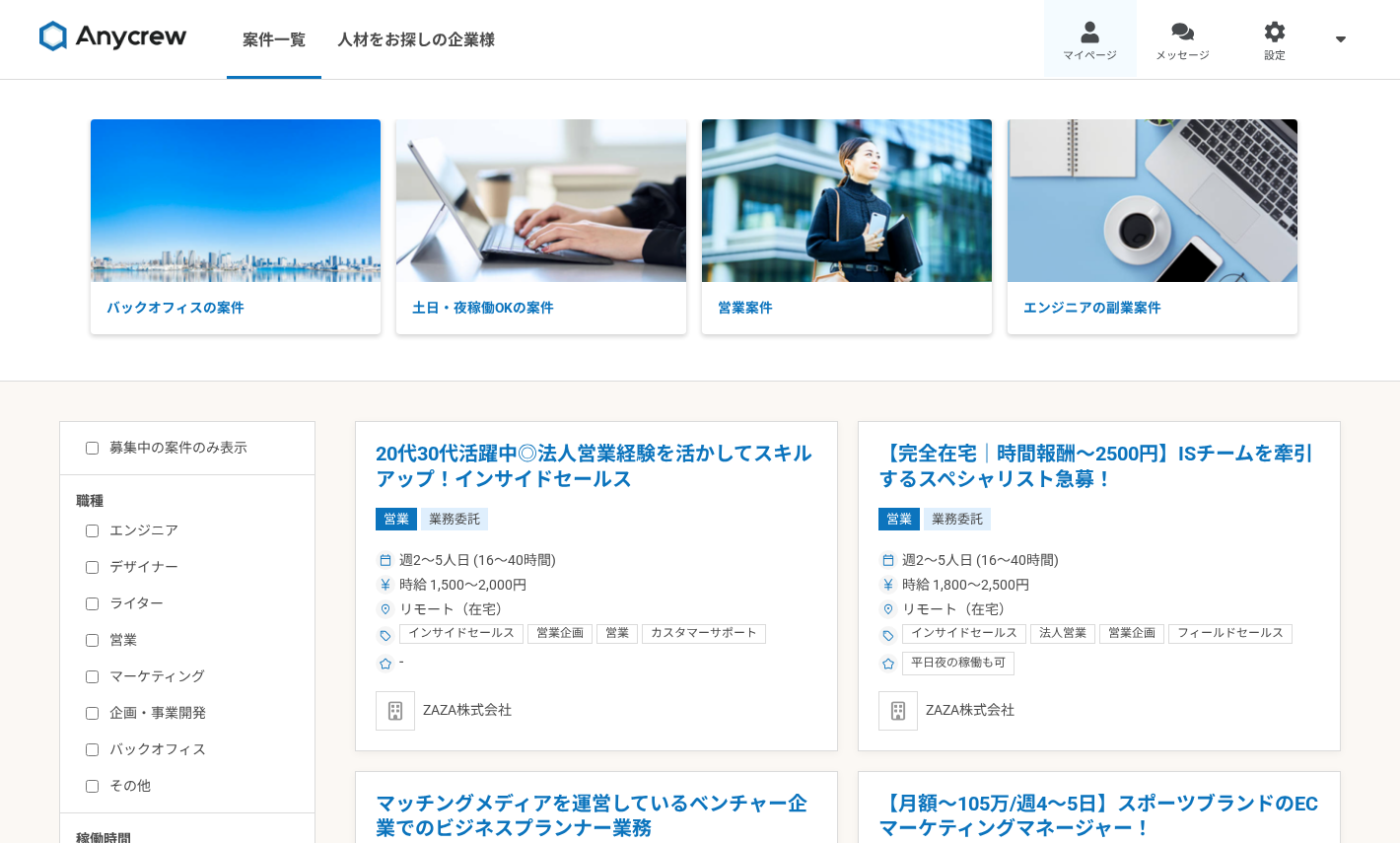 click on "マイページ" at bounding box center (1090, 39) 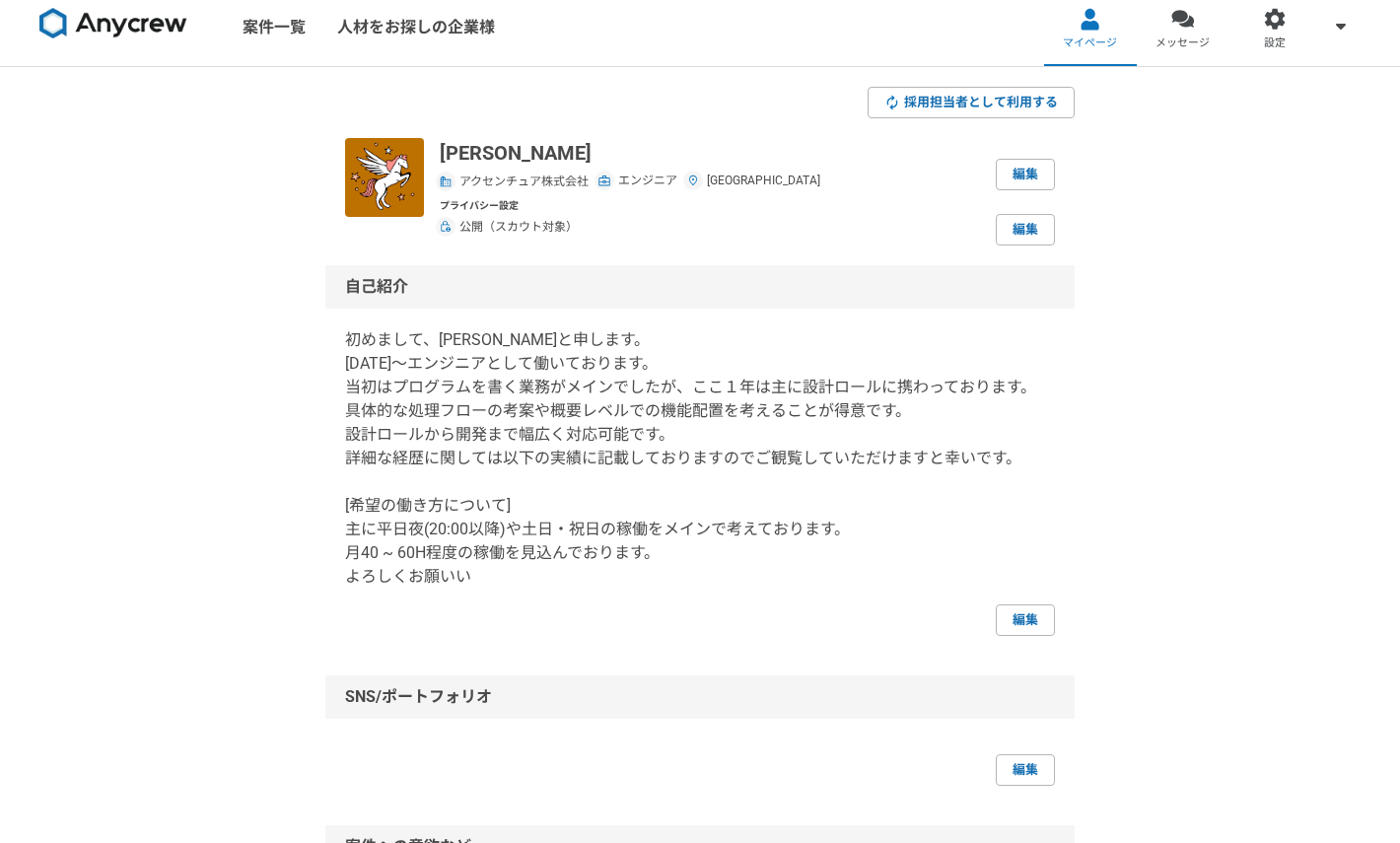 scroll, scrollTop: 45, scrollLeft: 0, axis: vertical 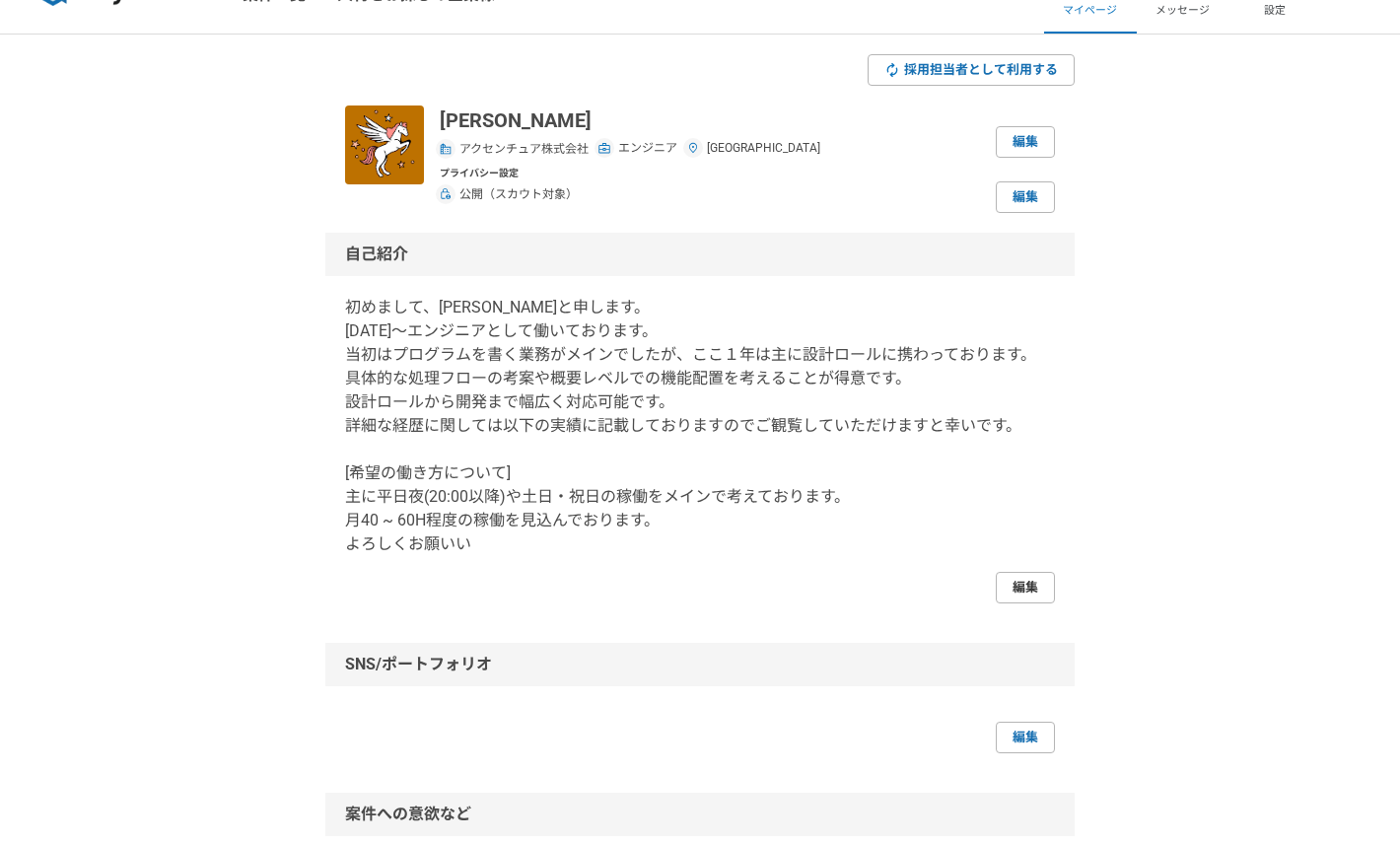 click on "編集" at bounding box center (1025, 588) 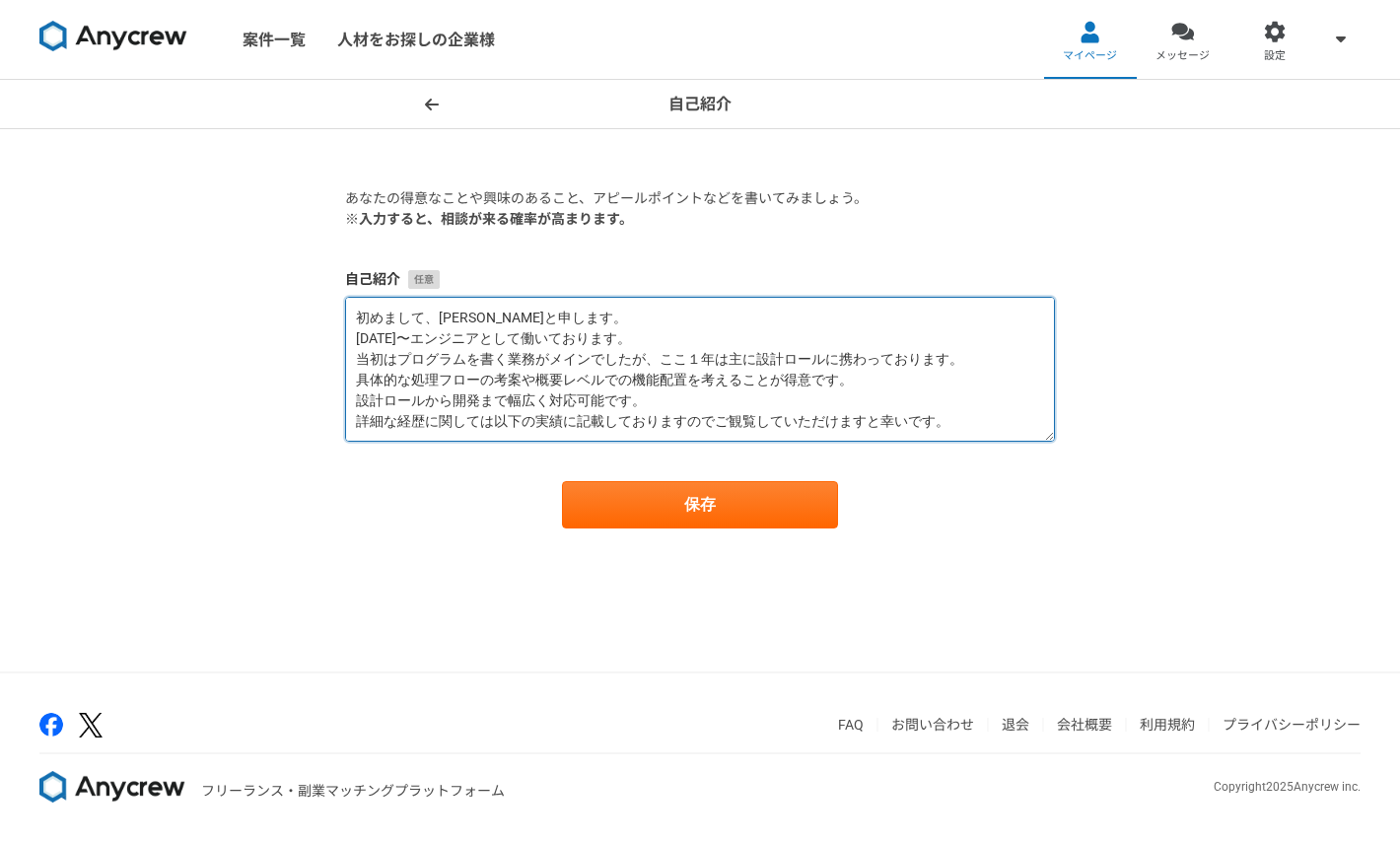 click on "初めまして、Nakai Yutoと申します。
2020年〜エンジニアとして働いております。
当初はプログラムを書く業務がメインでしたが、ここ１年は主に設計ロールに携わっております。
具体的な処理フローの考案や概要レベルでの機能配置を考えることが得意です。
設計ロールから開発まで幅広く対応可能です。
詳細な経歴に関しては以下の実績に記載しておりますのでご観覧していただけますと幸いです。
[希望の働き方について]
主に平日夜(20:00以降)や土日・祝日の稼働をメインで考えております。
月40 ~ 60H程度の稼働を見込んでおります。
よろしくお願いい" at bounding box center (700, 369) 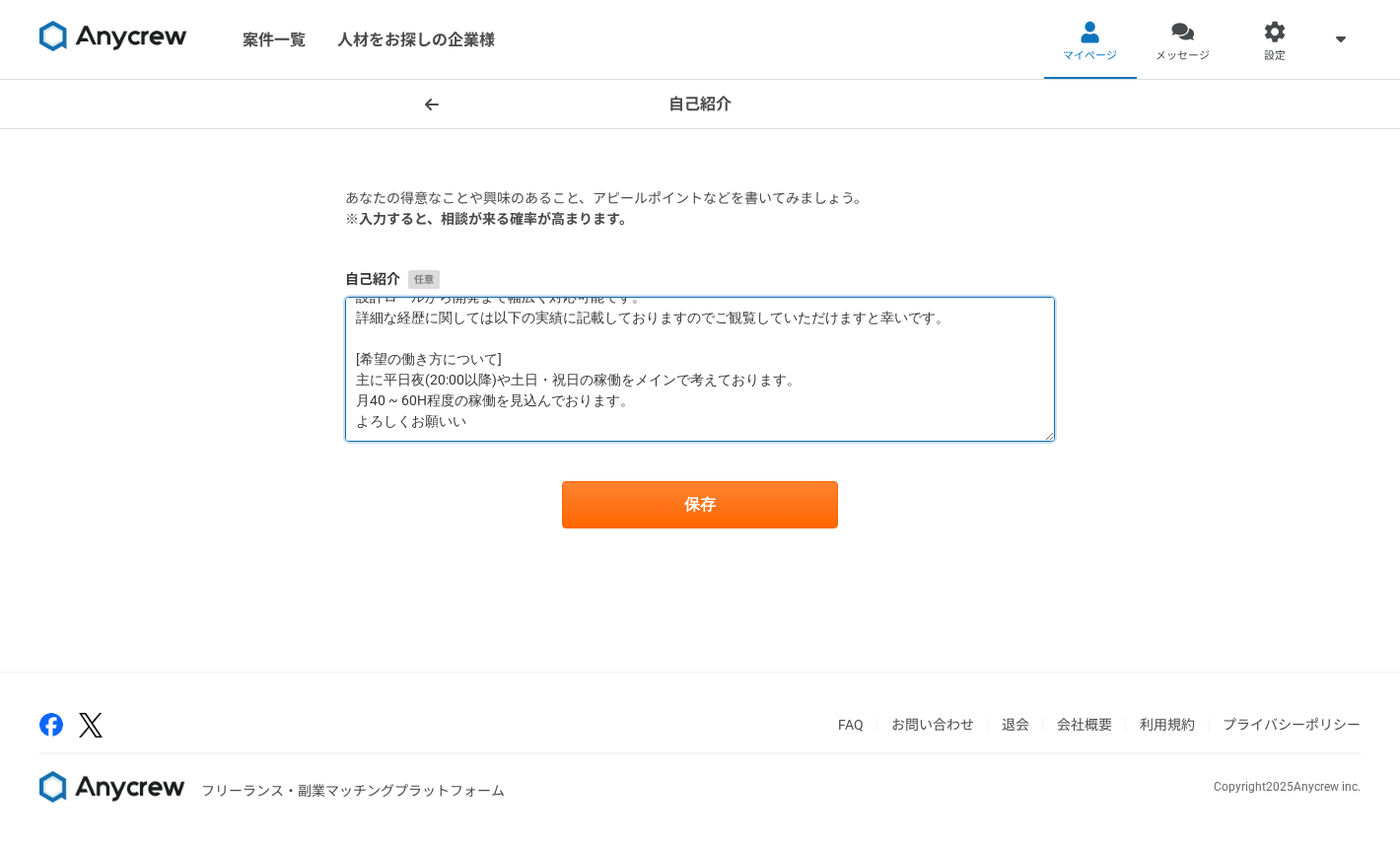 click on "初めまして、Nakai Yutoと申します。
2020年〜エンジニアとして働いております。
当初はプログラムを書く業務がメインでしたが、ここ１年は主に設計ロールに携わっております。
具体的な処理フローの考案や概要レベルでの機能配置を考えることが得意です。
設計ロールから開発まで幅広く対応可能です。
詳細な経歴に関しては以下の実績に記載しておりますのでご観覧していただけますと幸いです。
[希望の働き方について]
主に平日夜(20:00以降)や土日・祝日の稼働をメインで考えております。
月40 ~ 60H程度の稼働を見込んでおります。
よろしくお願いい" at bounding box center [700, 369] 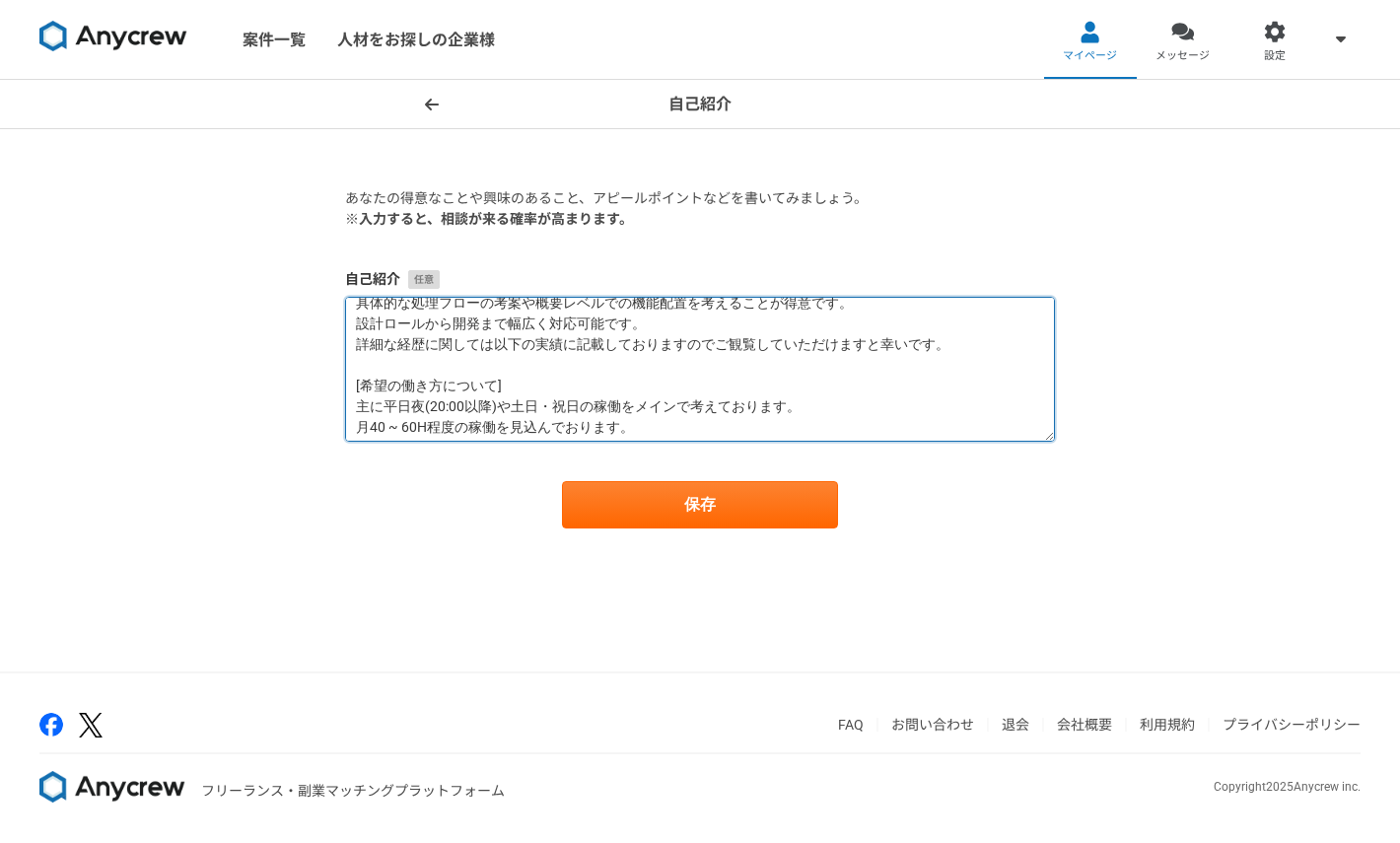 scroll, scrollTop: 72, scrollLeft: 0, axis: vertical 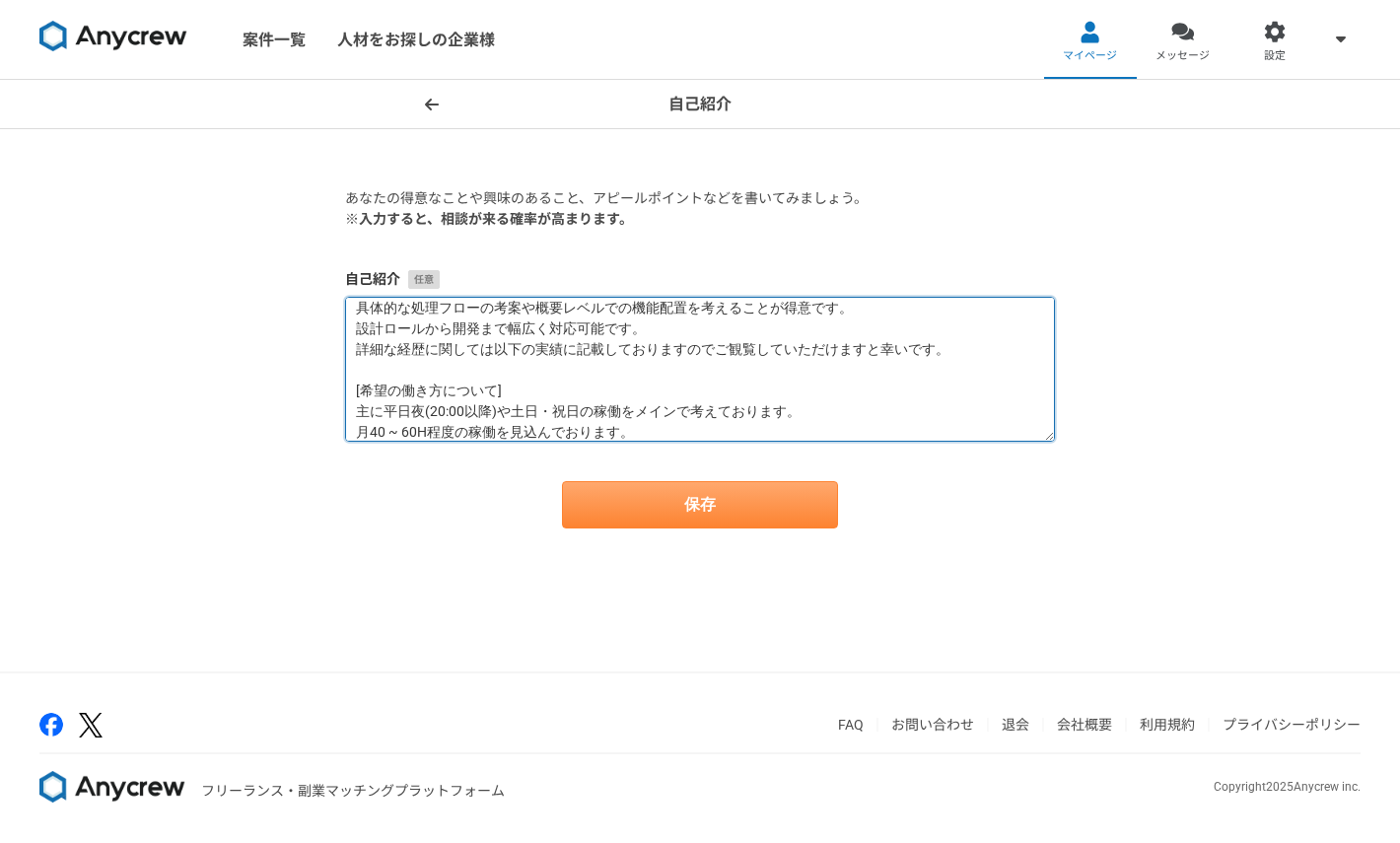 type on "初めまして、Nakai Yutoと申します。
2020年〜エンジニアとして働いております。
当初はプログラムを書く業務がメインでしたが、ここ１年は主に設計ロールに携わっております。
具体的な処理フローの考案や概要レベルでの機能配置を考えることが得意です。
設計ロールから開発まで幅広く対応可能です。
詳細な経歴に関しては以下の実績に記載しておりますのでご観覧していただけますと幸いです。
[希望の働き方について]
主に平日夜(20:00以降)や土日・祝日の稼働をメインで考えております。
月40 ~ 60H程度の稼働を見込んでおります。
よろしくお願いいたします。" 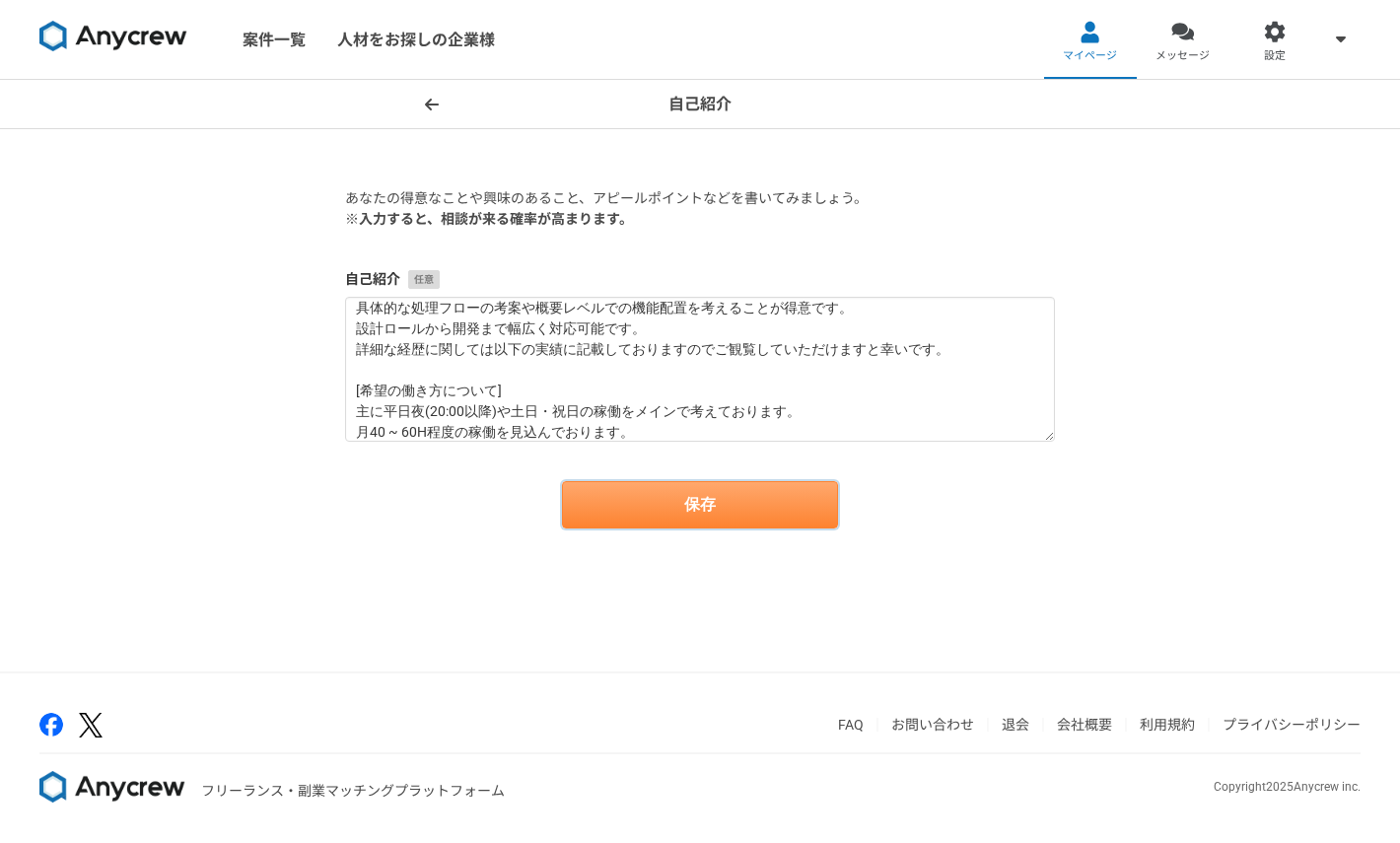 click on "保存" at bounding box center (700, 505) 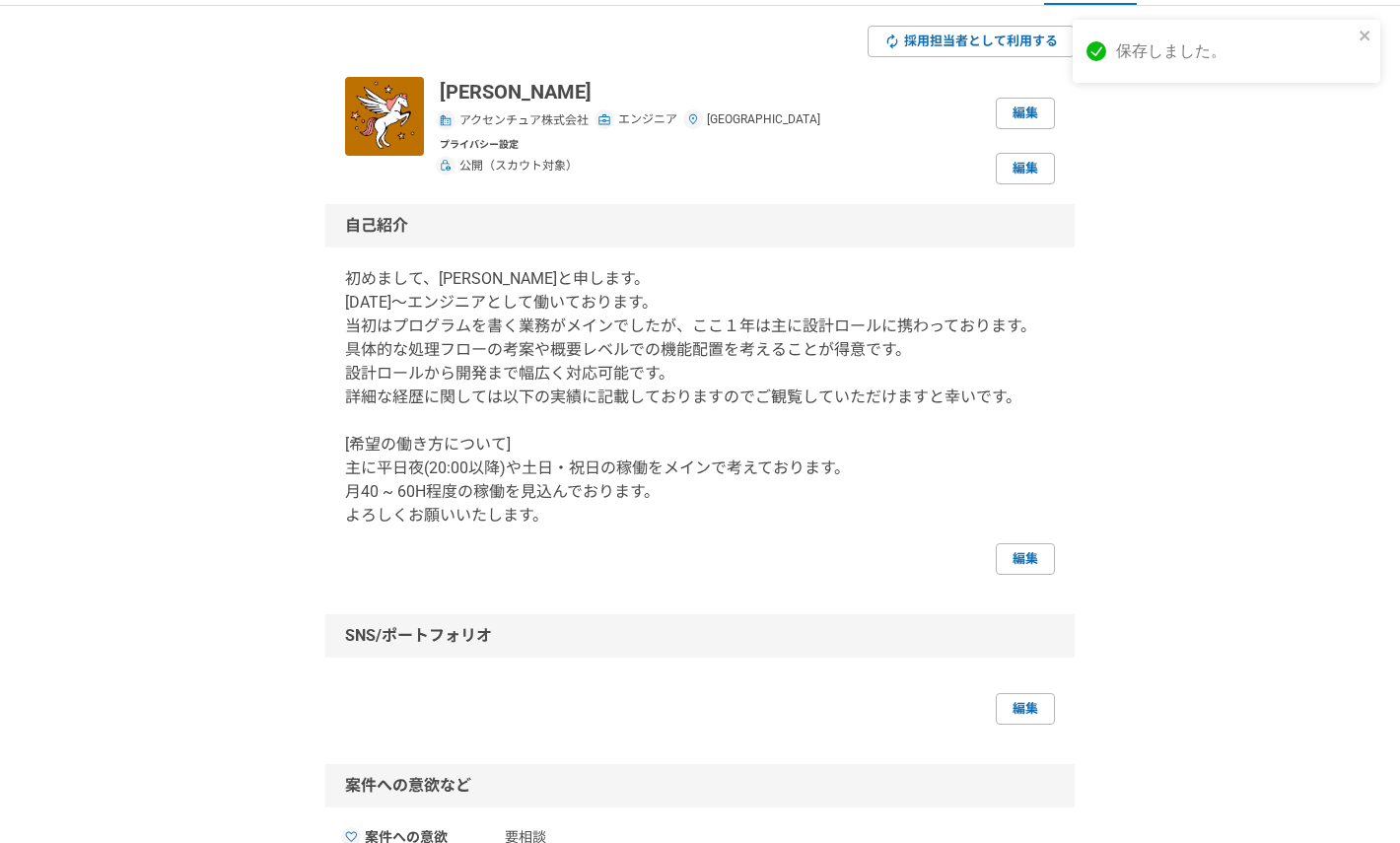 scroll, scrollTop: 0, scrollLeft: 0, axis: both 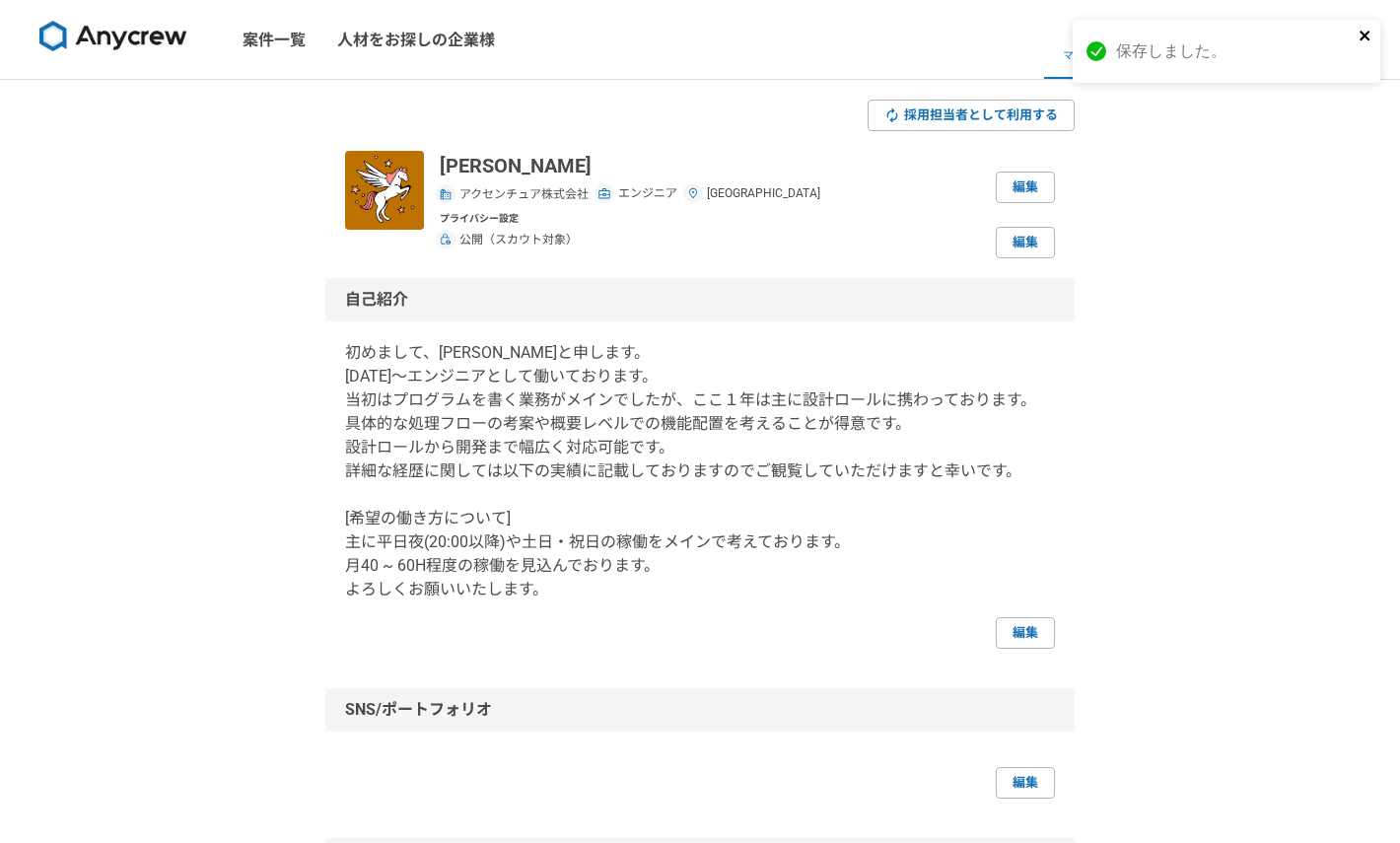 click 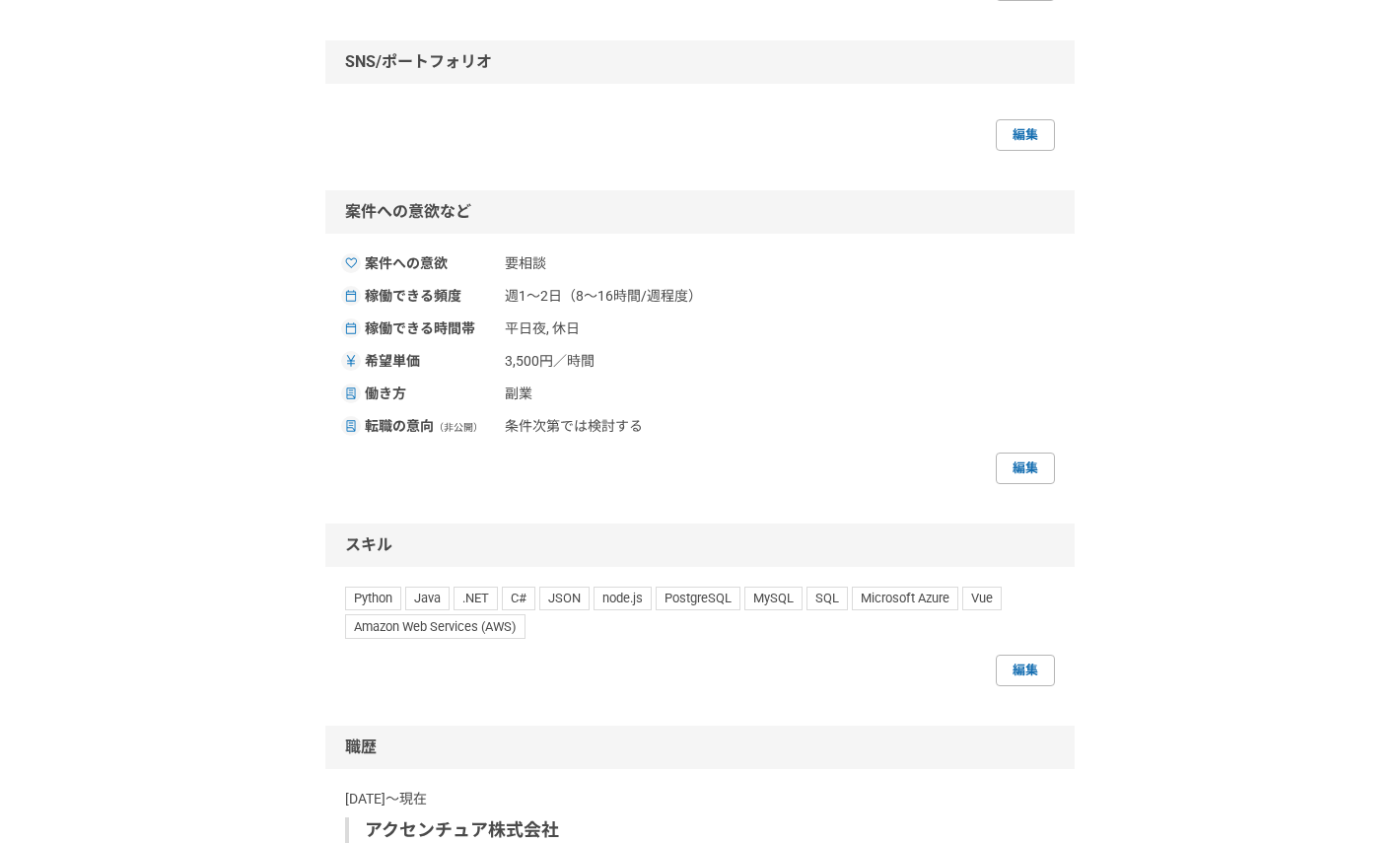 scroll, scrollTop: 655, scrollLeft: 0, axis: vertical 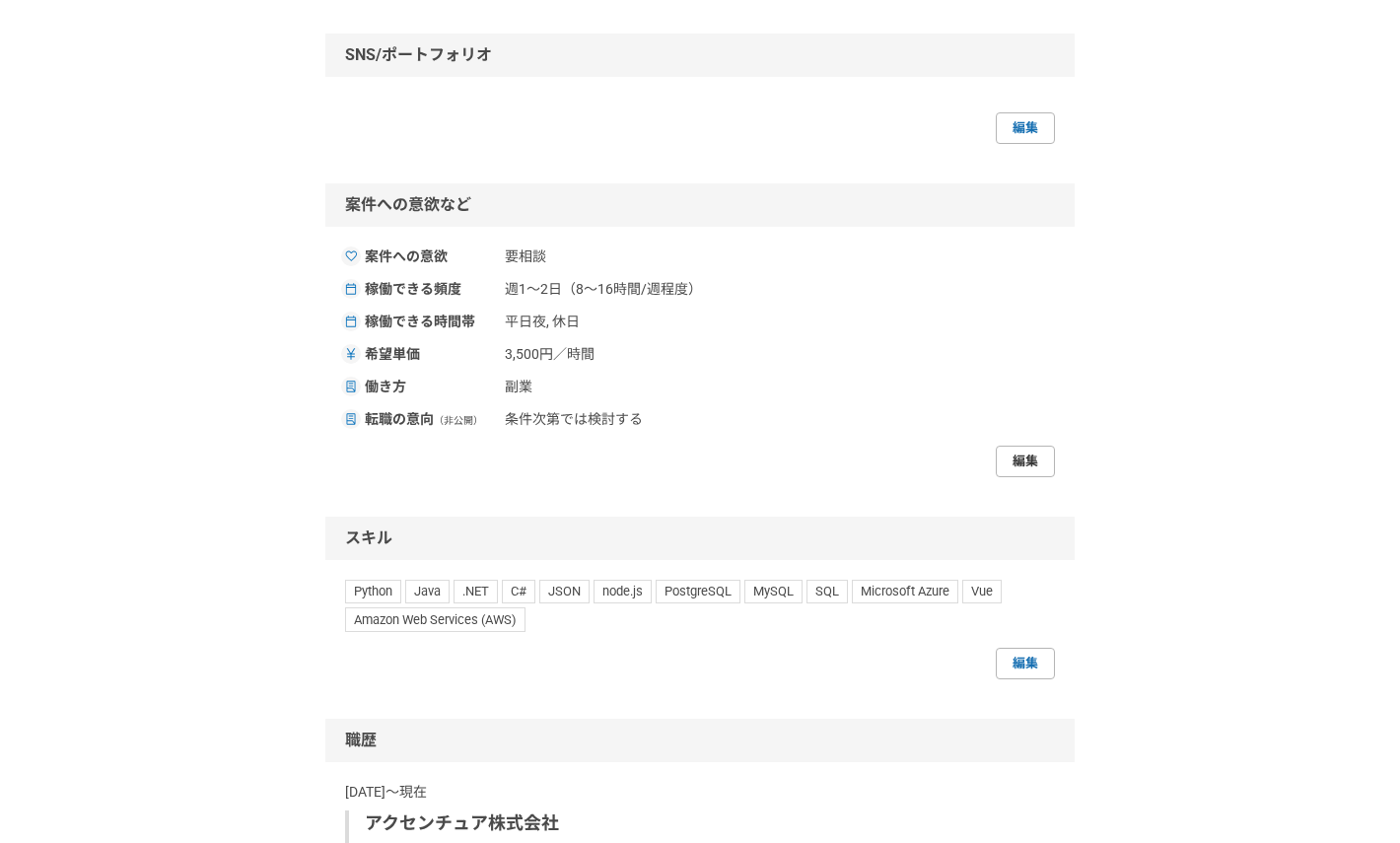 click on "編集" at bounding box center (1025, 461) 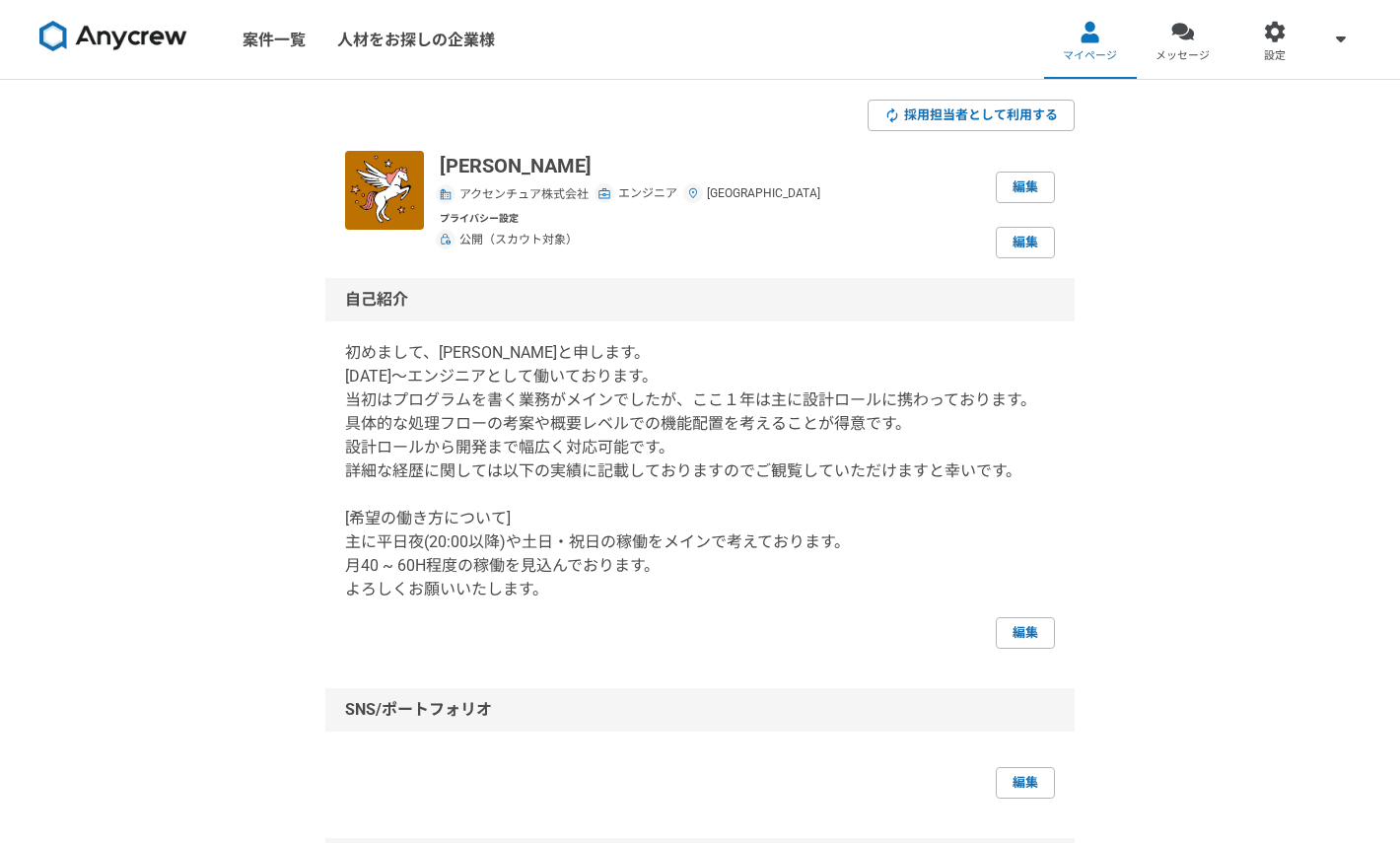 select on "sidejob" 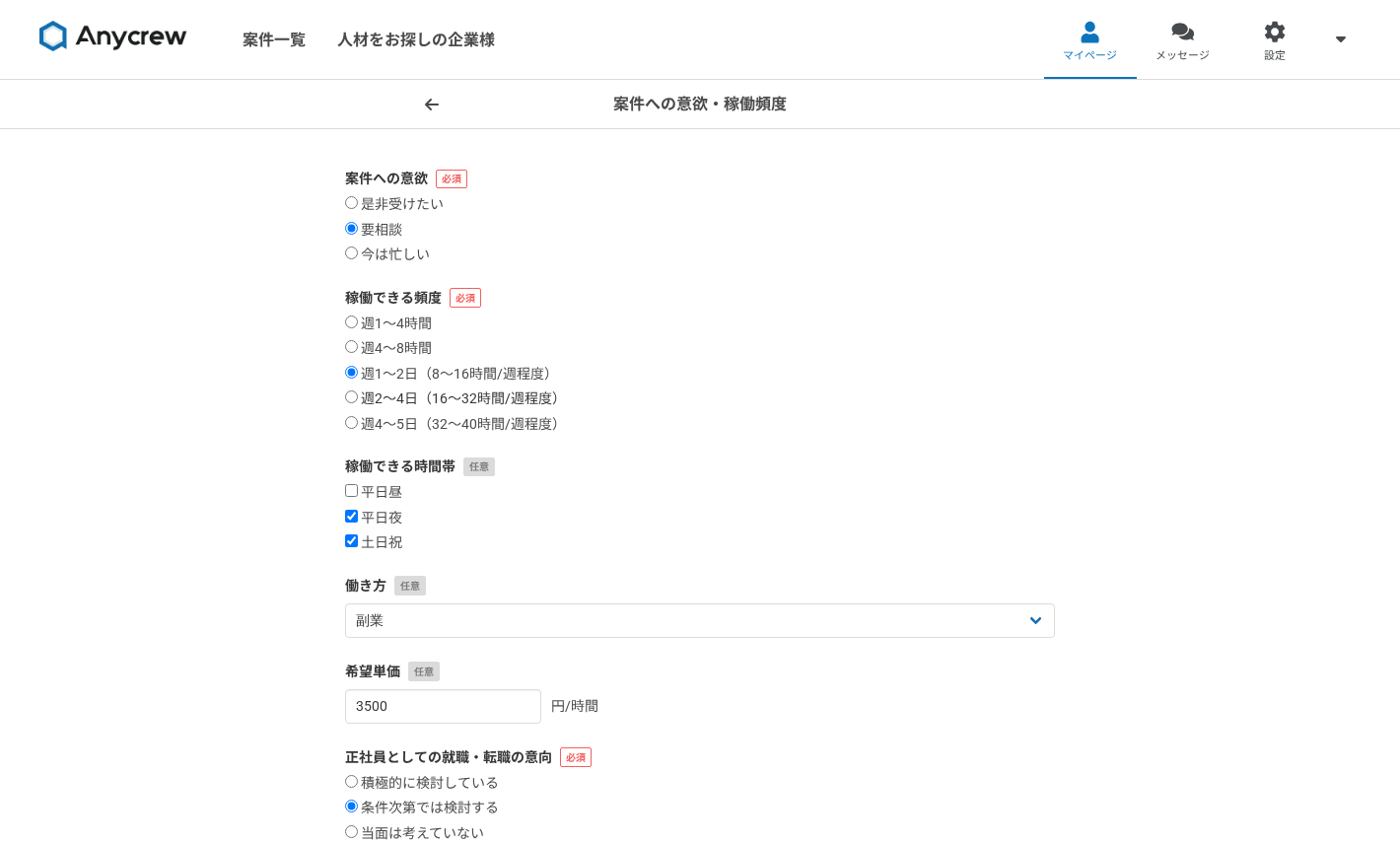 scroll, scrollTop: 10, scrollLeft: 0, axis: vertical 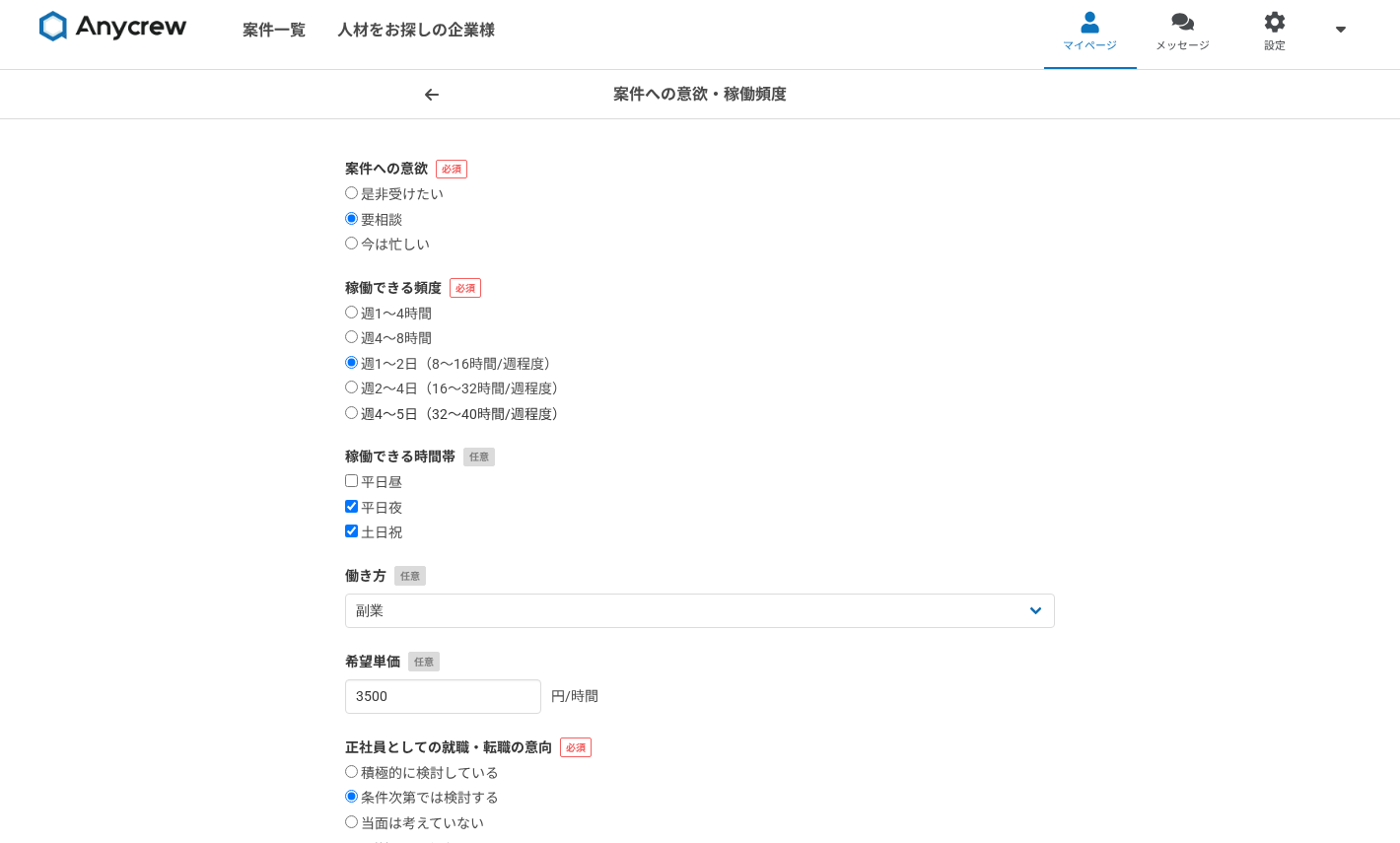 click on "週4〜5日（32〜40時間/週程度）" at bounding box center (455, 415) 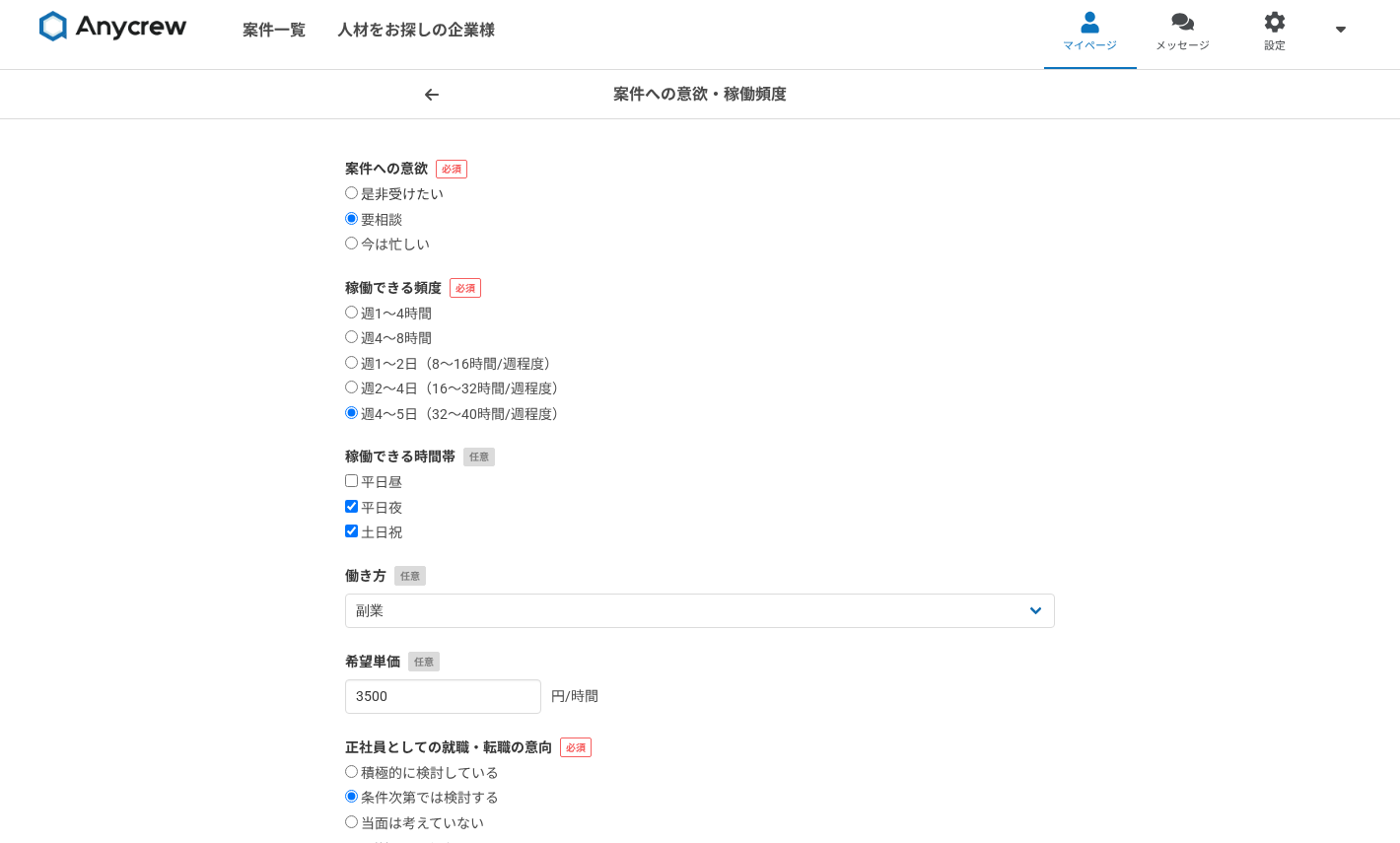 click on "是非受けたい" at bounding box center [394, 195] 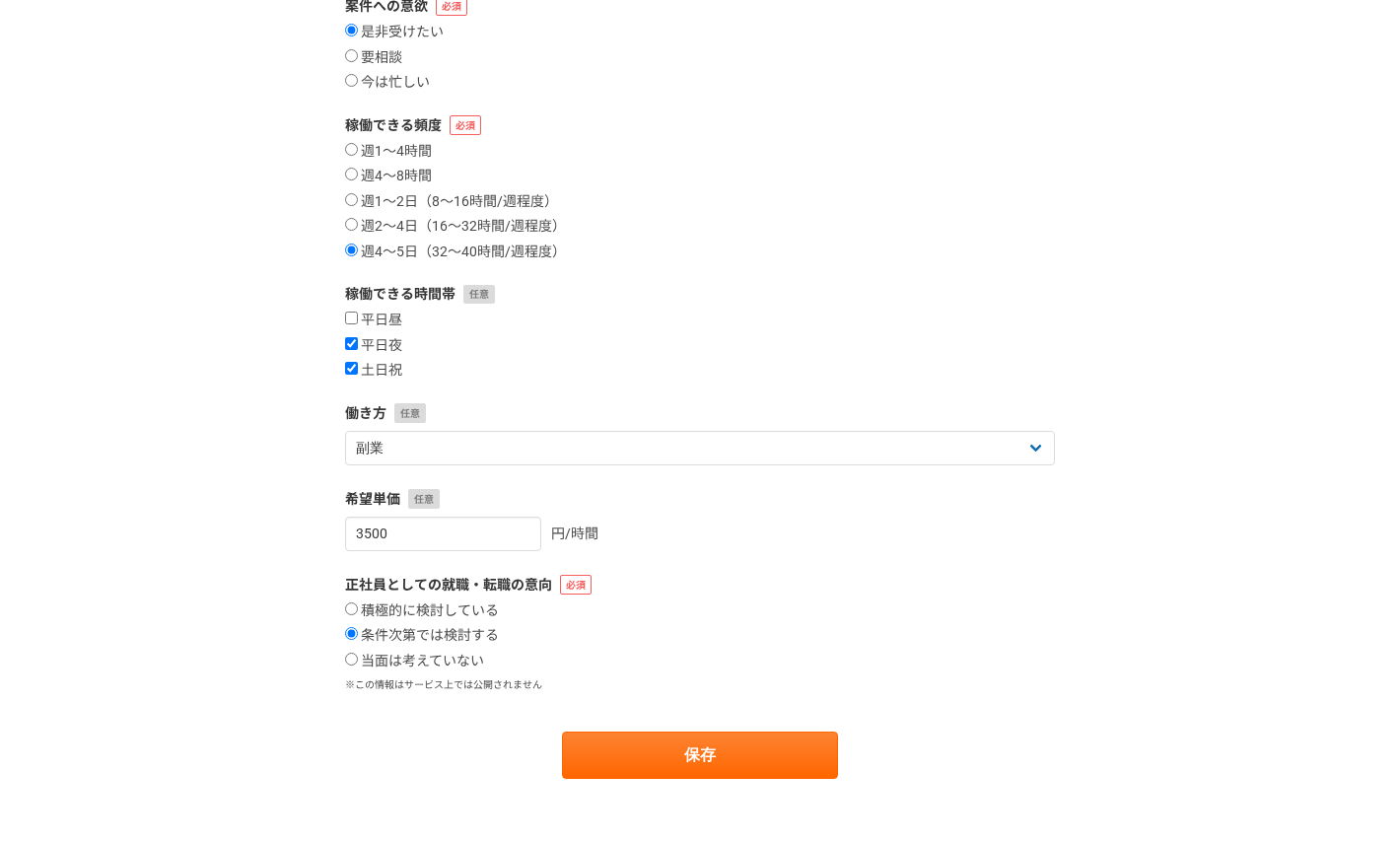 scroll, scrollTop: 178, scrollLeft: 0, axis: vertical 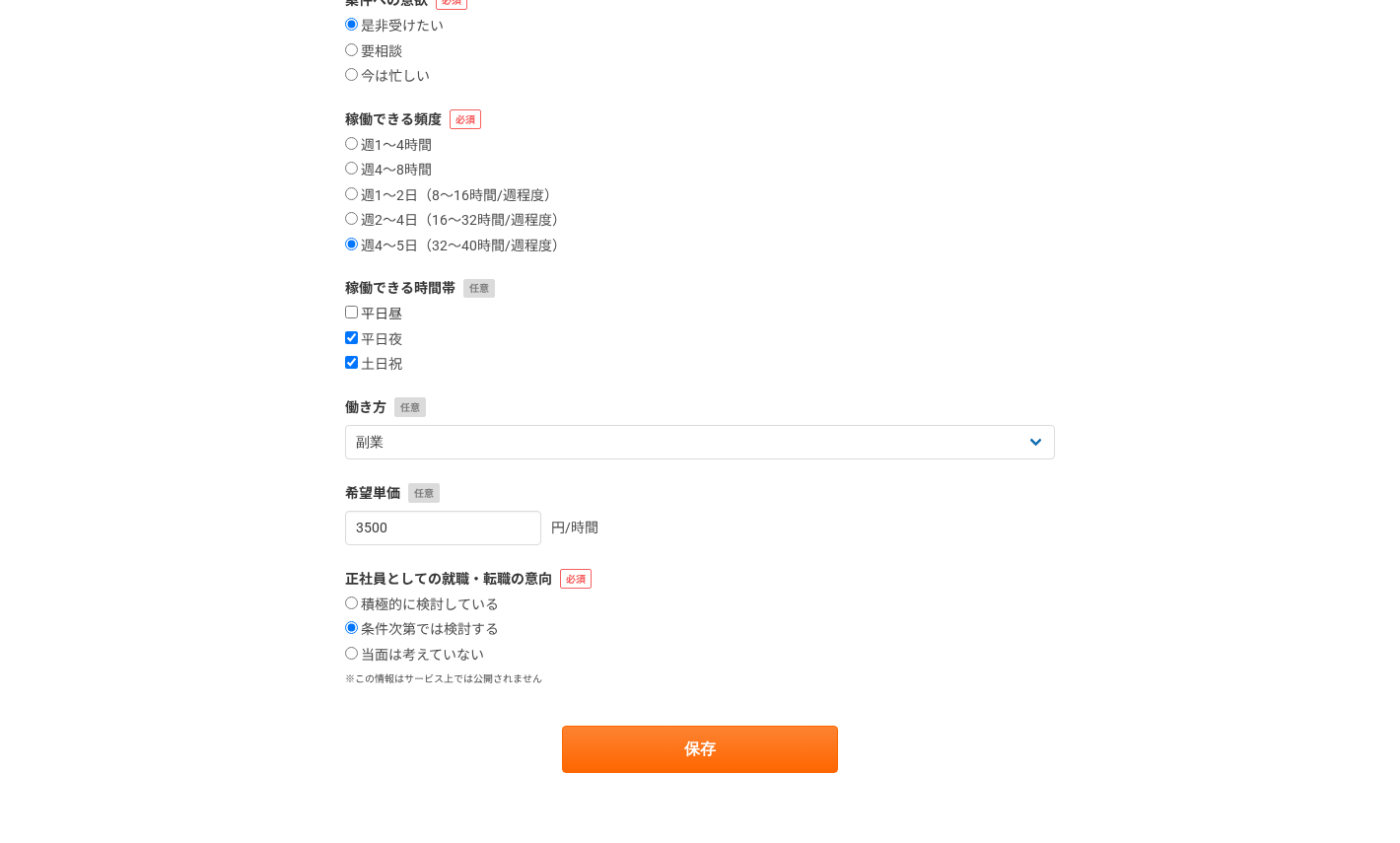 click on "平日昼" at bounding box center (351, 312) 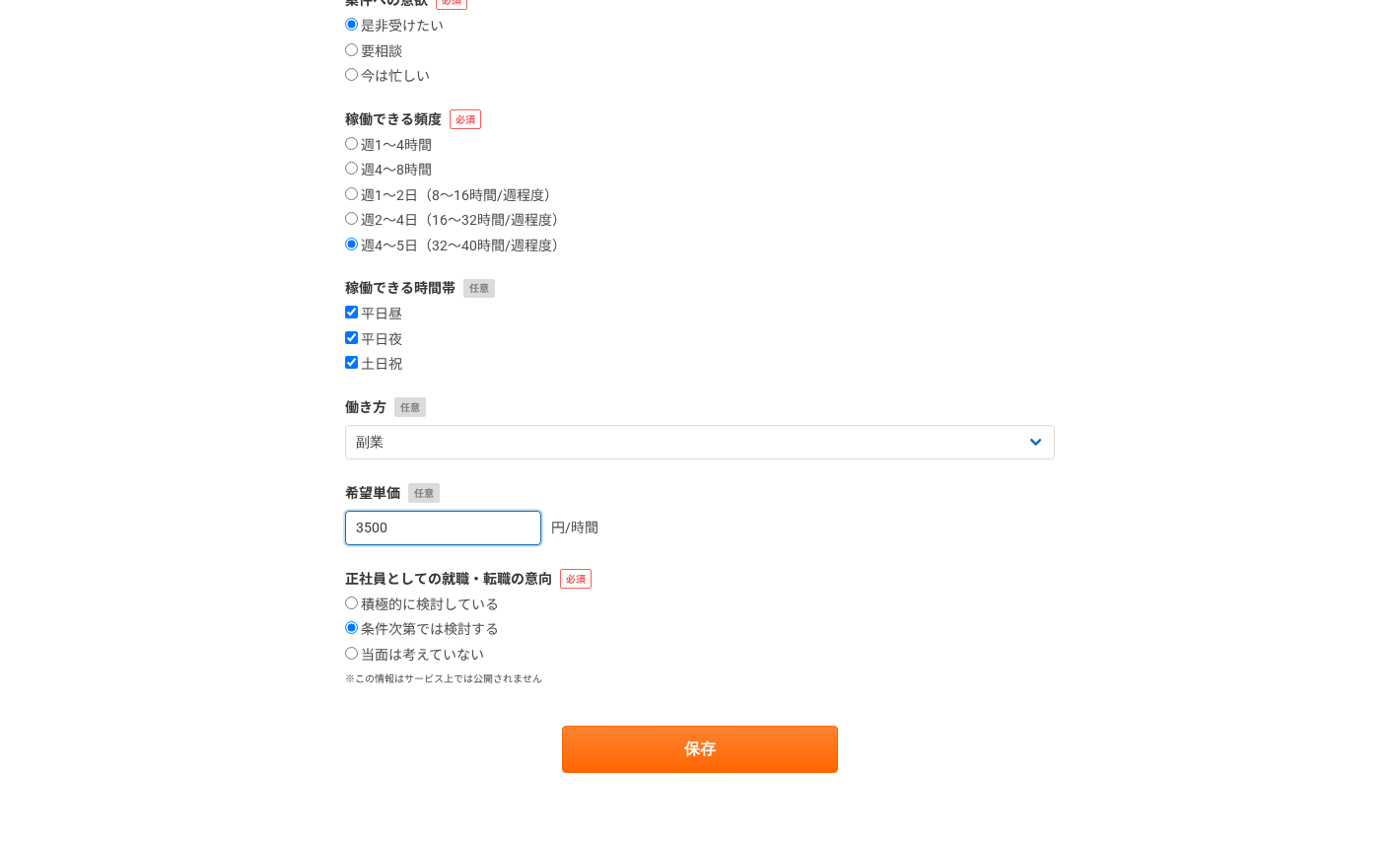 click on "3500" at bounding box center (443, 527) 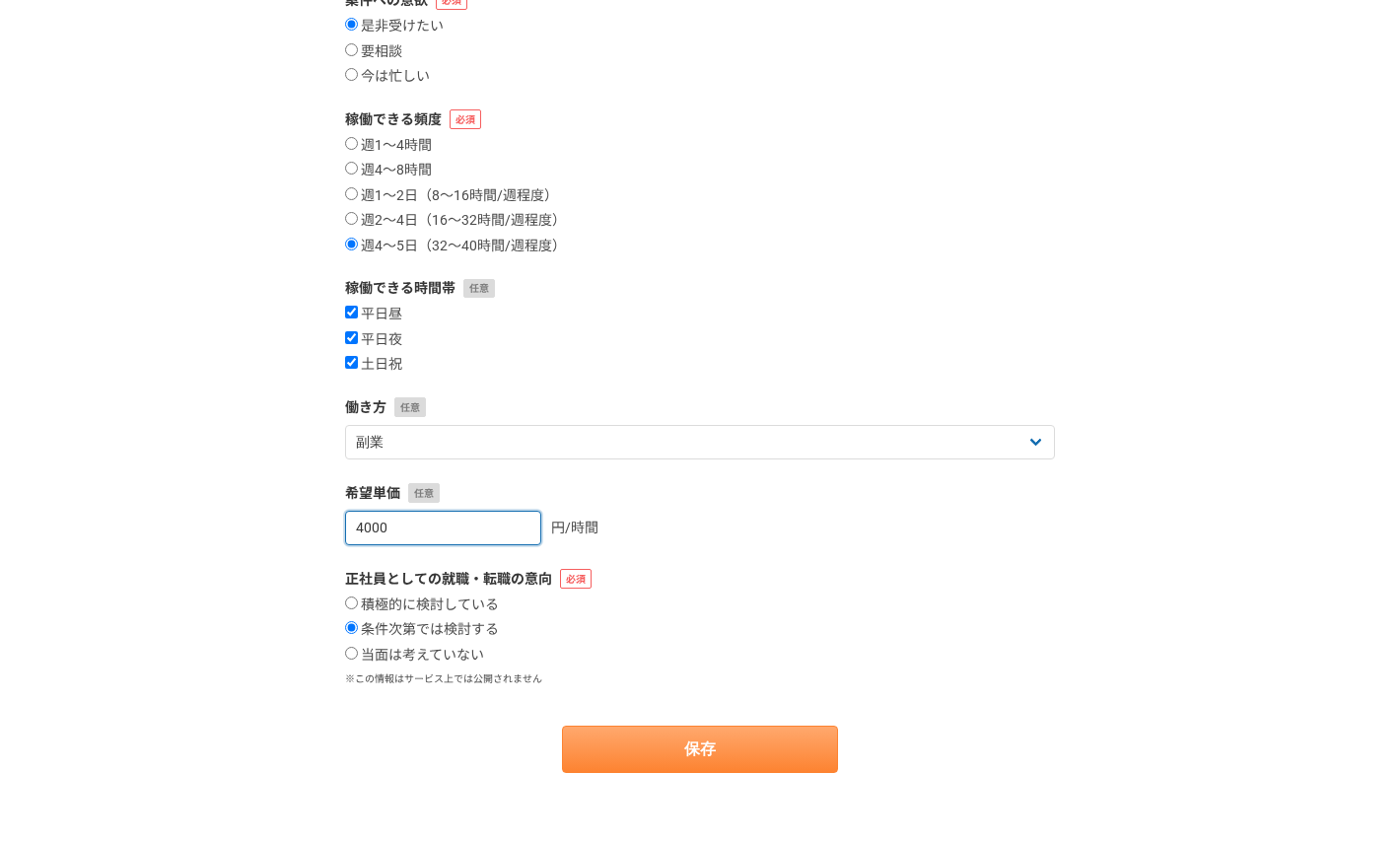 type on "4000" 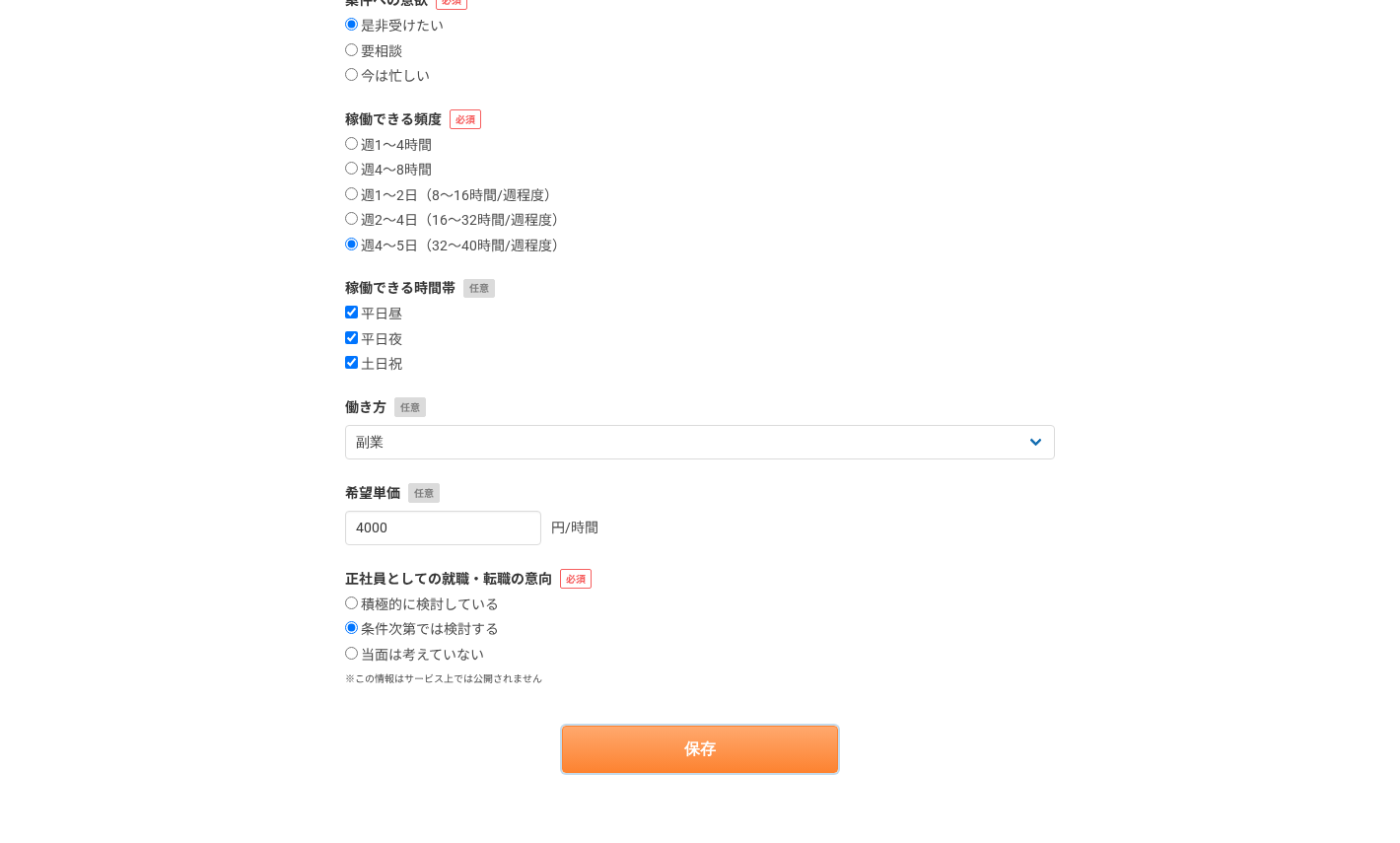 click on "保存" at bounding box center (700, 749) 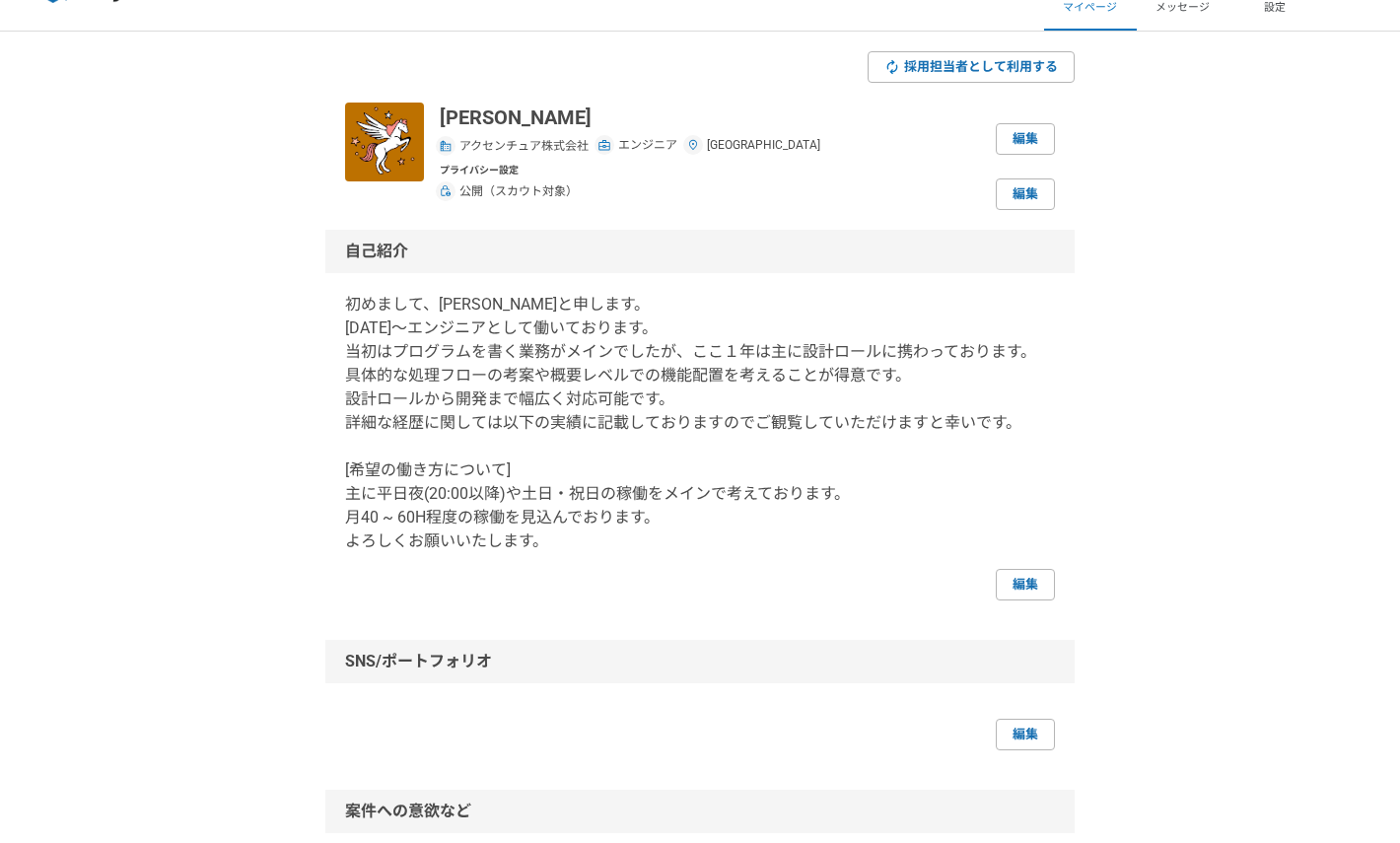 scroll, scrollTop: 0, scrollLeft: 0, axis: both 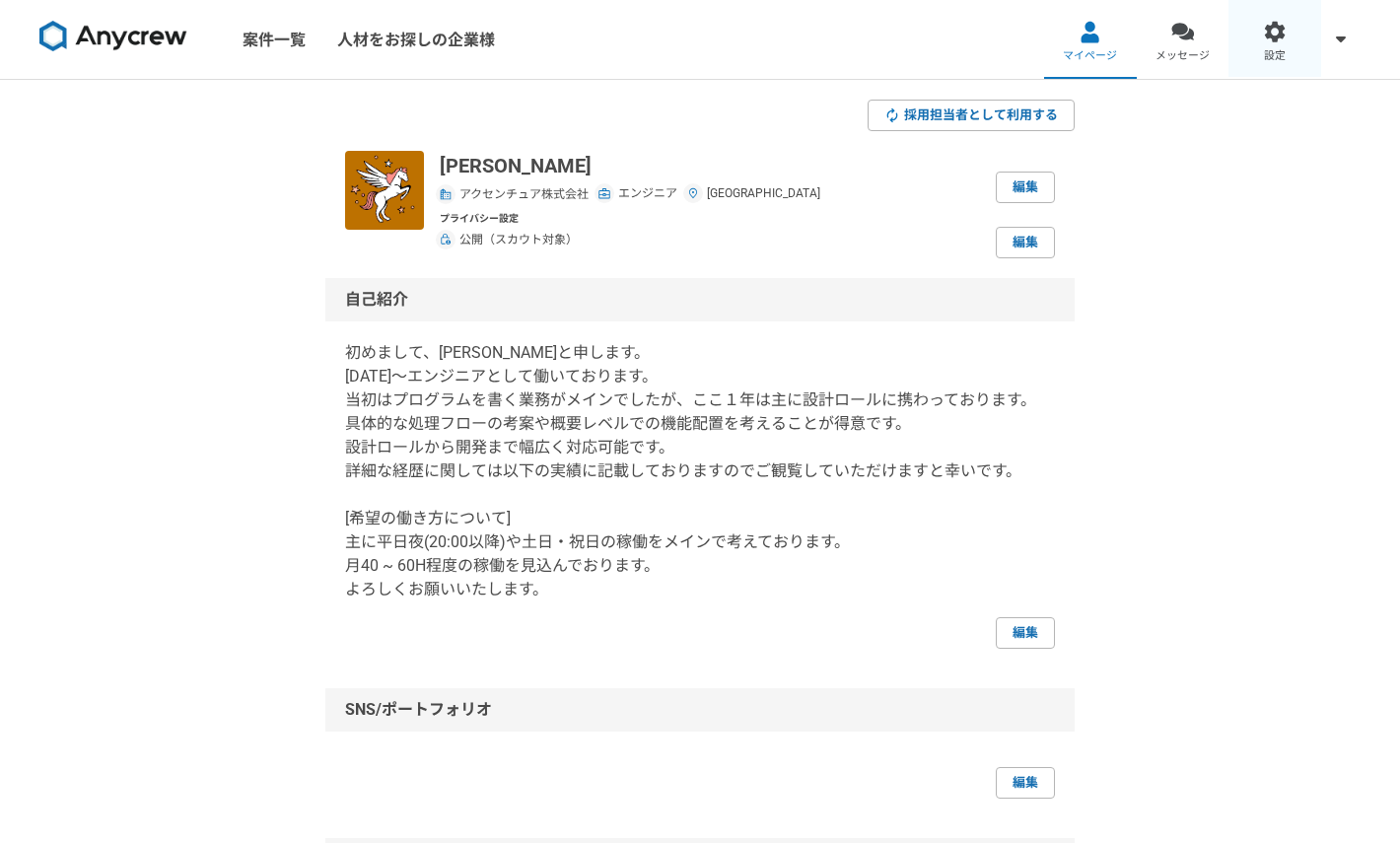 click on "設定" at bounding box center (1275, 39) 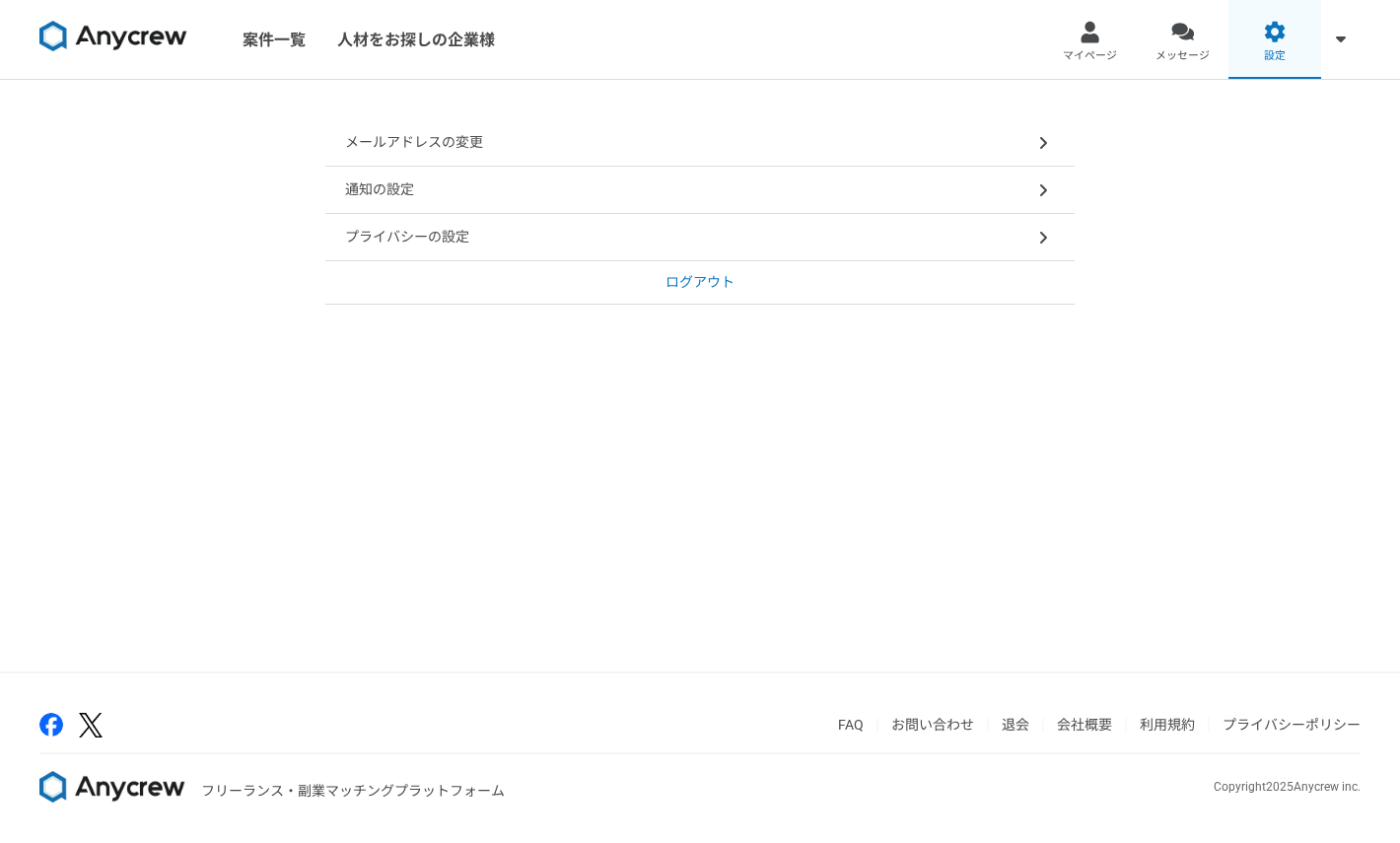 click on "設定" at bounding box center (1275, 39) 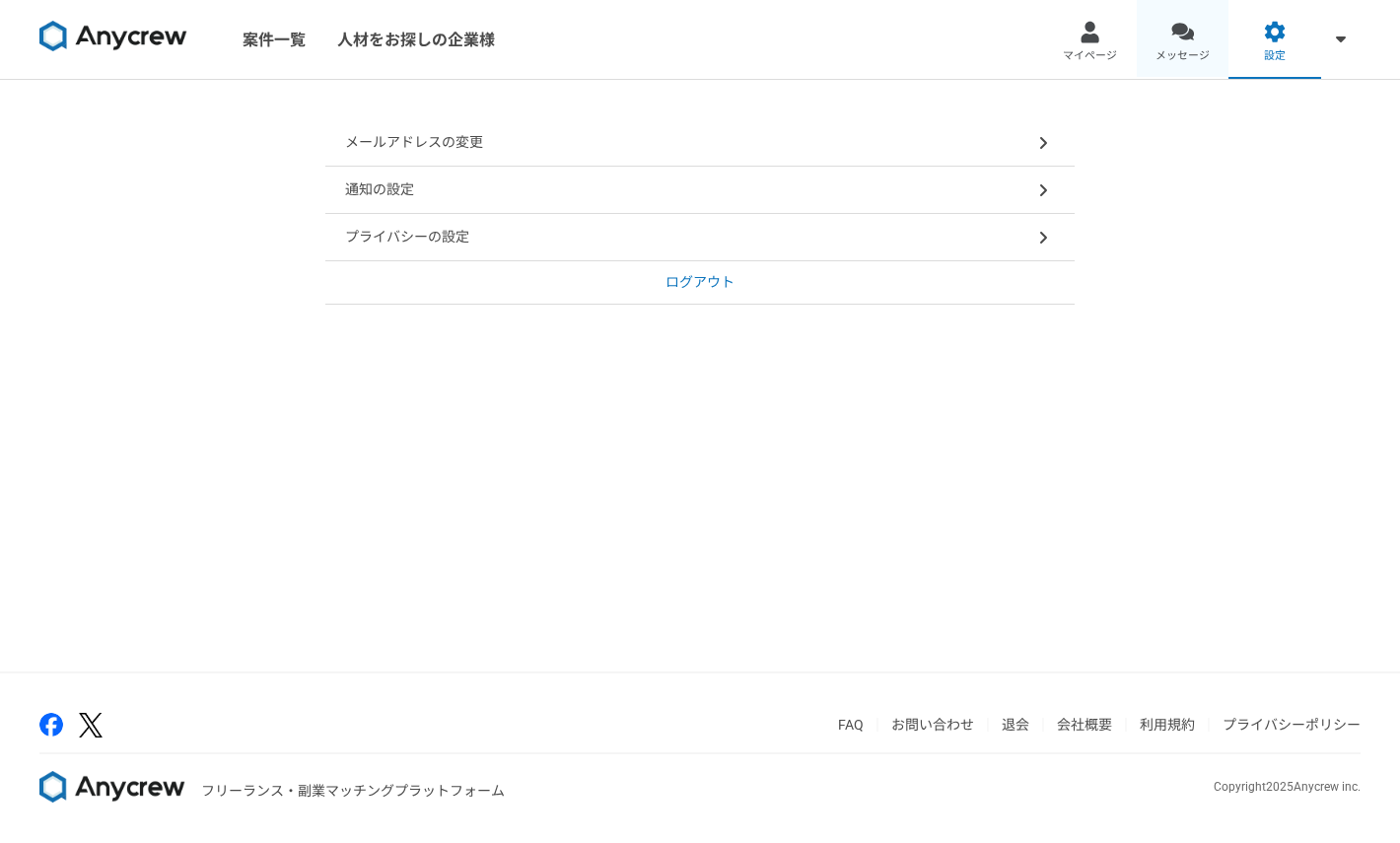 click at bounding box center [1182, 32] 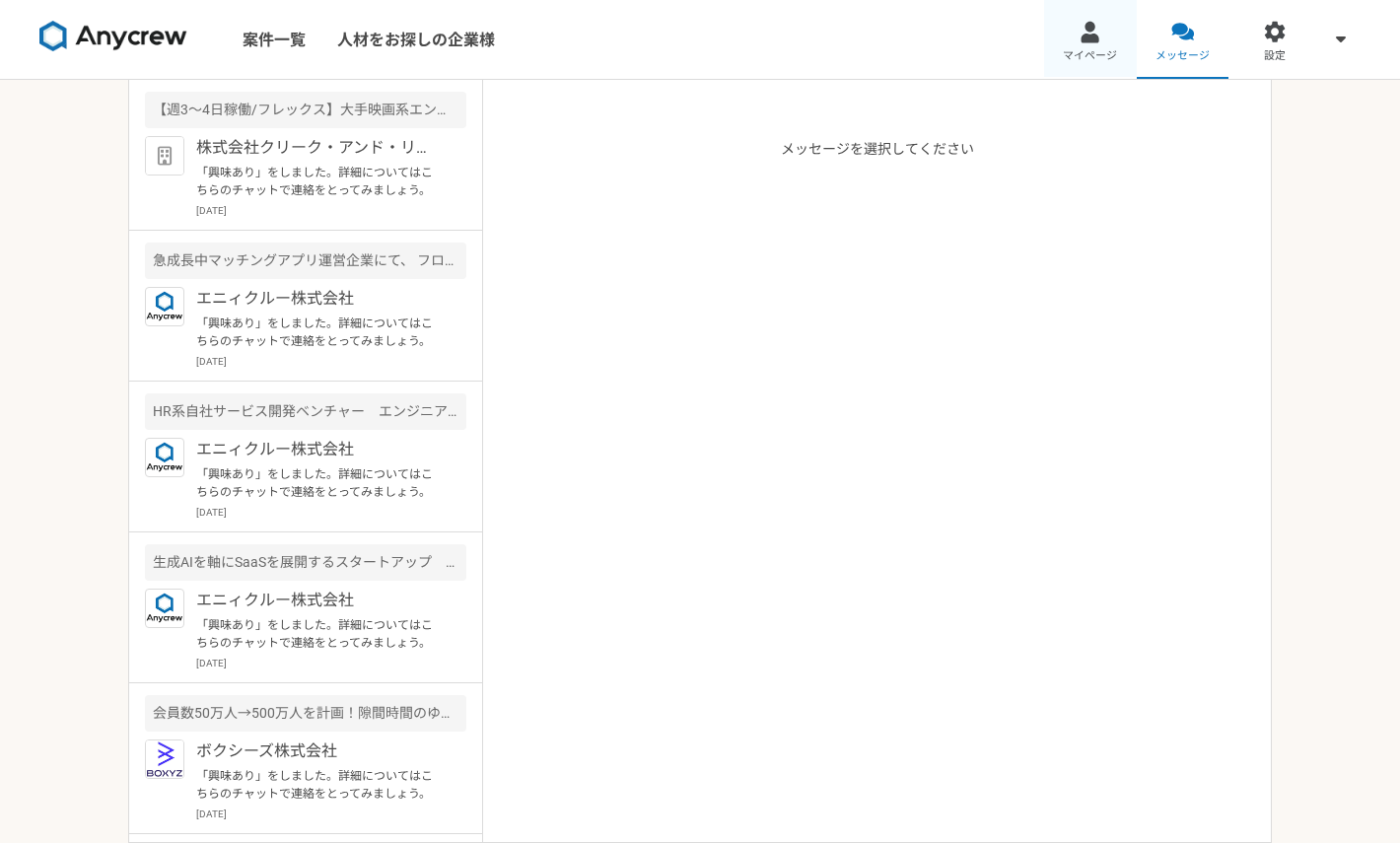 click on "マイページ" at bounding box center [1090, 39] 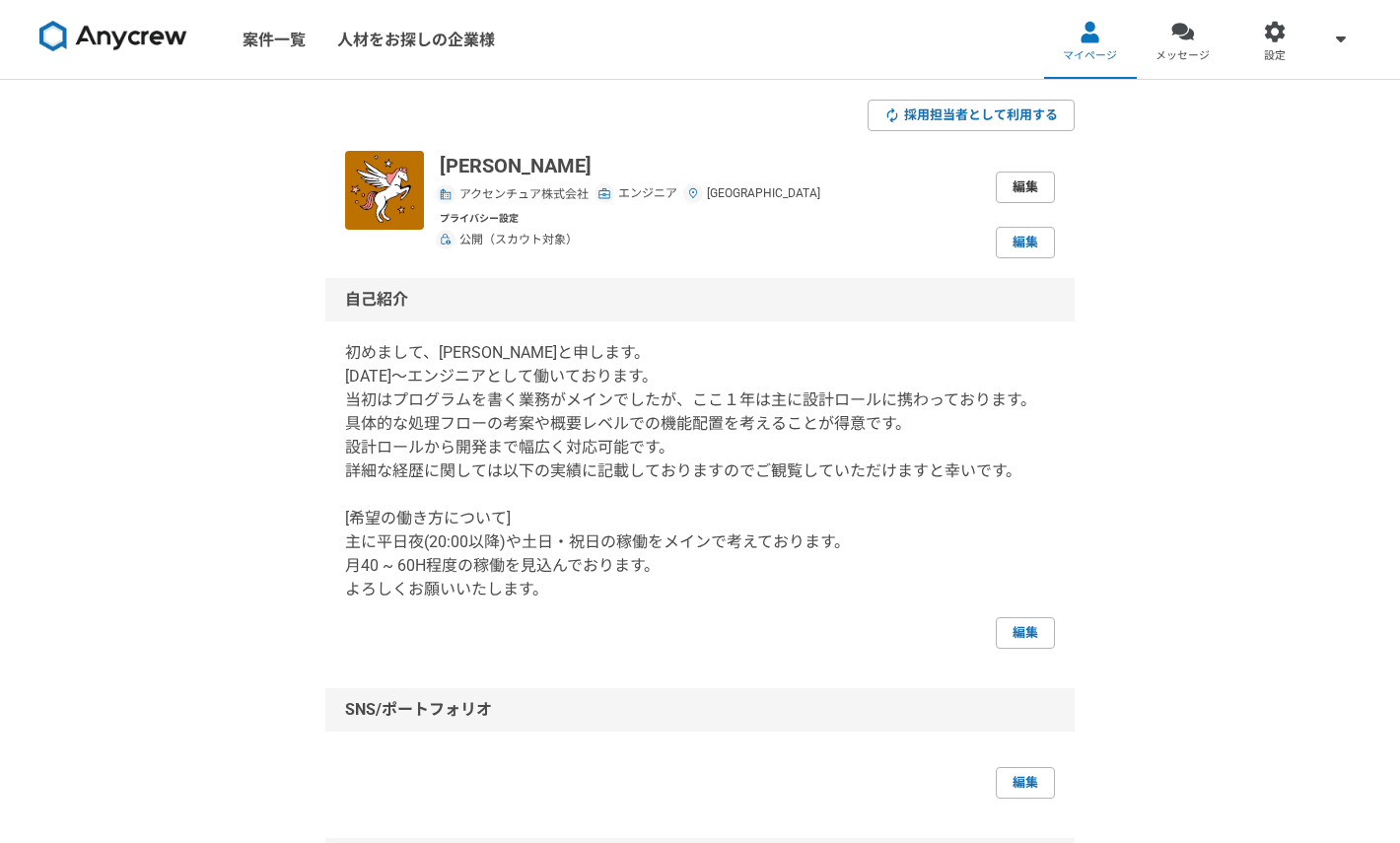 click on "編集" at bounding box center [1025, 187] 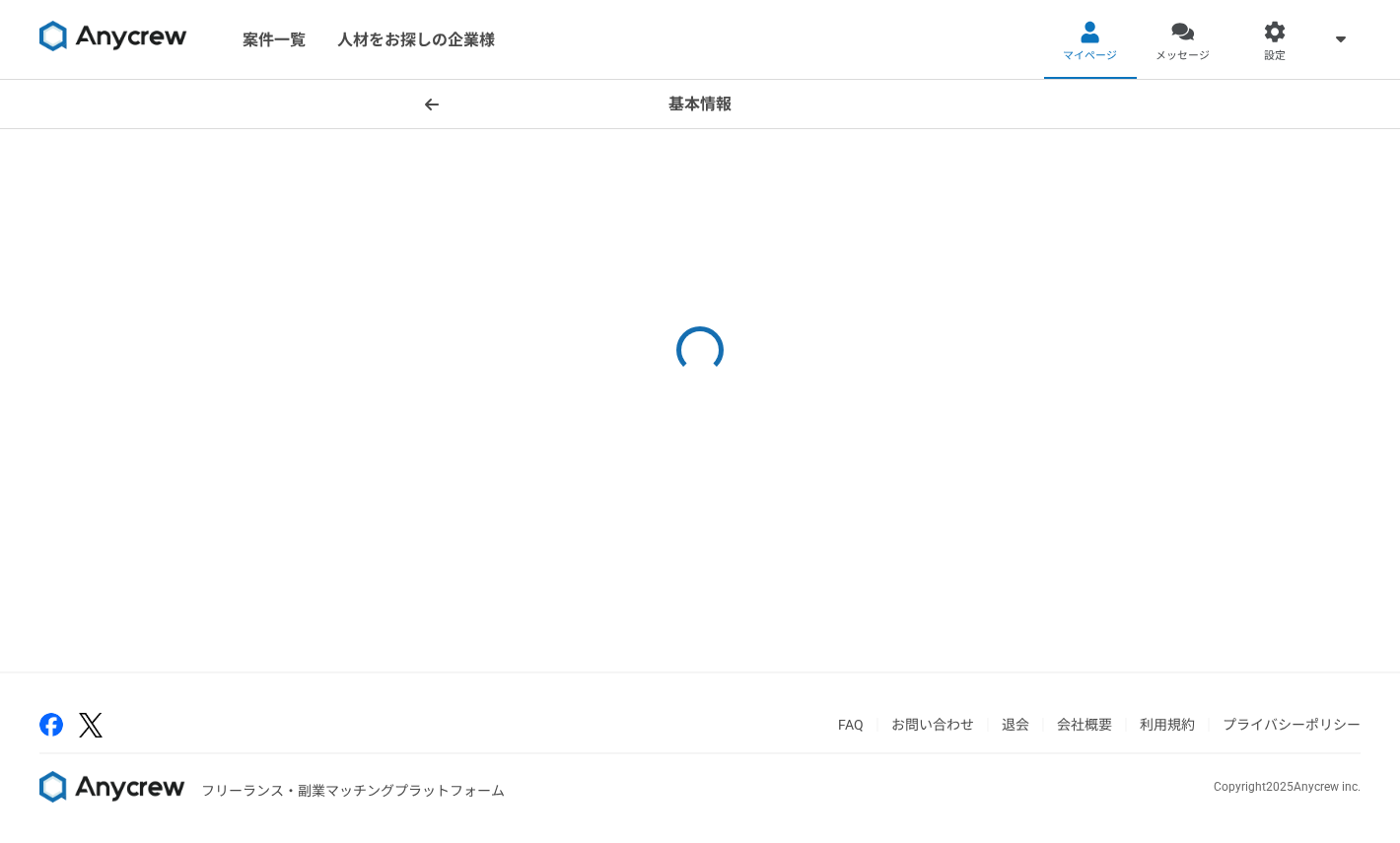select on "27" 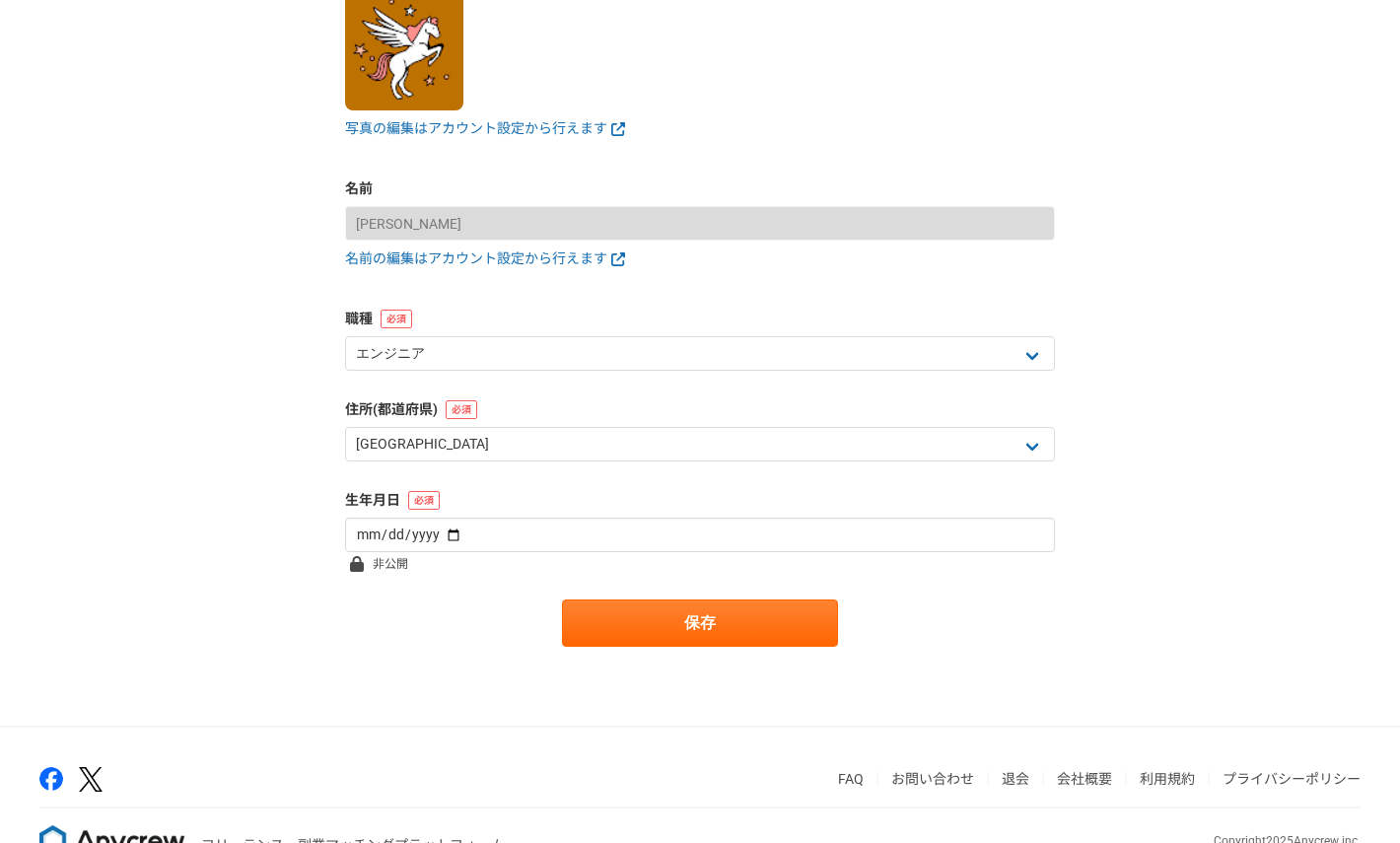 scroll, scrollTop: 216, scrollLeft: 0, axis: vertical 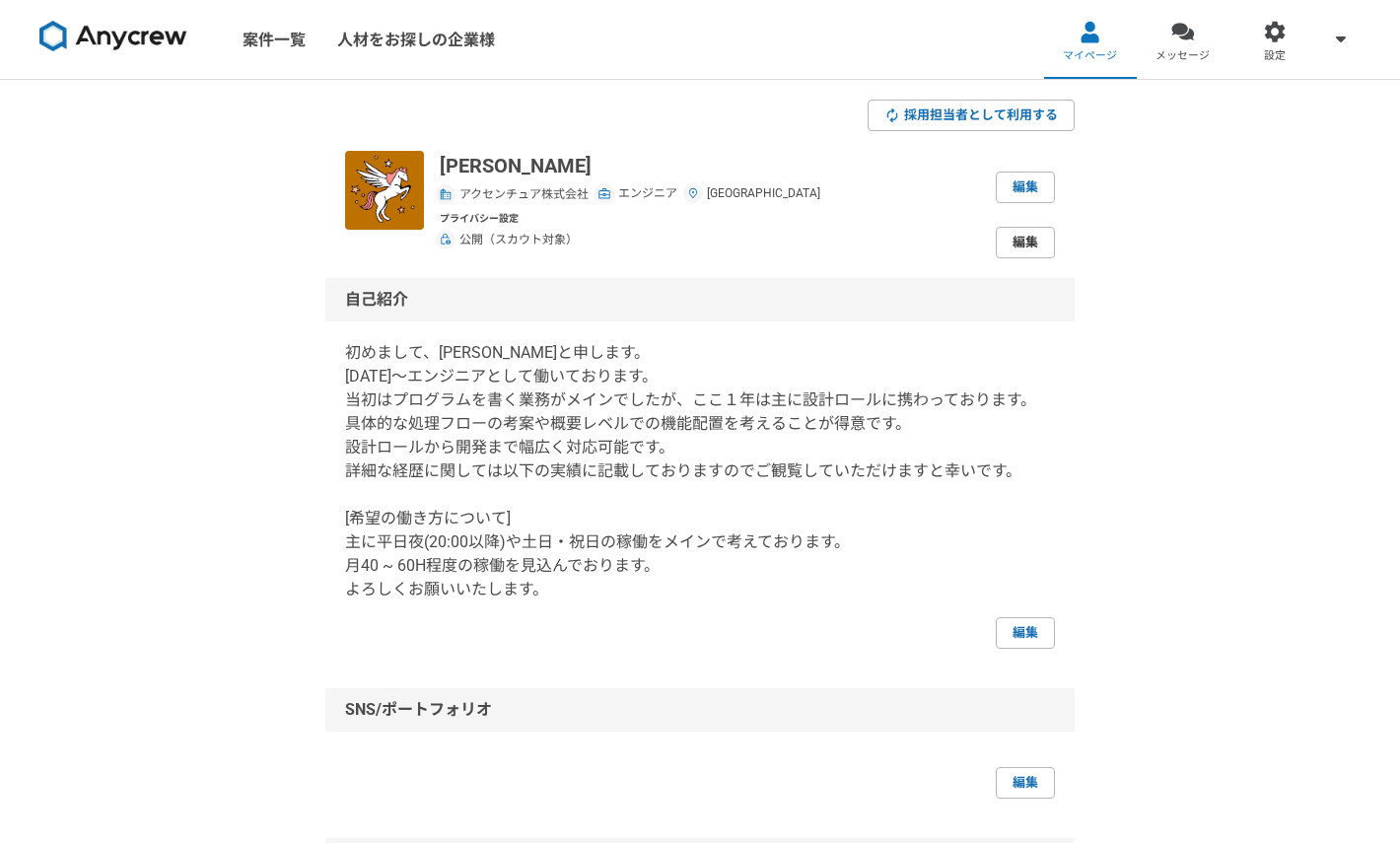 click on "編集" at bounding box center [1025, 243] 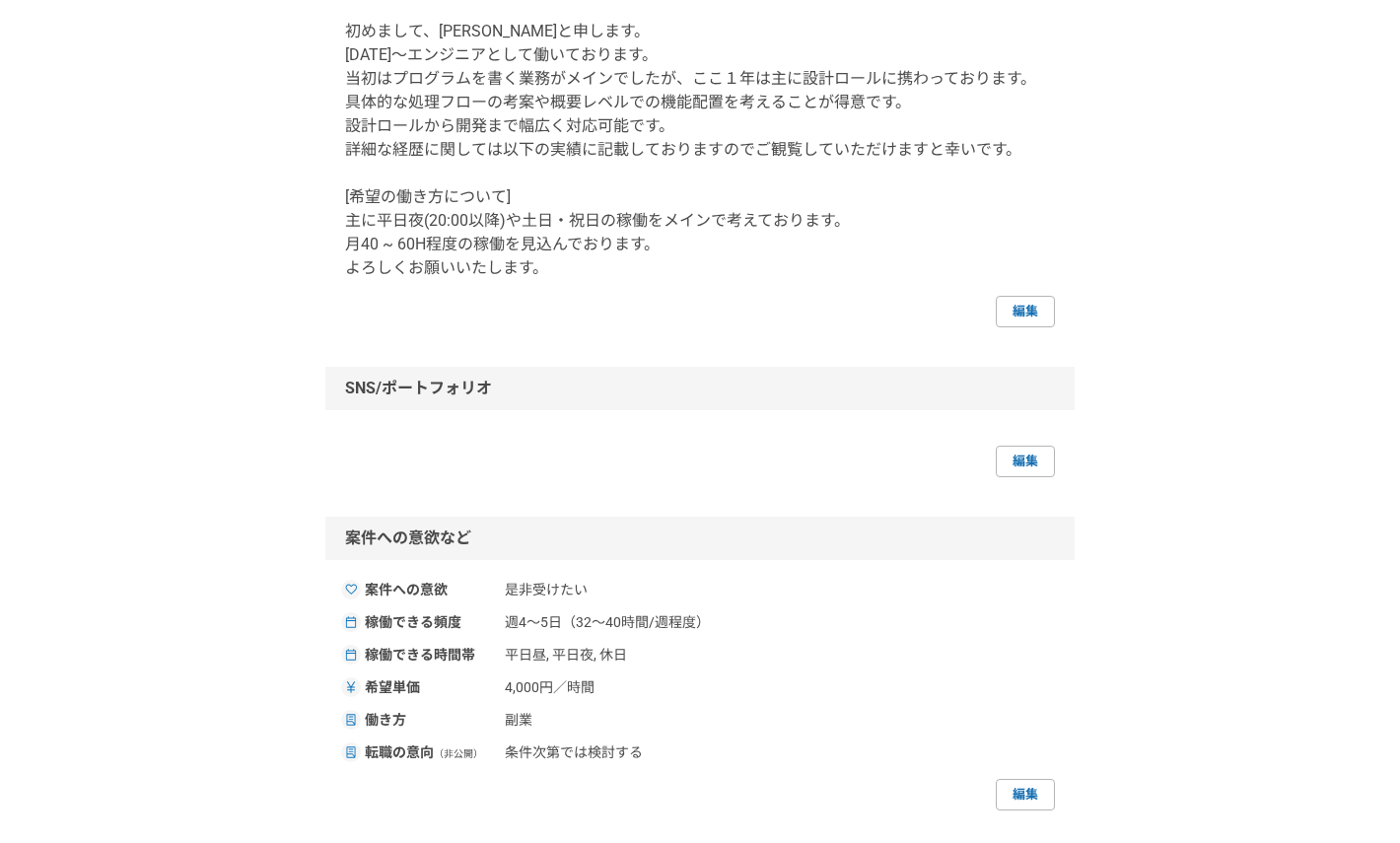 scroll, scrollTop: 395, scrollLeft: 0, axis: vertical 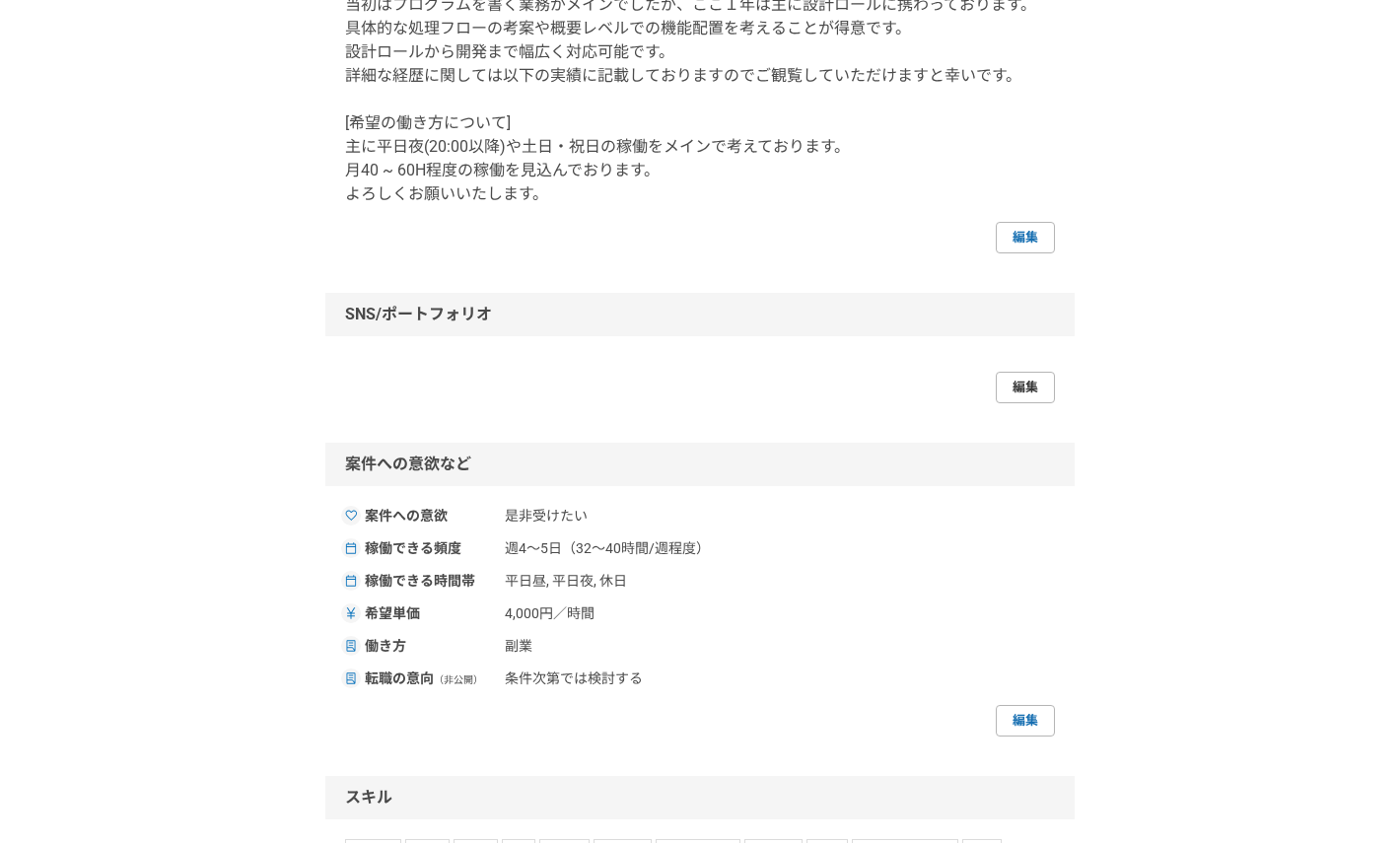 click on "編集" at bounding box center [1025, 387] 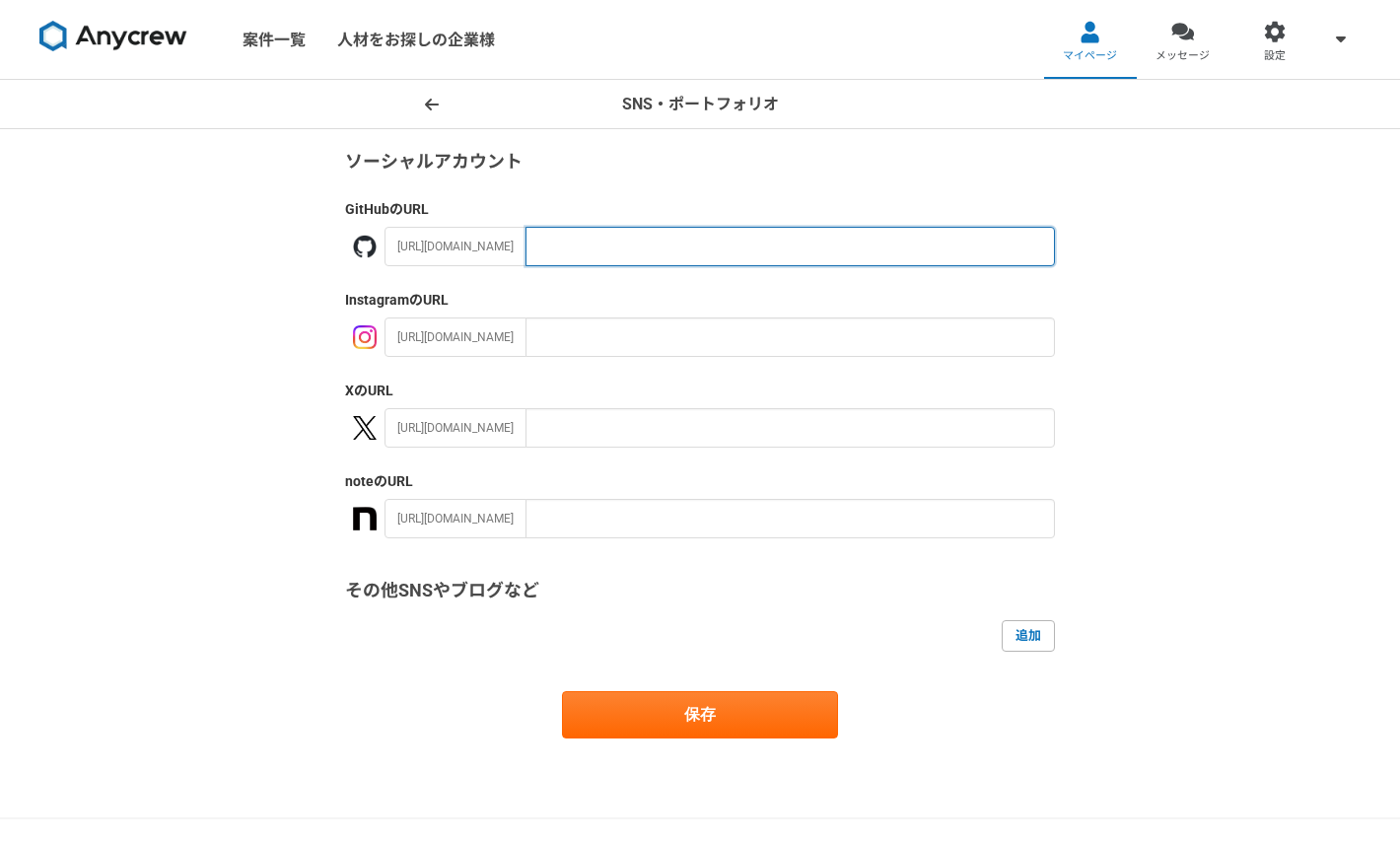 click at bounding box center [790, 246] 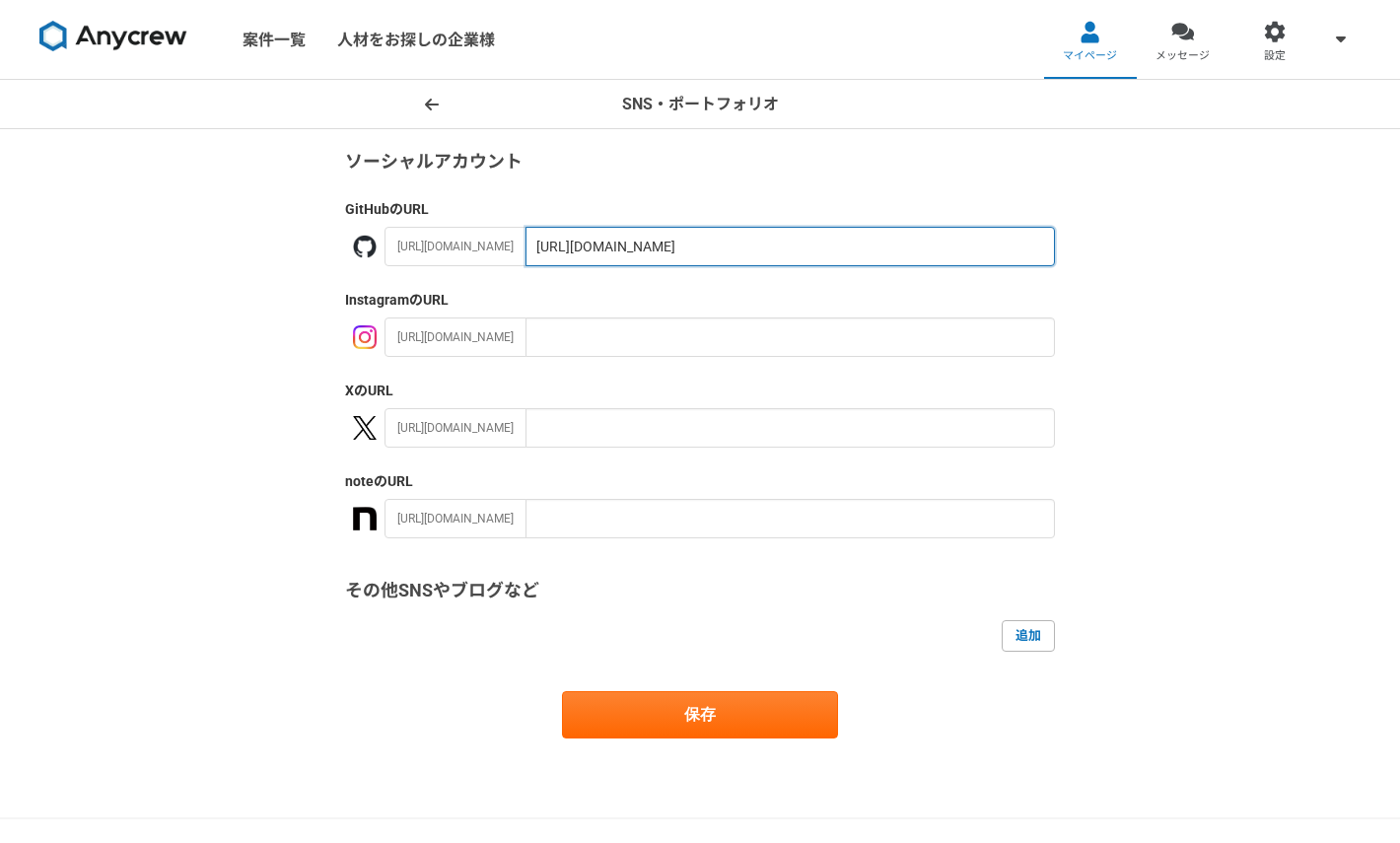 drag, startPoint x: 643, startPoint y: 246, endPoint x: 497, endPoint y: 246, distance: 146 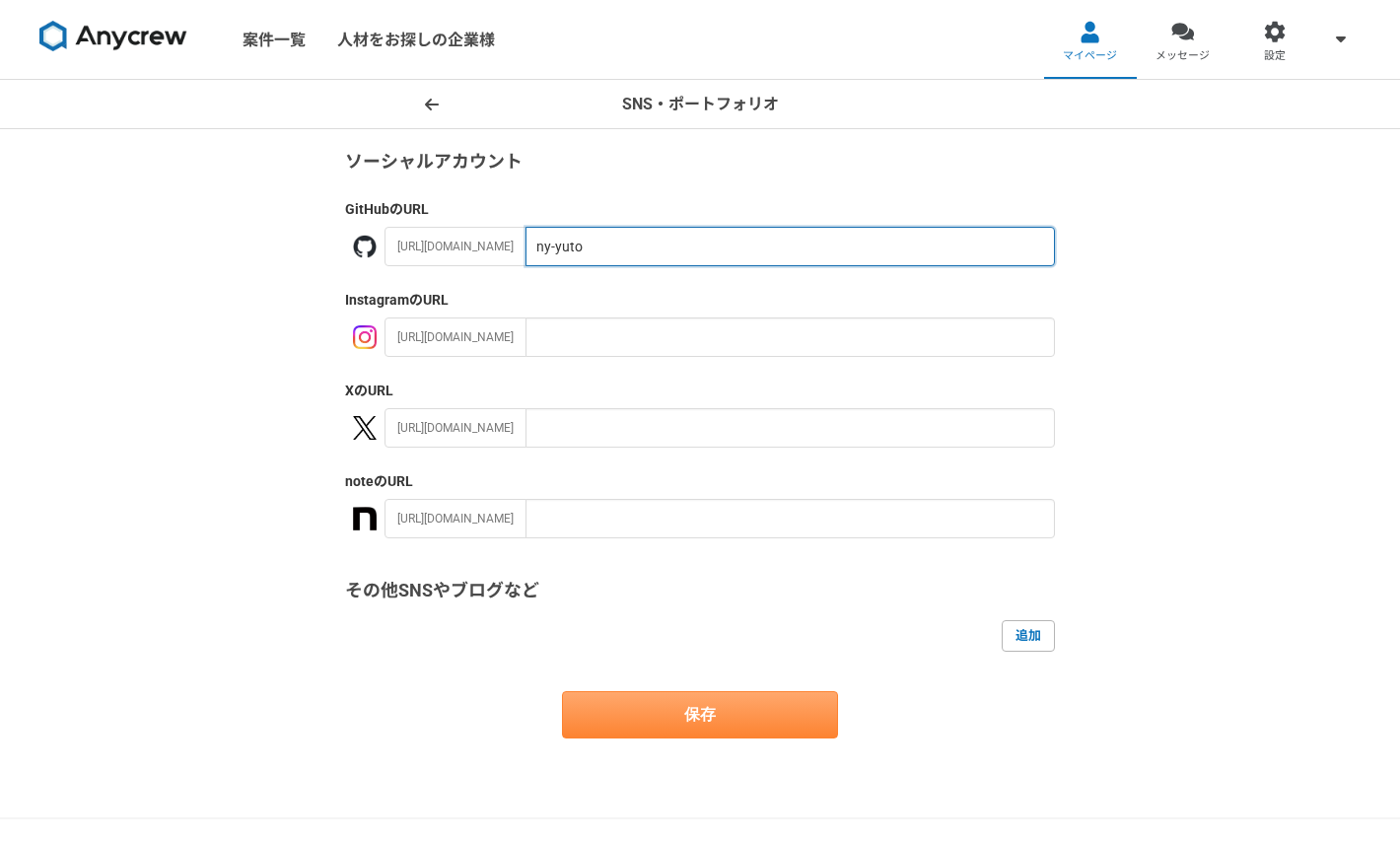 type on "ny-yuto" 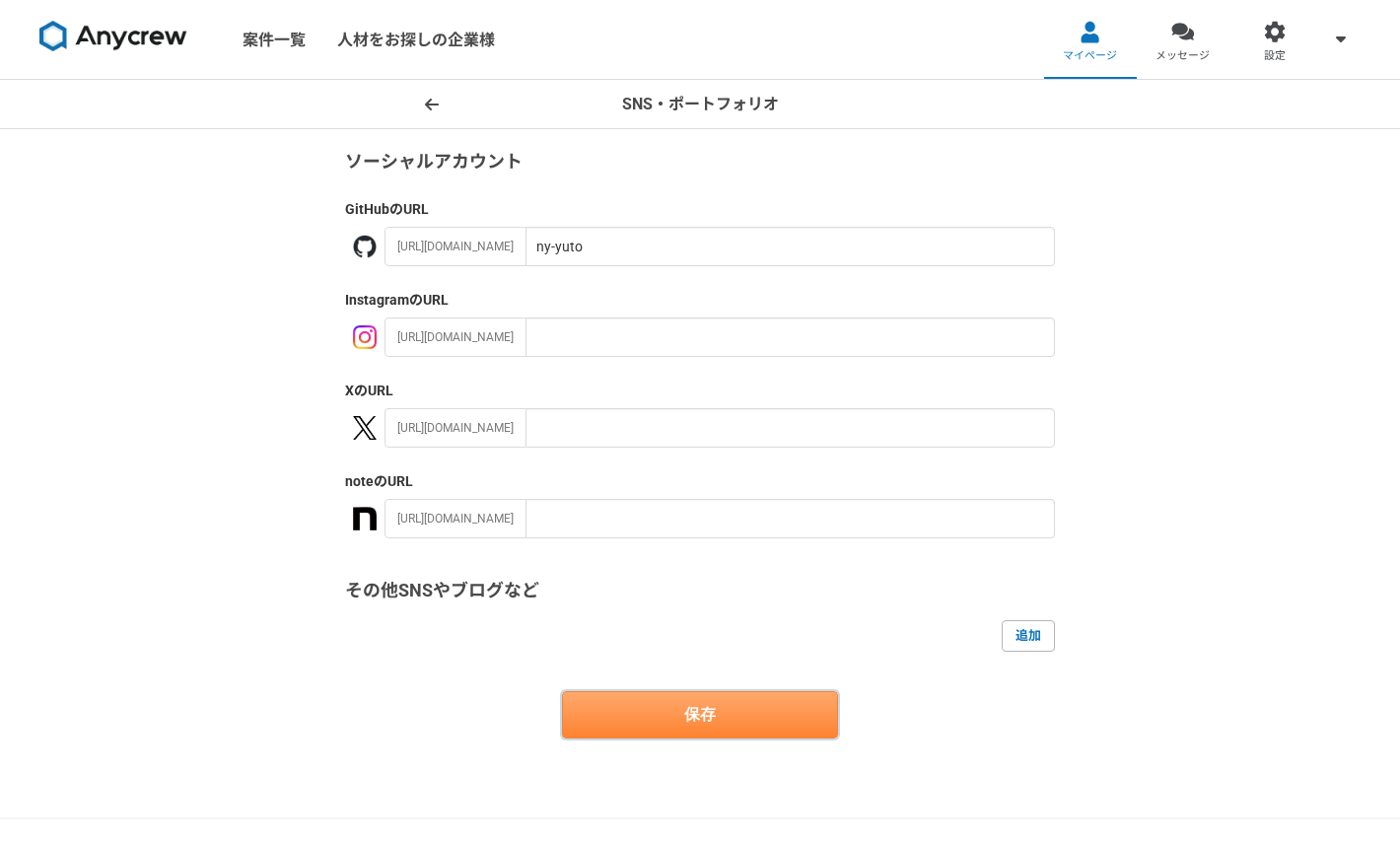 click on "保存" at bounding box center (700, 715) 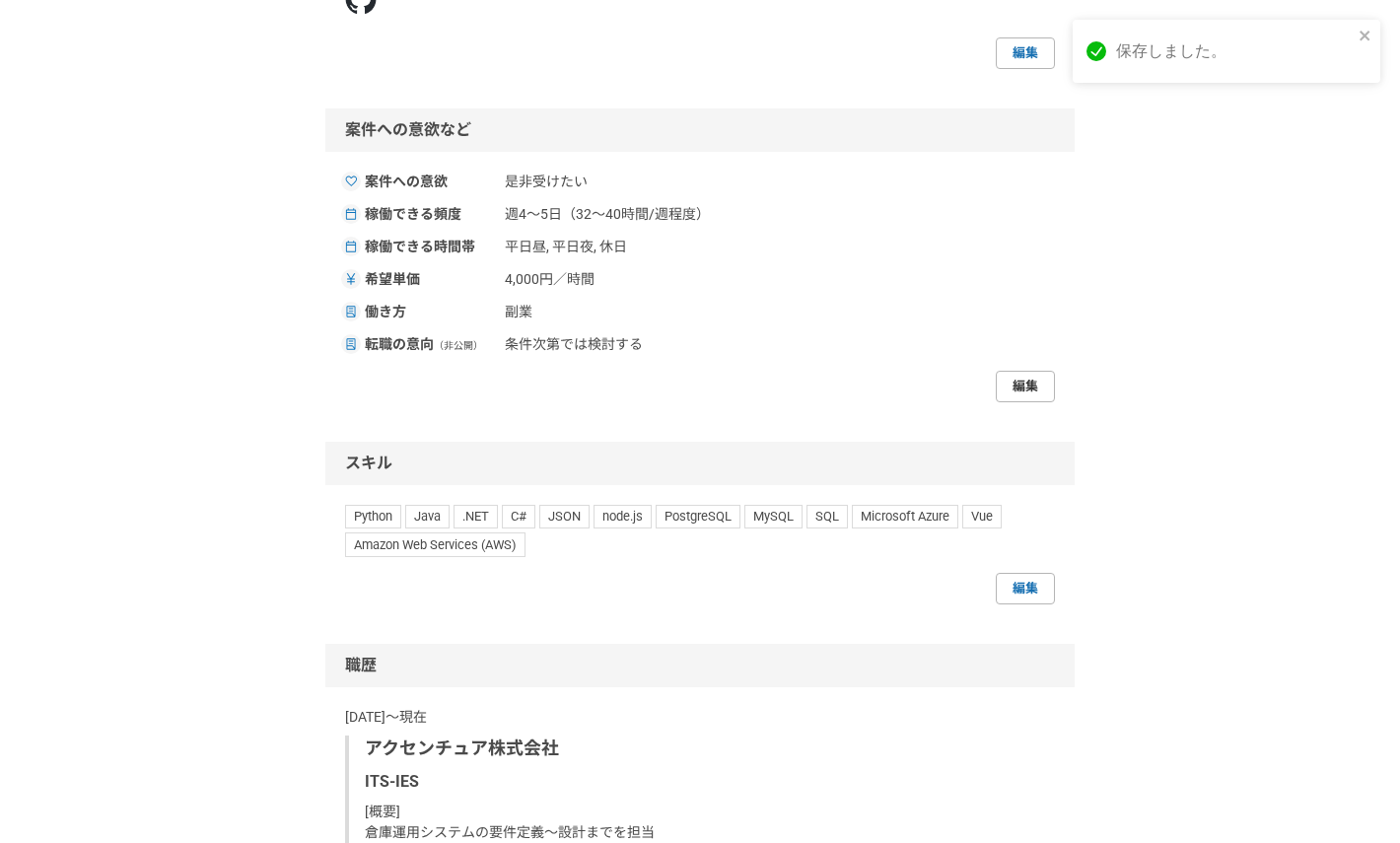 scroll, scrollTop: 770, scrollLeft: 0, axis: vertical 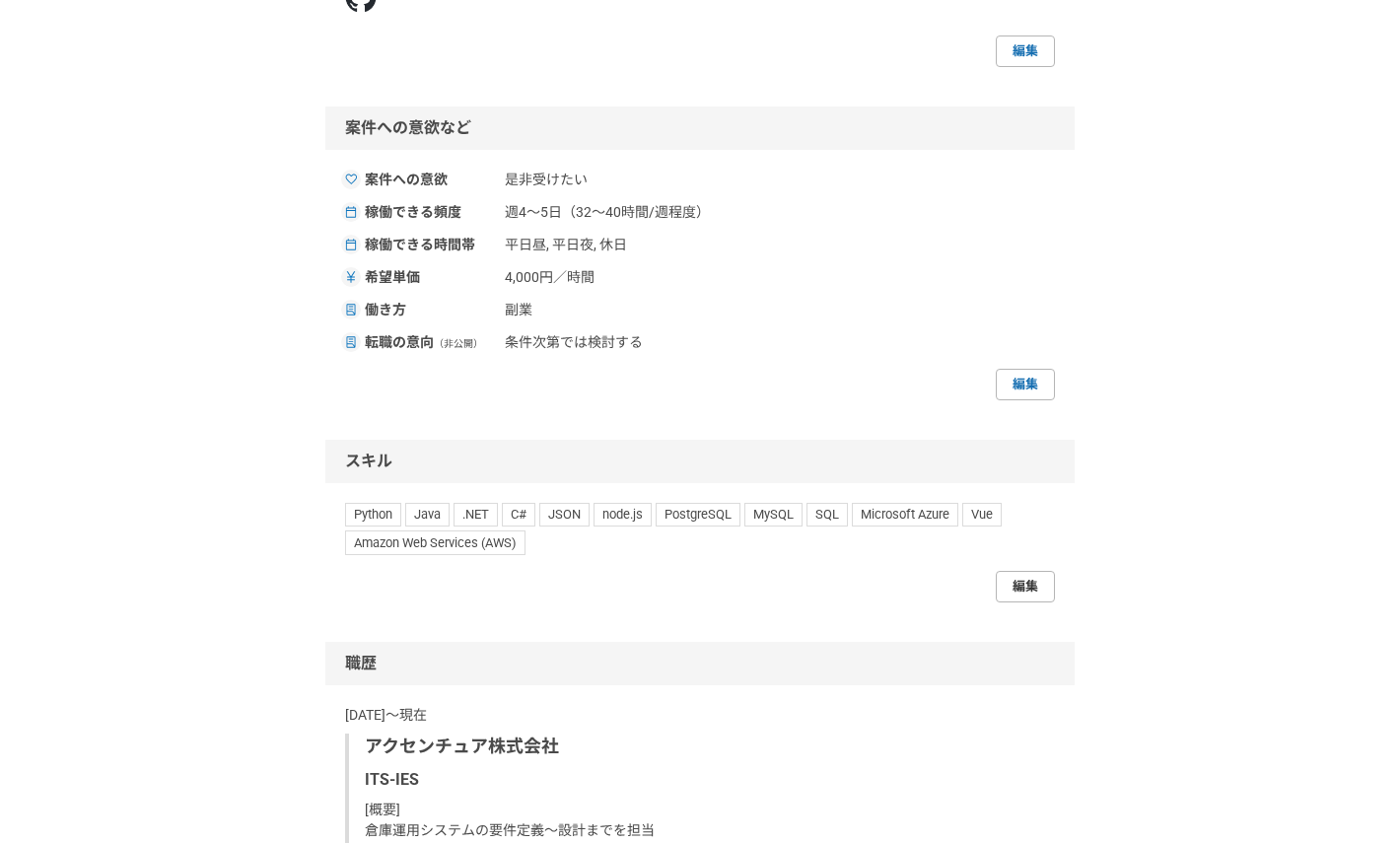 click on "編集" at bounding box center (1025, 587) 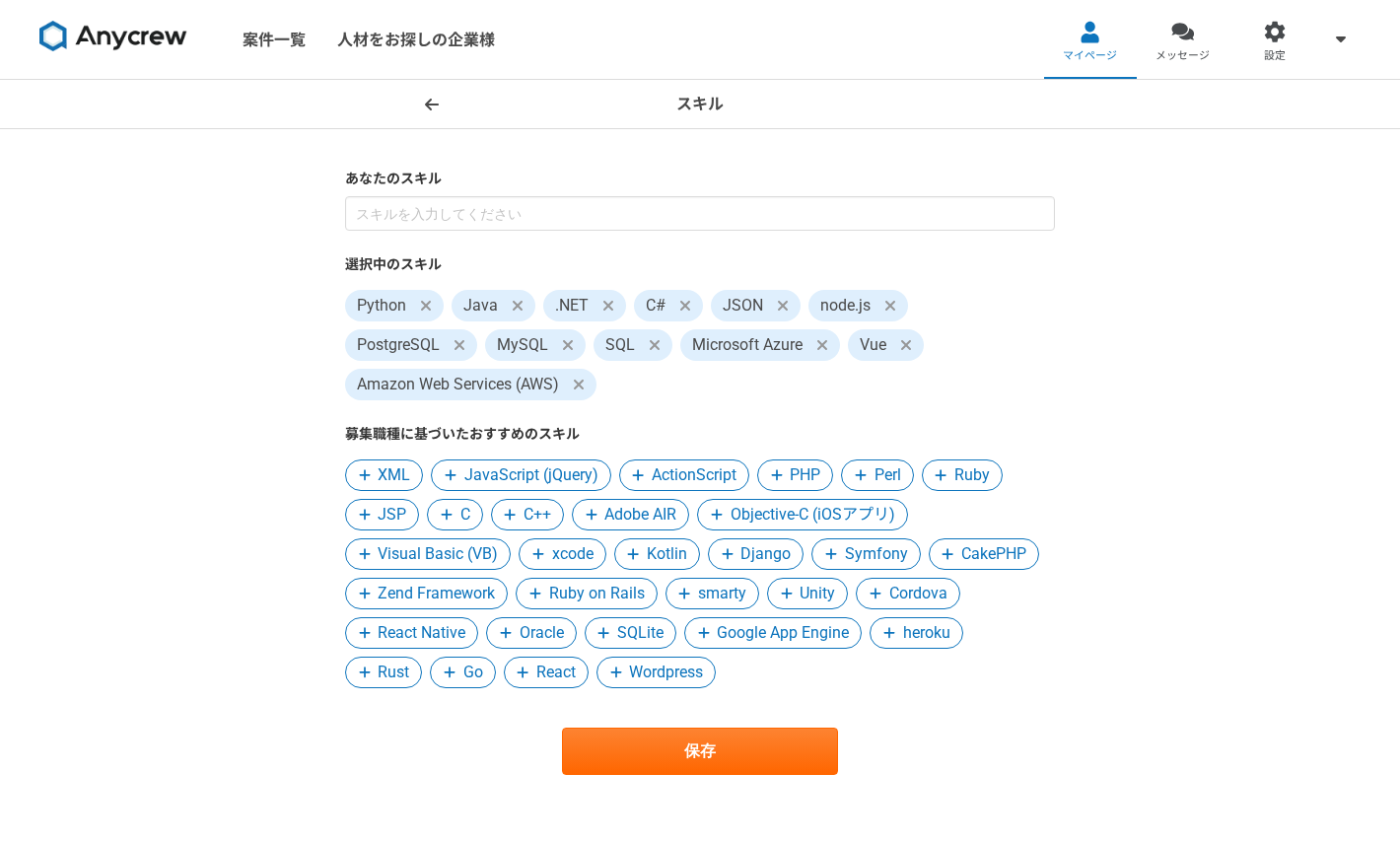 click on "あなたのスキル 選択中のスキル Python Java .NET C# JSON node.js PostgreSQL MySQL SQL Microsoft Azure Vue Amazon Web Services (AWS) 募集職種に基づいたおすすめのスキル XML JavaScript (jQuery) ActionScript PHP Perl Ruby JSP C C++ Adobe AIR Objective-C (iOSアプリ) Visual Basic (VB) xcode Kotlin Django Symfony CakePHP Zend Framework Ruby on Rails smarty Unity Cordova React Native Oracle SQLite Google App Engine heroku Rust Go React Wordpress" at bounding box center [700, 428] 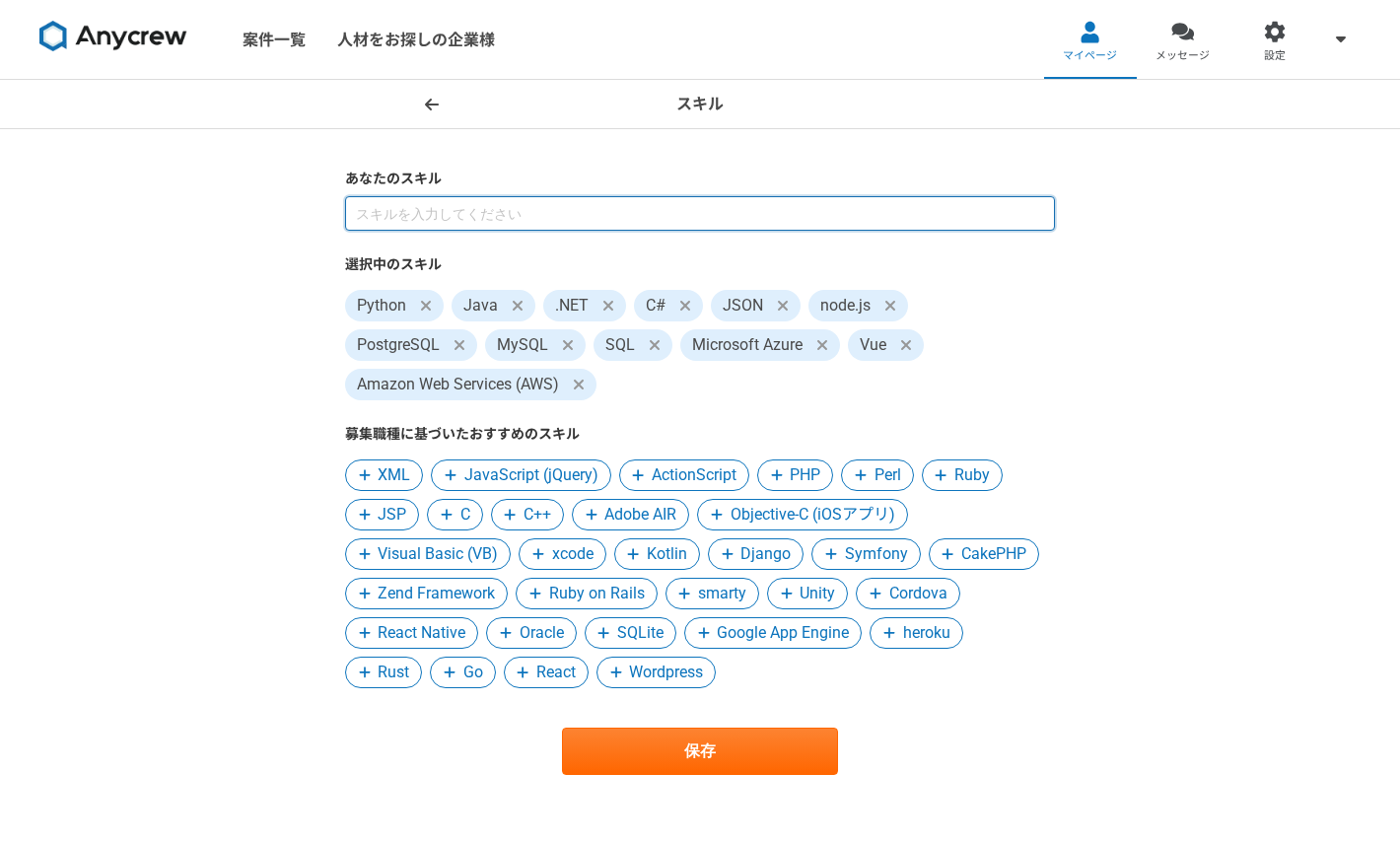 click at bounding box center [700, 213] 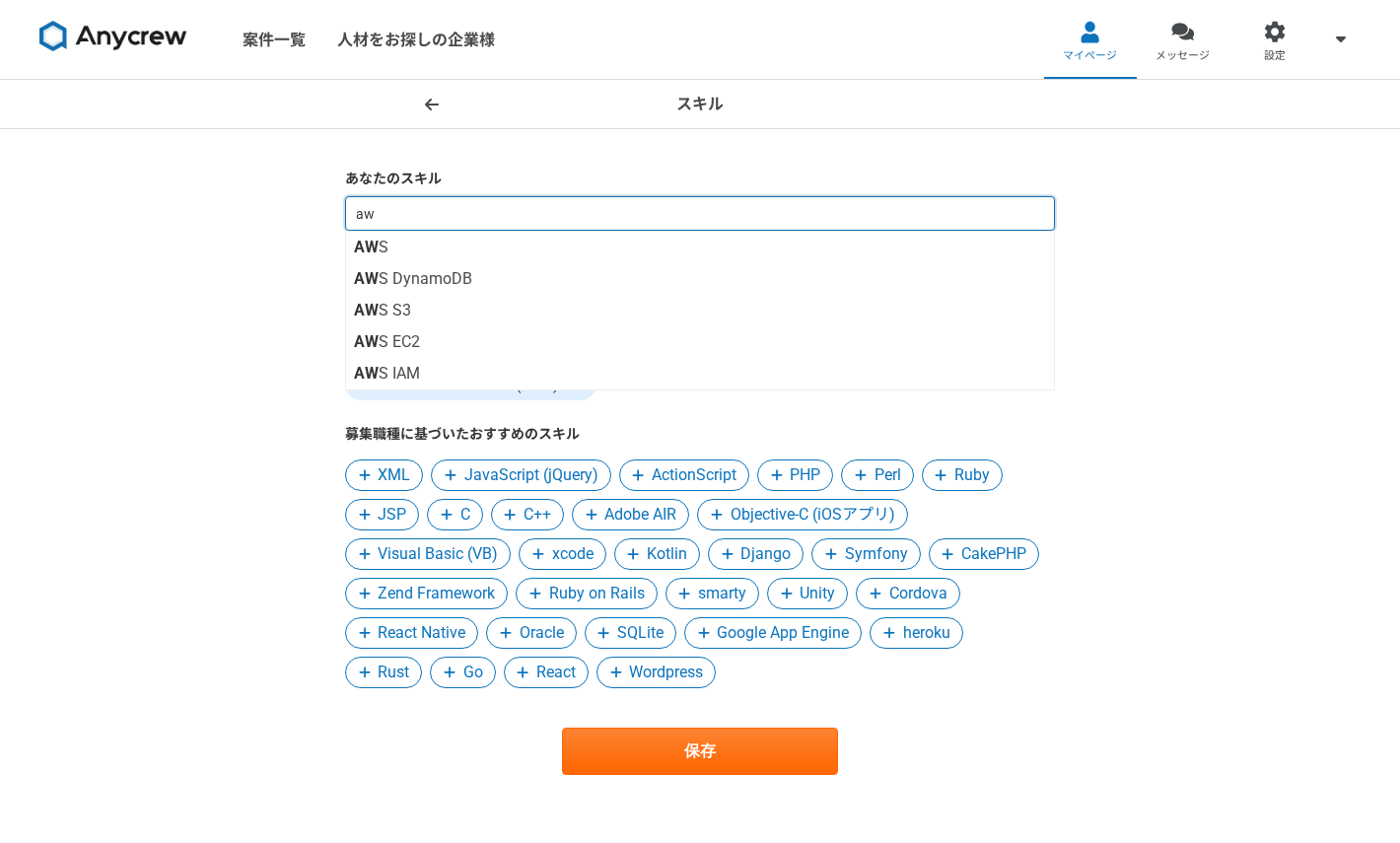 type on "aws" 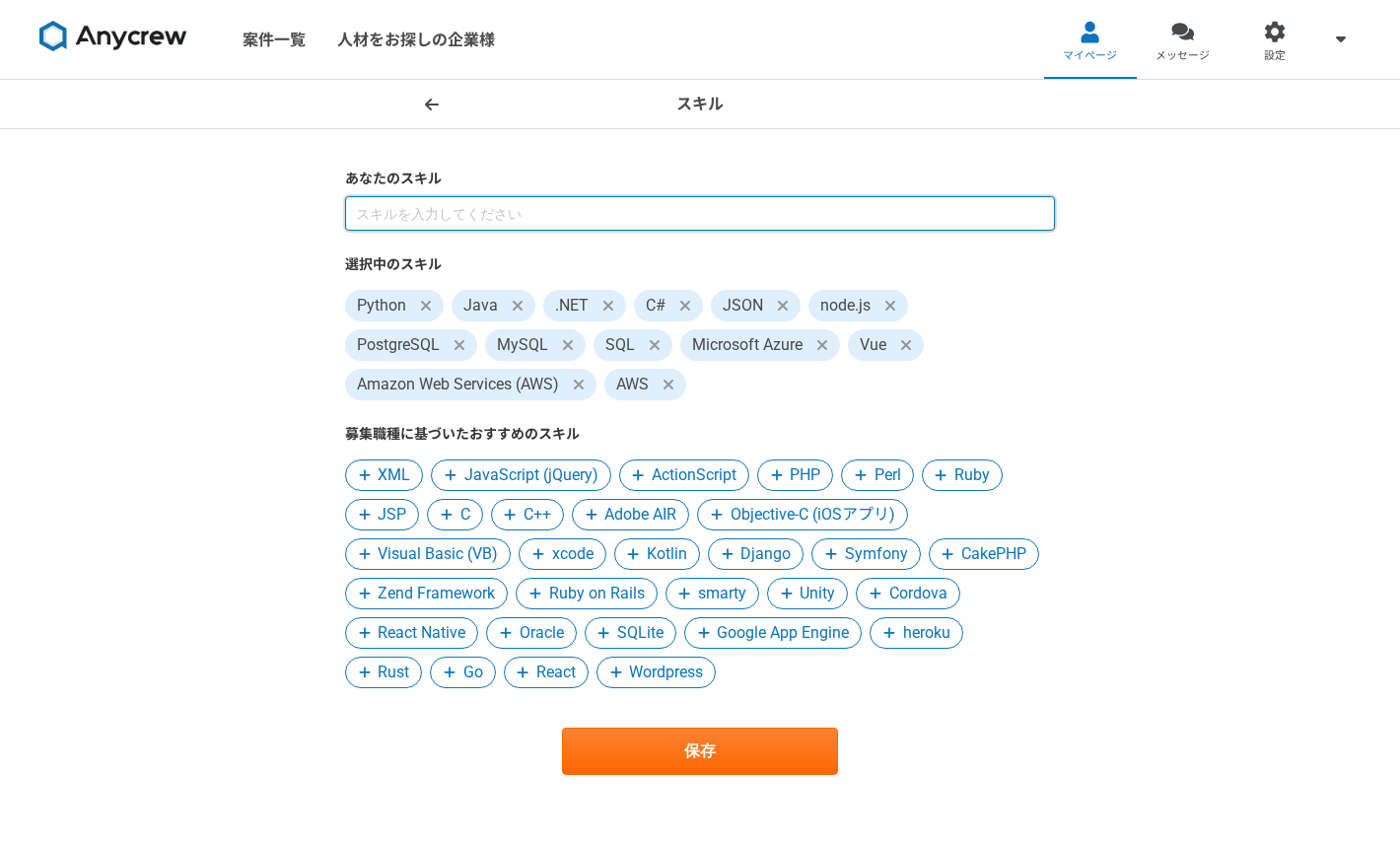 click at bounding box center [700, 213] 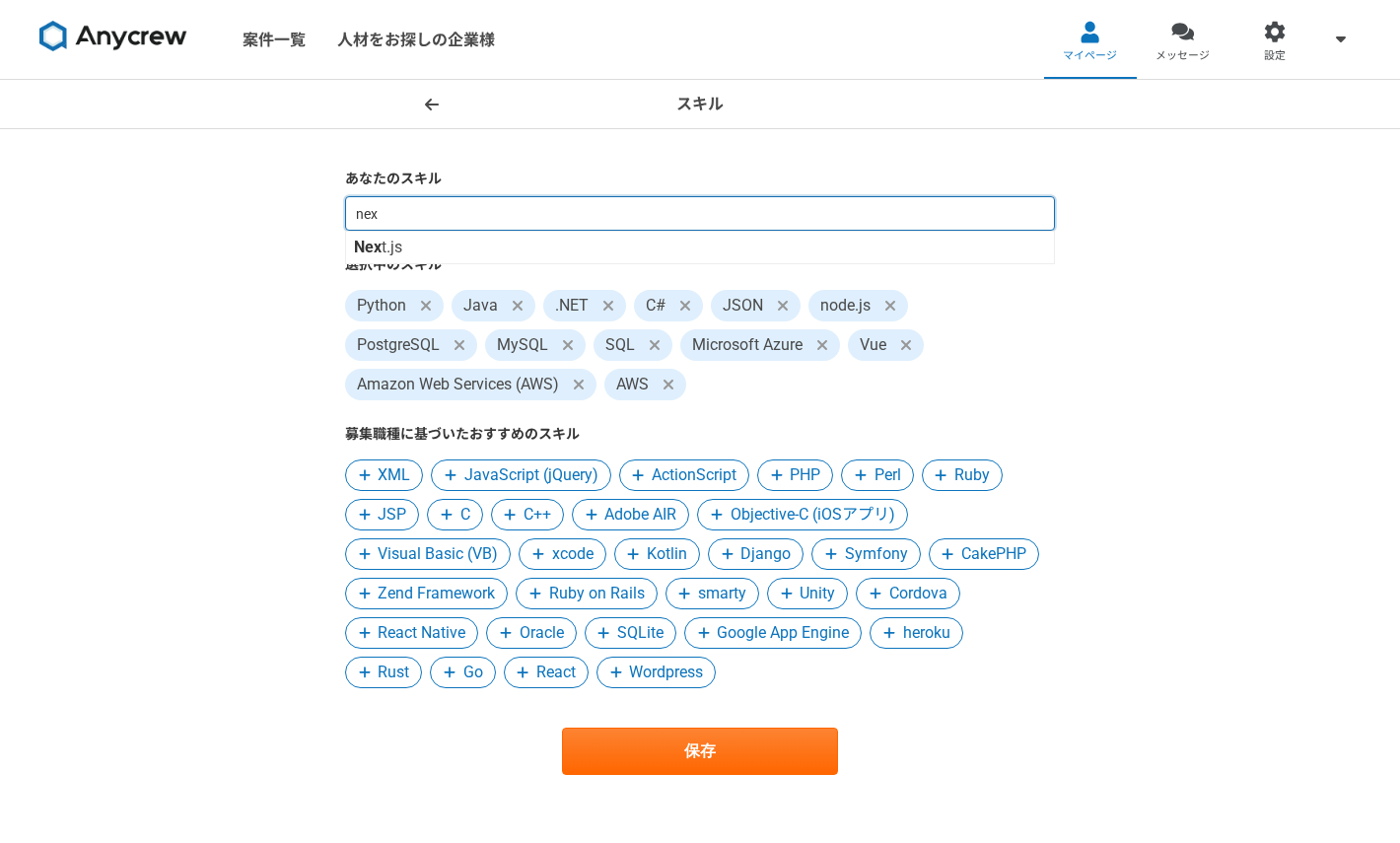 type on "next" 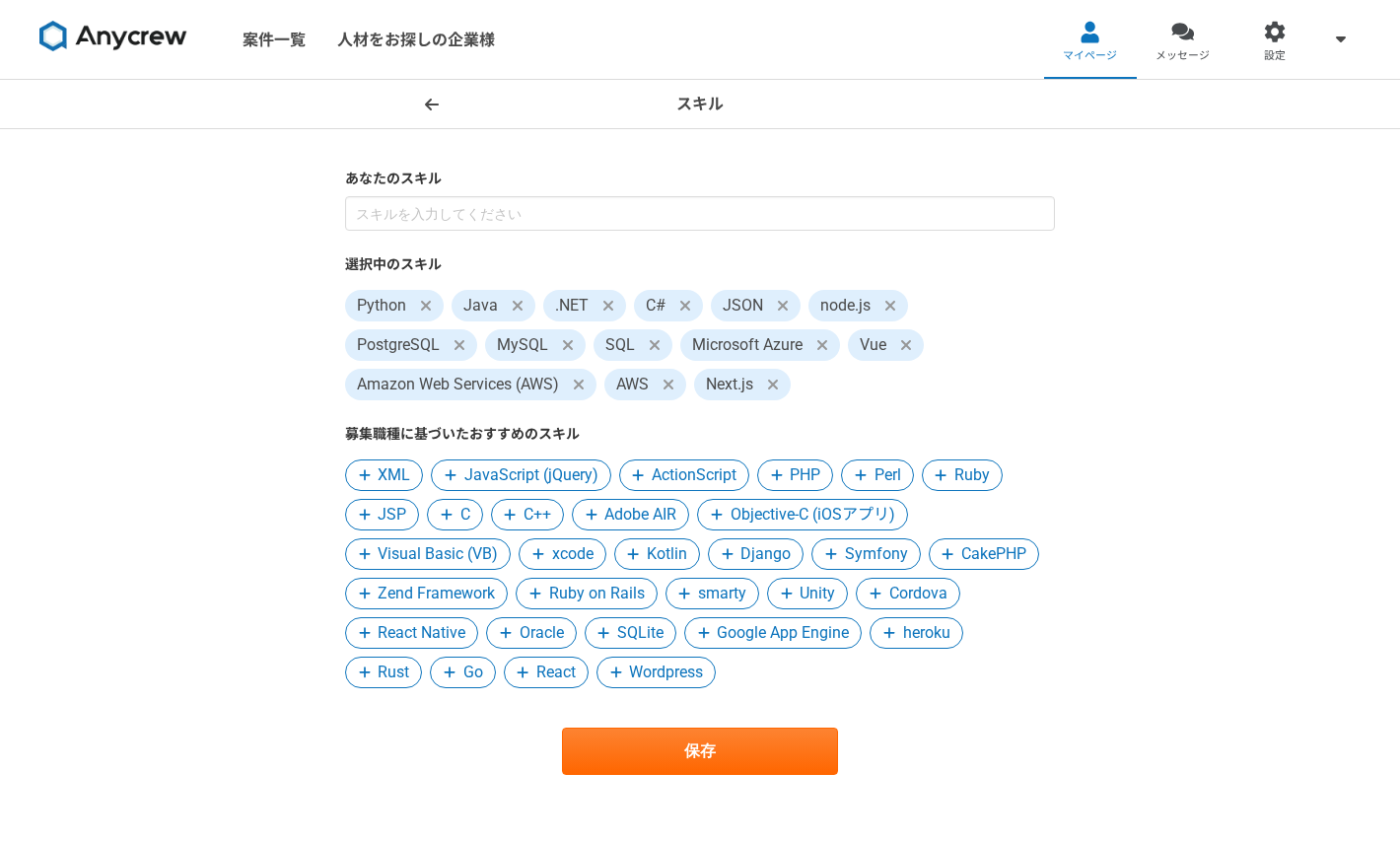 click on "選択中のスキル Python Java .NET C# JSON node.js PostgreSQL MySQL SQL Microsoft Azure Vue Amazon Web Services (AWS) AWS Next.js 募集職種に基づいたおすすめのスキル XML JavaScript (jQuery) ActionScript PHP Perl Ruby JSP C C++ Adobe AIR Objective-C (iOSアプリ) Visual Basic (VB) xcode Kotlin Django Symfony CakePHP Zend Framework Ruby on Rails smarty Unity Cordova React Native Oracle SQLite Google App Engine heroku Rust Go React Wordpress" at bounding box center (700, 442) 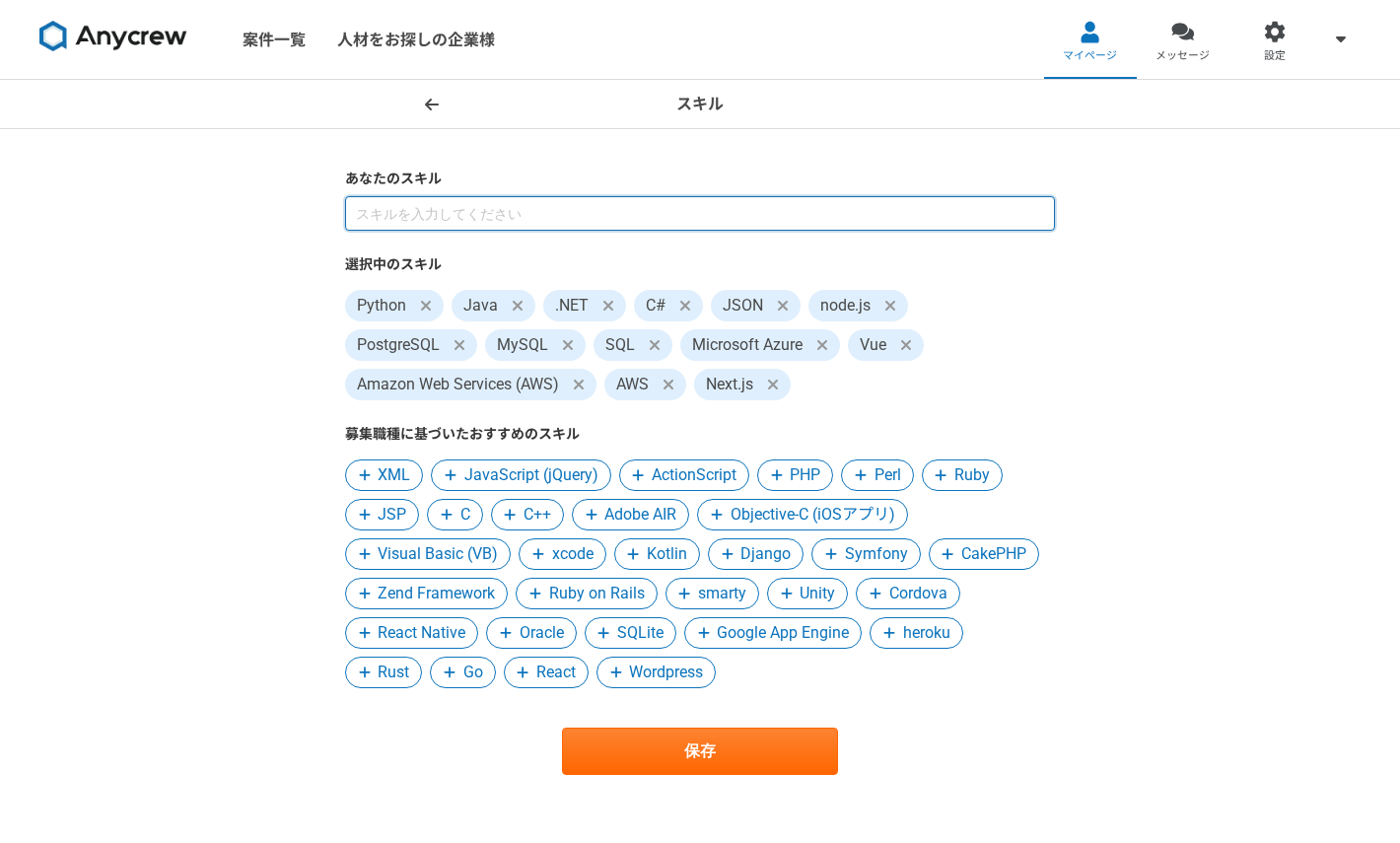 click at bounding box center (700, 213) 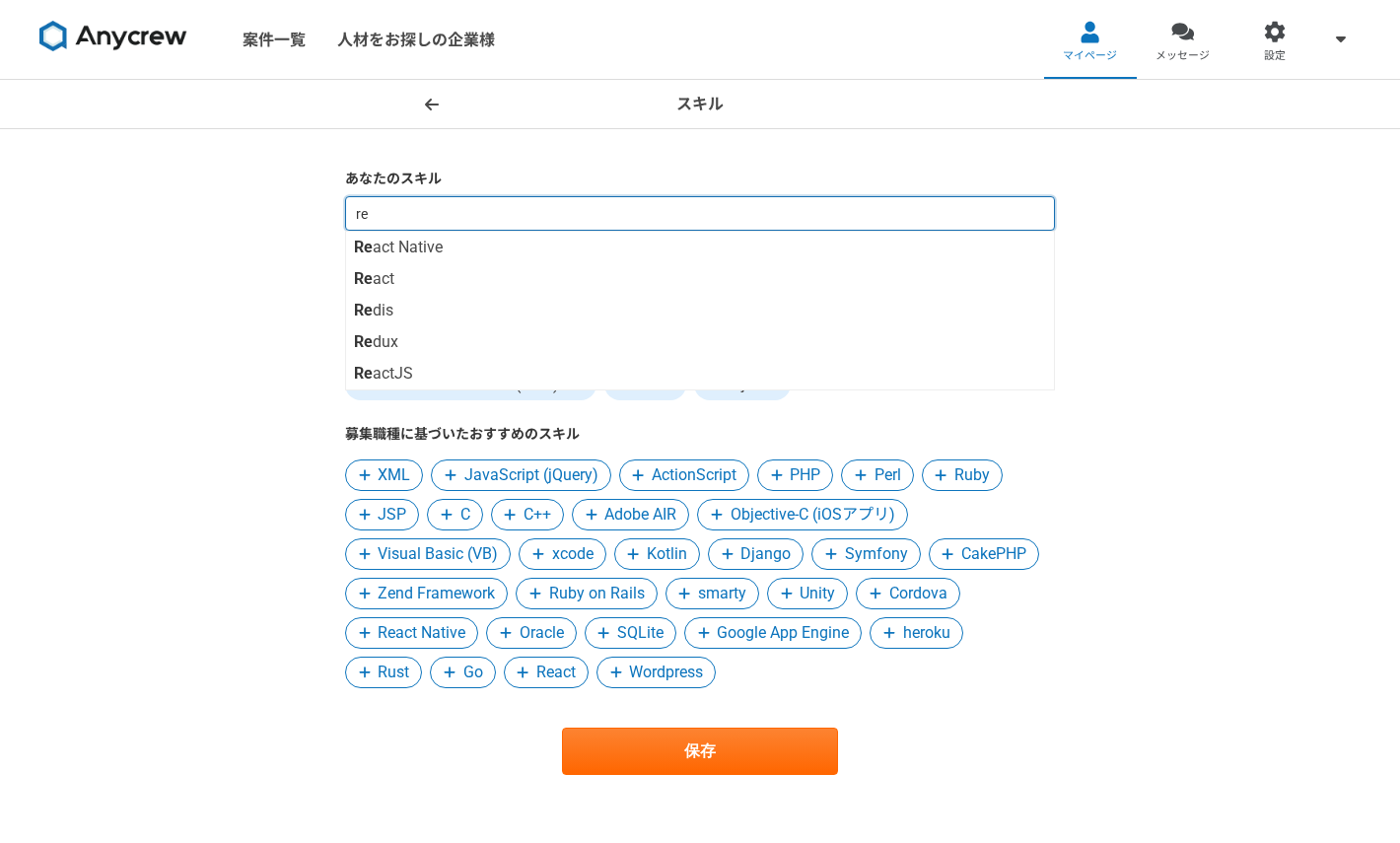 type on "rea" 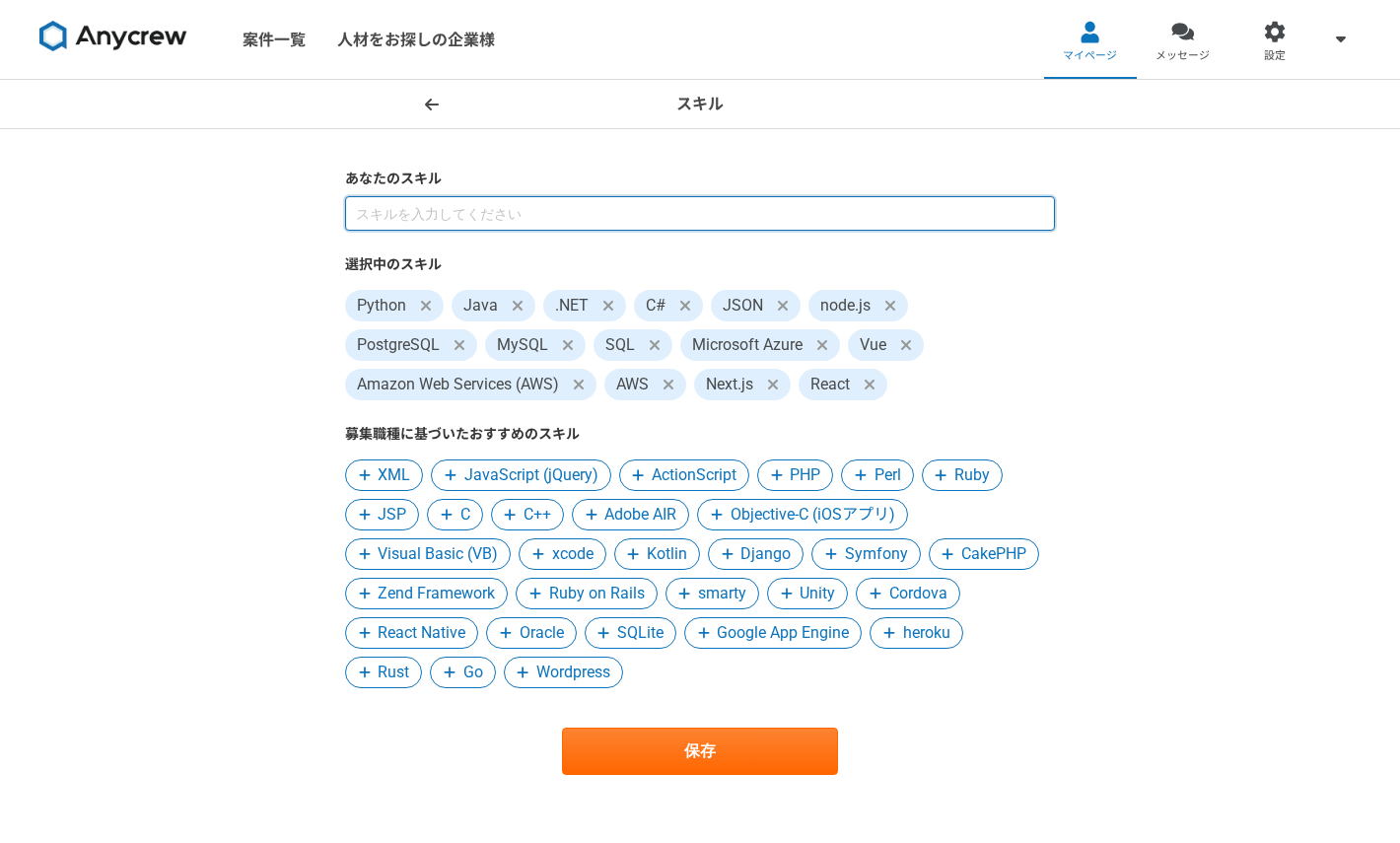 click at bounding box center [700, 213] 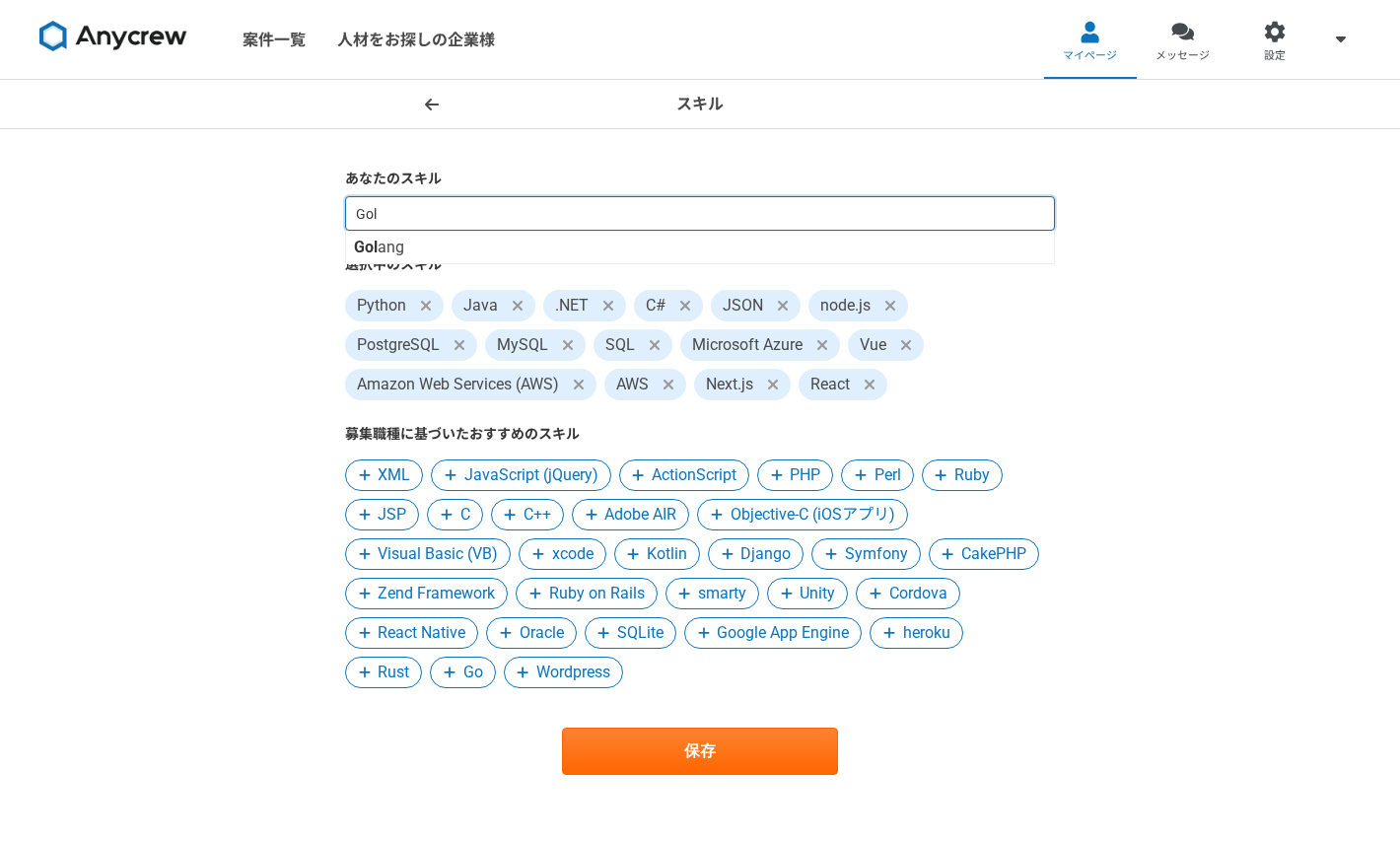 type on "Gola" 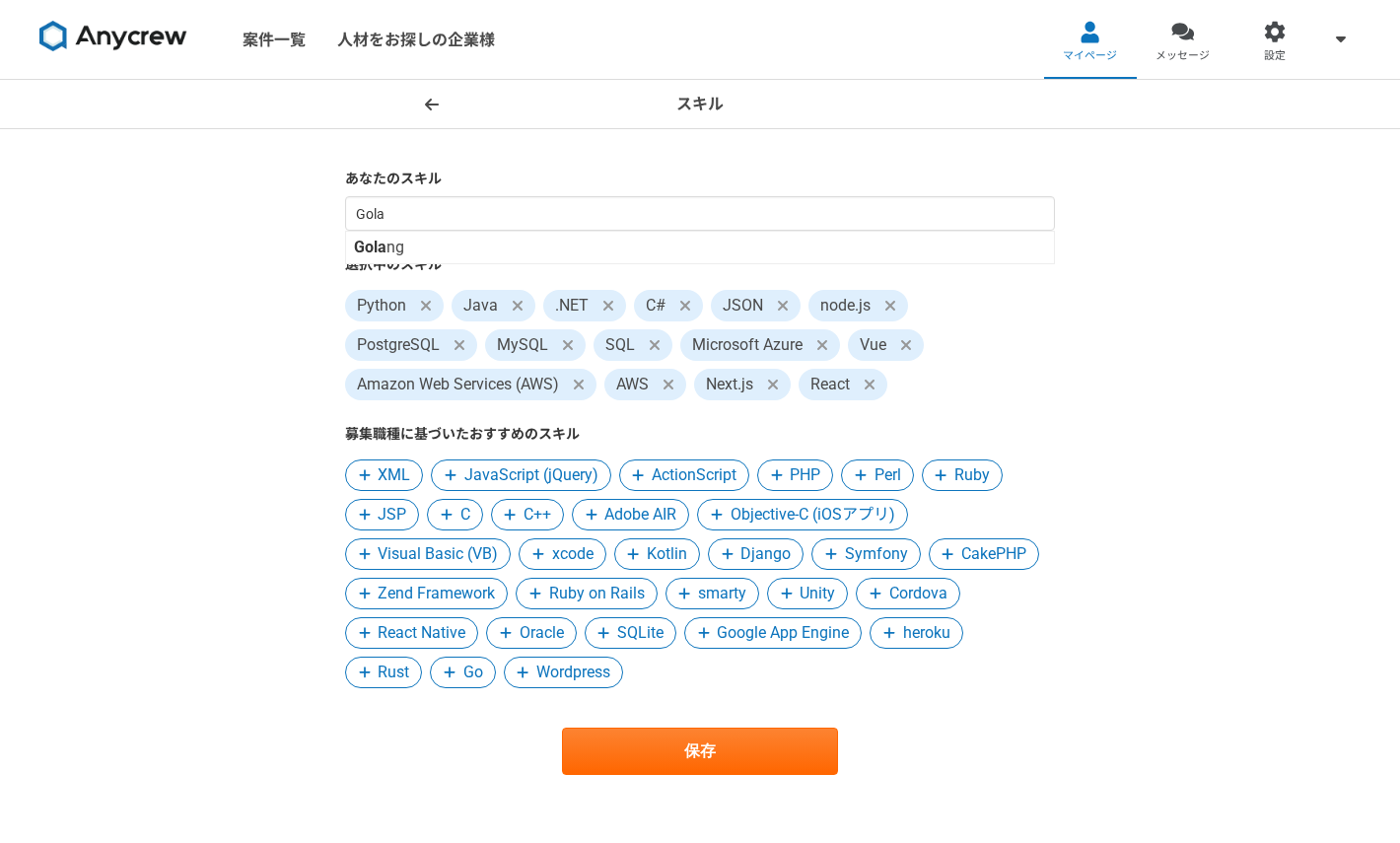 type 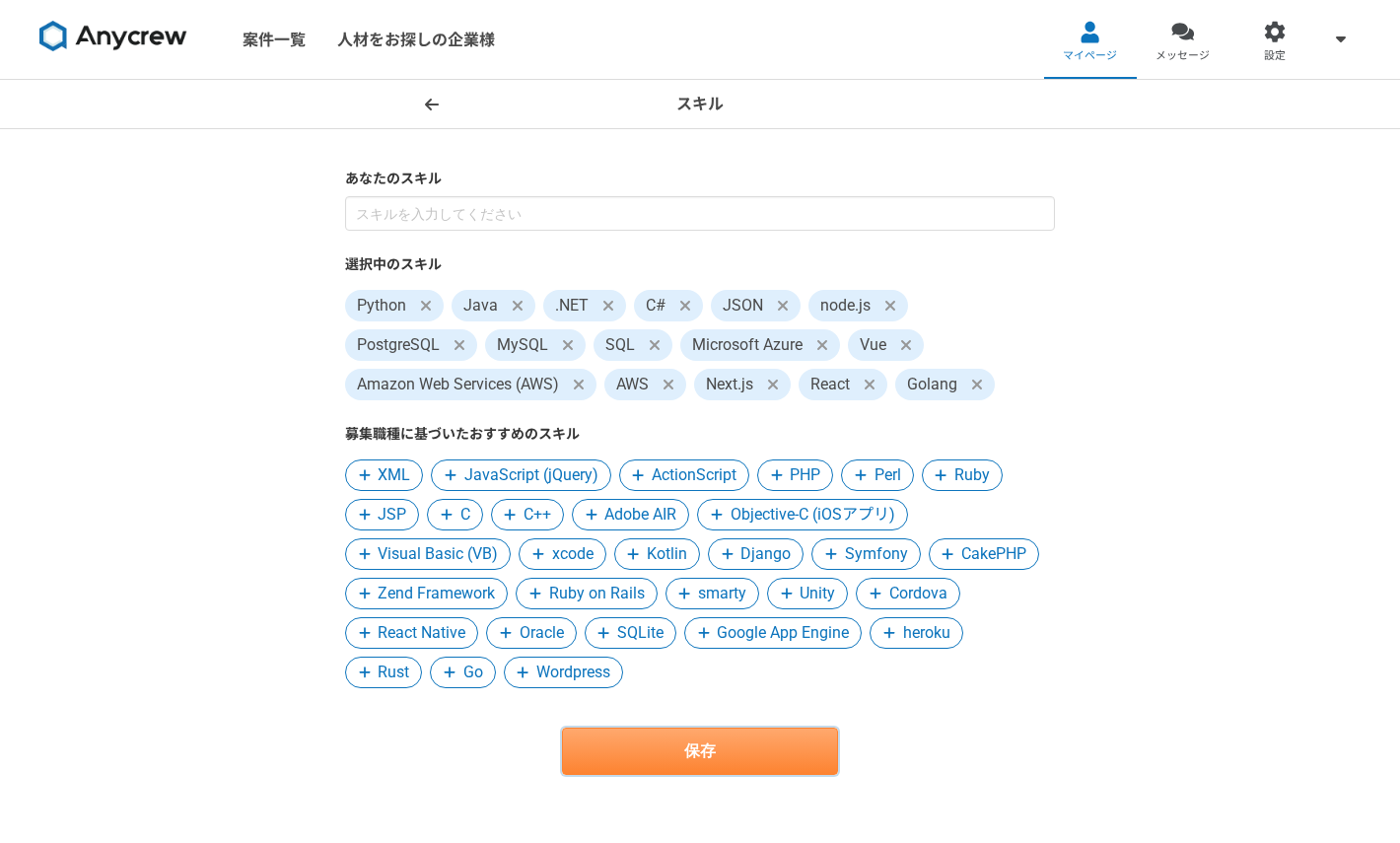 click on "保存" at bounding box center (700, 751) 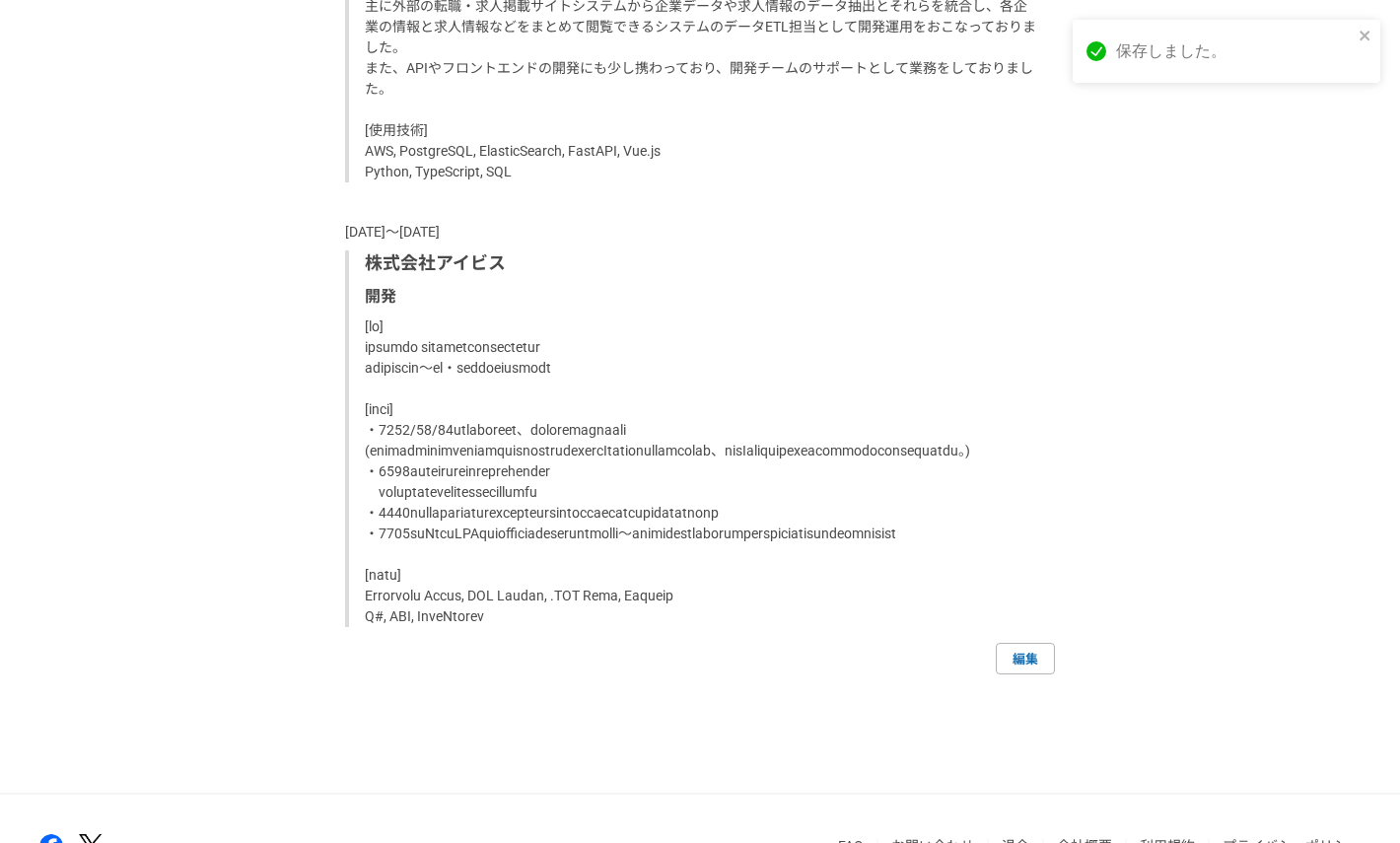scroll, scrollTop: 2159, scrollLeft: 0, axis: vertical 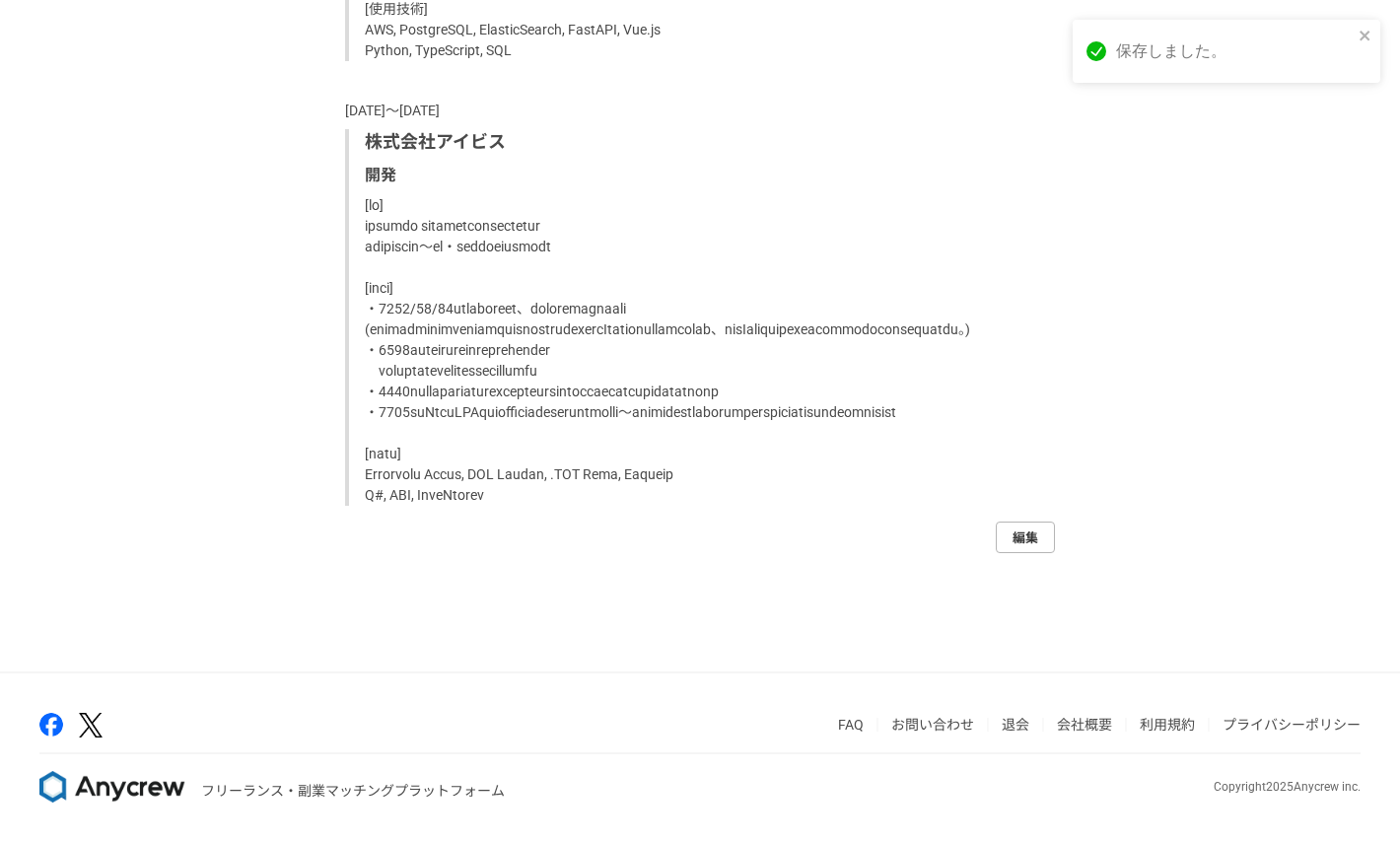 click on "編集" at bounding box center [1025, 537] 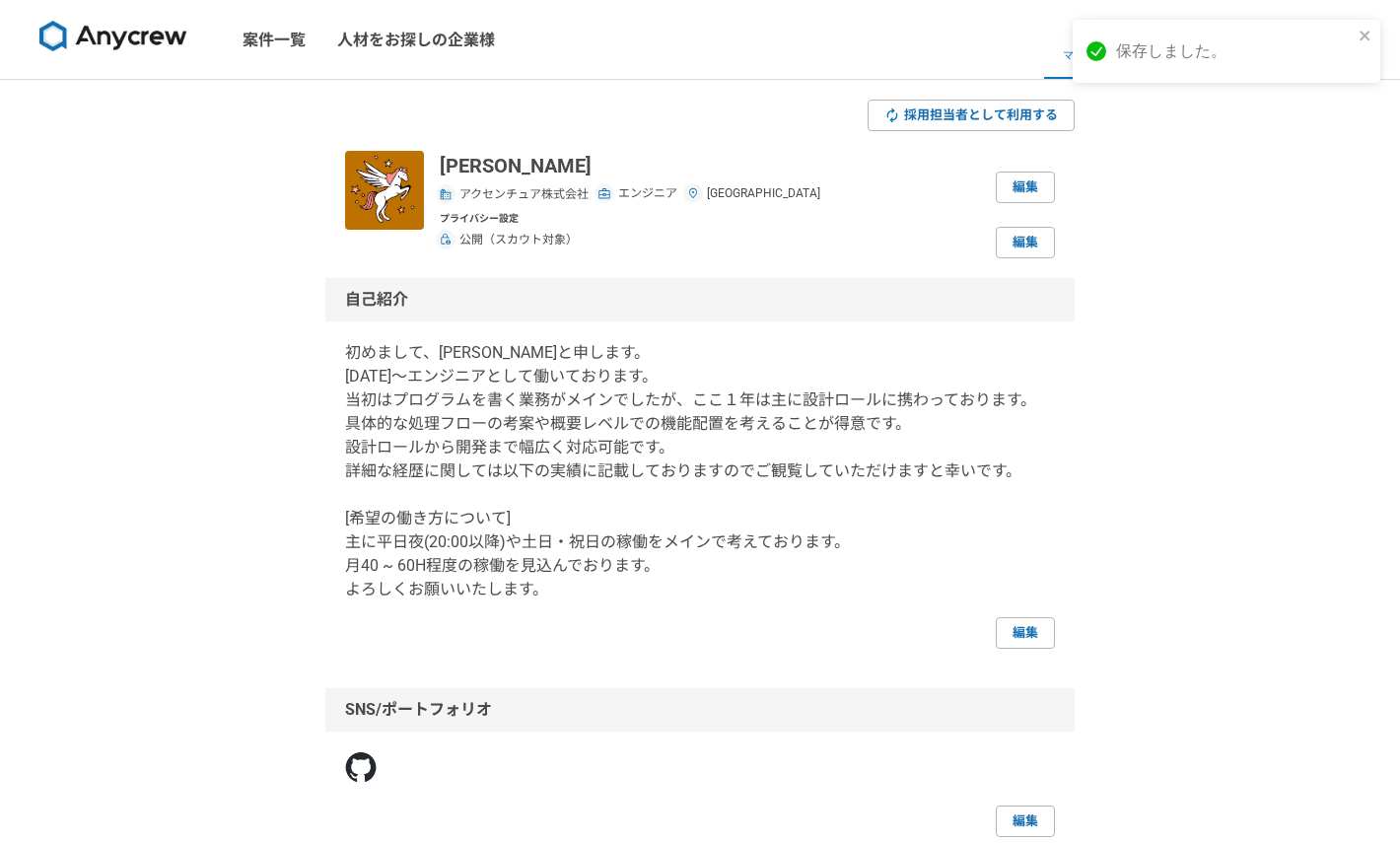 select on "2023" 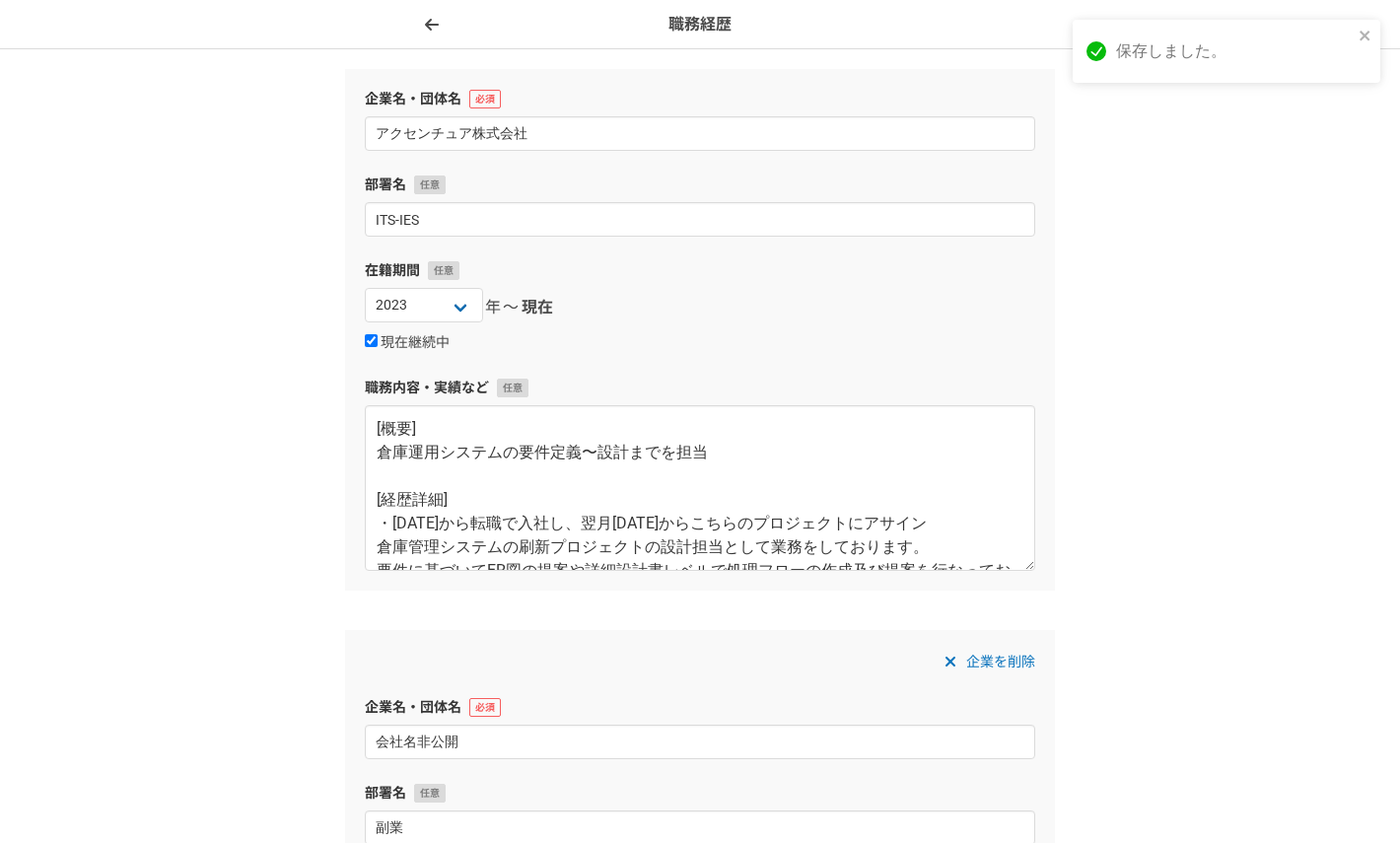 scroll, scrollTop: 81, scrollLeft: 0, axis: vertical 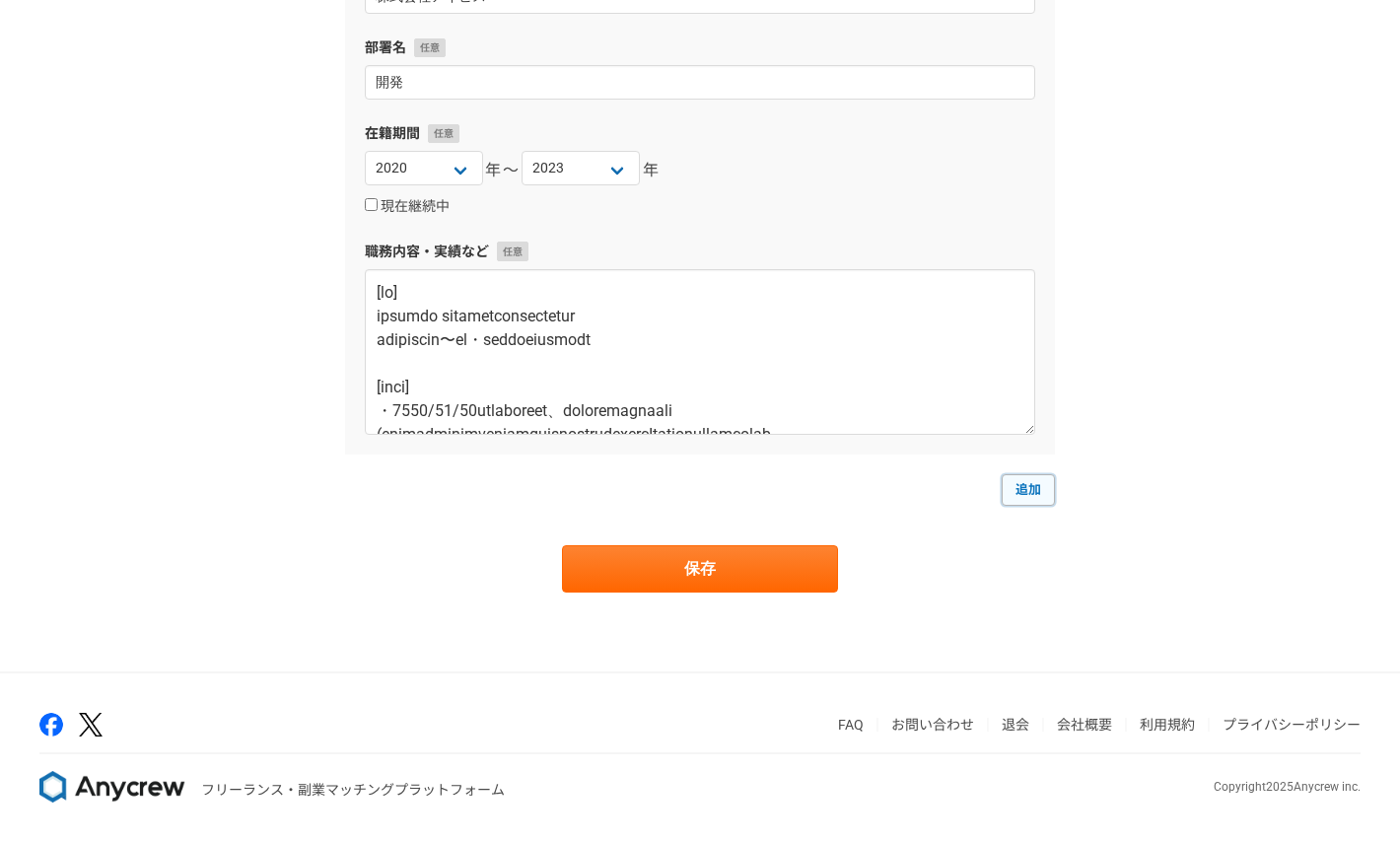 click on "追加" at bounding box center (1028, 490) 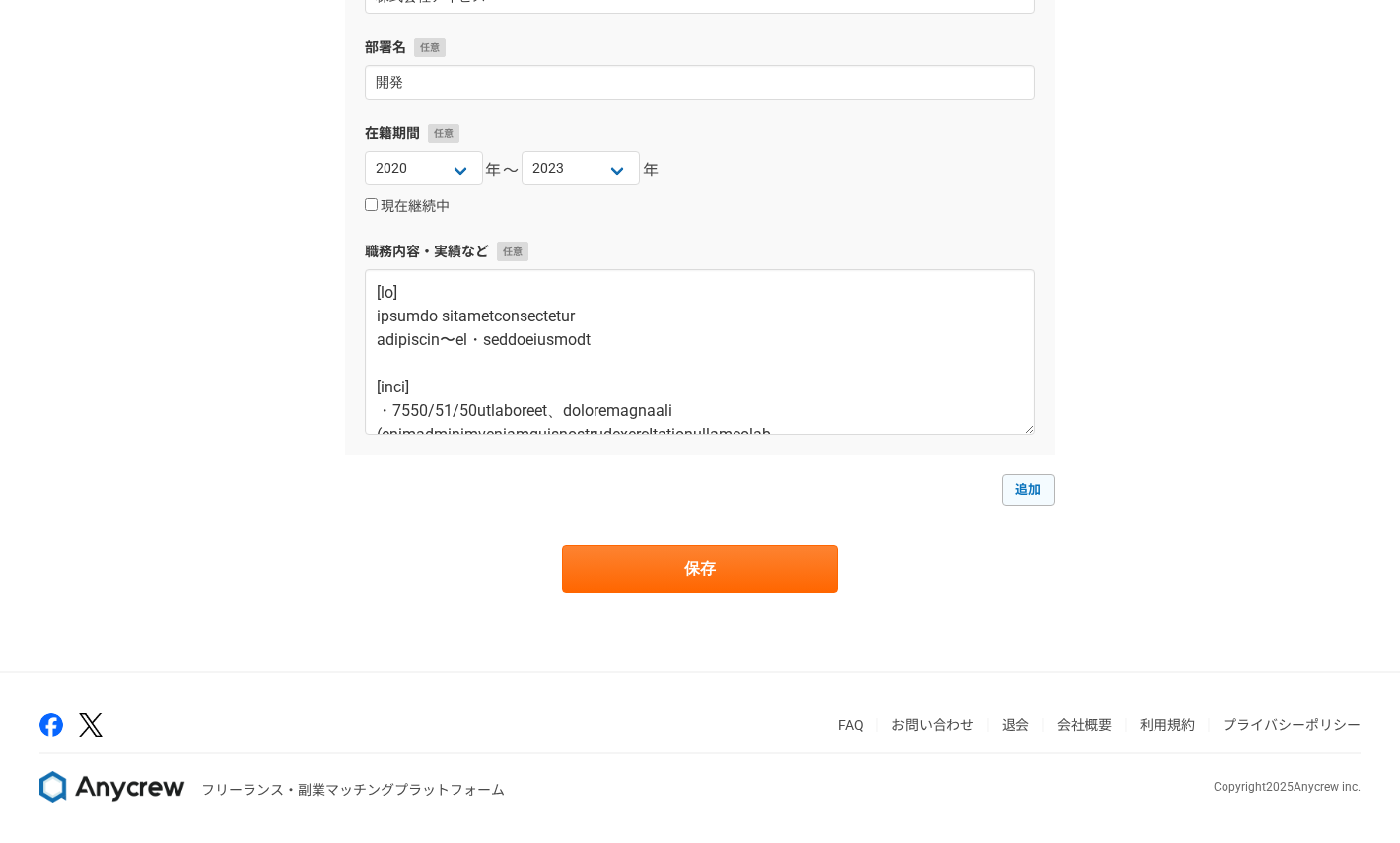 select 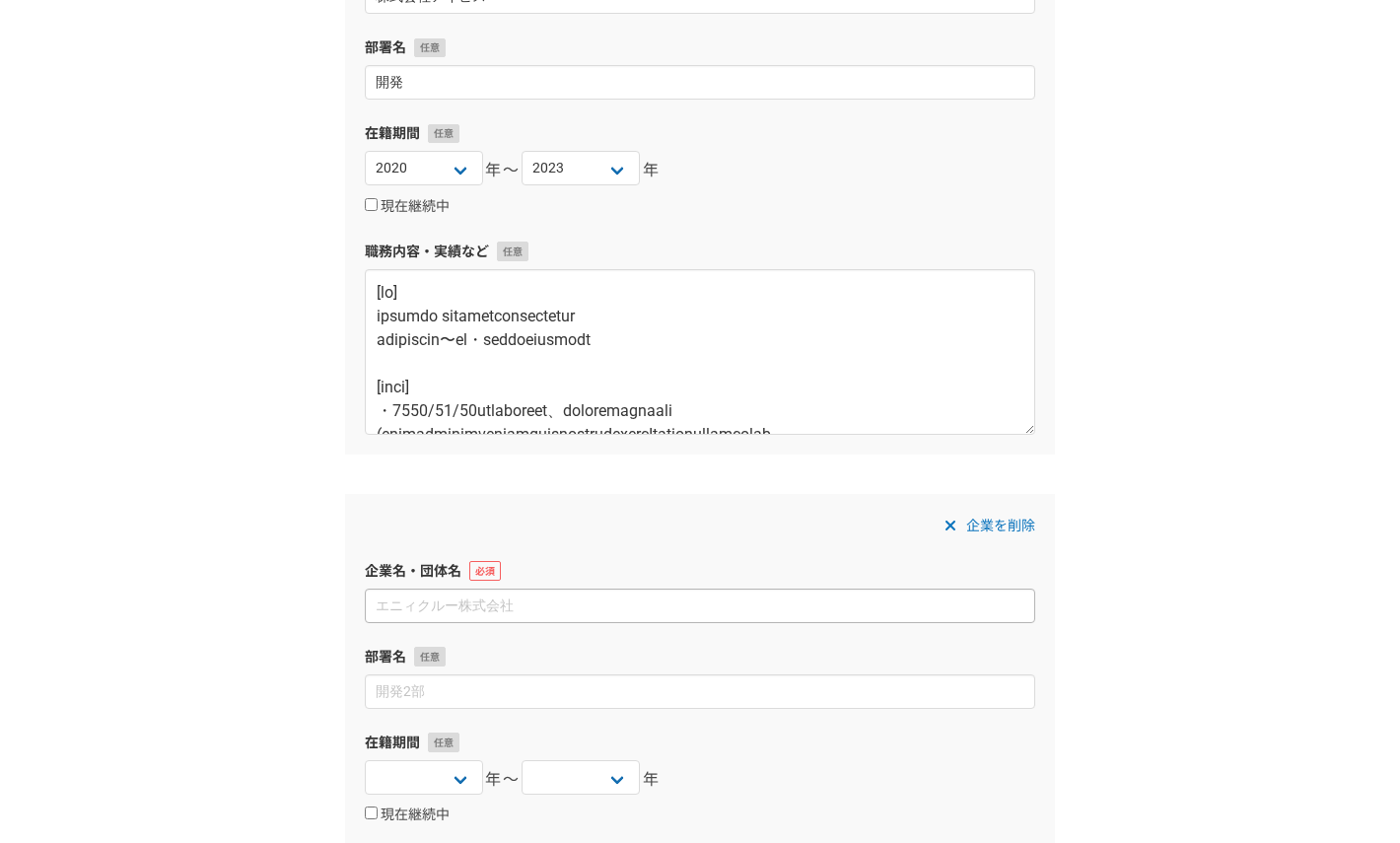 click at bounding box center [700, 605] 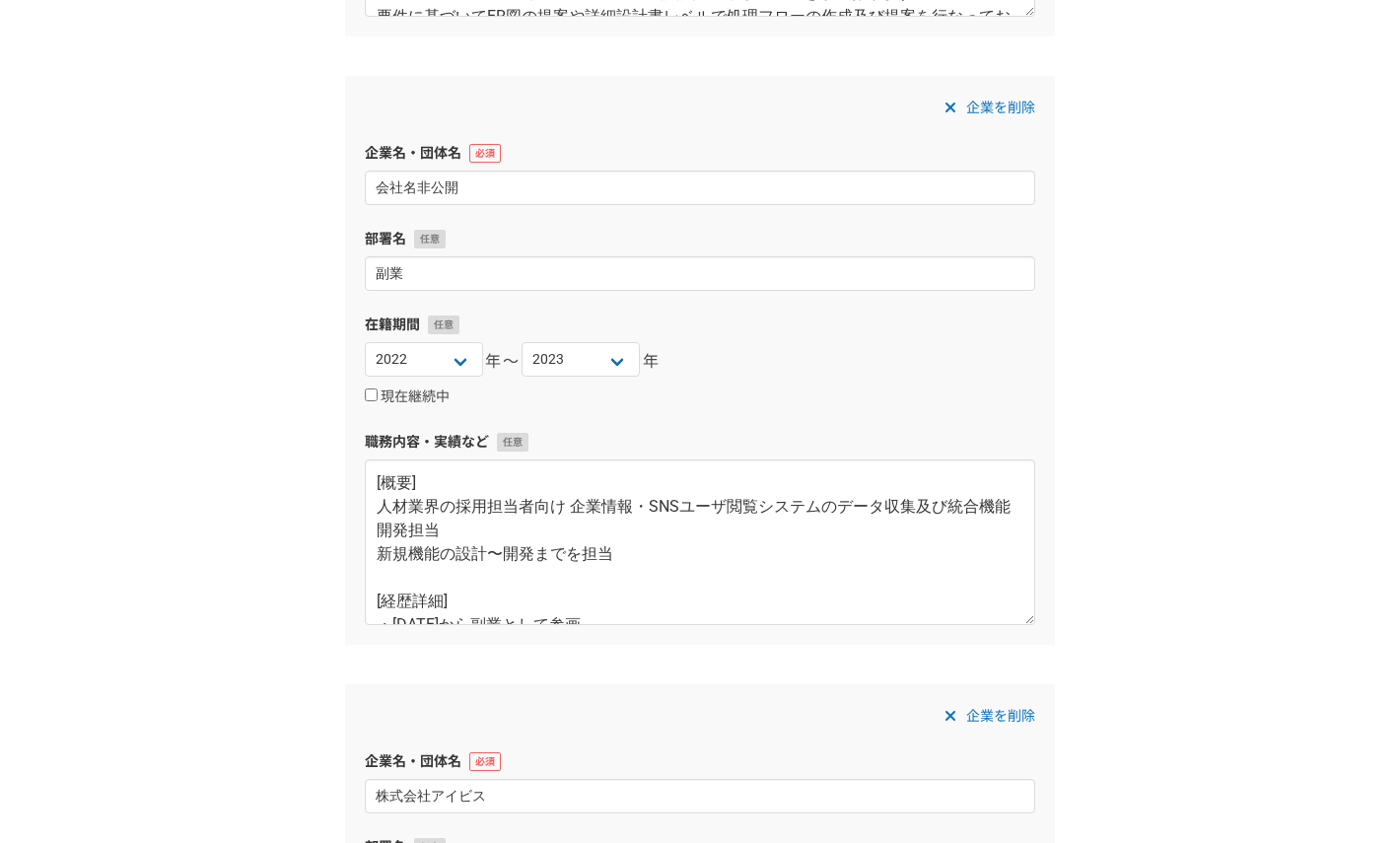 scroll, scrollTop: 606, scrollLeft: 0, axis: vertical 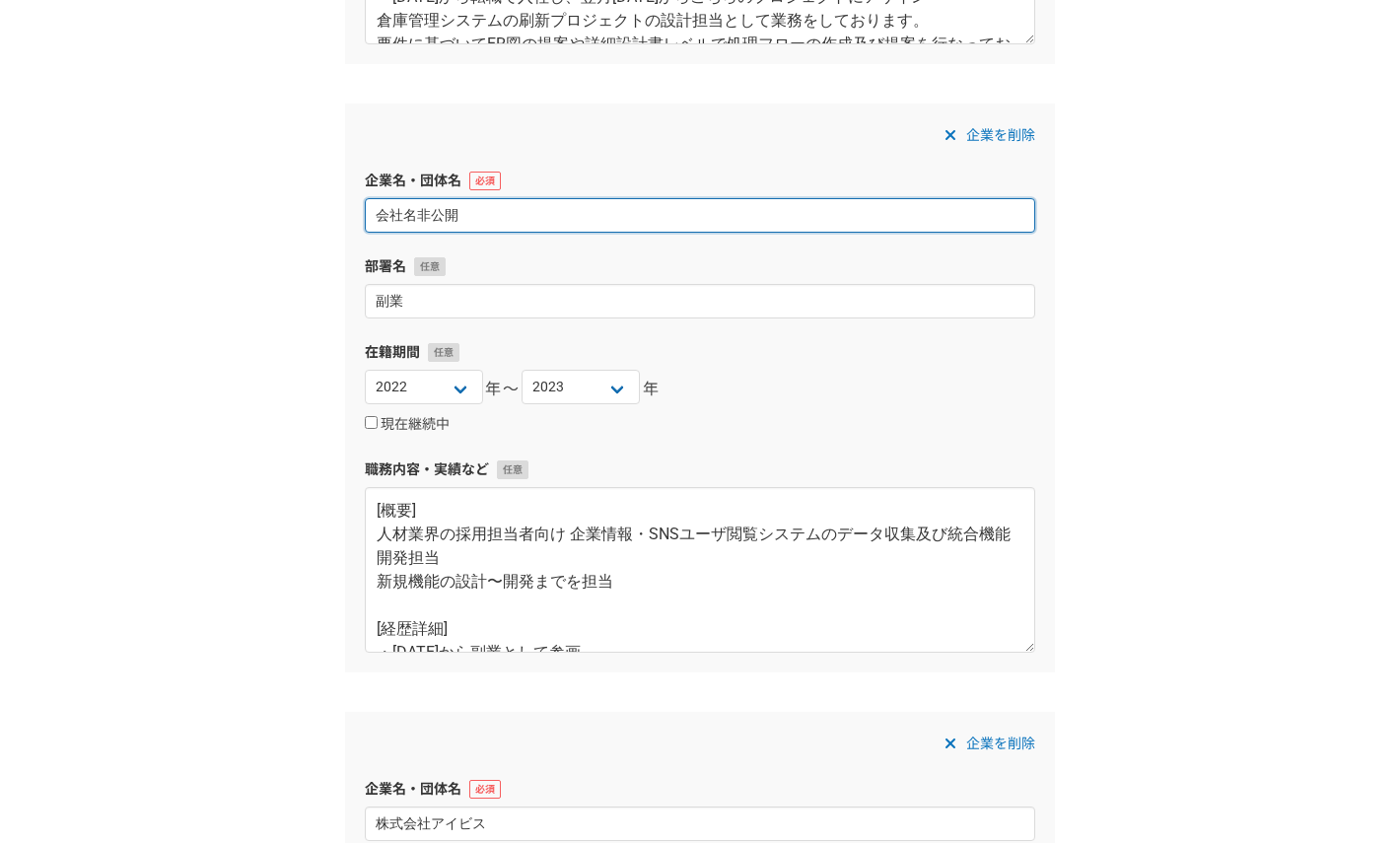 drag, startPoint x: 480, startPoint y: 216, endPoint x: 377, endPoint y: 216, distance: 103 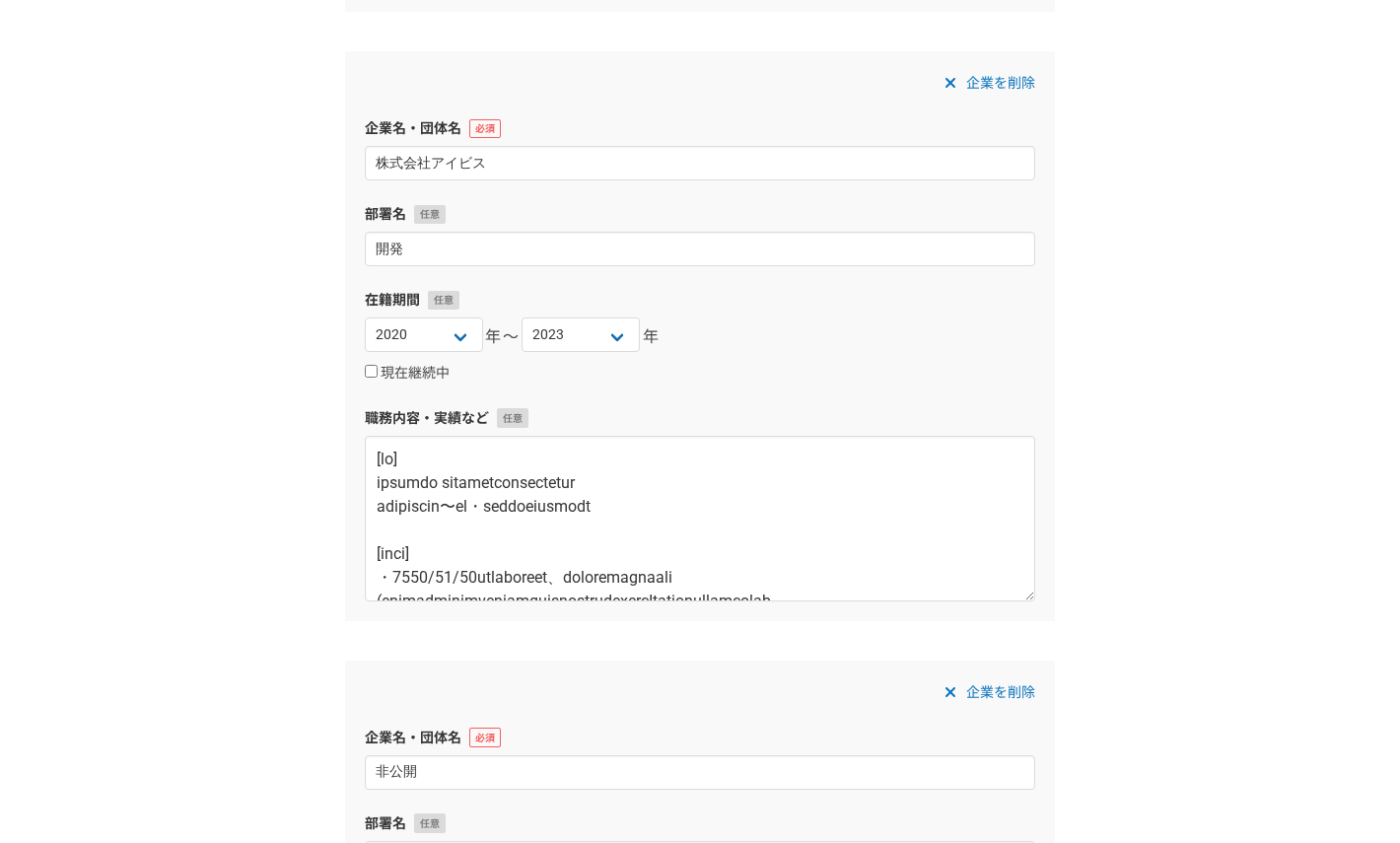scroll, scrollTop: 1666, scrollLeft: 0, axis: vertical 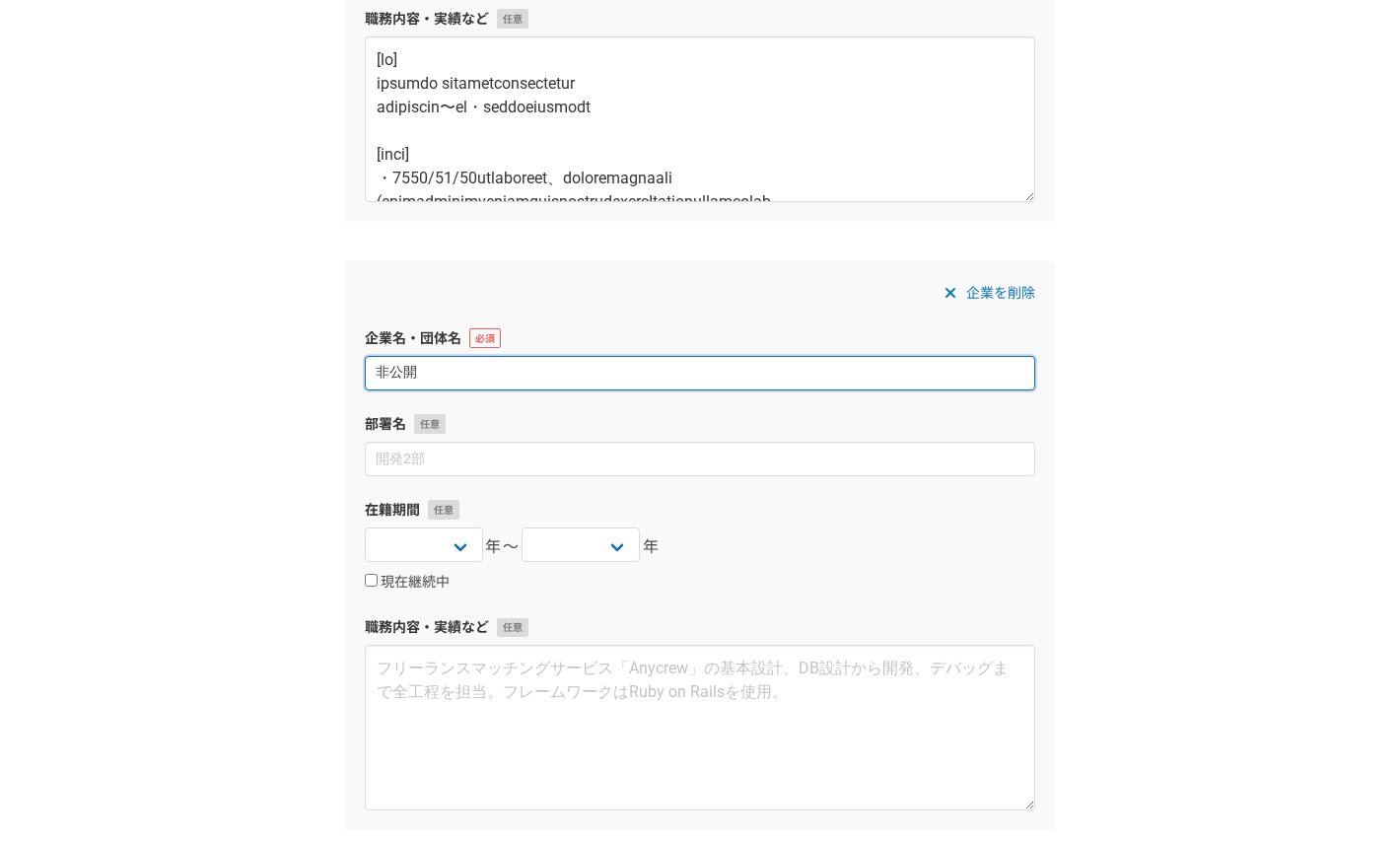 drag, startPoint x: 426, startPoint y: 376, endPoint x: 345, endPoint y: 375, distance: 81.006173 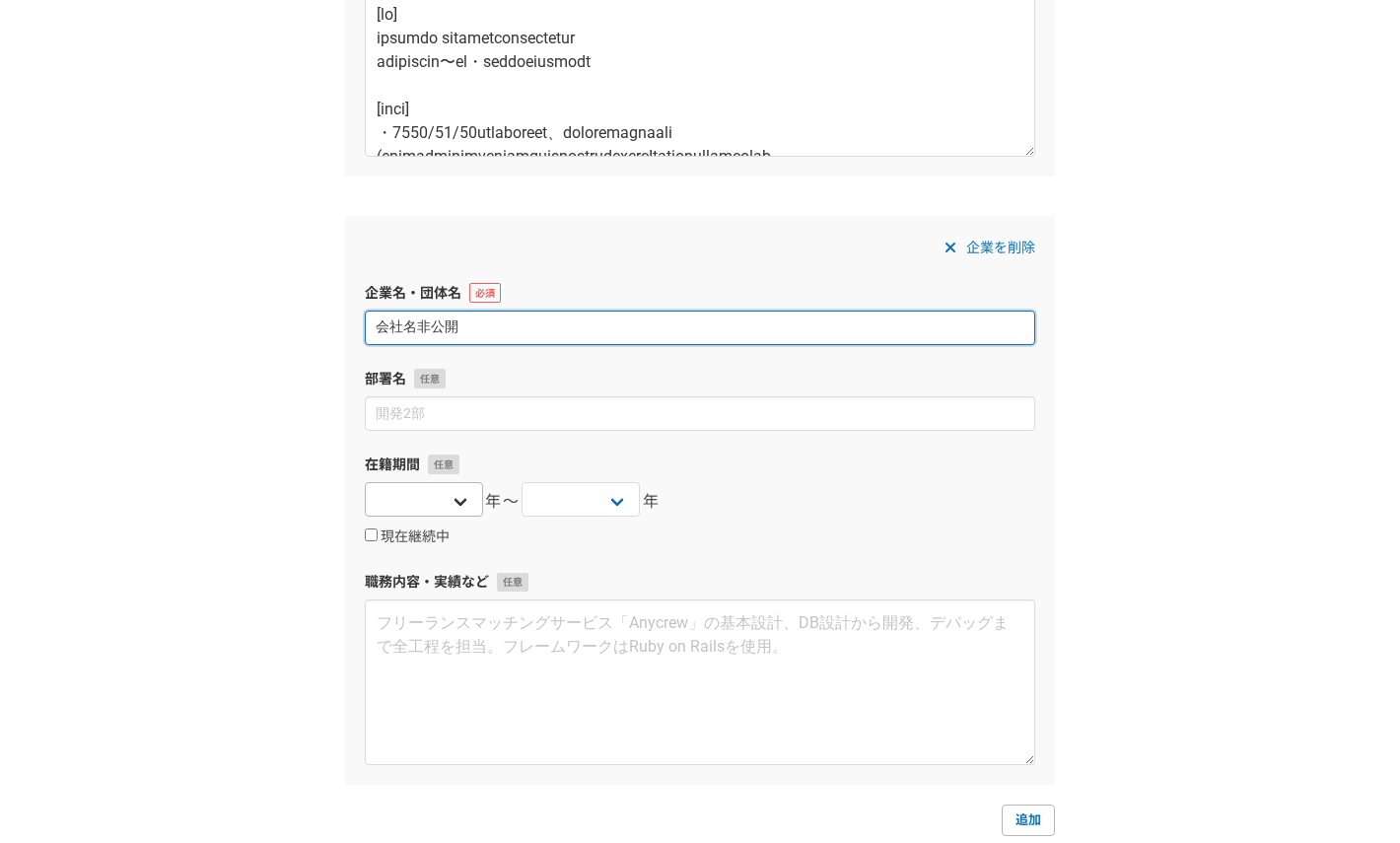 scroll, scrollTop: 1723, scrollLeft: 0, axis: vertical 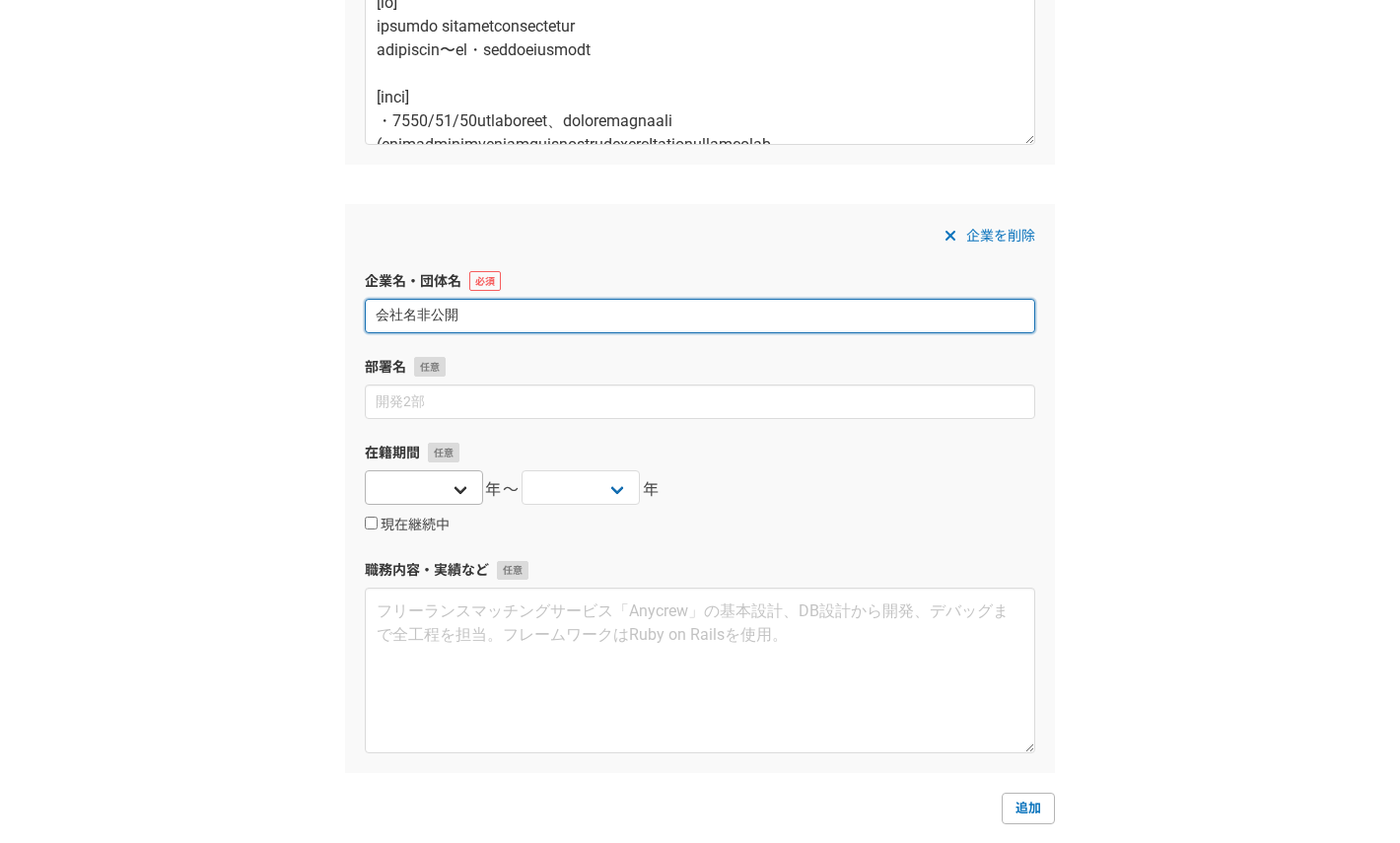 type on "会社名非公開" 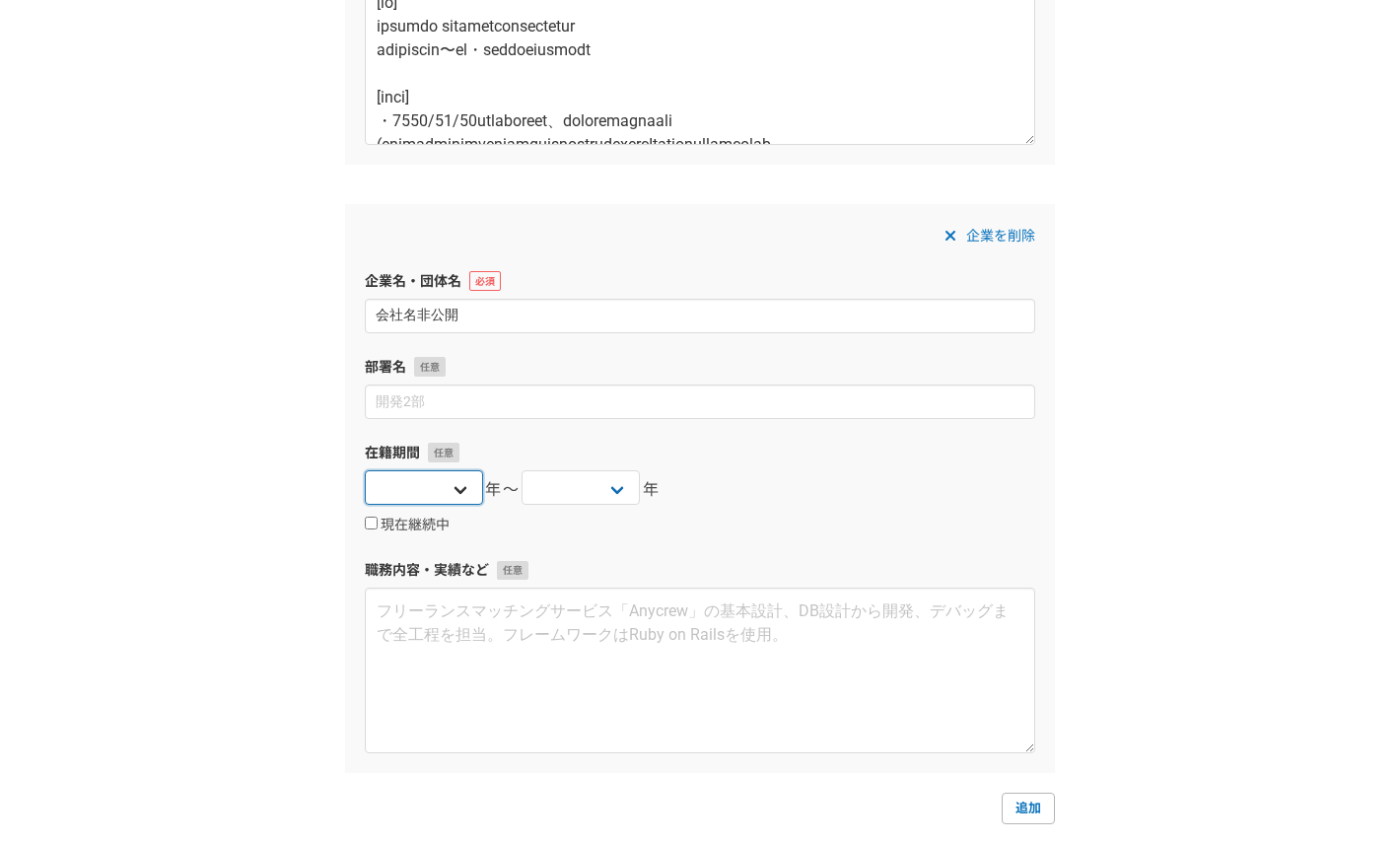 click on "2025 2024 2023 2022 2021 2020 2019 2018 2017 2016 2015 2014 2013 2012 2011 2010 2009 2008 2007 2006 2005 2004 2003 2002 2001 2000 1999 1998 1997 1996 1995 1994 1993 1992 1991 1990 1989 1988 1987 1986 1985 1984 1983 1982 1981 1980 1979 1978 1977 1976" at bounding box center [424, 487] 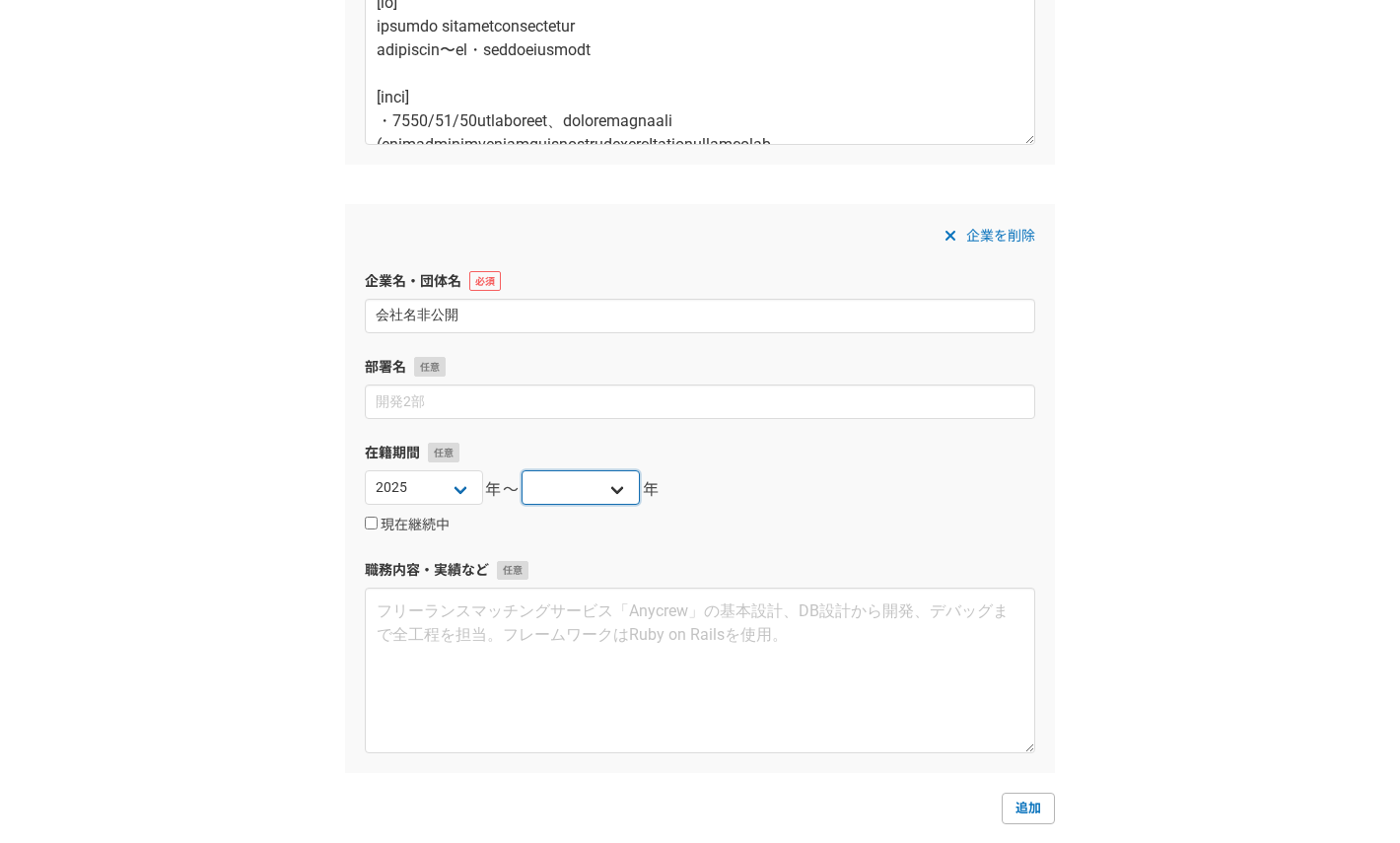 click on "2025 2024 2023 2022 2021 2020 2019 2018 2017 2016 2015 2014 2013 2012 2011 2010 2009 2008 2007 2006 2005 2004 2003 2002 2001 2000 1999 1998 1997 1996 1995 1994 1993 1992 1991 1990 1989 1988 1987 1986 1985 1984 1983 1982 1981 1980 1979 1978 1977 1976" at bounding box center (581, 487) 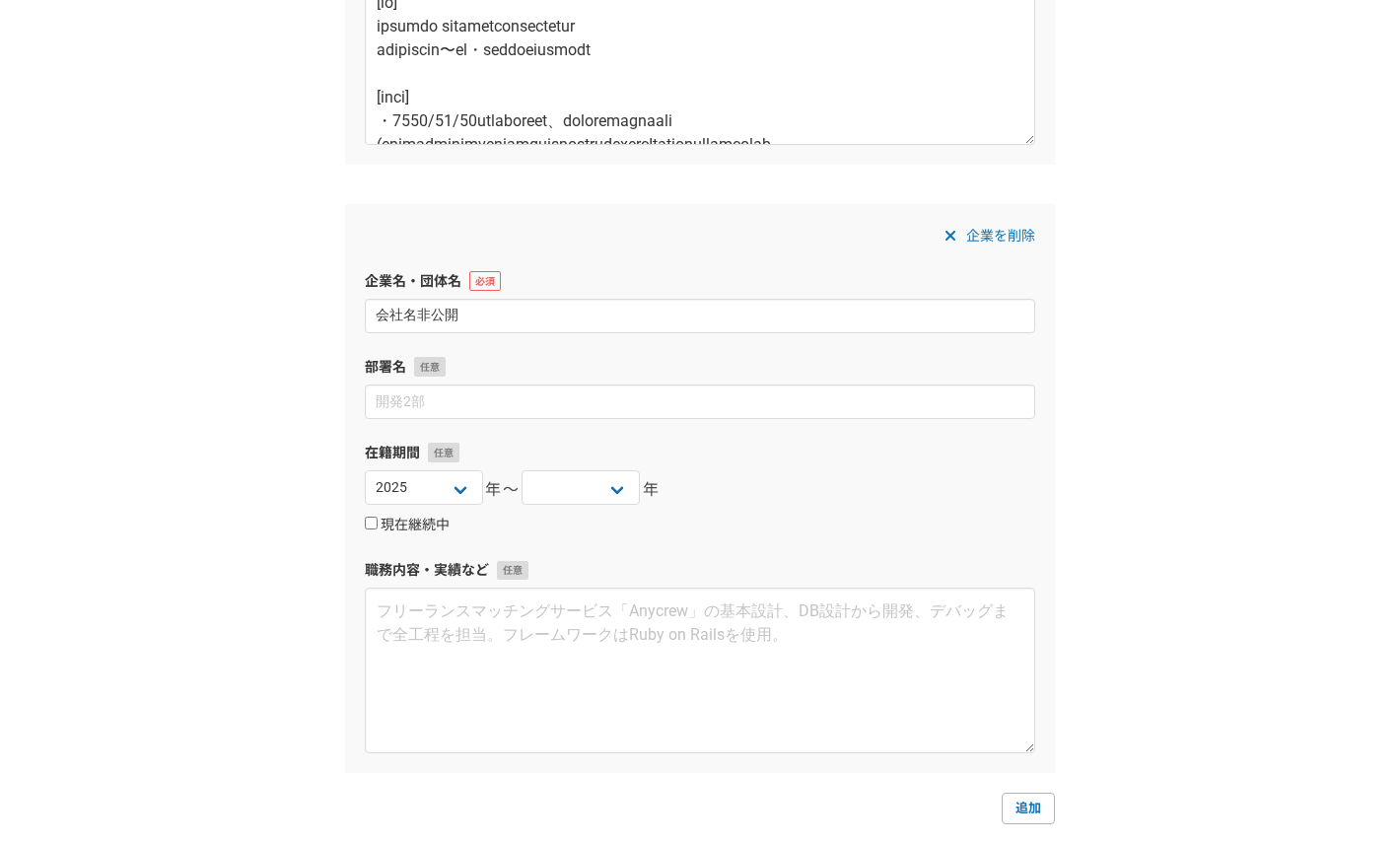 click on "現在継続中" at bounding box center (407, 526) 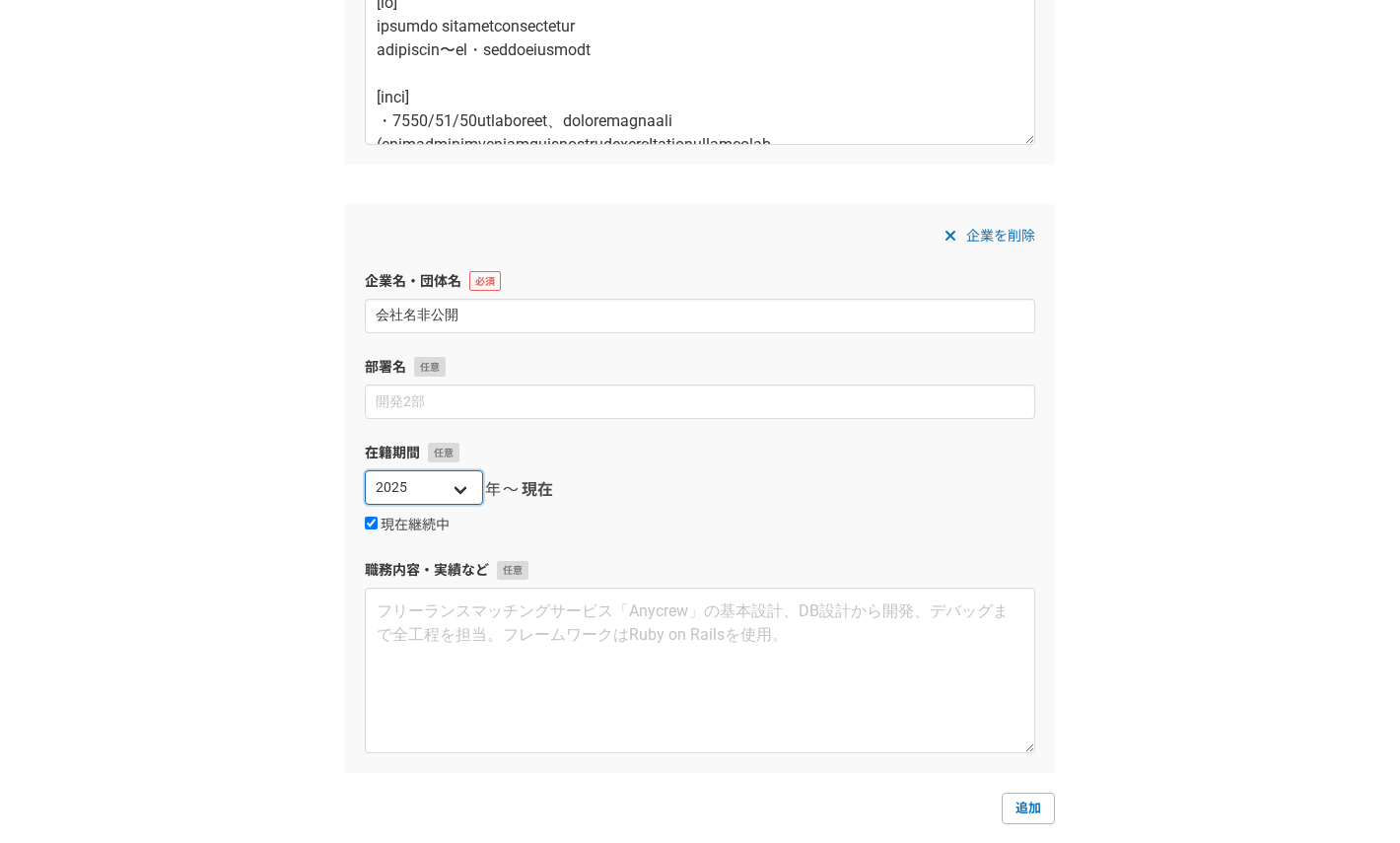 click on "2025 2024 2023 2022 2021 2020 2019 2018 2017 2016 2015 2014 2013 2012 2011 2010 2009 2008 2007 2006 2005 2004 2003 2002 2001 2000 1999 1998 1997 1996 1995 1994 1993 1992 1991 1990 1989 1988 1987 1986 1985 1984 1983 1982 1981 1980 1979 1978 1977 1976" at bounding box center (424, 487) 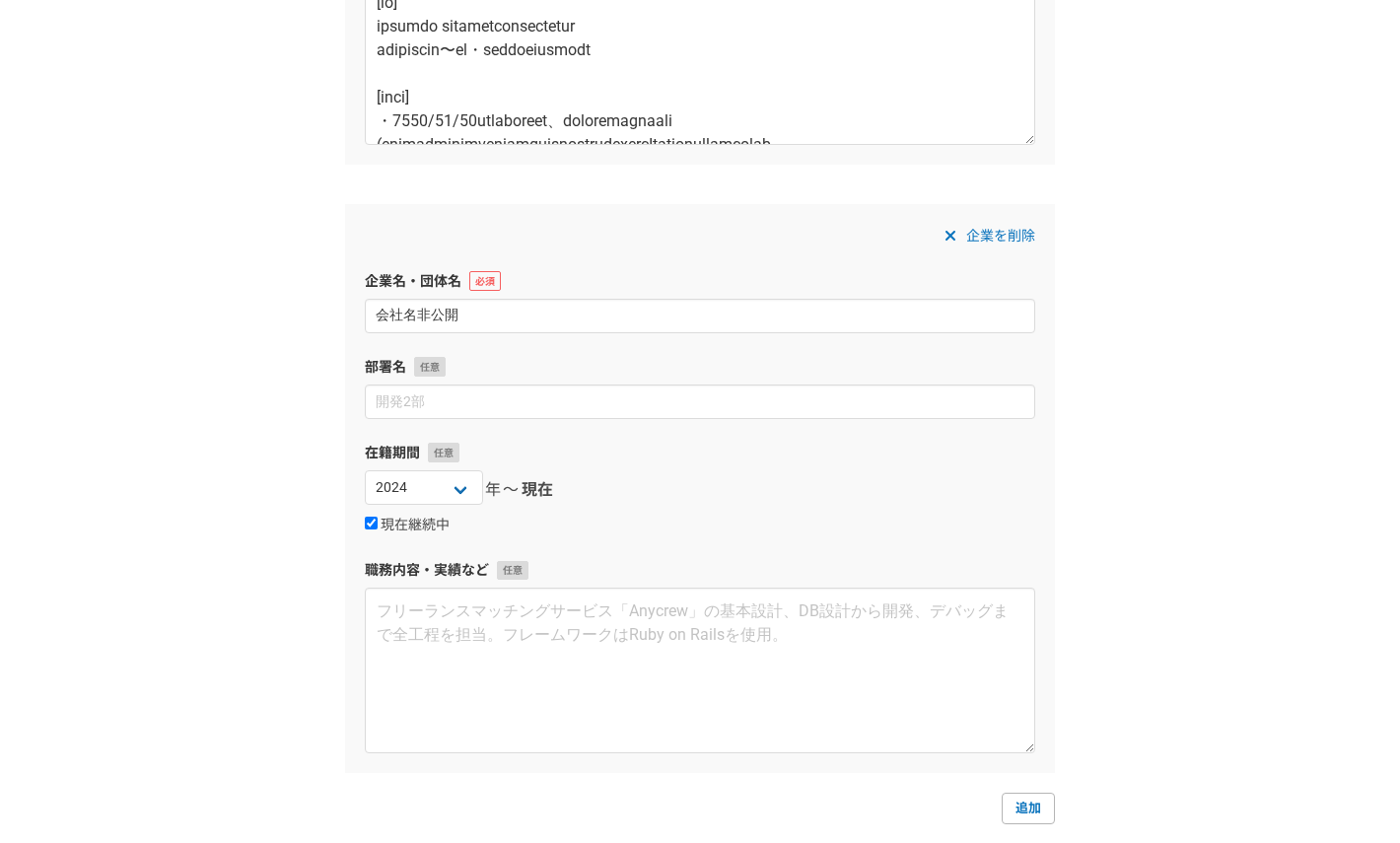 click on "2025 2024 2023 2022 2021 2020 2019 2018 2017 2016 2015 2014 2013 2012 2011 2010 2009 2008 2007 2006 2005 2004 2003 2002 2001 2000 1999 1998 1997 1996 1995 1994 1993 1992 1991 1990 1989 1988 1987 1986 1985 1984 1983 1982 1981 1980 1979 1978 1977 1976 年〜 現在" at bounding box center (700, 490) 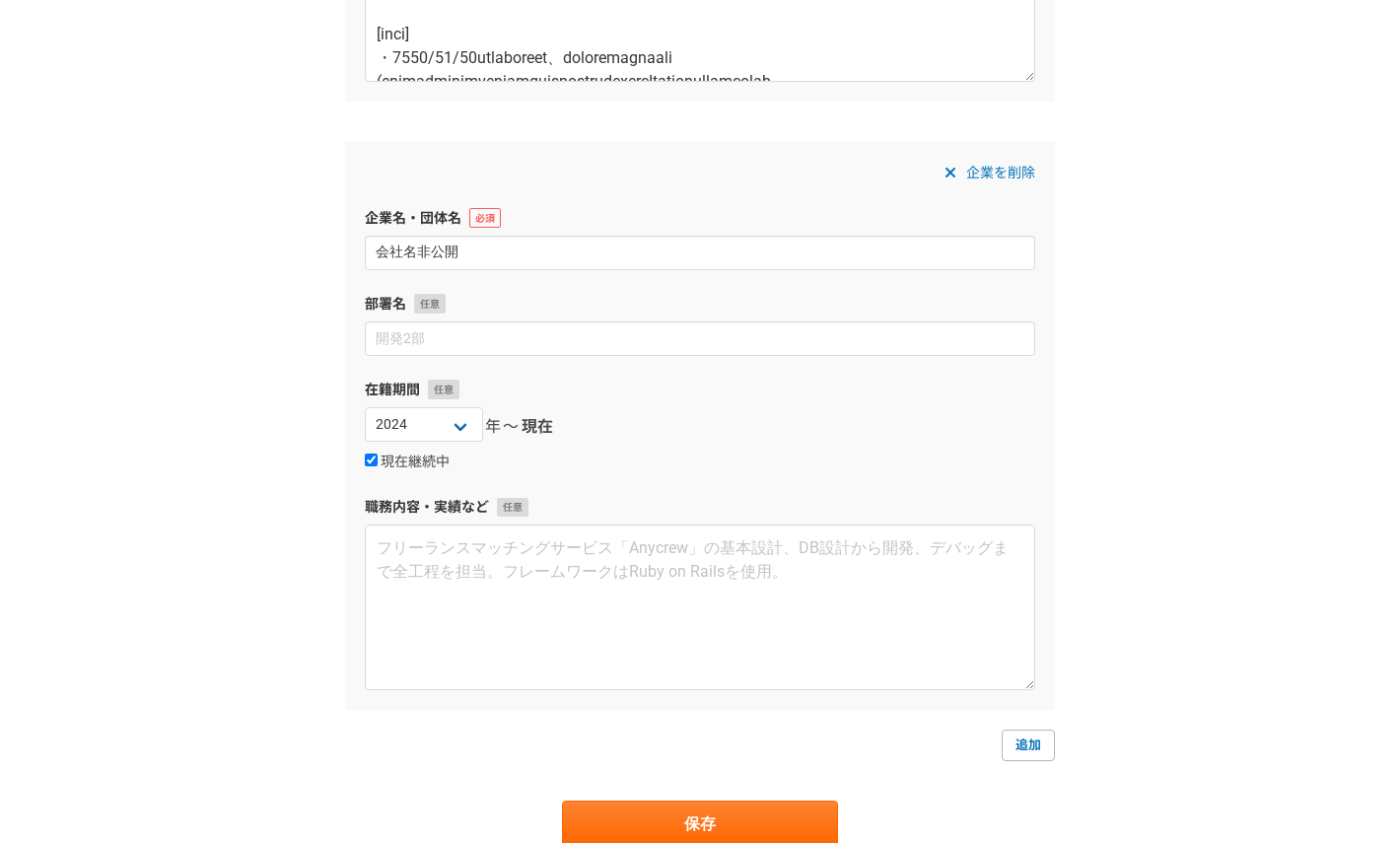 scroll, scrollTop: 1804, scrollLeft: 0, axis: vertical 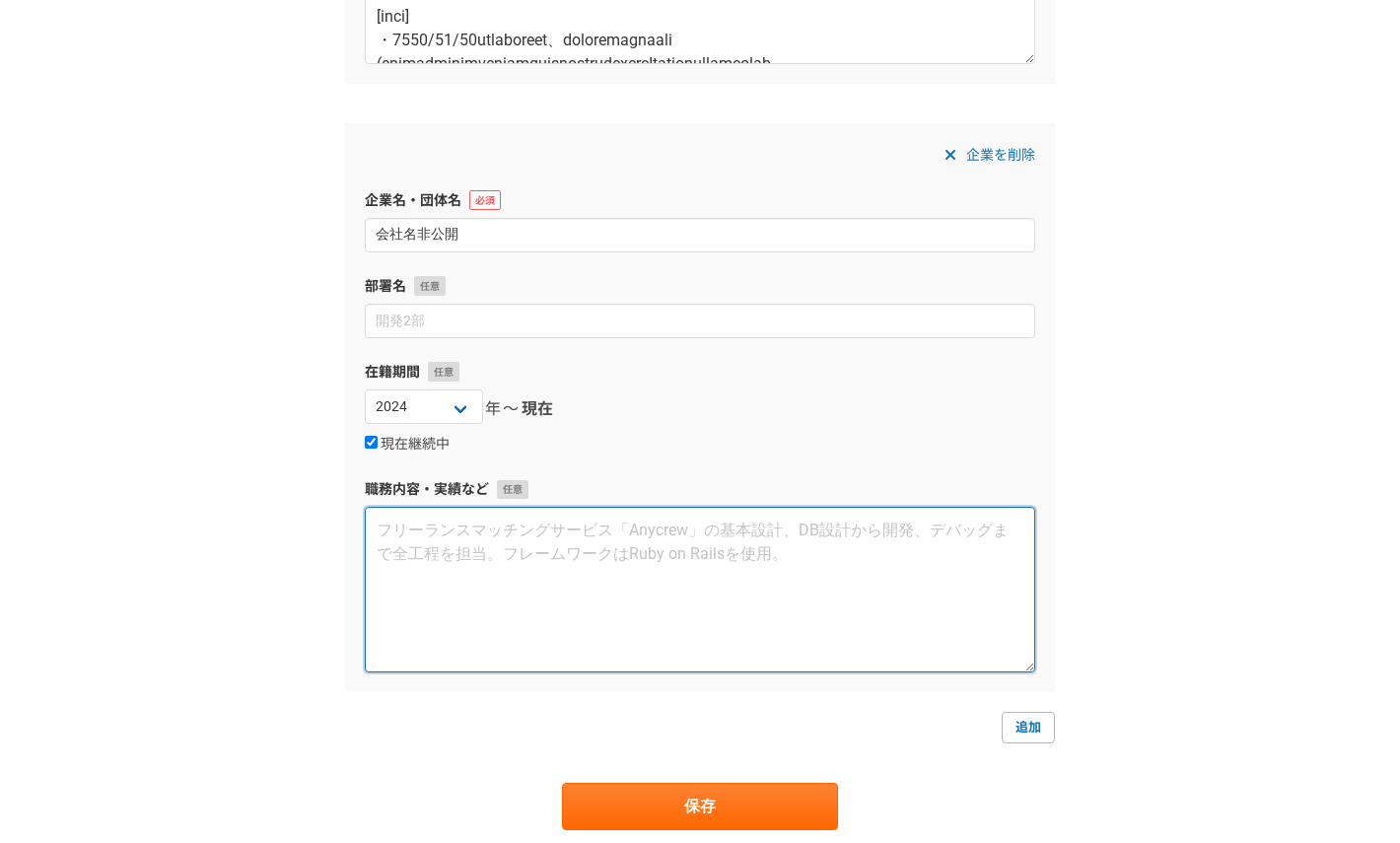 click at bounding box center (700, 590) 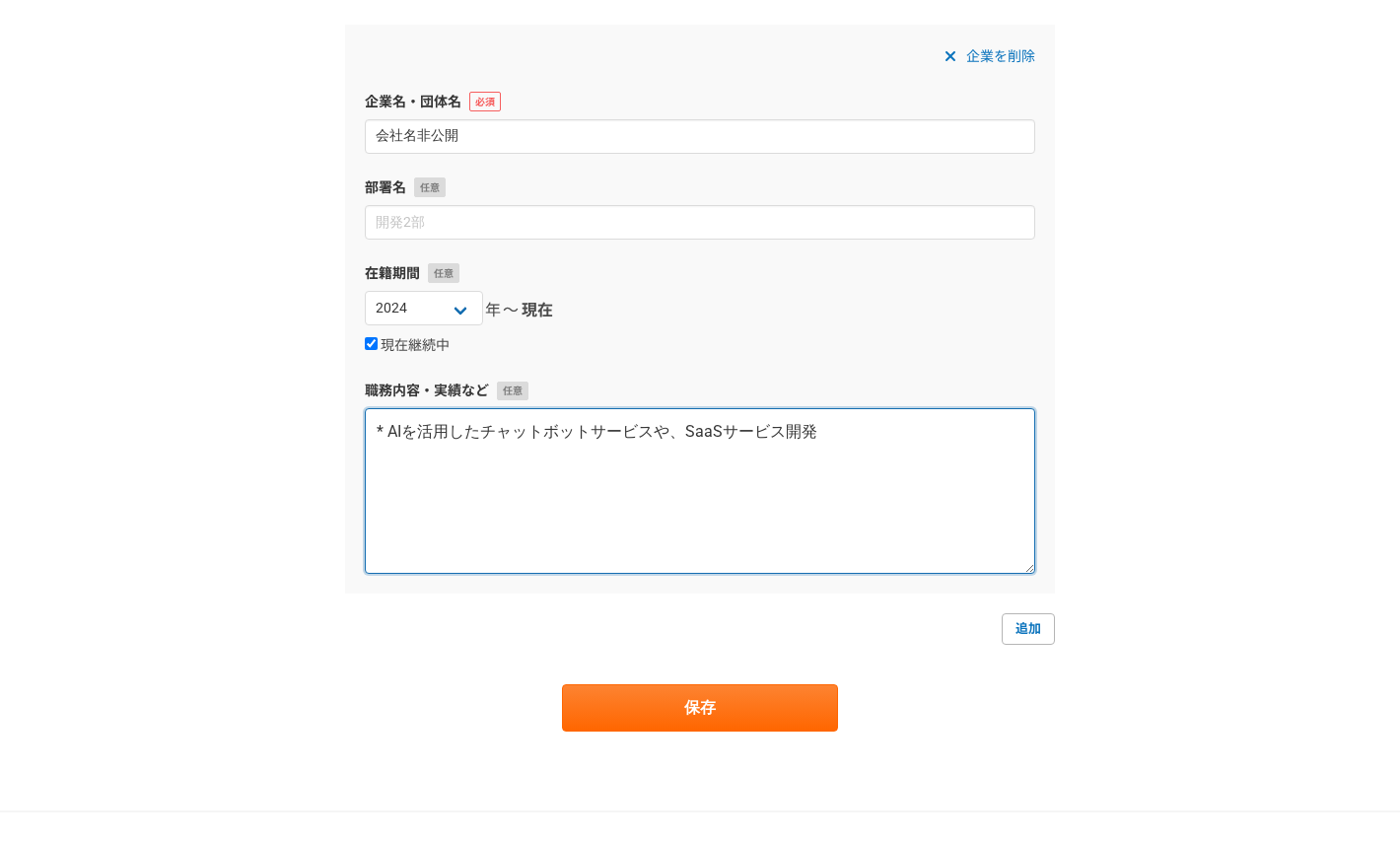 scroll, scrollTop: 1947, scrollLeft: 0, axis: vertical 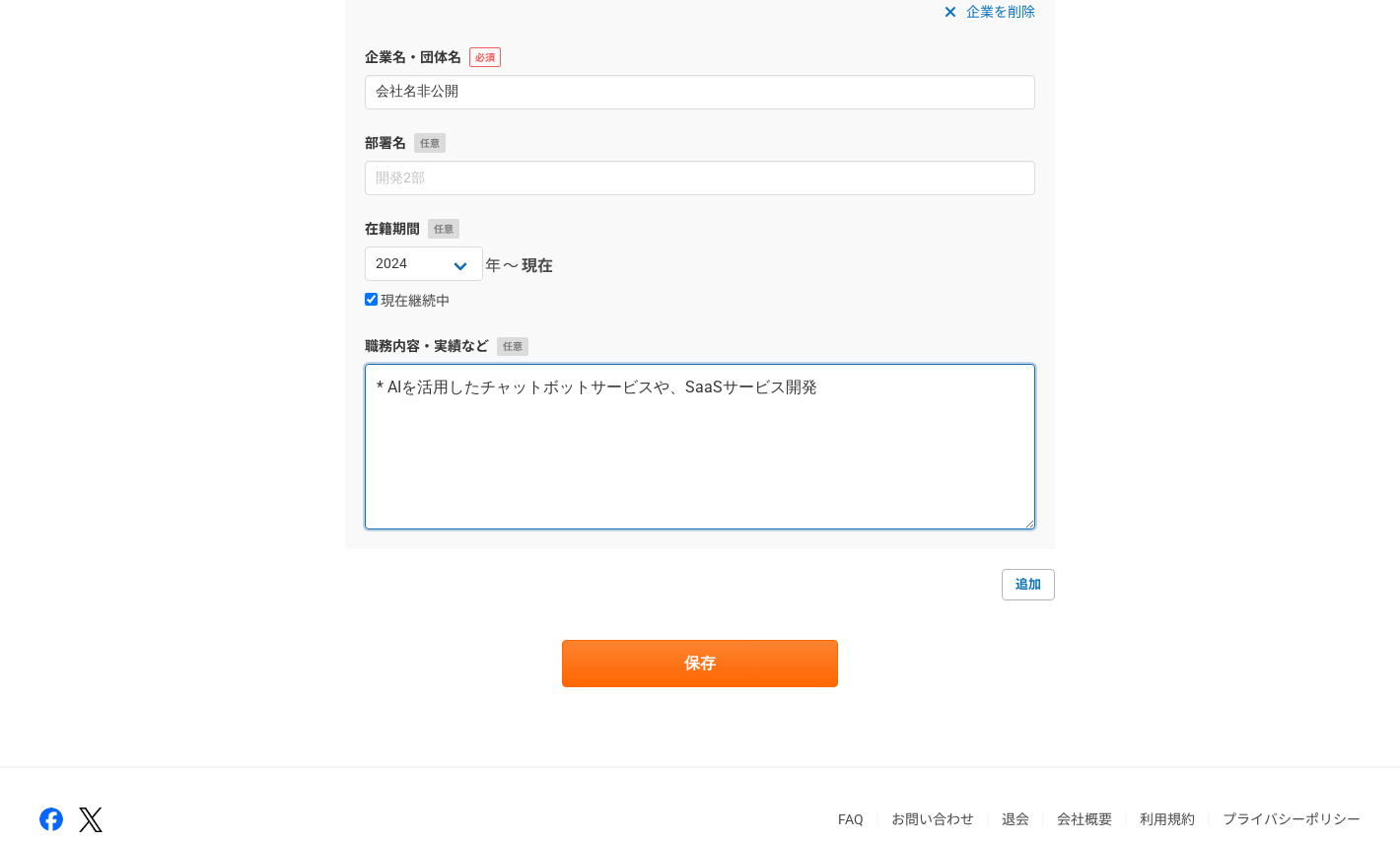 click on "* AIを活用したチャットボットサービスや、SaaSサービス開発" at bounding box center [700, 447] 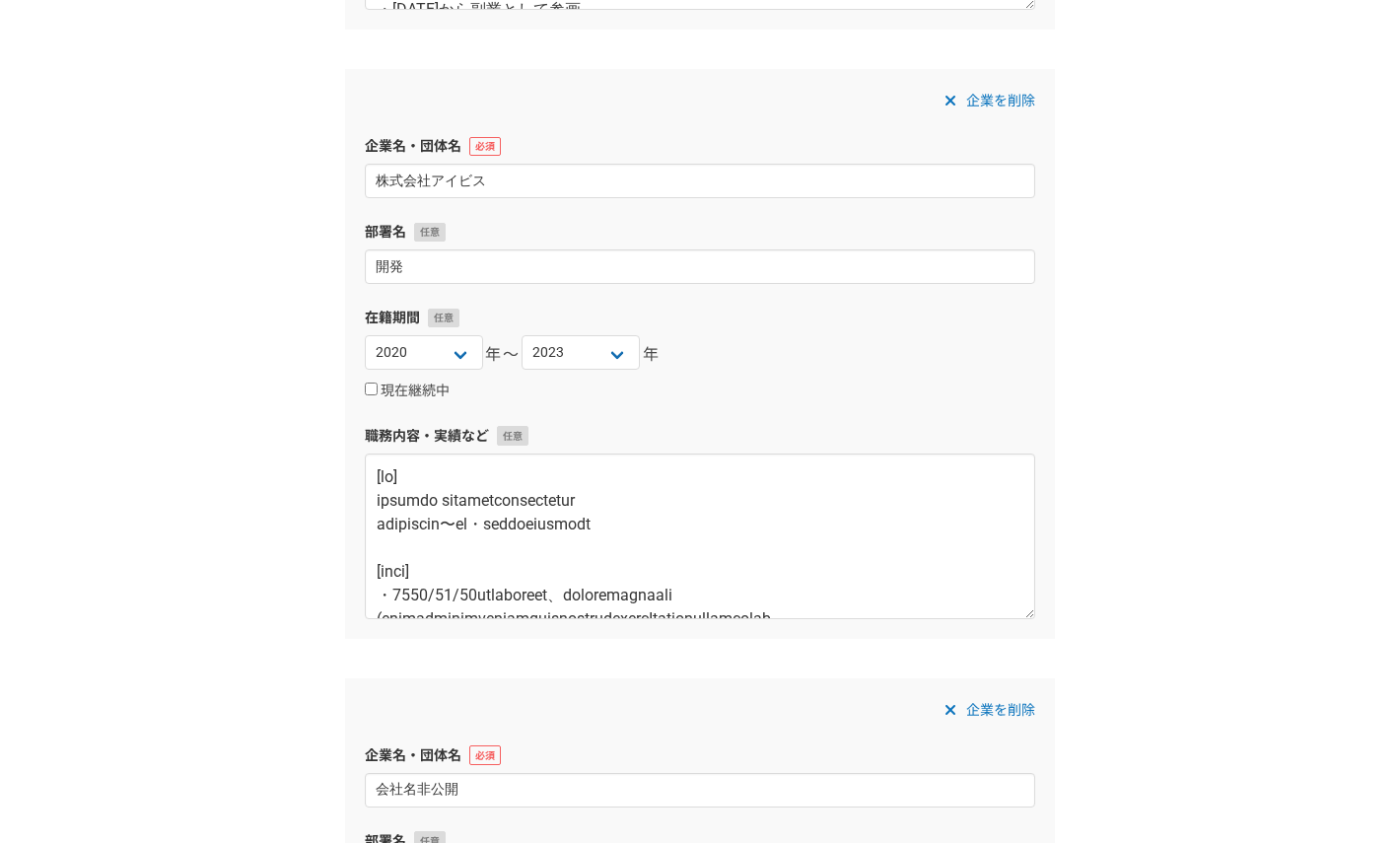 scroll, scrollTop: 1202, scrollLeft: 0, axis: vertical 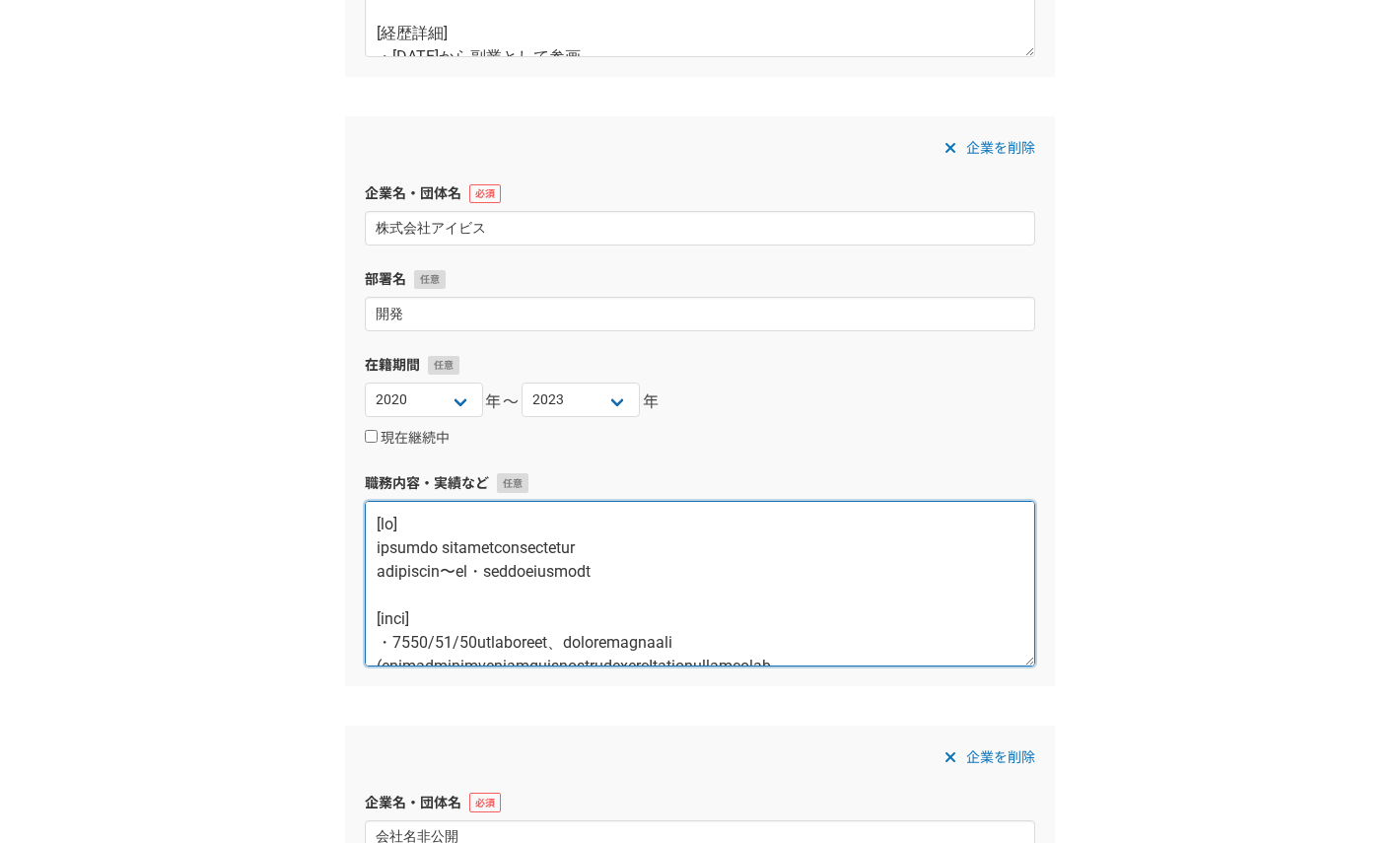 drag, startPoint x: 381, startPoint y: 527, endPoint x: 477, endPoint y: 605, distance: 123.69317 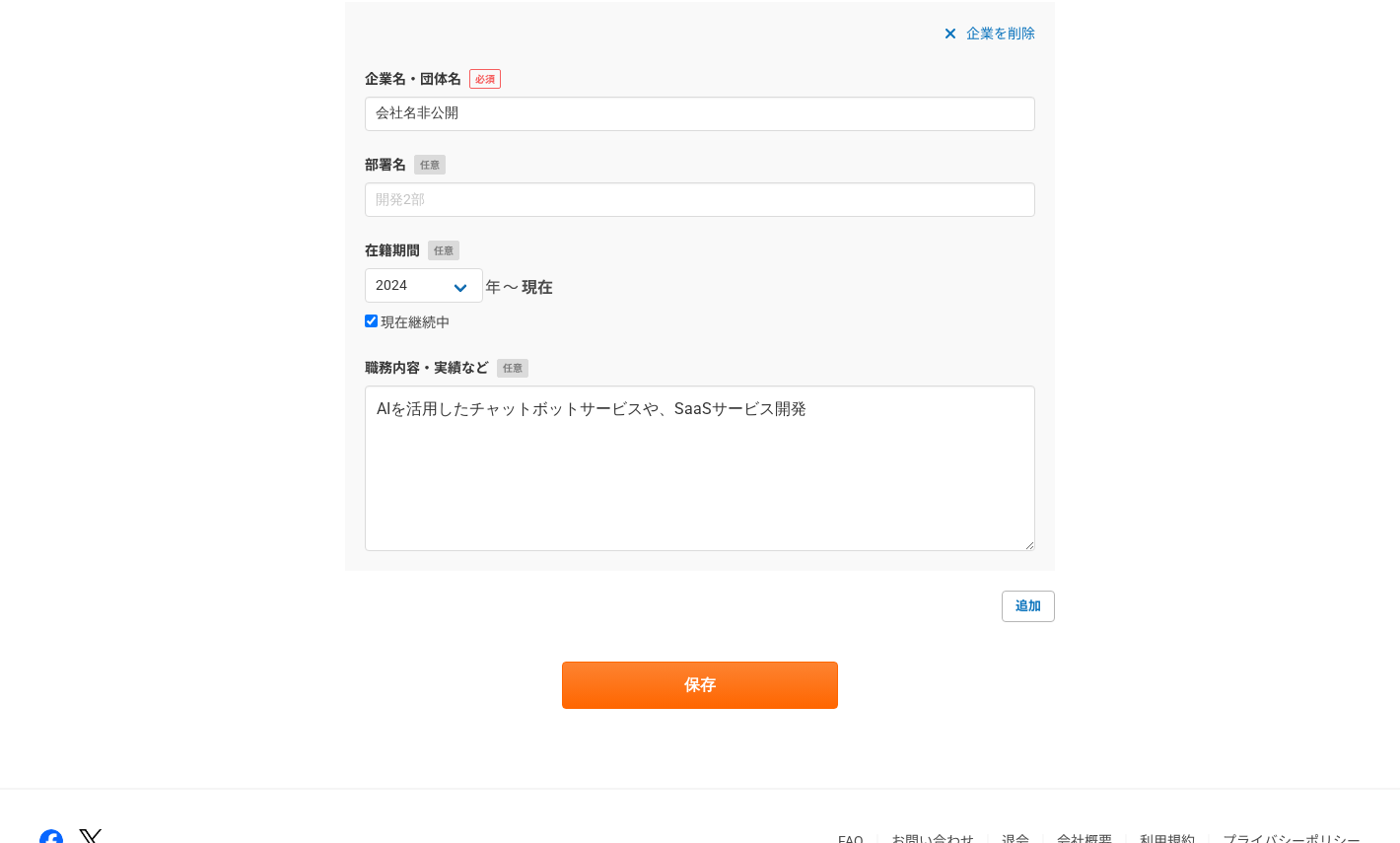scroll, scrollTop: 2018, scrollLeft: 0, axis: vertical 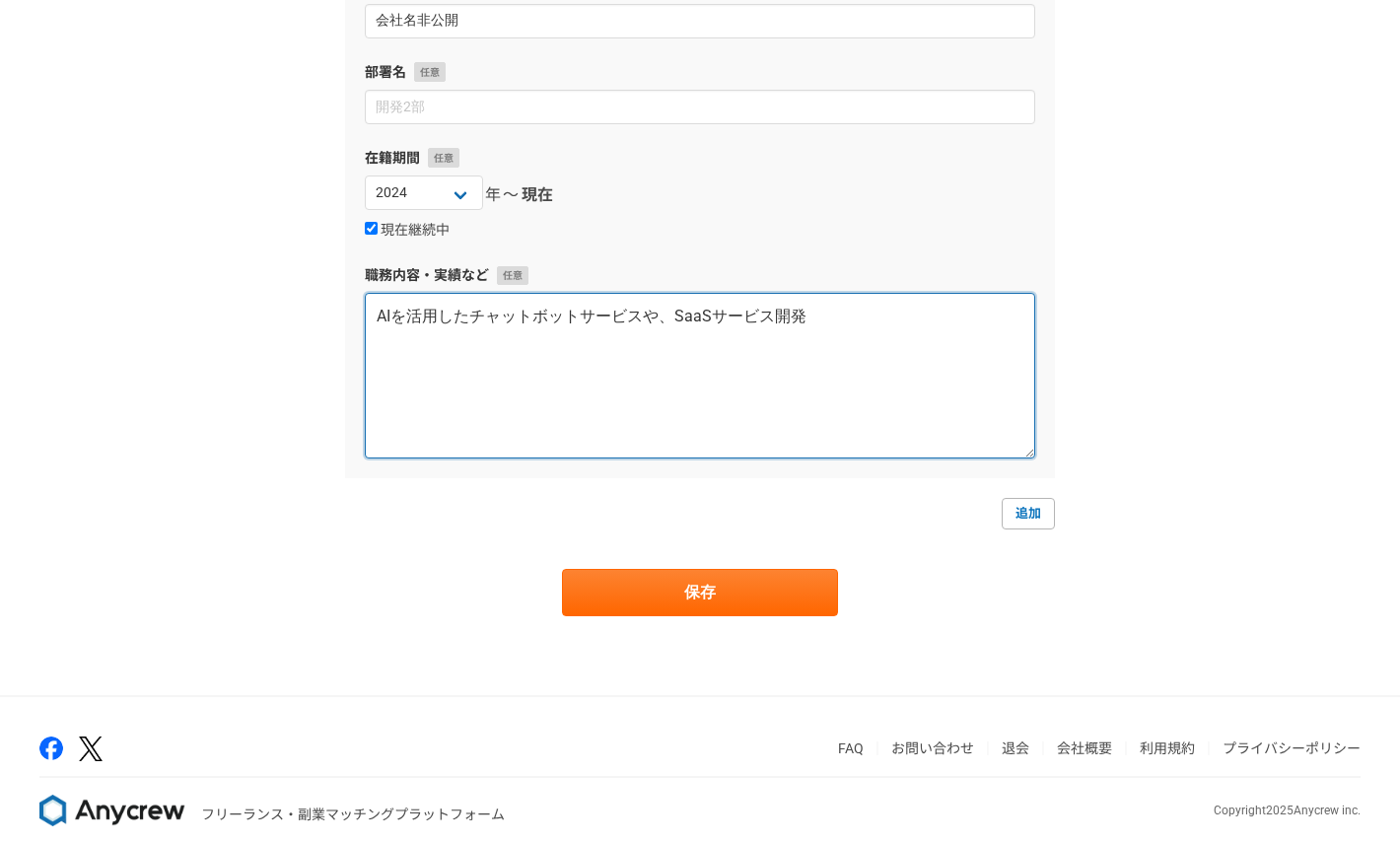 click on "AIを活用したチャットボットサービスや、SaaSサービス開発" at bounding box center (700, 376) 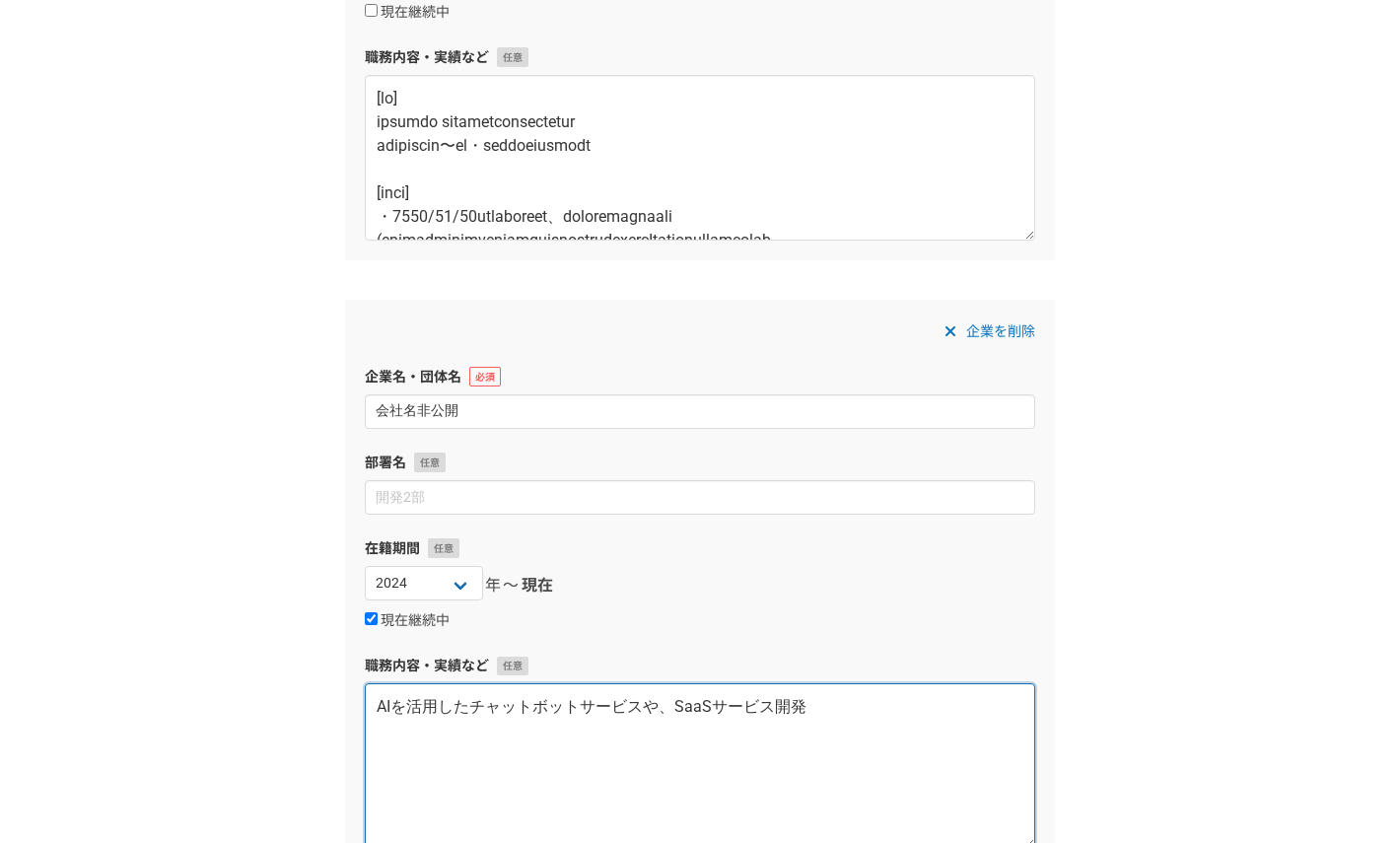 scroll, scrollTop: 1608, scrollLeft: 0, axis: vertical 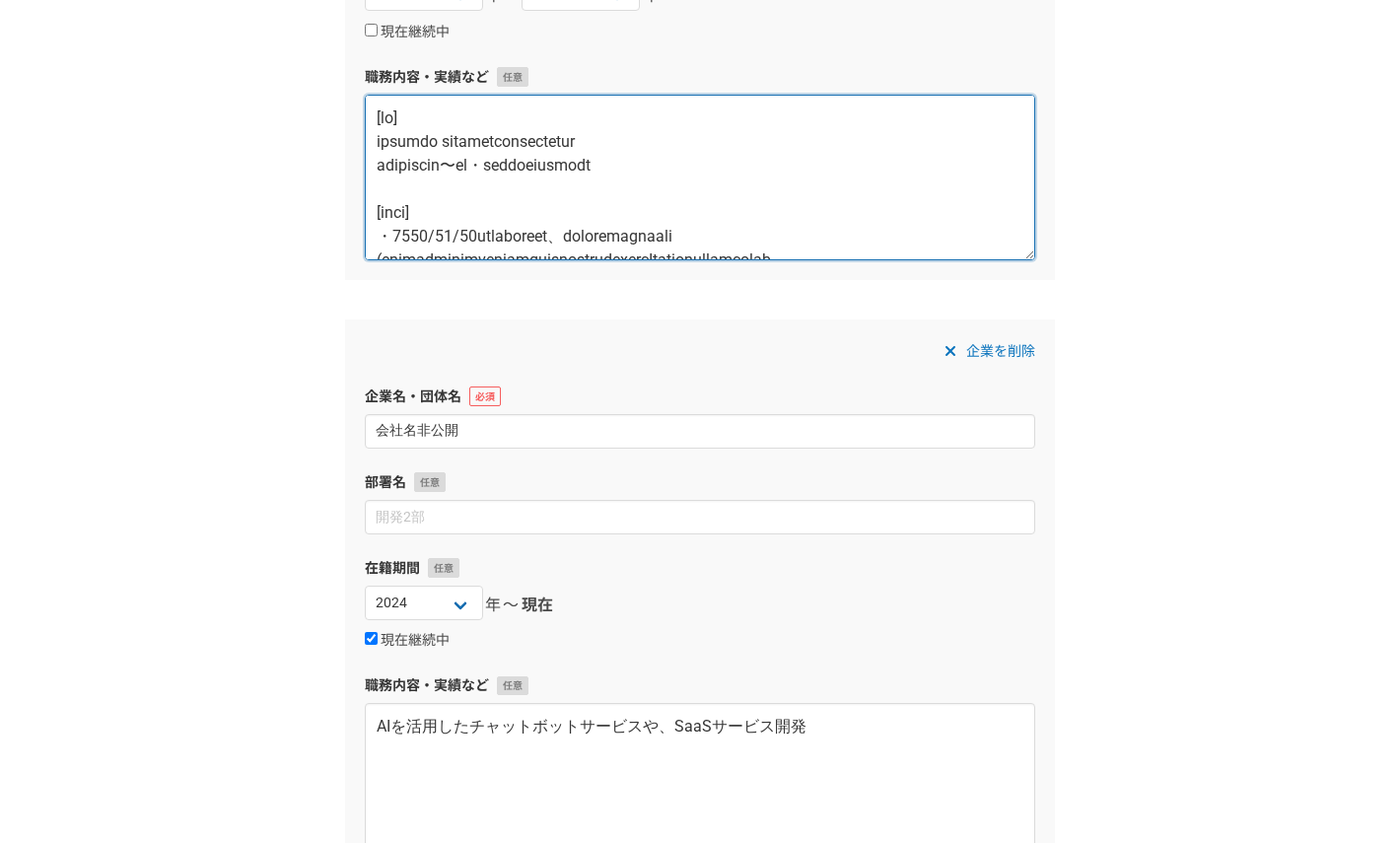 click at bounding box center (700, 177) 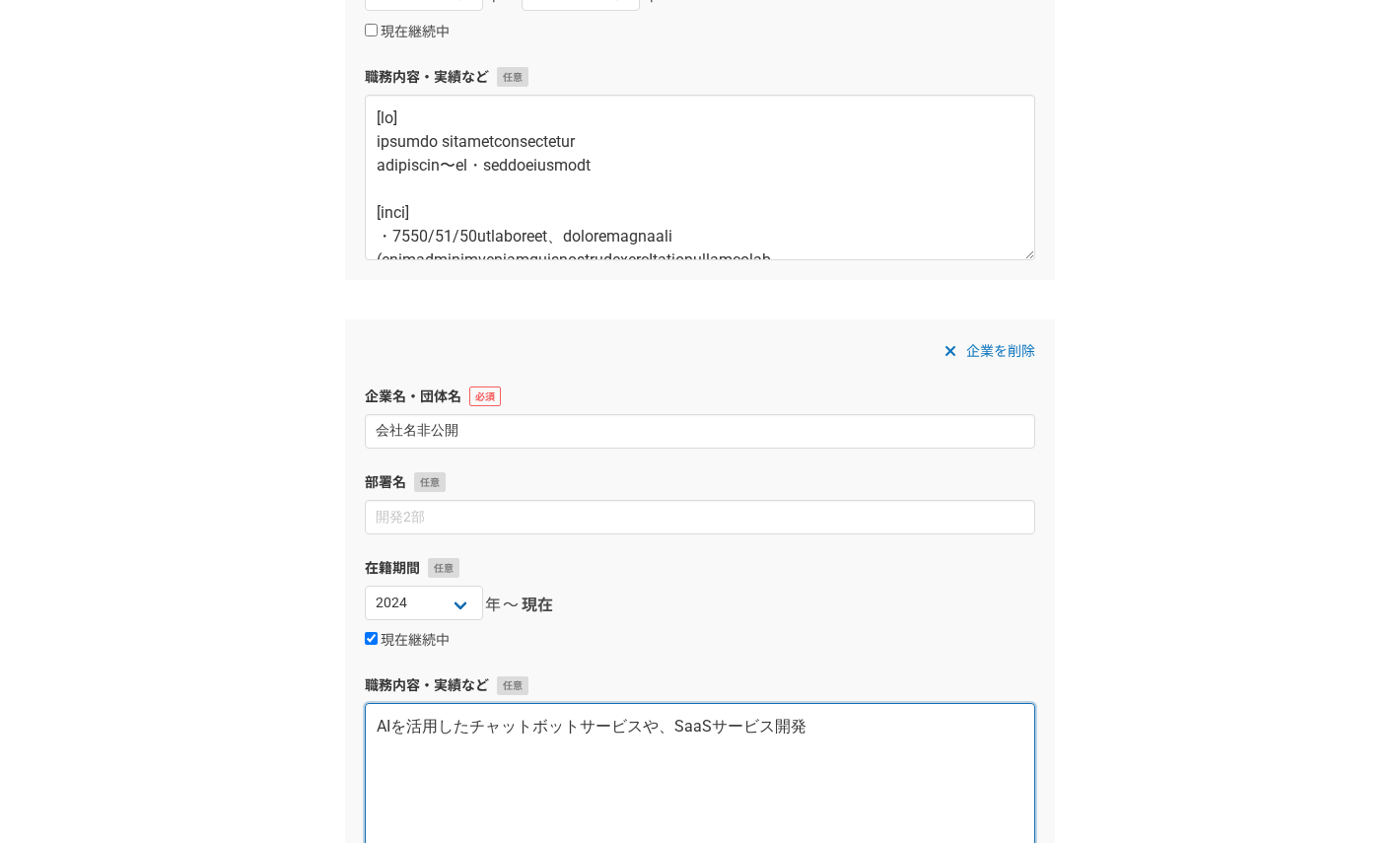 click on "AIを活用したチャットボットサービスや、SaaSサービス開発" at bounding box center (700, 786) 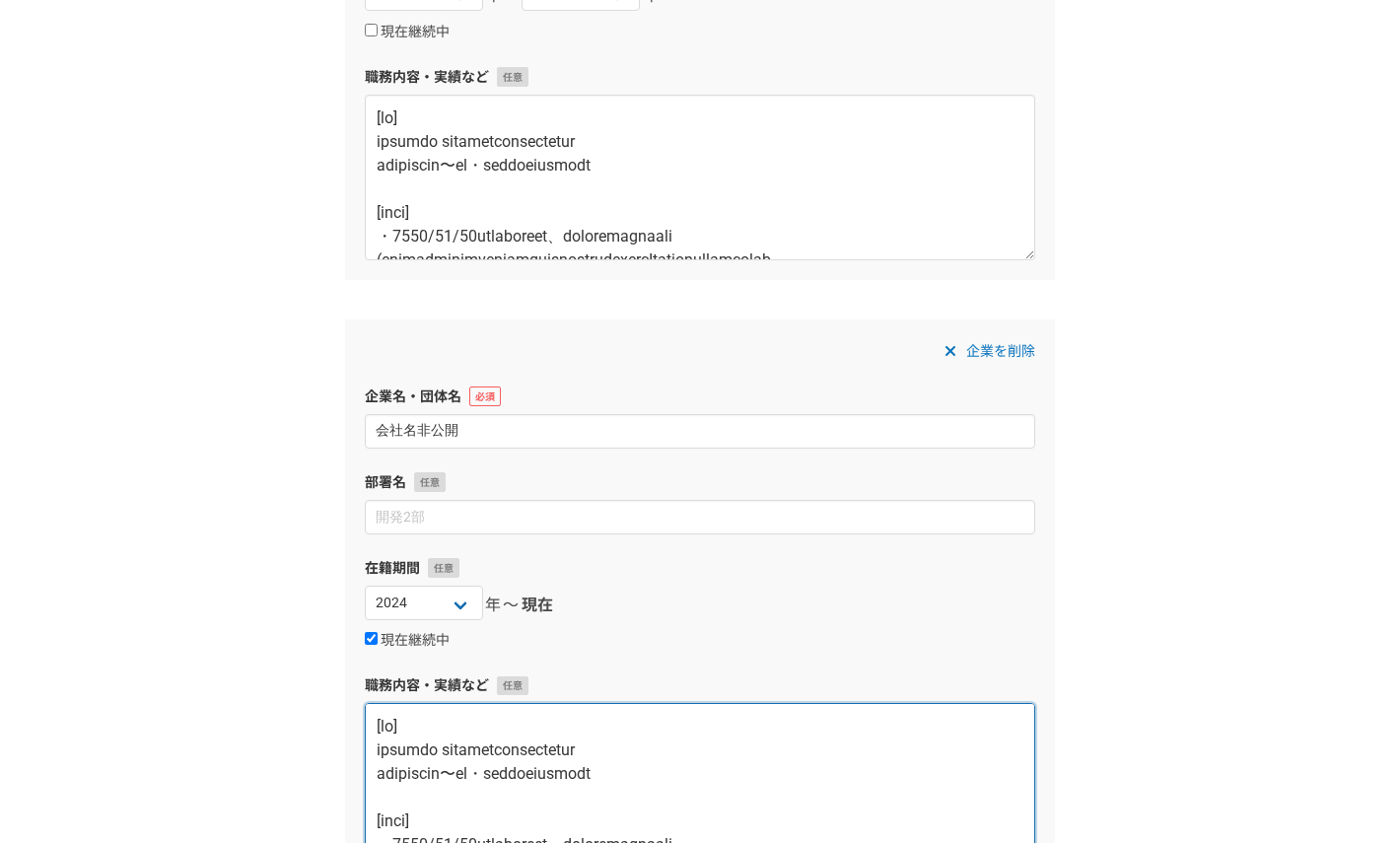 scroll, scrollTop: 1633, scrollLeft: 0, axis: vertical 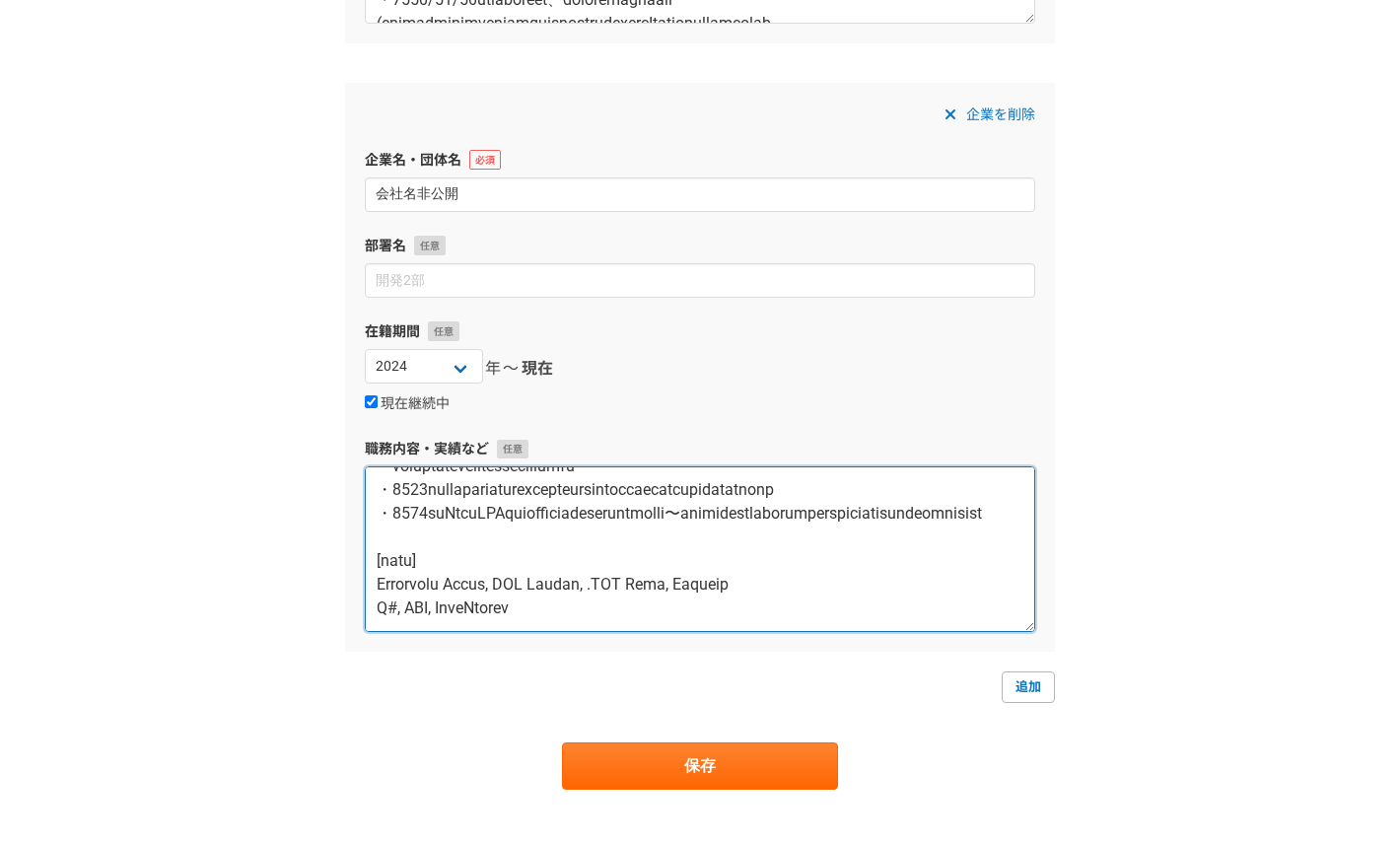 click at bounding box center [700, 549] 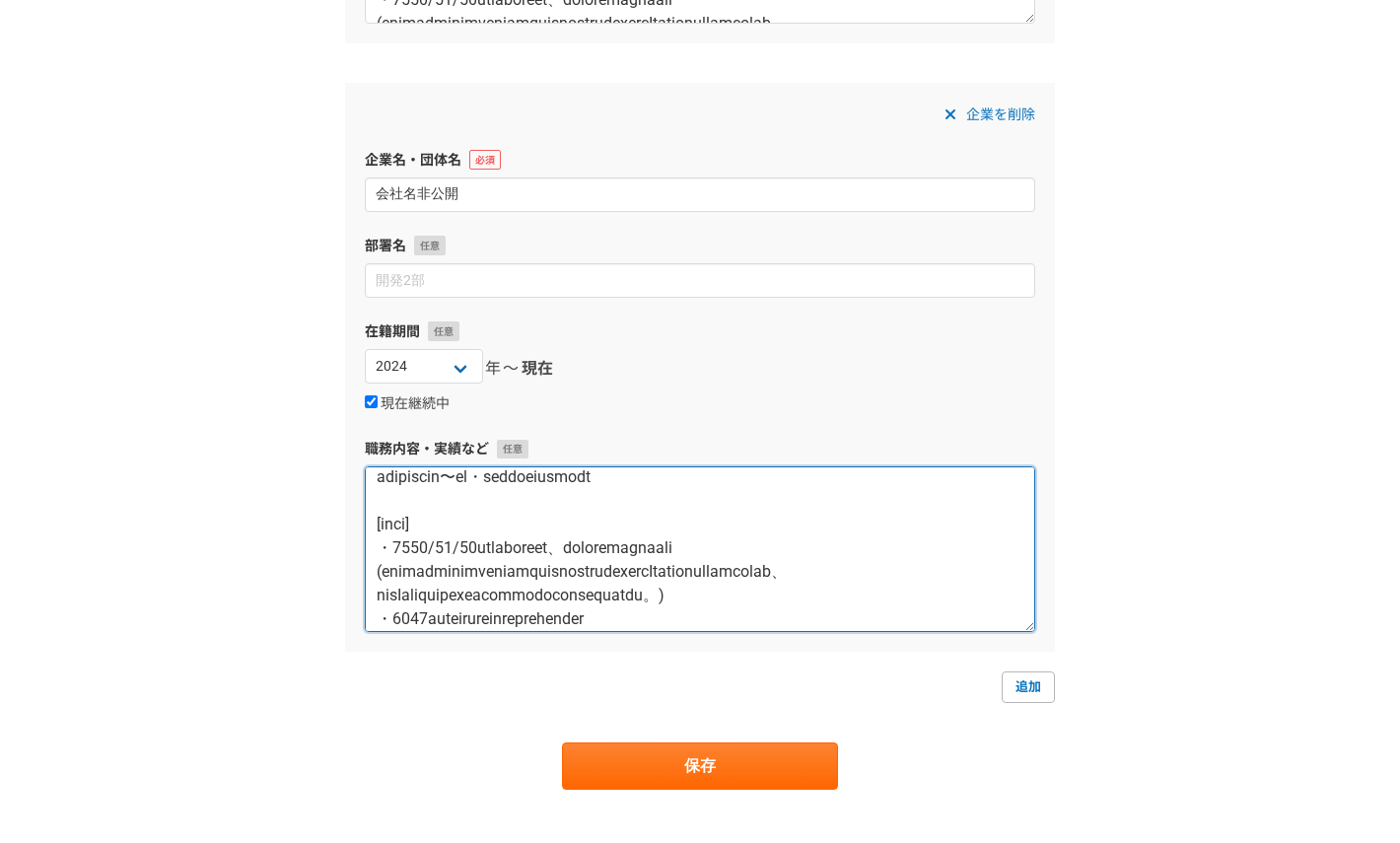 scroll, scrollTop: 0, scrollLeft: 0, axis: both 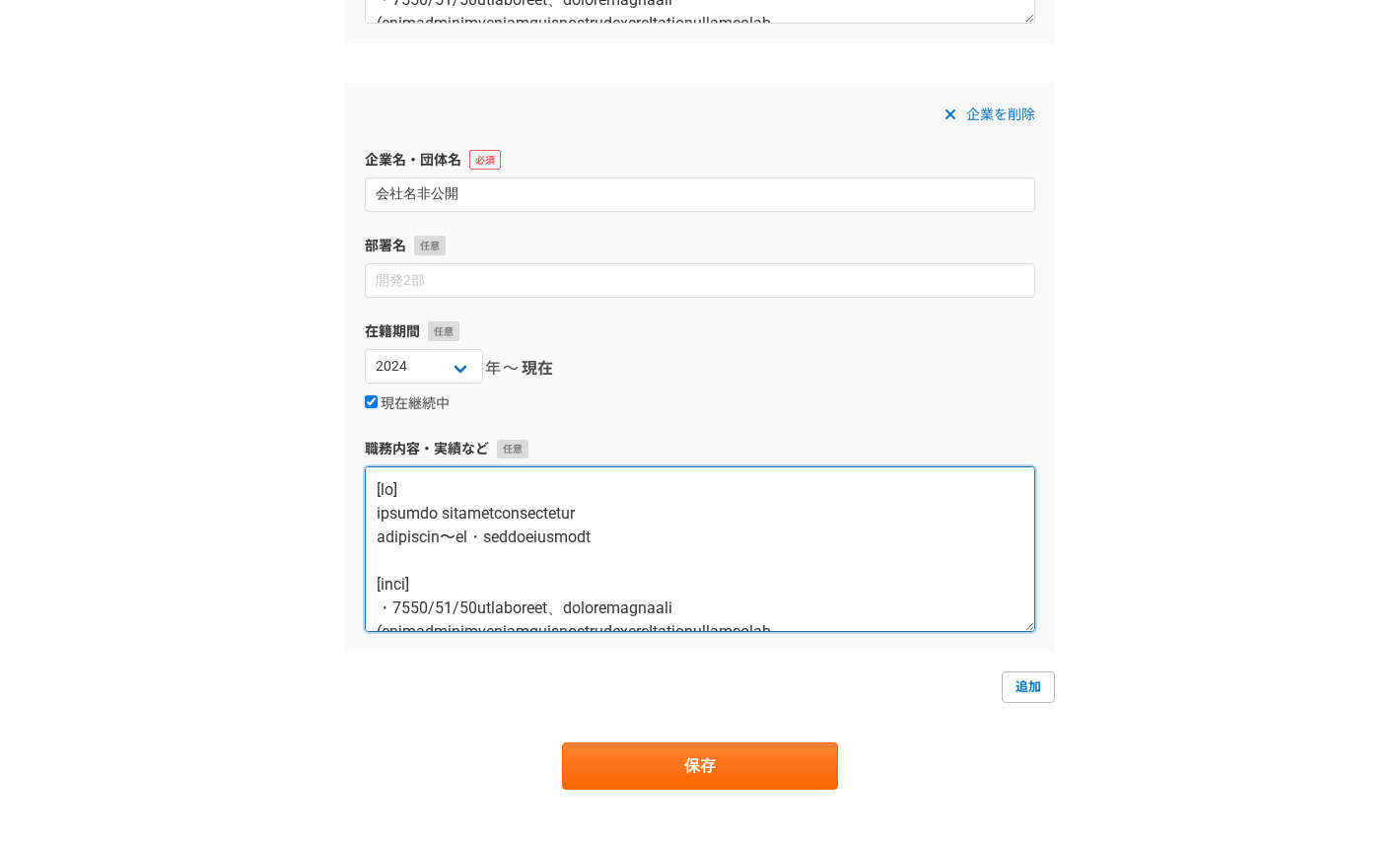 drag, startPoint x: 383, startPoint y: 503, endPoint x: 806, endPoint y: 503, distance: 423 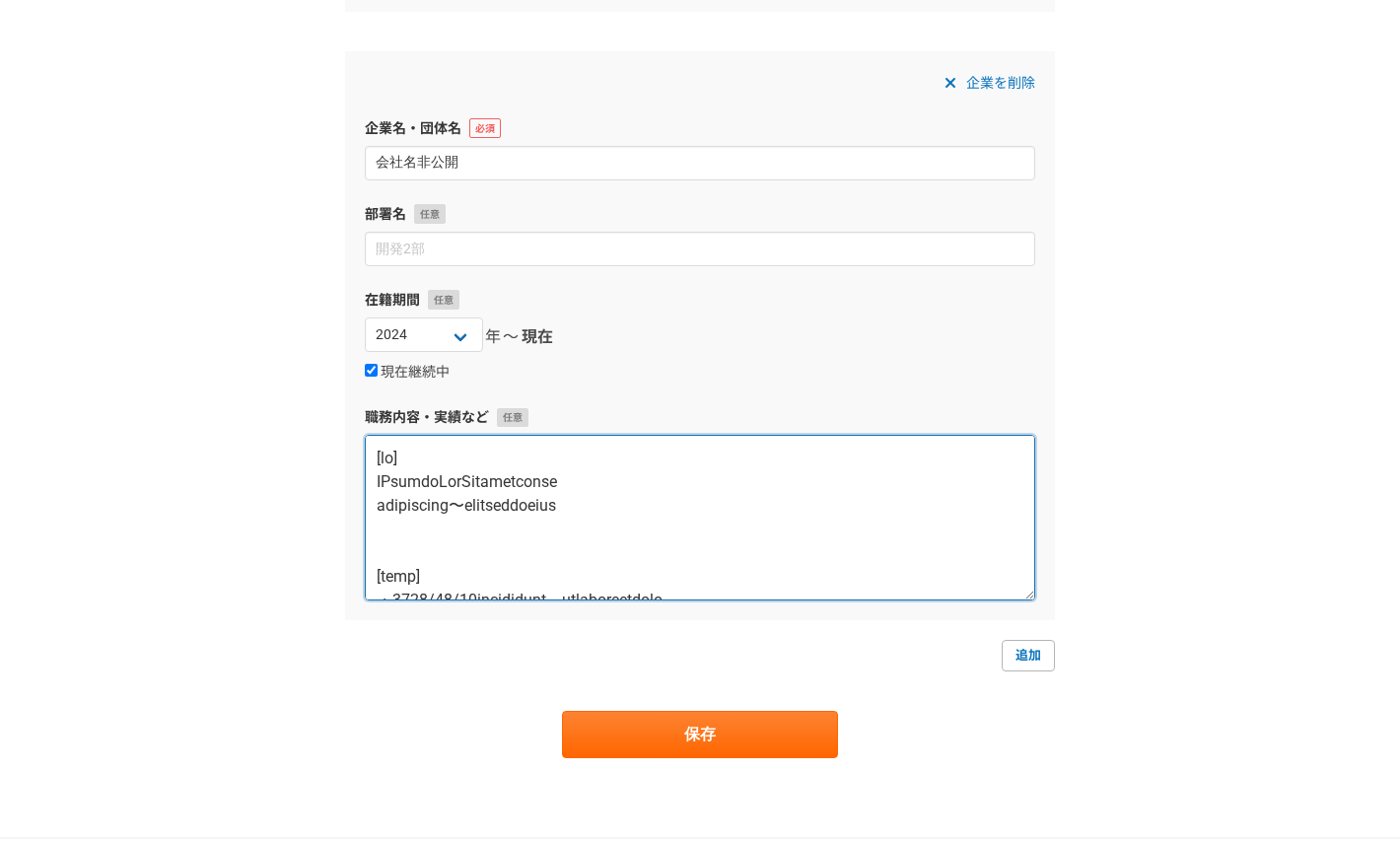 scroll, scrollTop: 1886, scrollLeft: 0, axis: vertical 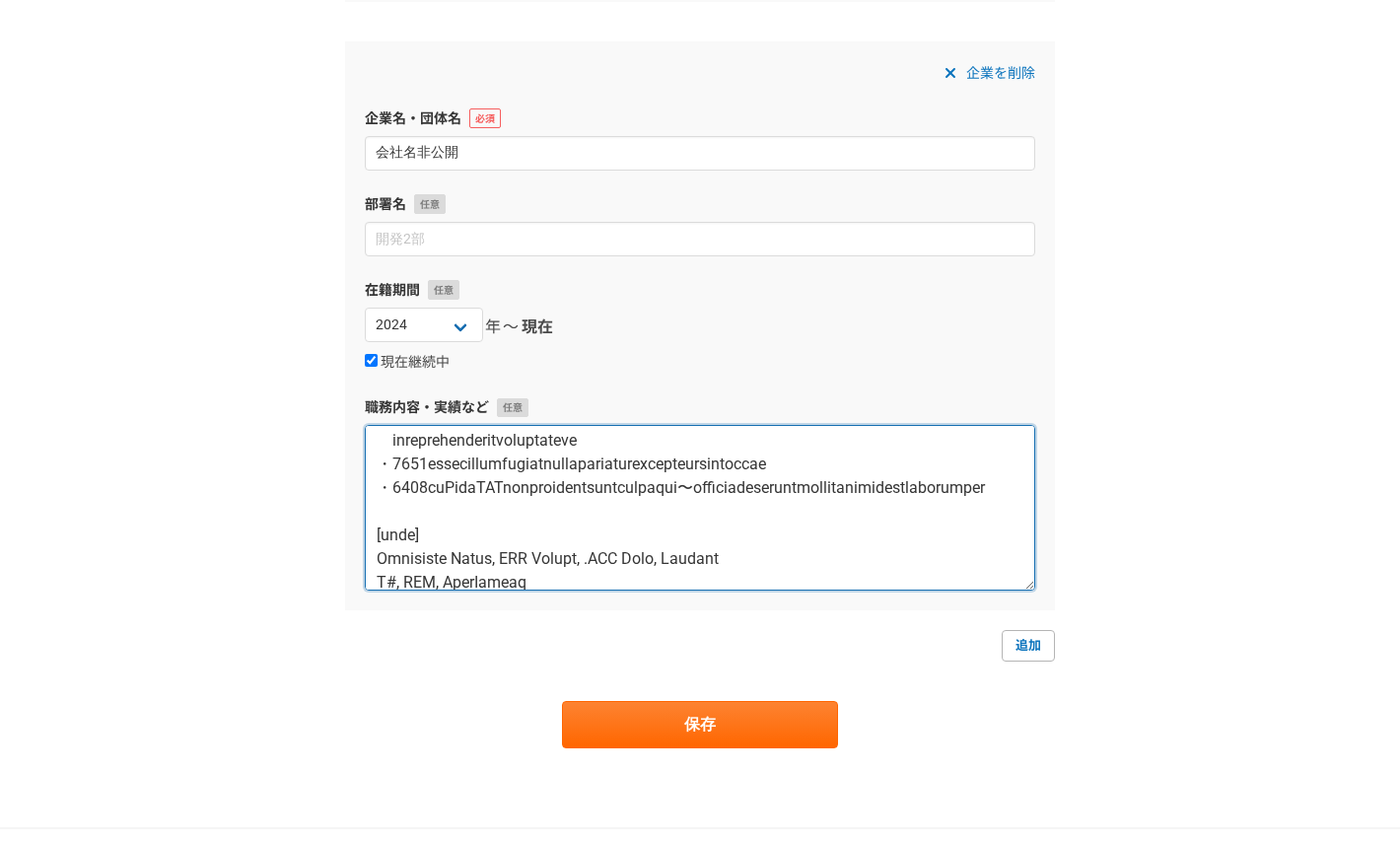 drag, startPoint x: 377, startPoint y: 460, endPoint x: 910, endPoint y: 561, distance: 542.48502 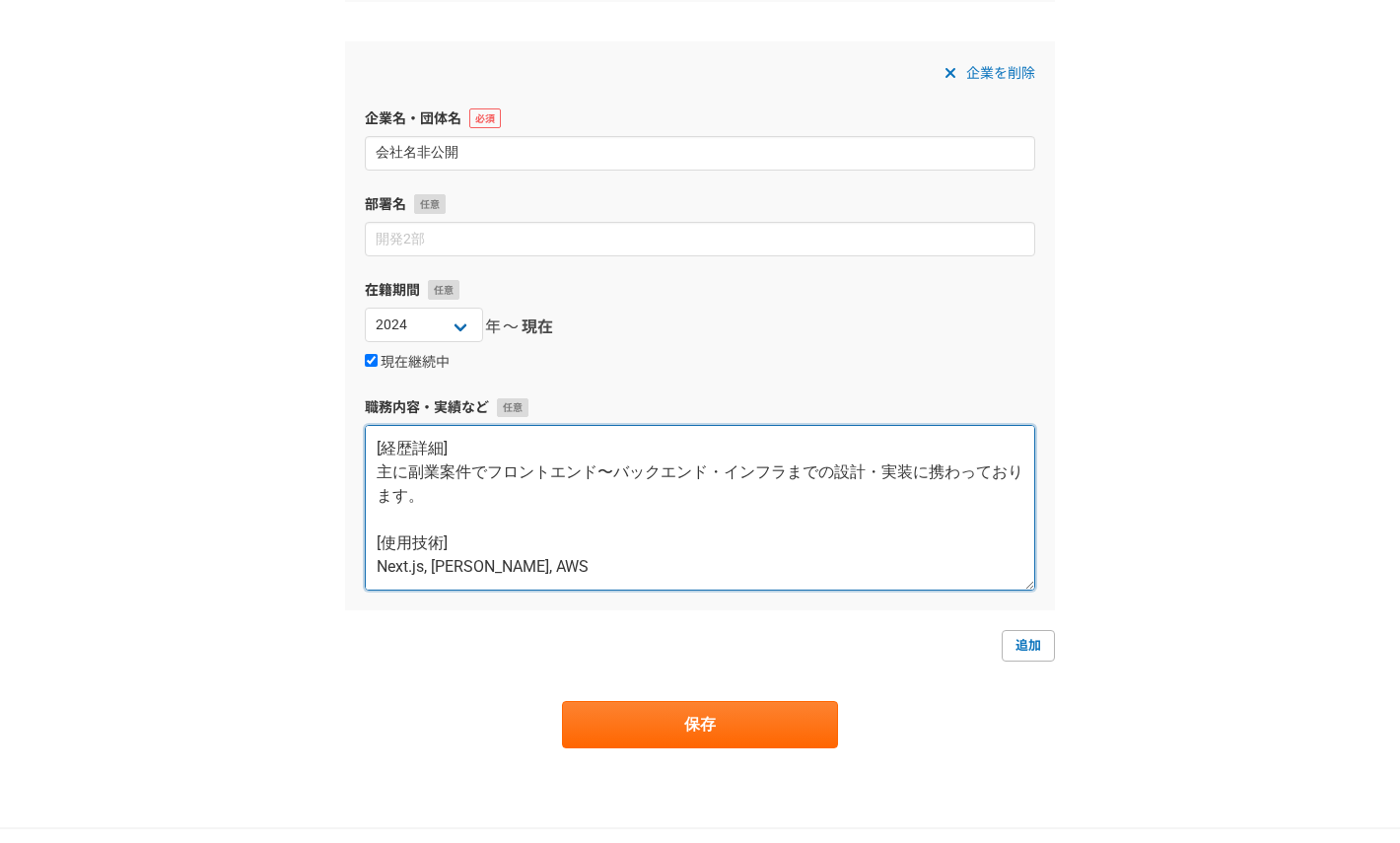 scroll, scrollTop: 142, scrollLeft: 0, axis: vertical 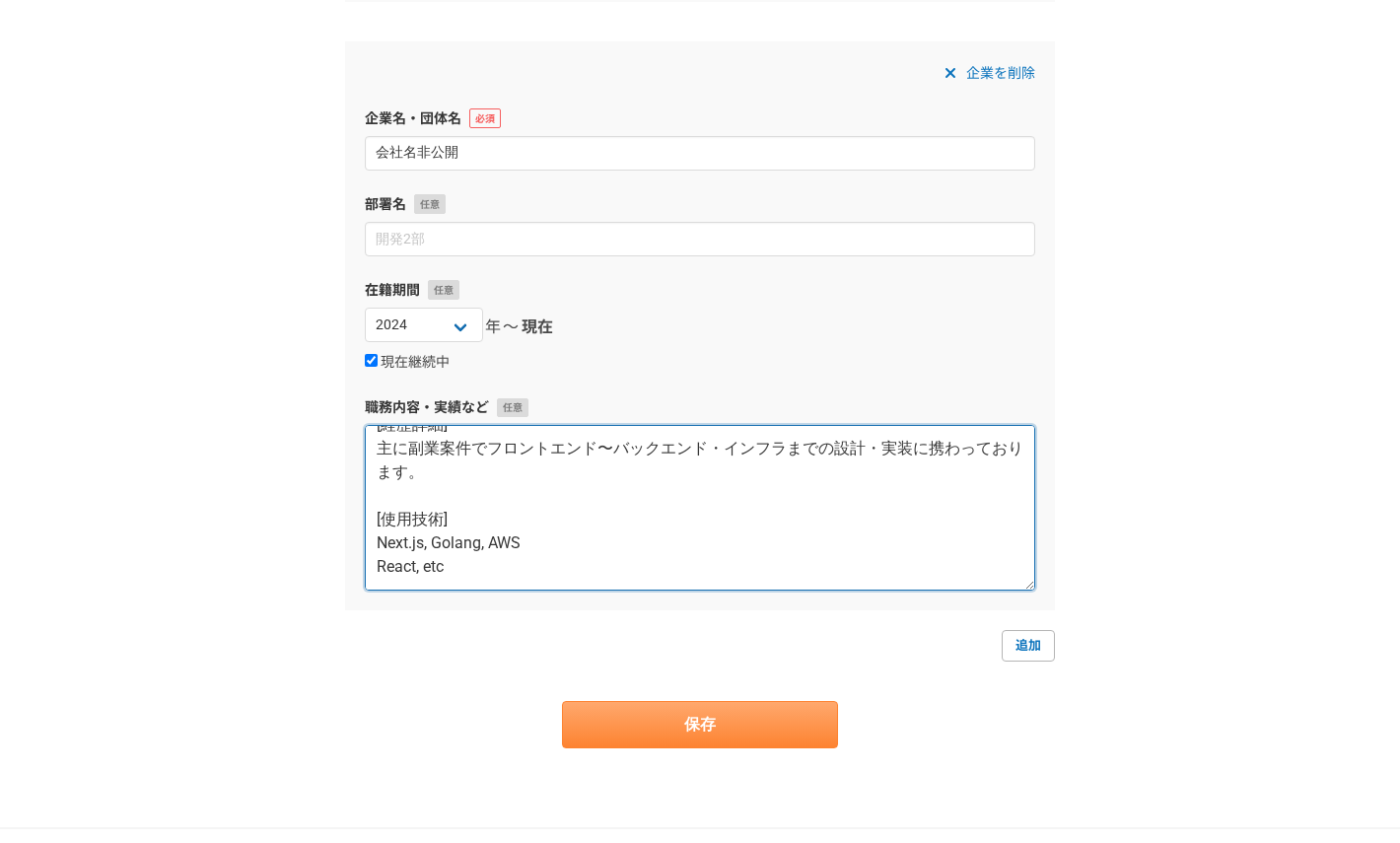 type on "[概要]
AIを使用したSaaSアプリケーションの開発
要件をもとにした設計〜テストフェーズまでの実装等
[経歴詳細]
主に副業案件でフロントエンド〜バックエンド・インフラまでの設計・実装に携わっております。
[使用技術]
Next.js, Golang, AWS
React, etc" 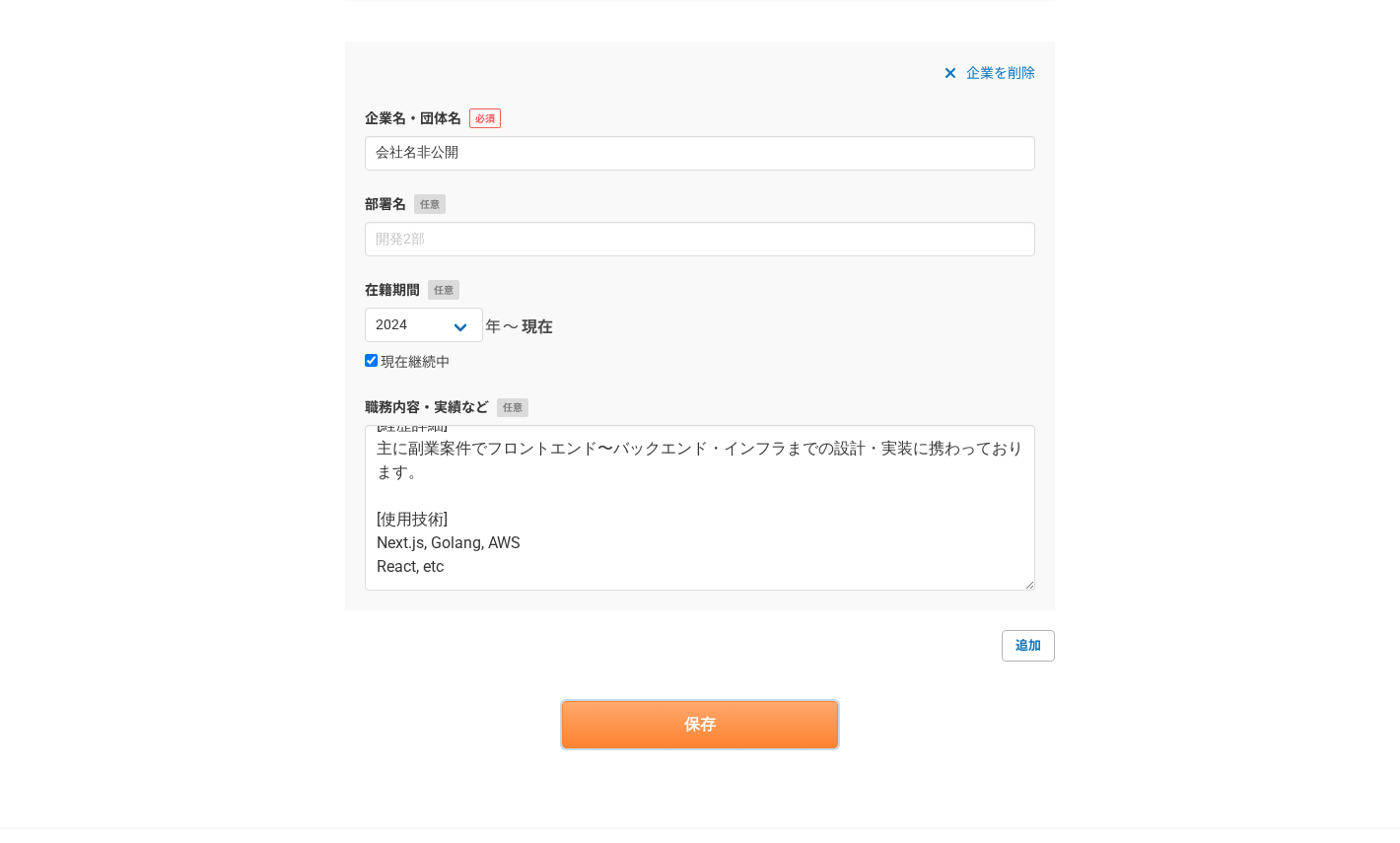 click on "保存" at bounding box center [700, 725] 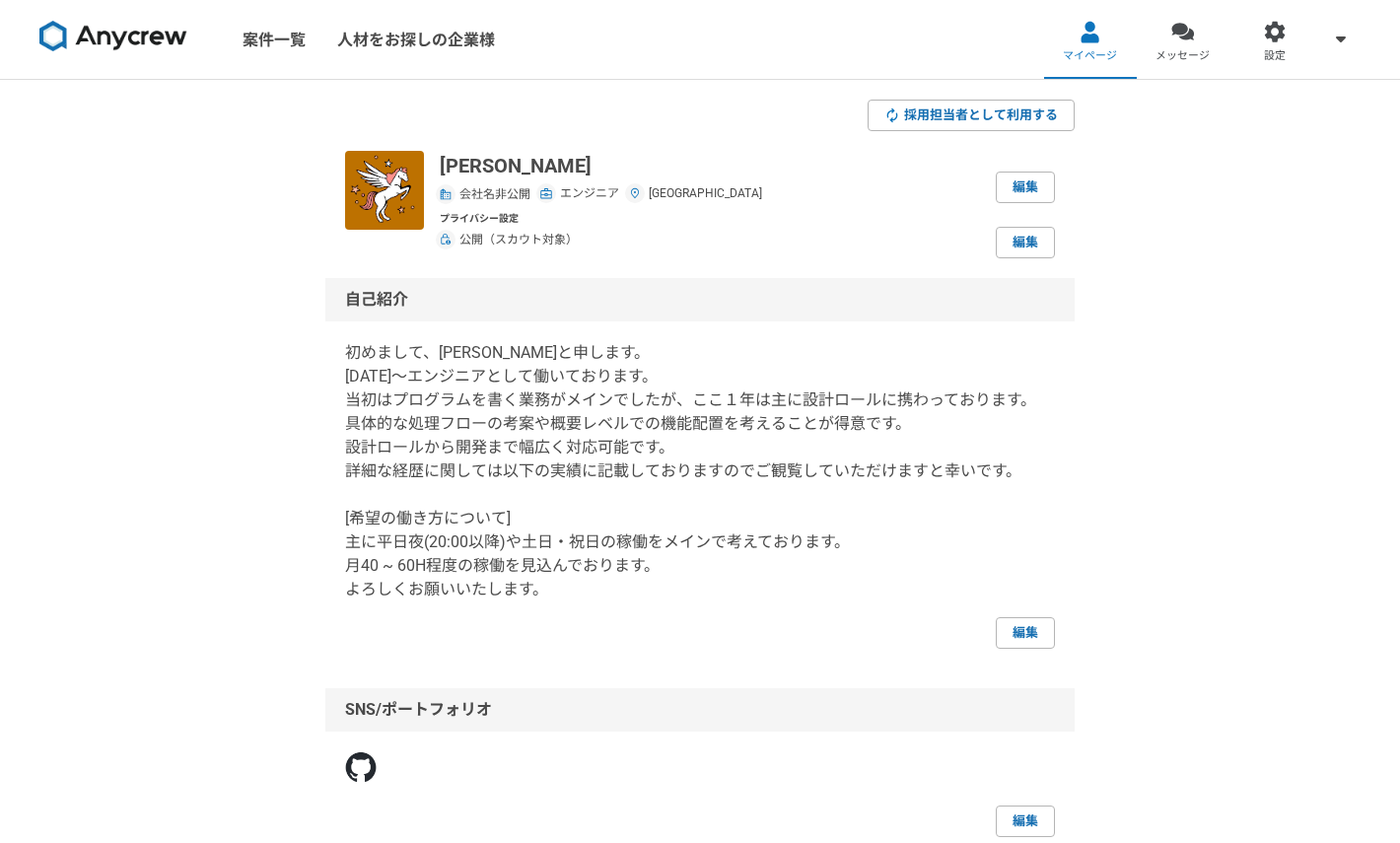 scroll, scrollTop: 58, scrollLeft: 0, axis: vertical 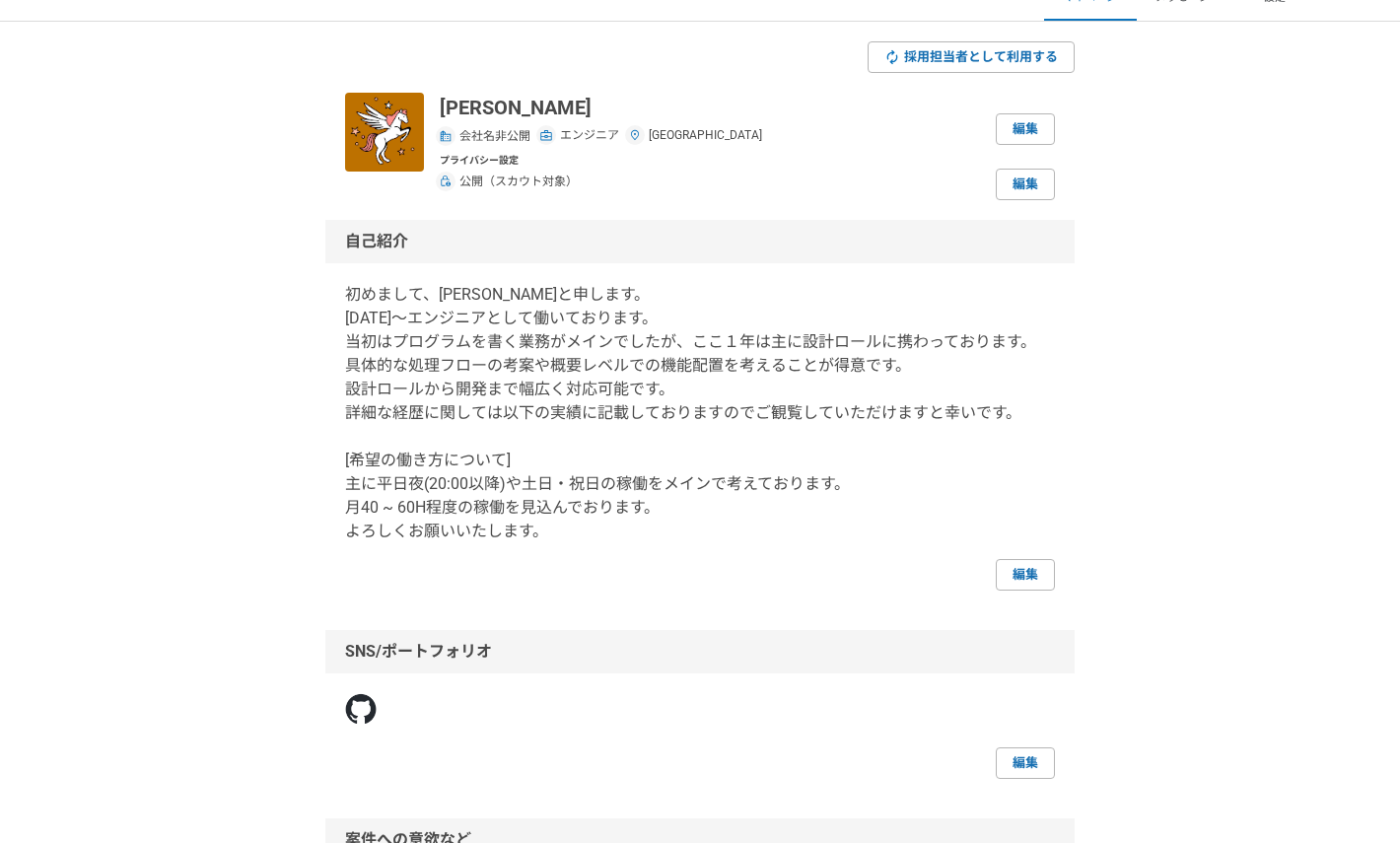 click at bounding box center [361, 709] 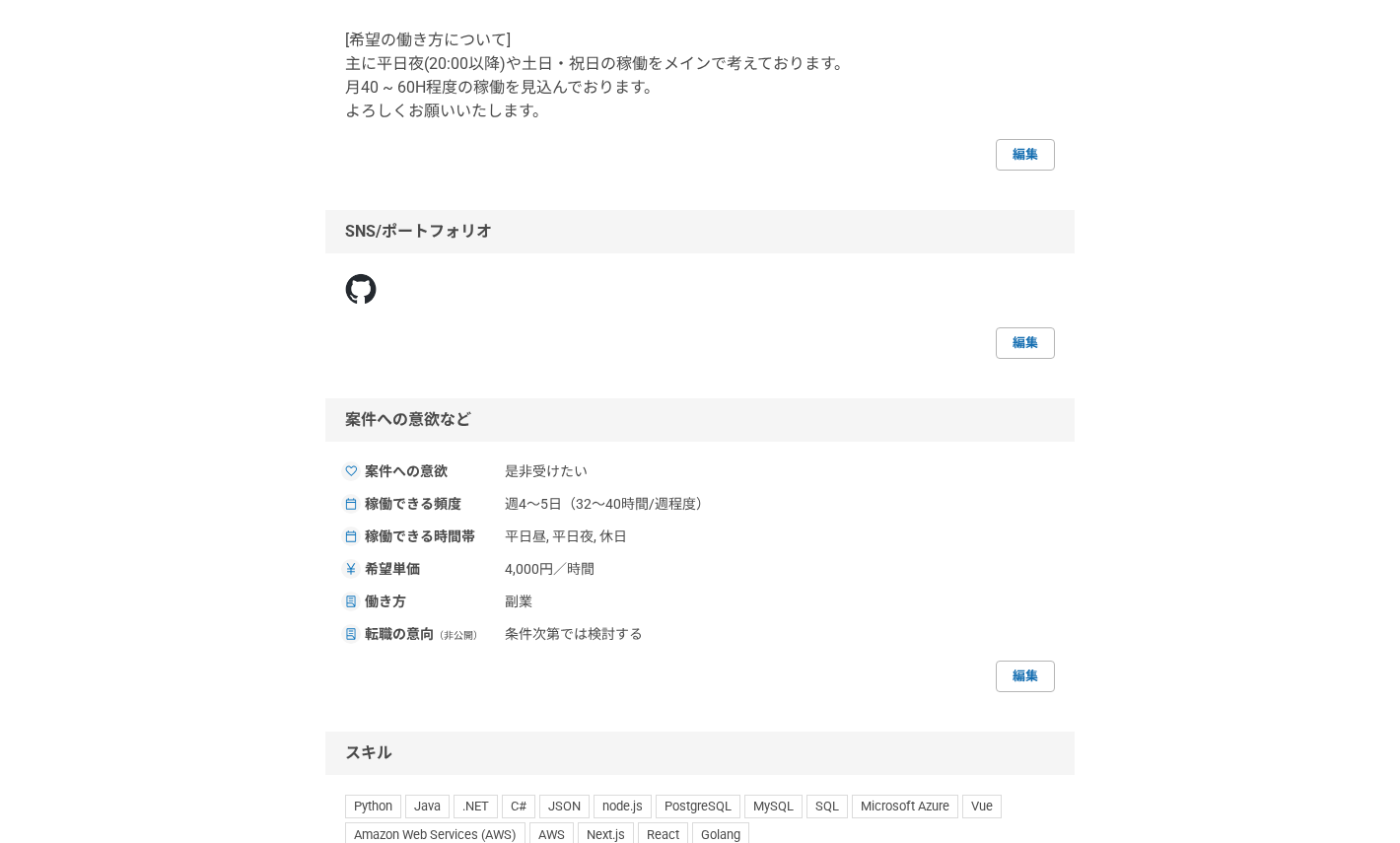 scroll, scrollTop: 388, scrollLeft: 0, axis: vertical 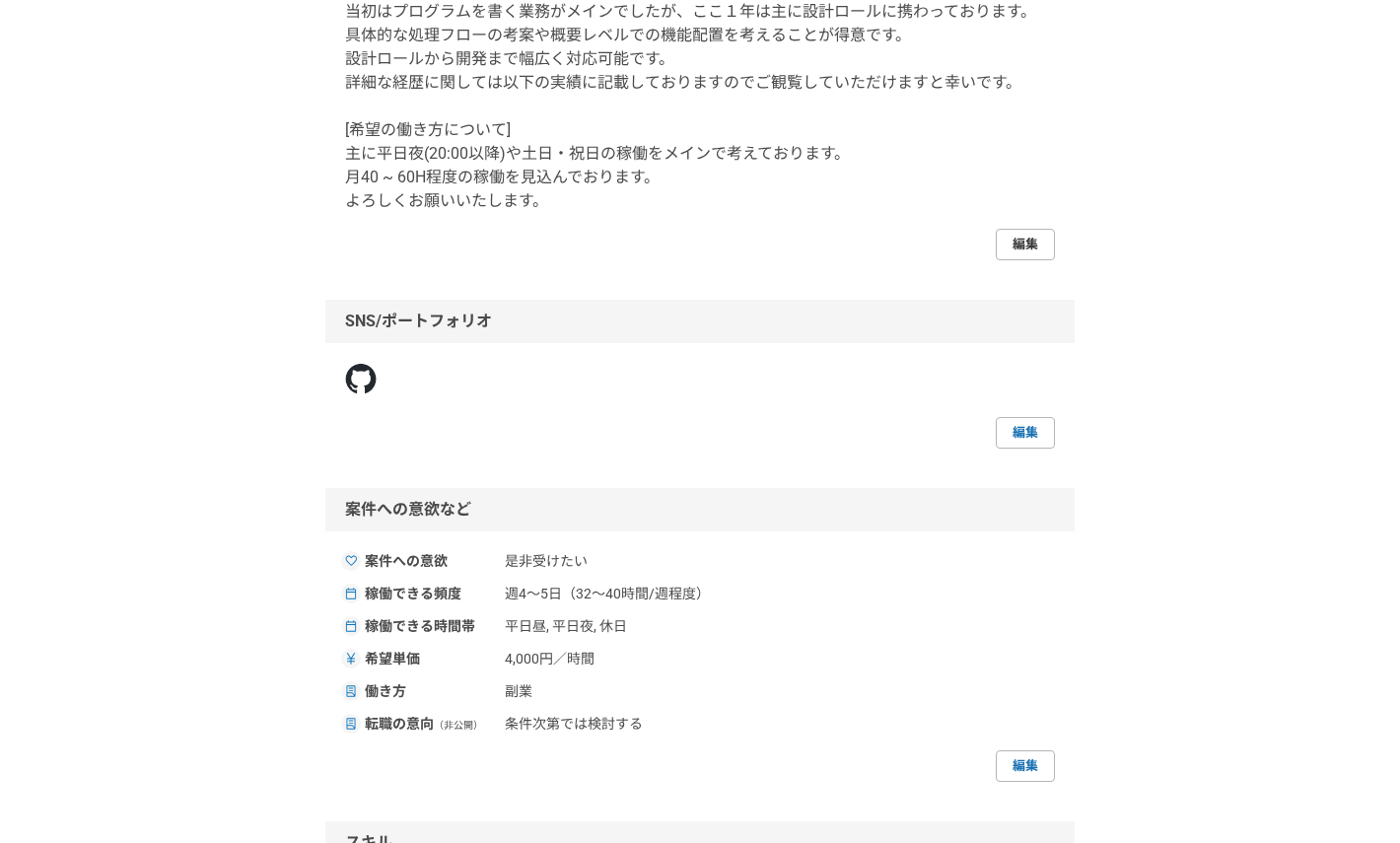 click on "編集" at bounding box center (1025, 245) 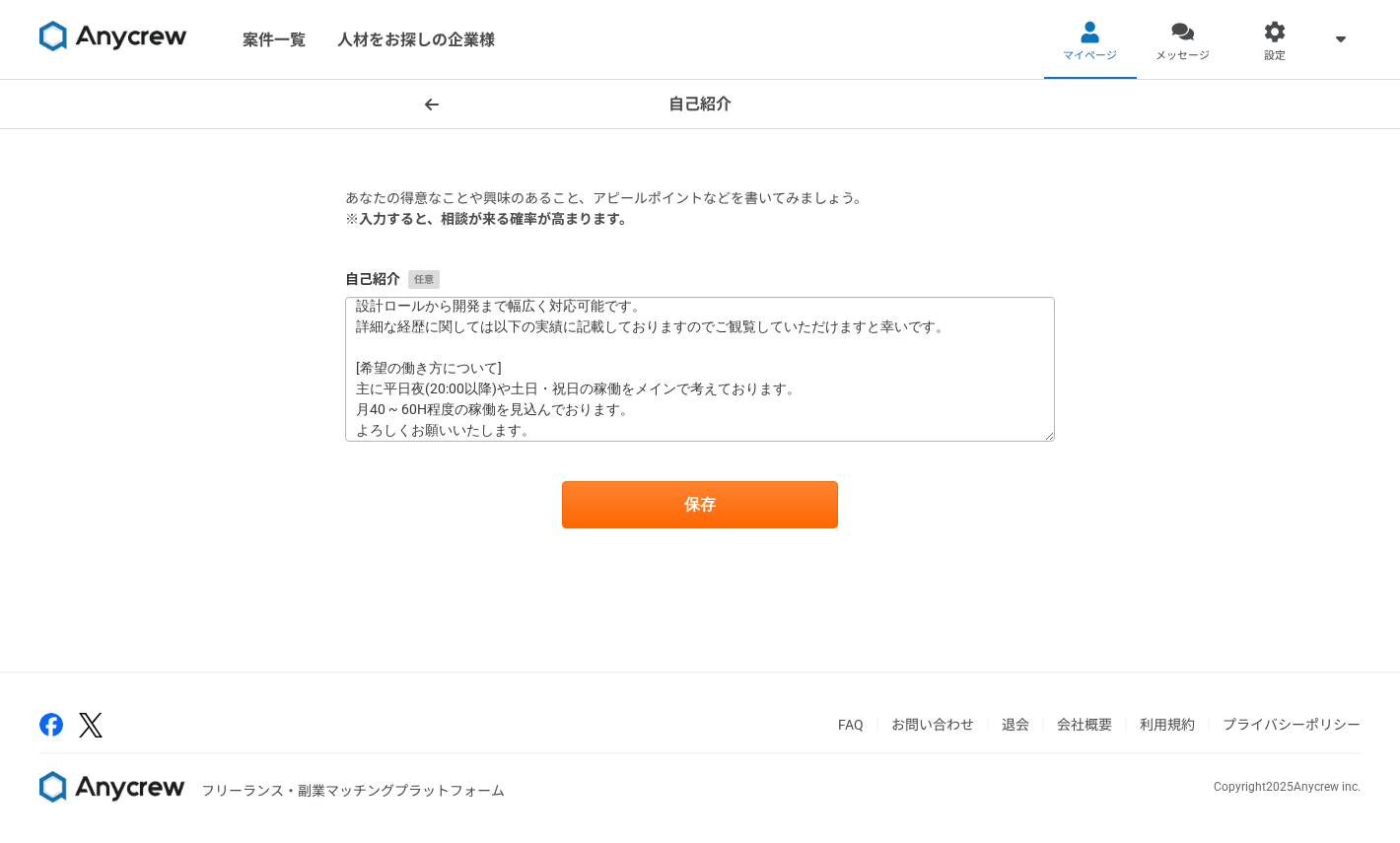 scroll, scrollTop: 104, scrollLeft: 0, axis: vertical 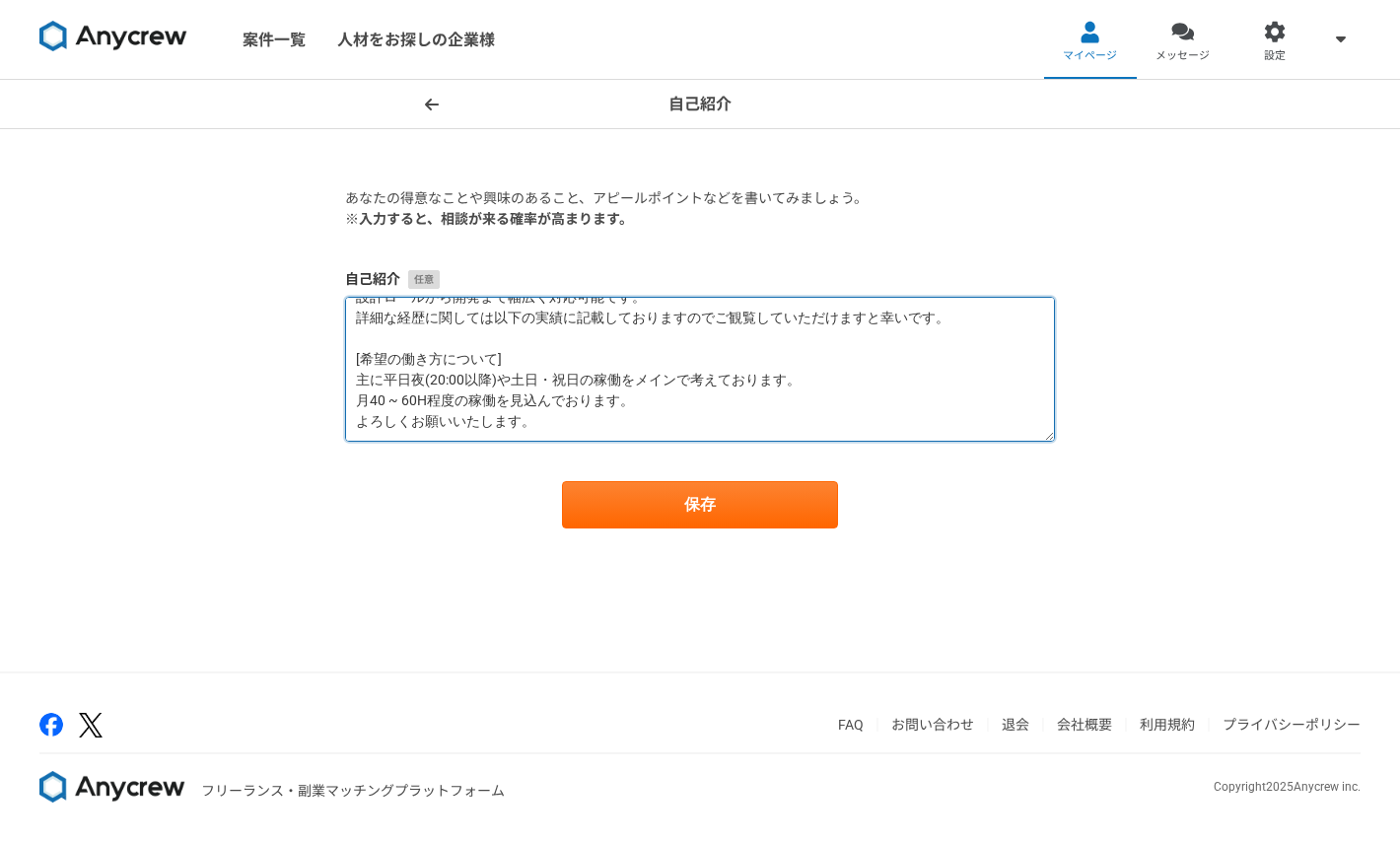 click on "初めまして、Nakai Yutoと申します。
2020年〜エンジニアとして働いております。
当初はプログラムを書く業務がメインでしたが、ここ１年は主に設計ロールに携わっております。
具体的な処理フローの考案や概要レベルでの機能配置を考えることが得意です。
設計ロールから開発まで幅広く対応可能です。
詳細な経歴に関しては以下の実績に記載しておりますのでご観覧していただけますと幸いです。
[希望の働き方について]
主に平日夜(20:00以降)や土日・祝日の稼働をメインで考えております。
月40 ~ 60H程度の稼働を見込んでおります。
よろしくお願いいたします。" at bounding box center (700, 369) 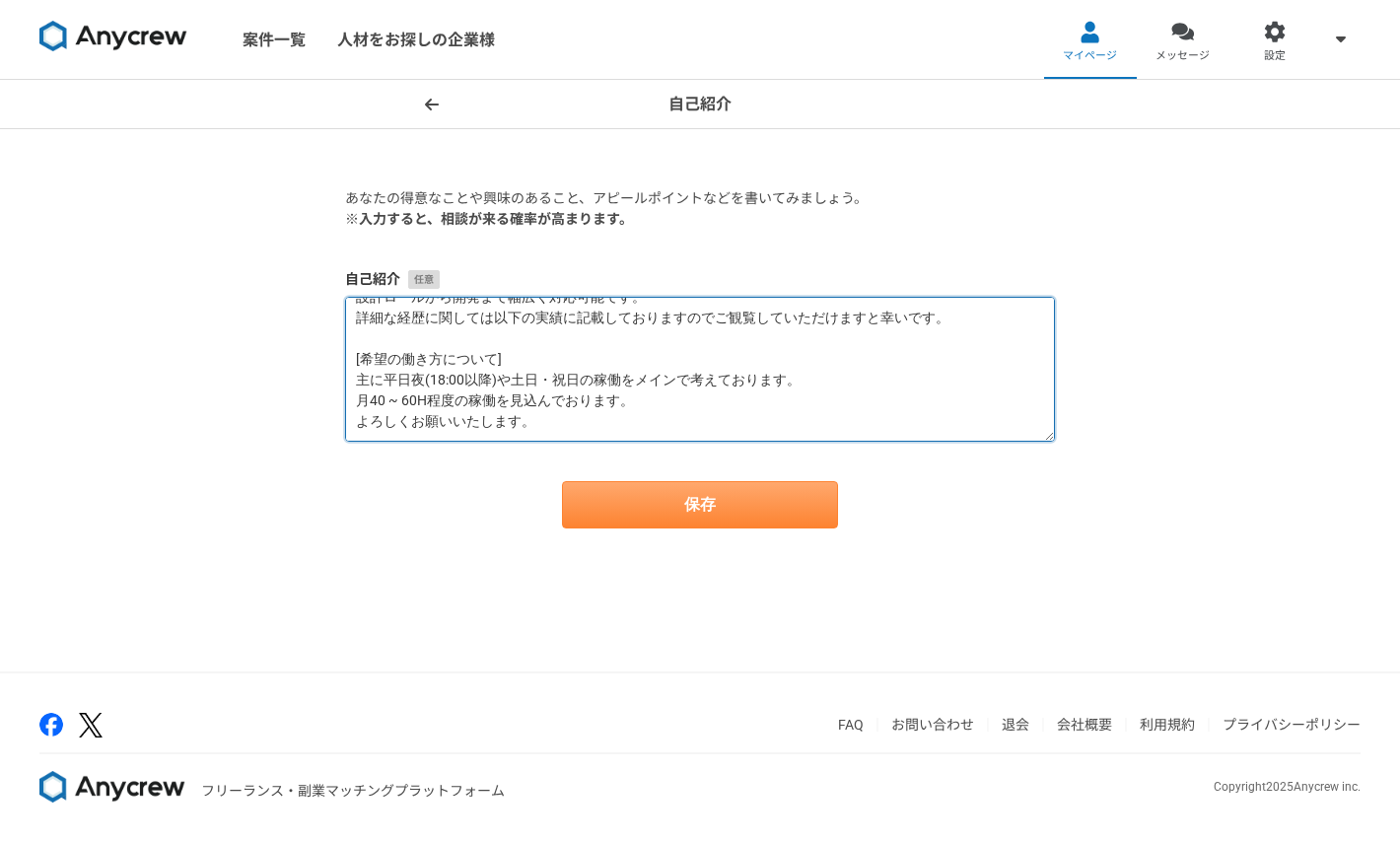 type on "初めまして、Nakai Yutoと申します。
2020年〜エンジニアとして働いております。
当初はプログラムを書く業務がメインでしたが、ここ１年は主に設計ロールに携わっております。
具体的な処理フローの考案や概要レベルでの機能配置を考えることが得意です。
設計ロールから開発まで幅広く対応可能です。
詳細な経歴に関しては以下の実績に記載しておりますのでご観覧していただけますと幸いです。
[希望の働き方について]
主に平日夜(18:00以降)や土日・祝日の稼働をメインで考えております。
月40 ~ 60H程度の稼働を見込んでおります。
よろしくお願いいたします。" 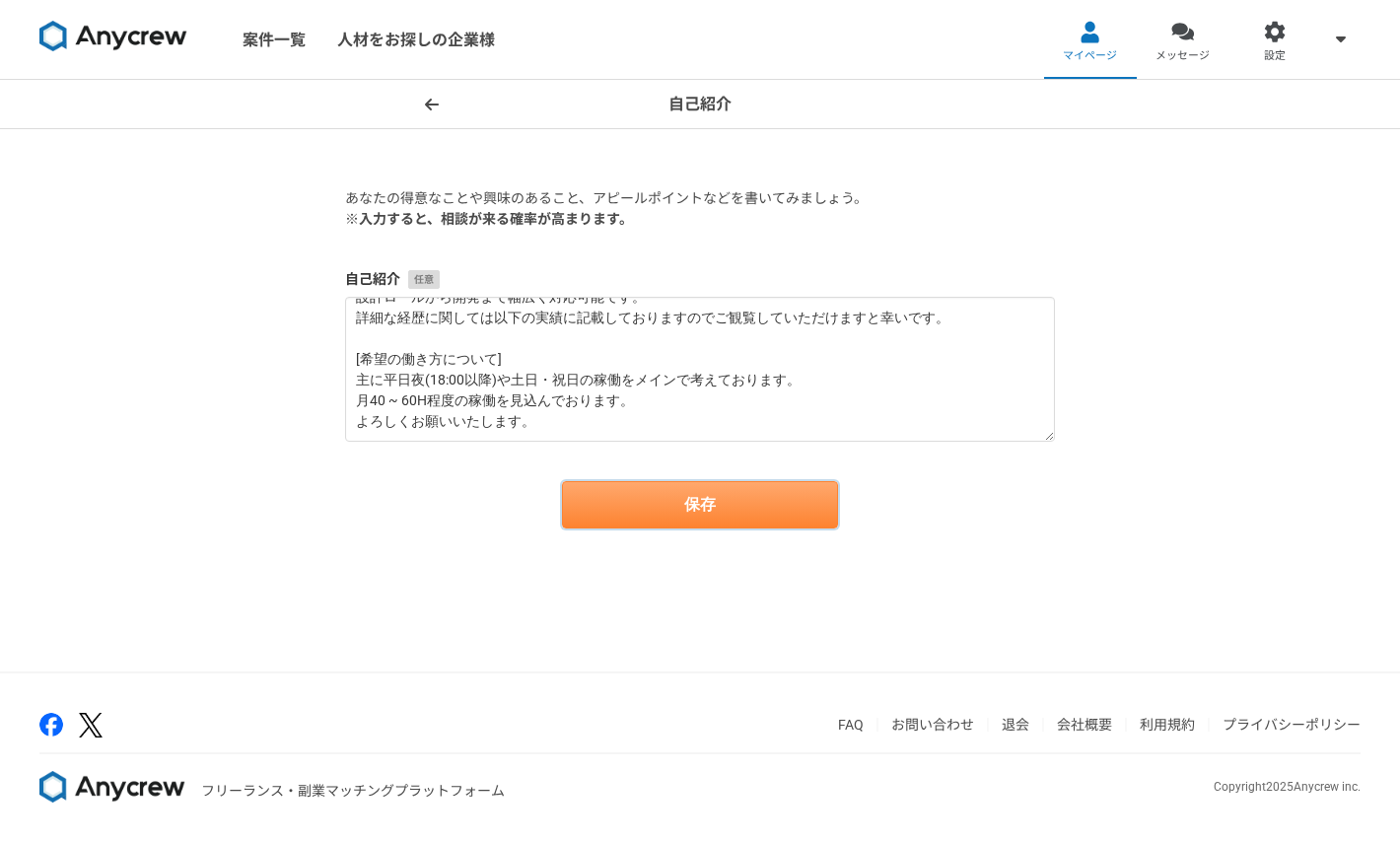 click on "保存" at bounding box center (700, 505) 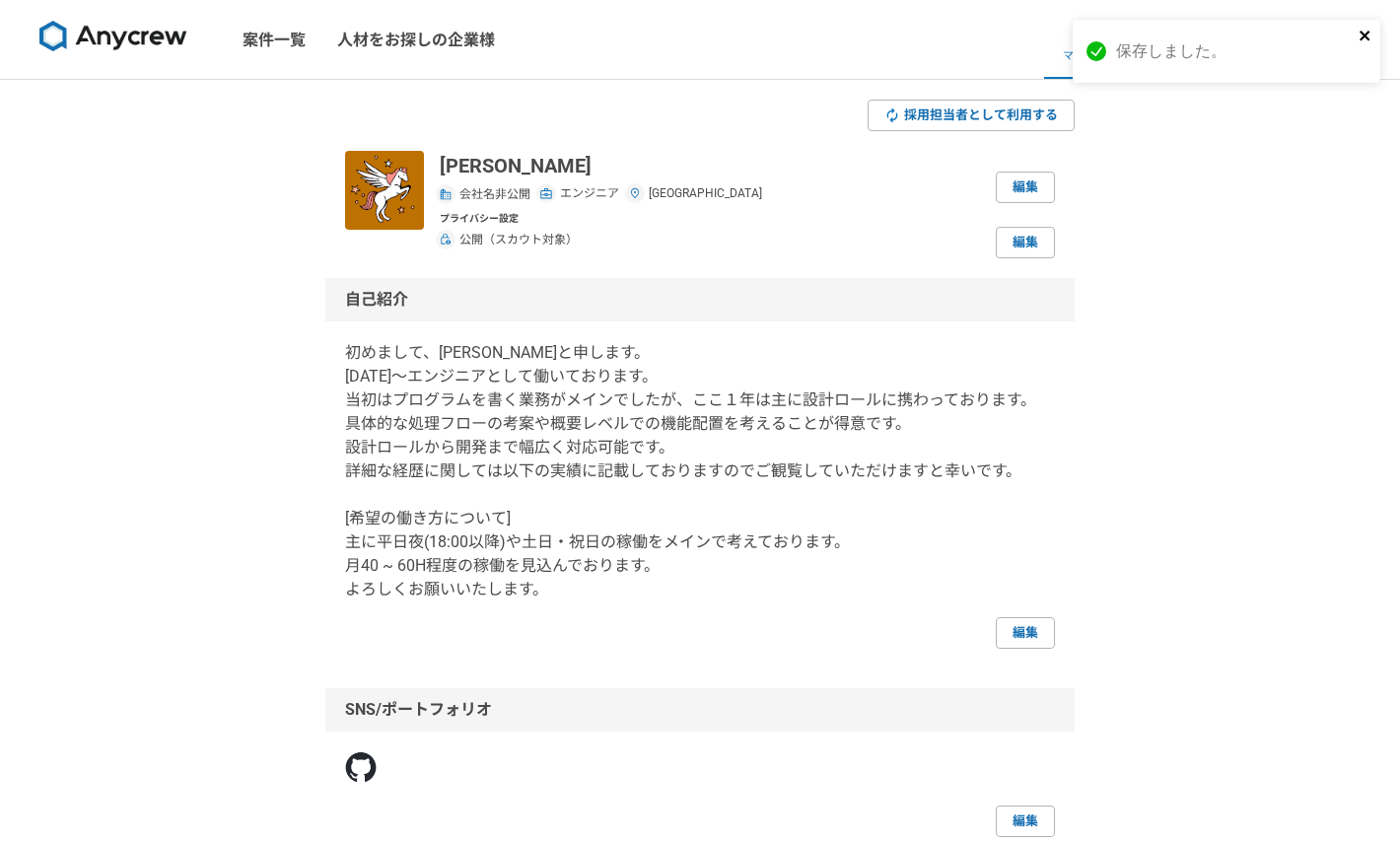 click 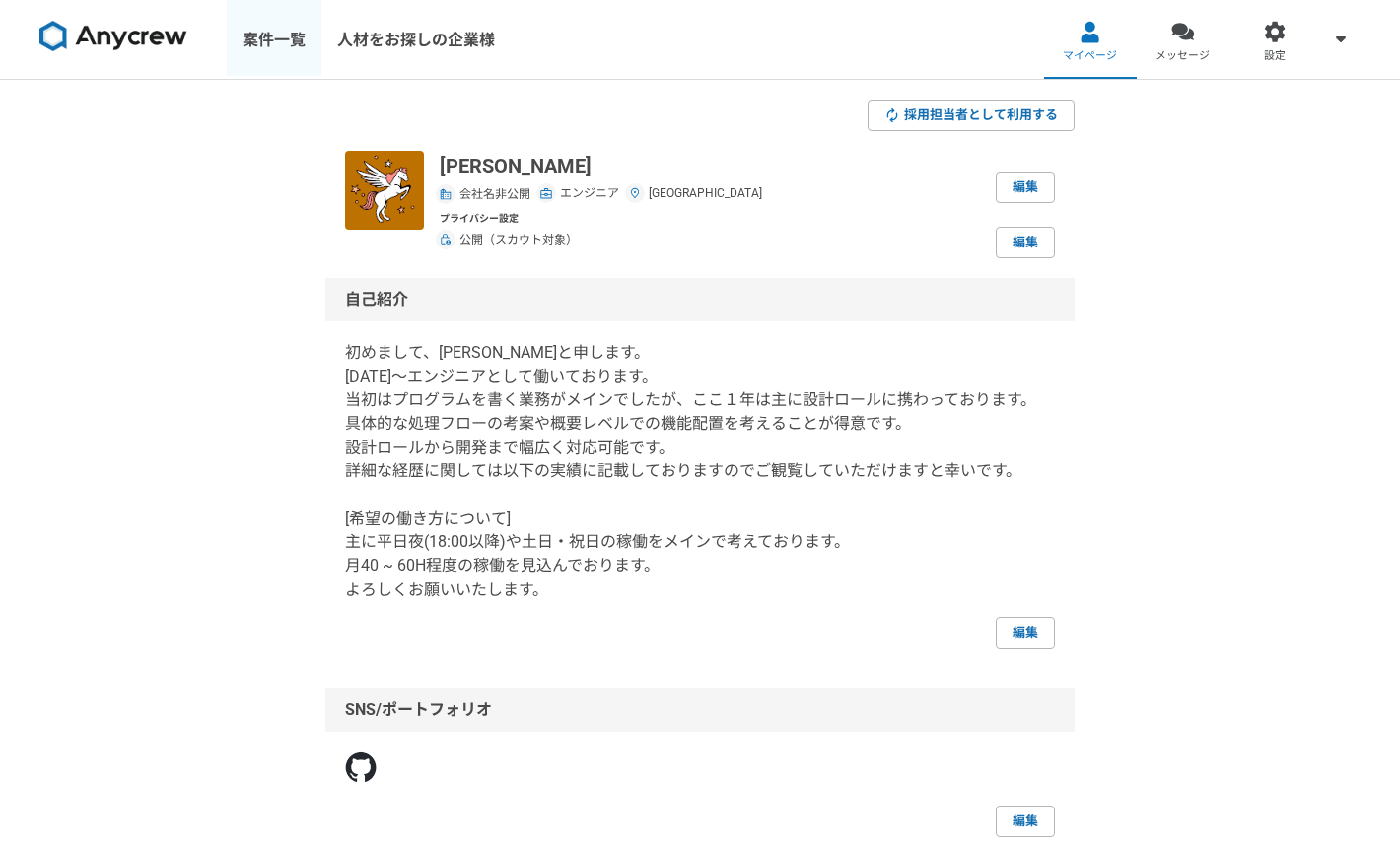 click on "案件一覧" at bounding box center [274, 39] 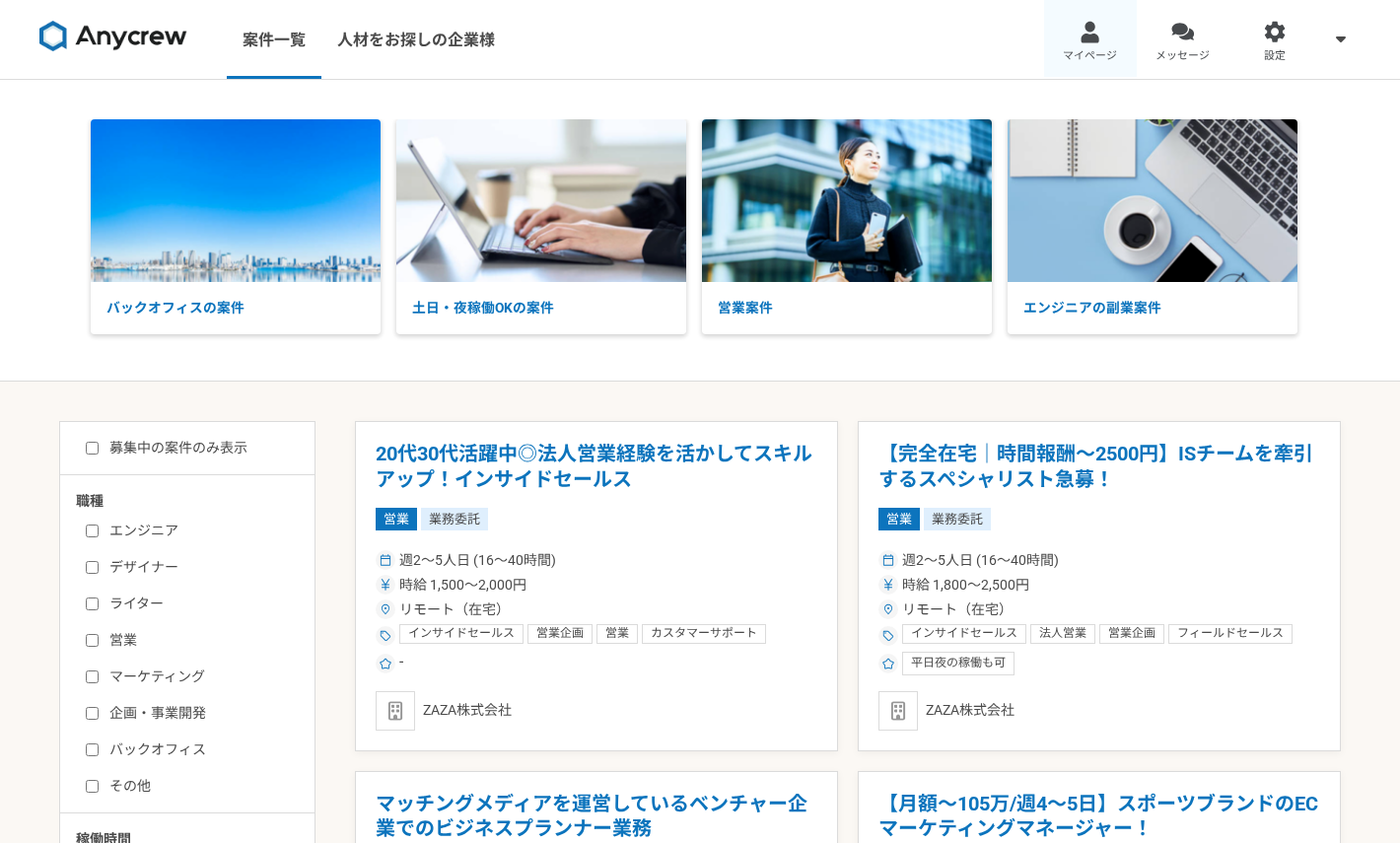 click on "マイページ" at bounding box center [1090, 39] 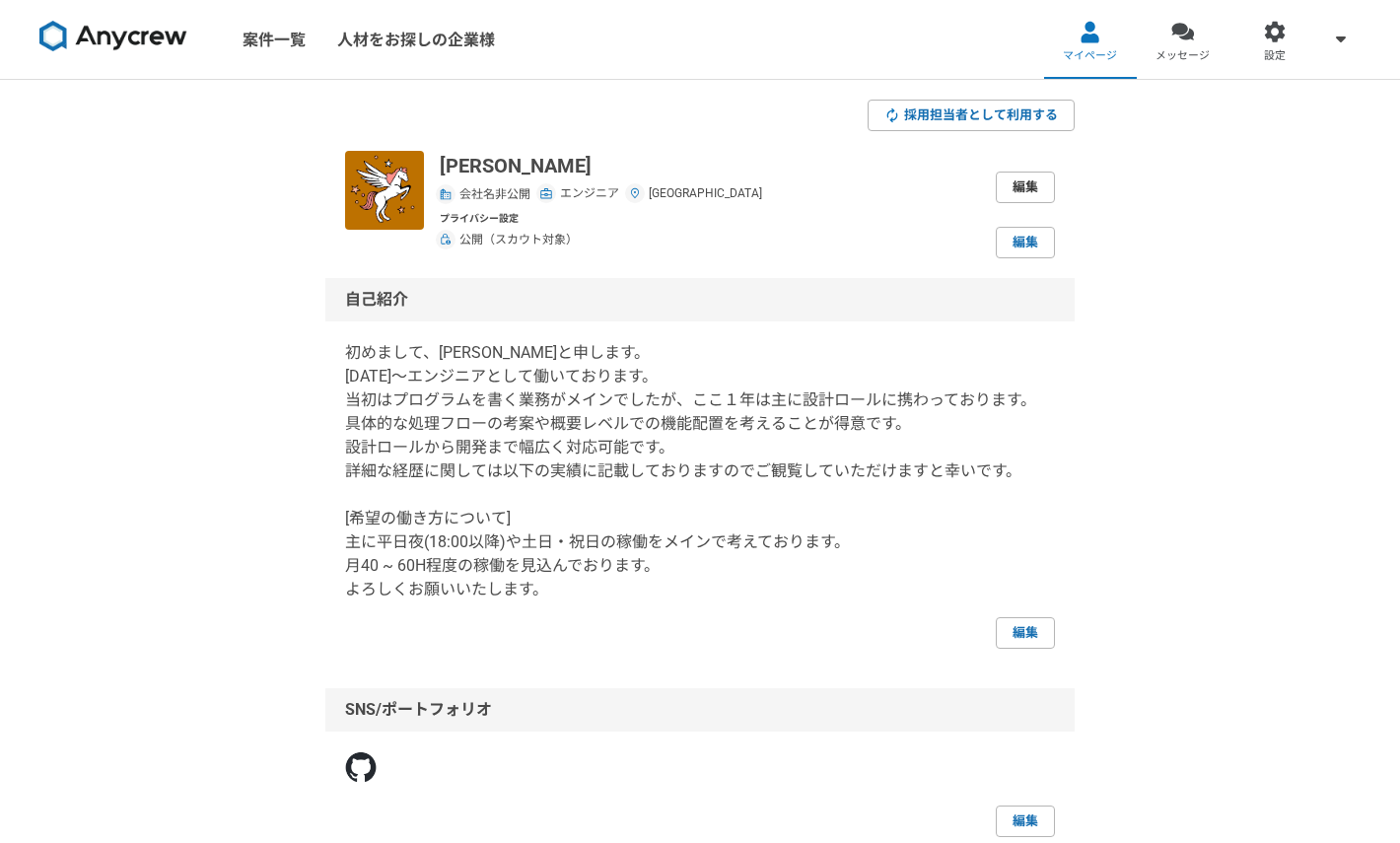 click on "編集" at bounding box center (1025, 187) 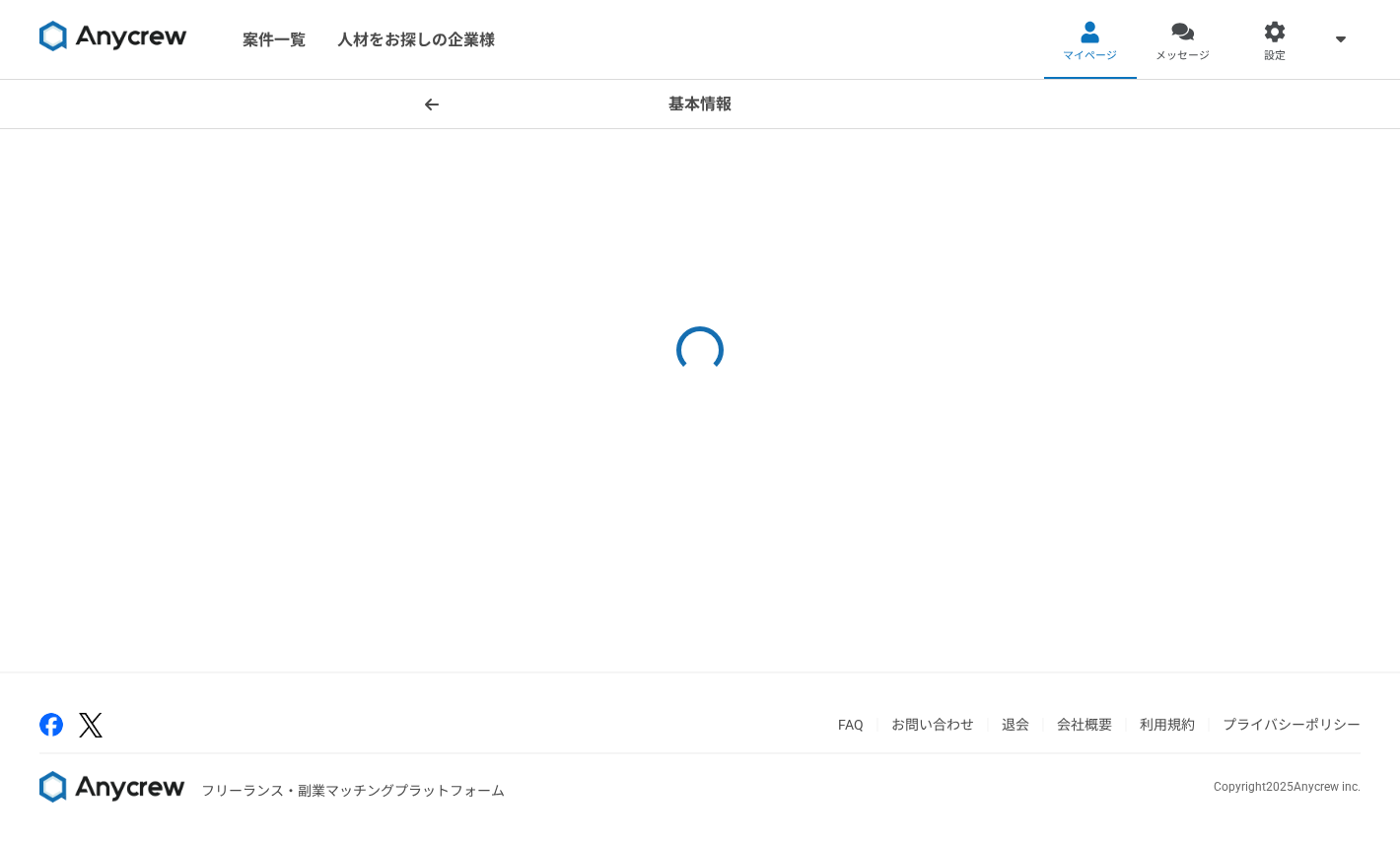 select on "27" 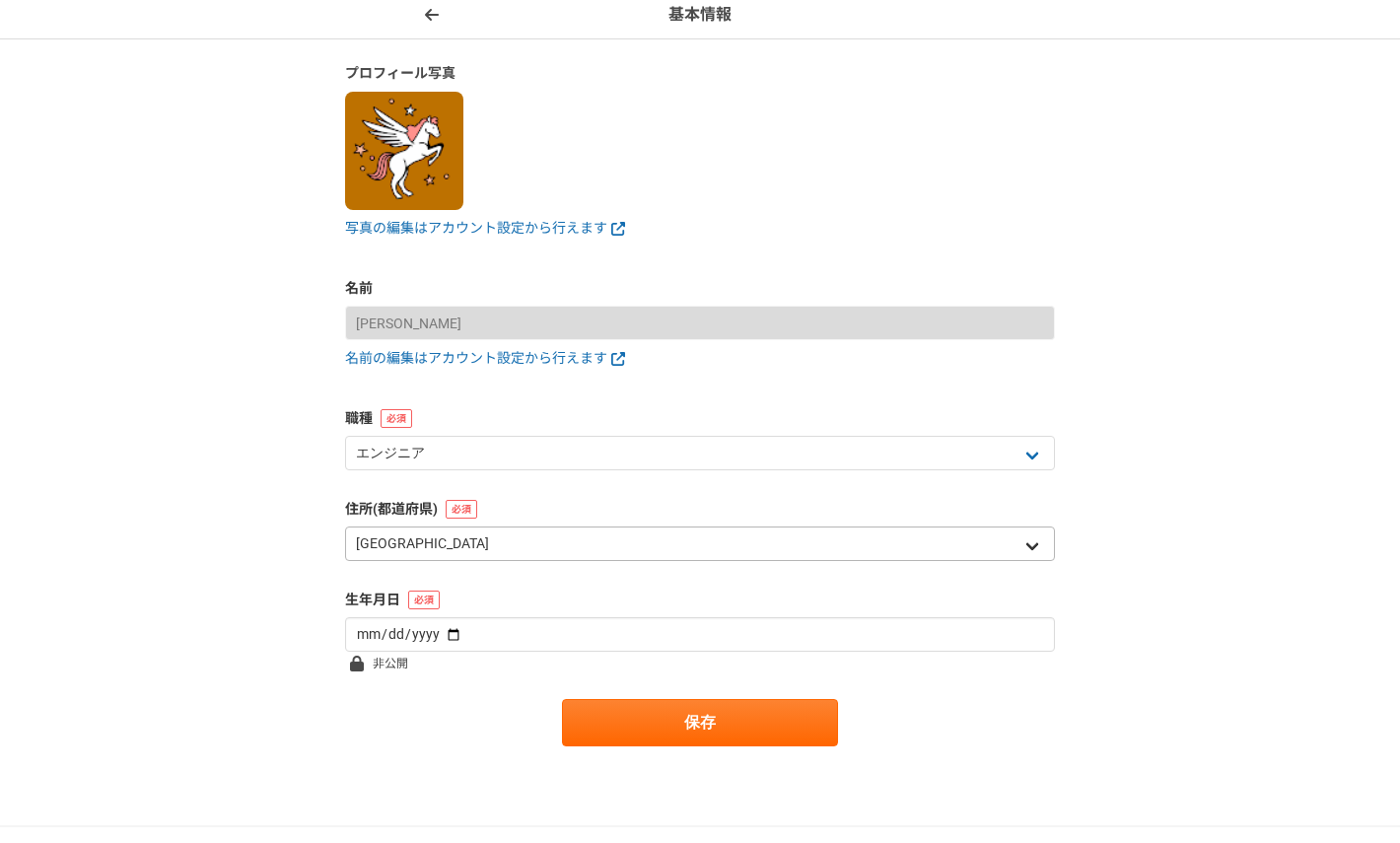 scroll, scrollTop: 116, scrollLeft: 0, axis: vertical 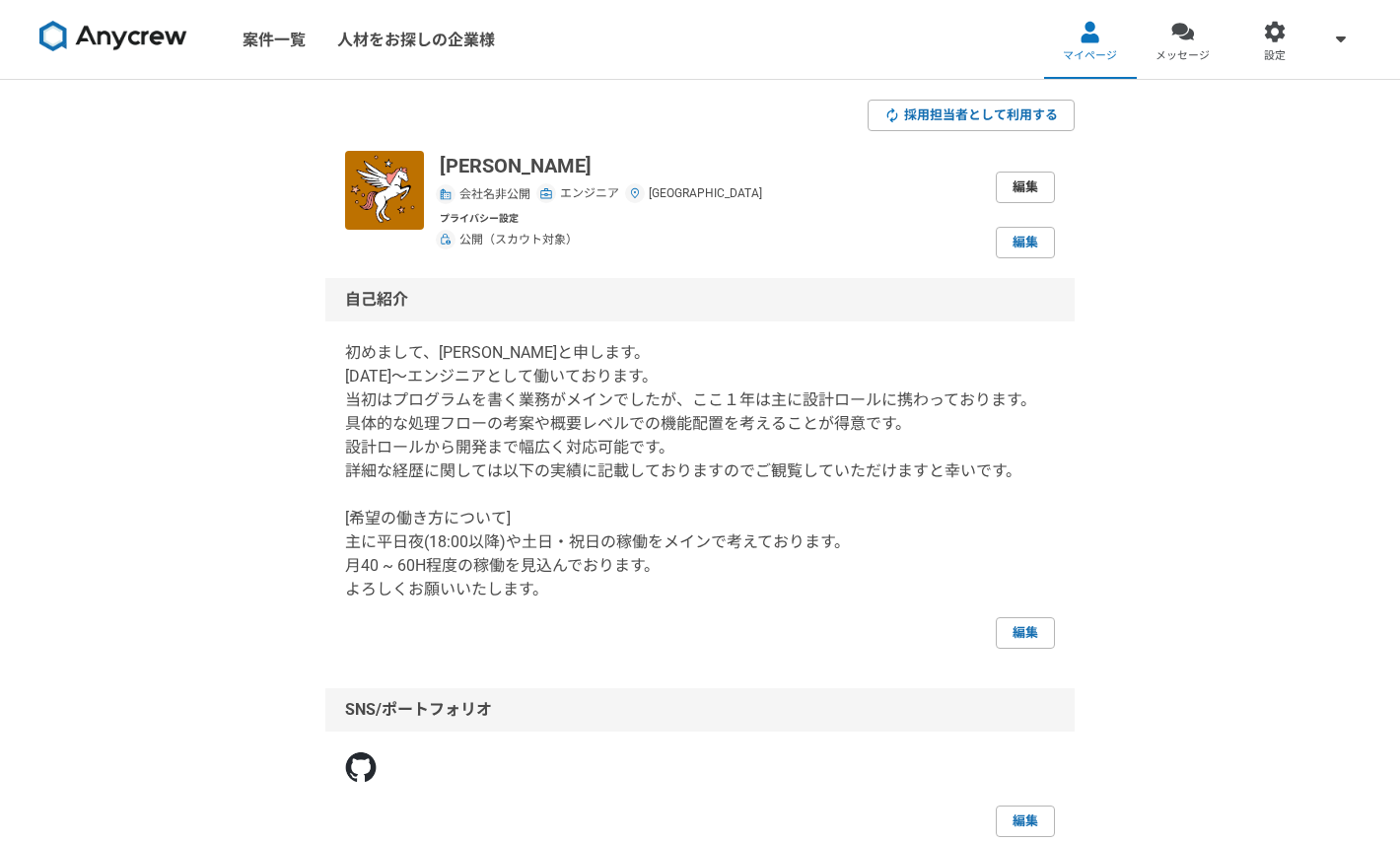 click on "編集" at bounding box center (1025, 187) 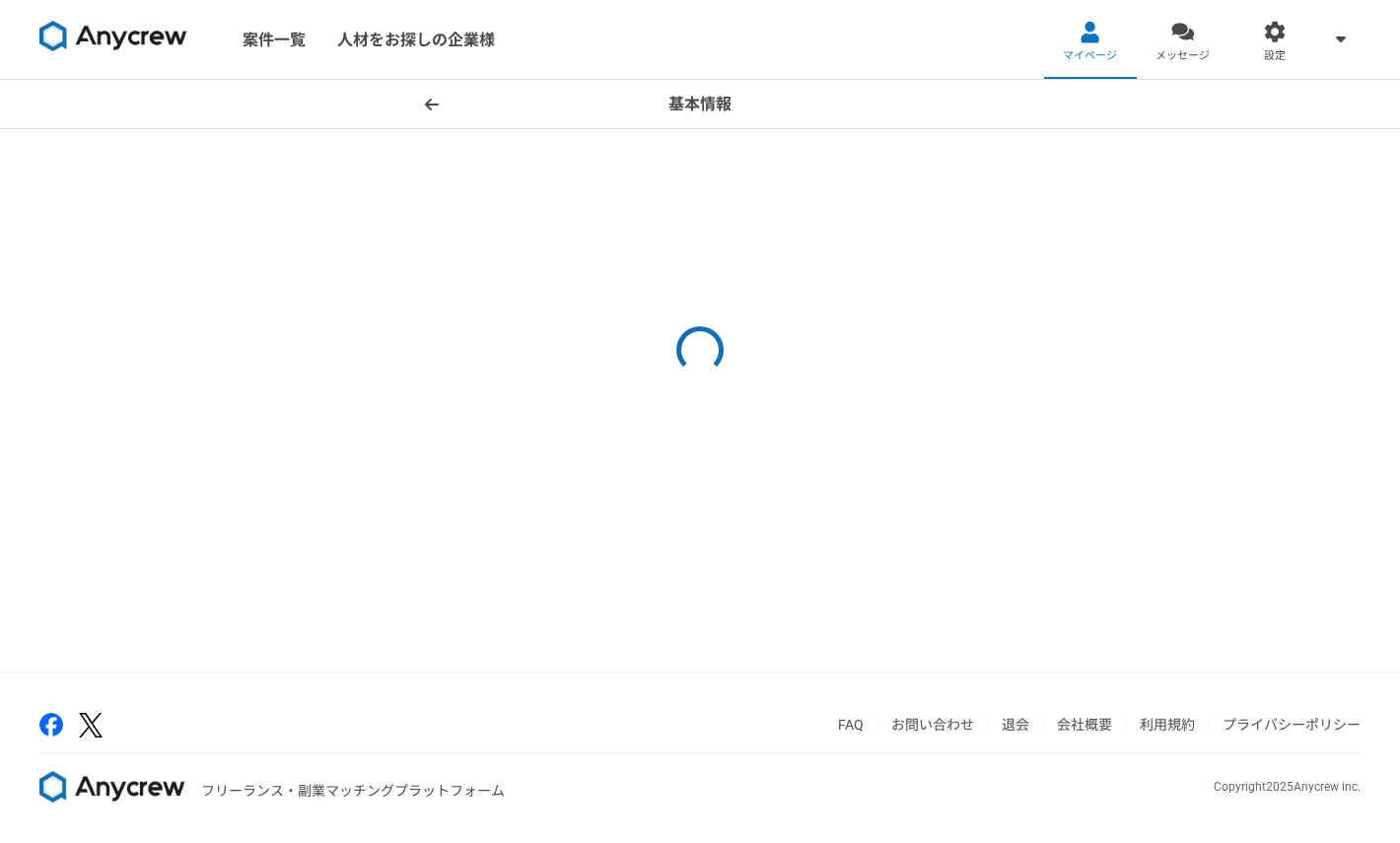 select on "27" 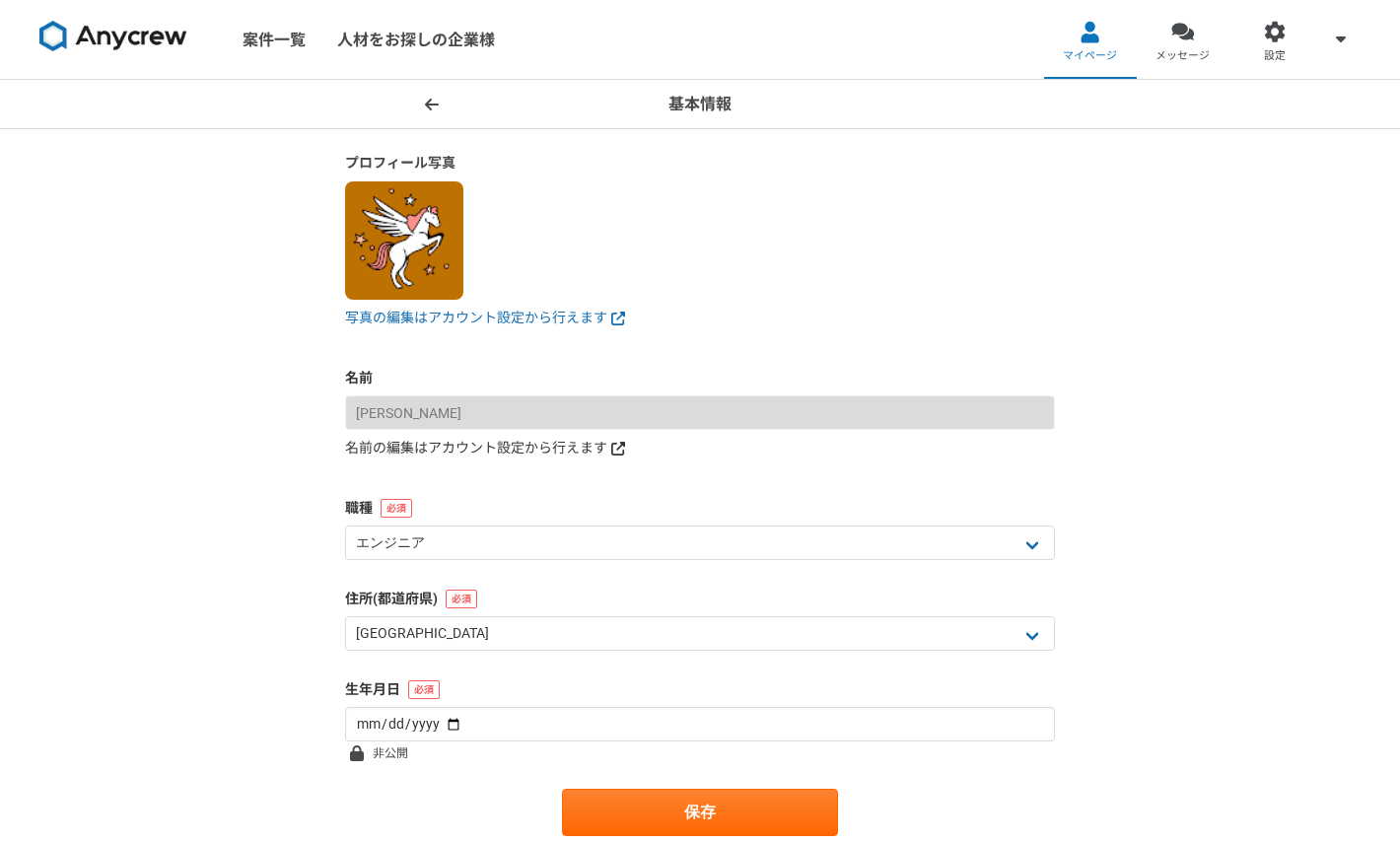 click on "名前の編集はアカウント設定から行えます" at bounding box center [700, 448] 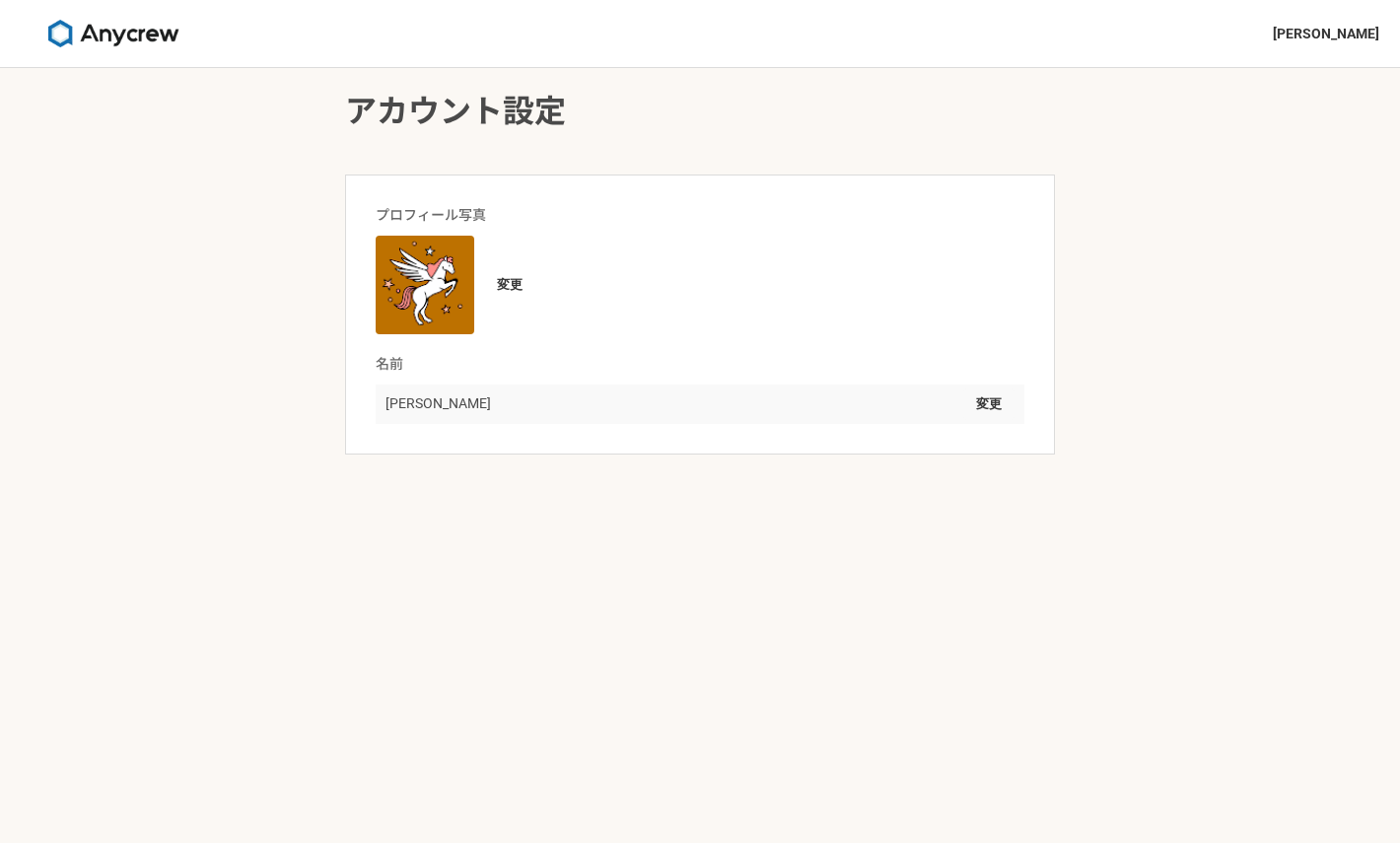 scroll, scrollTop: 0, scrollLeft: 0, axis: both 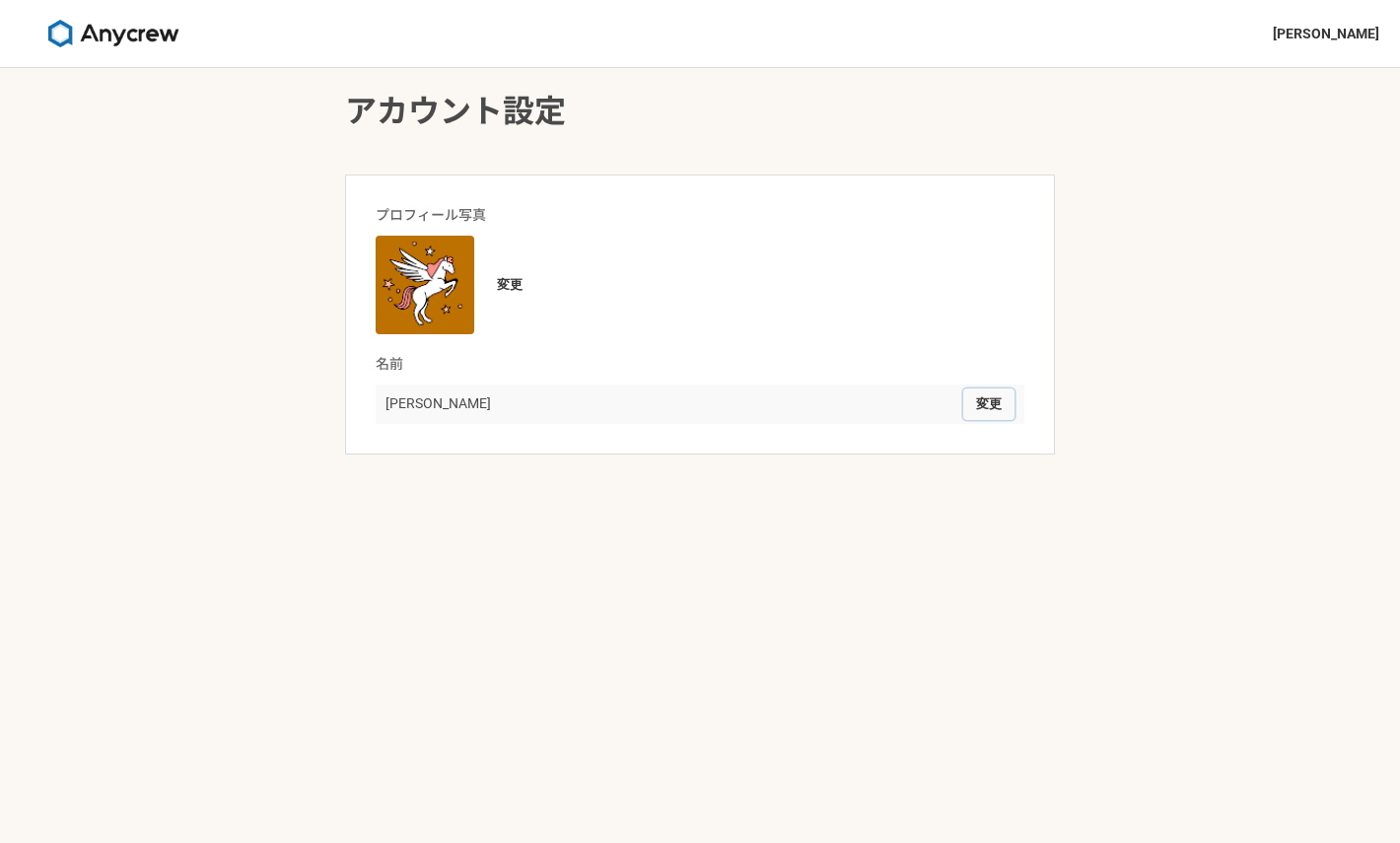 click on "変更" at bounding box center [989, 404] 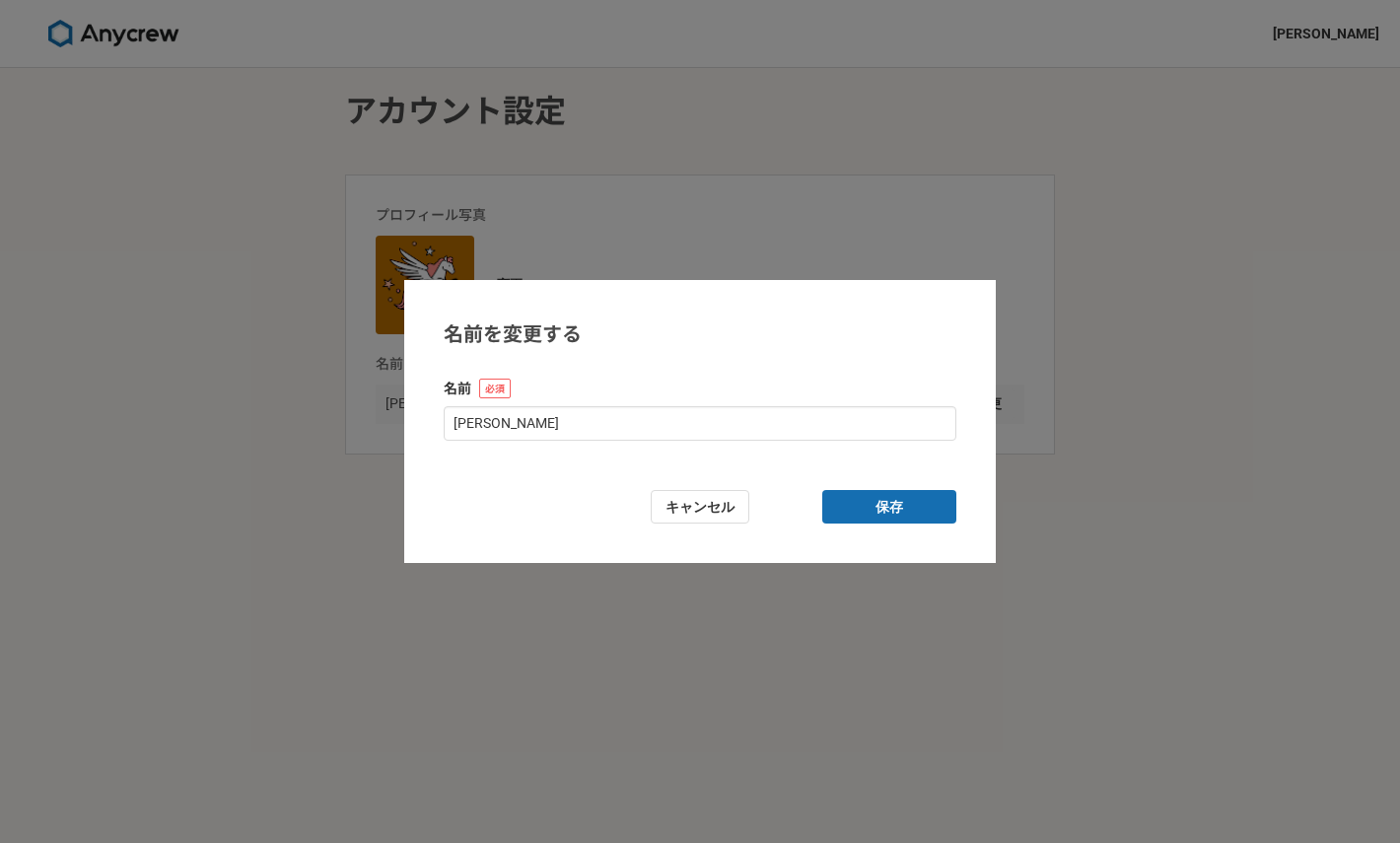 click on "名前を変更する 名前 Yuto Nakai キャンセル 保存" at bounding box center (700, 422) 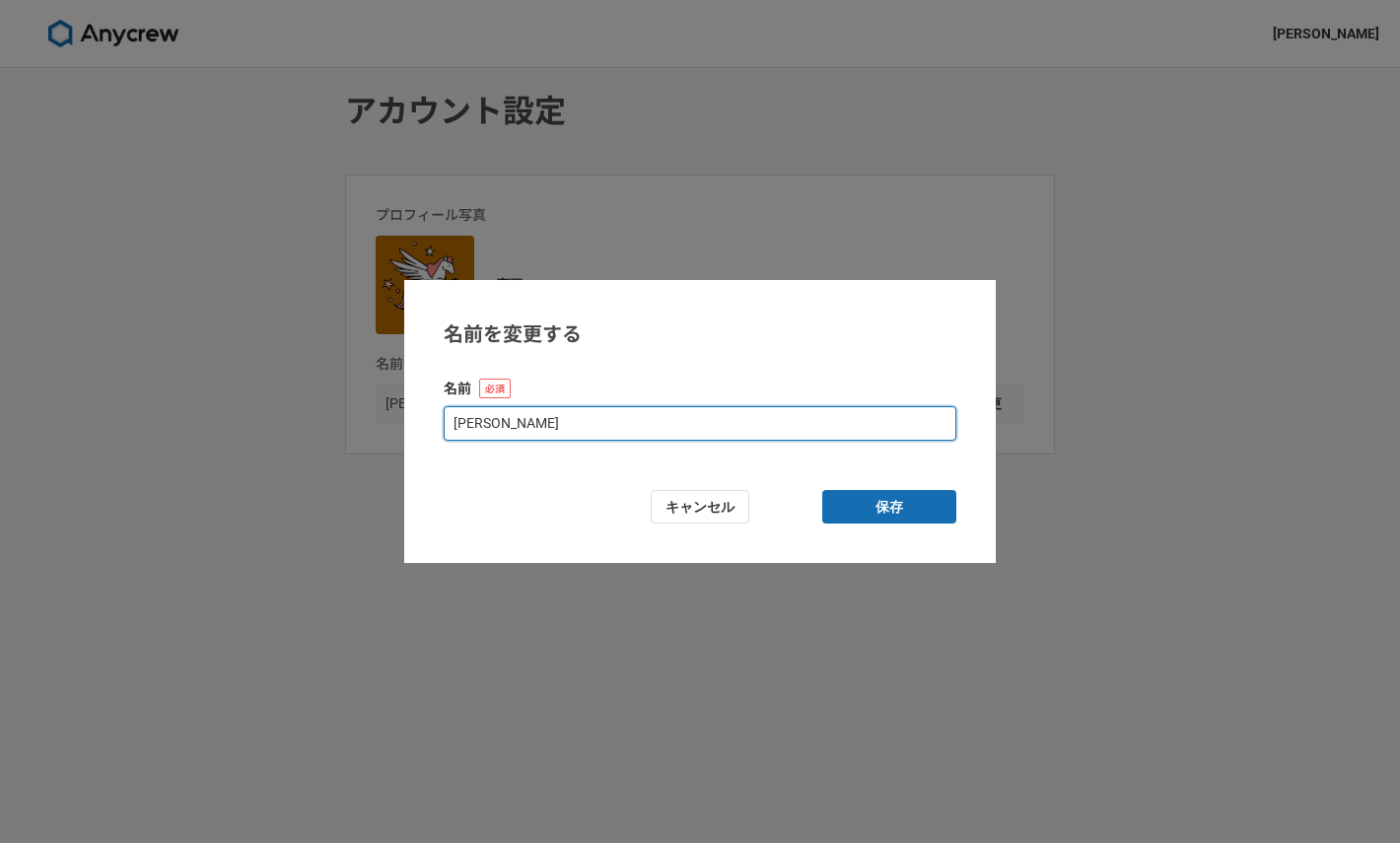 drag, startPoint x: 565, startPoint y: 429, endPoint x: 250, endPoint y: 429, distance: 315 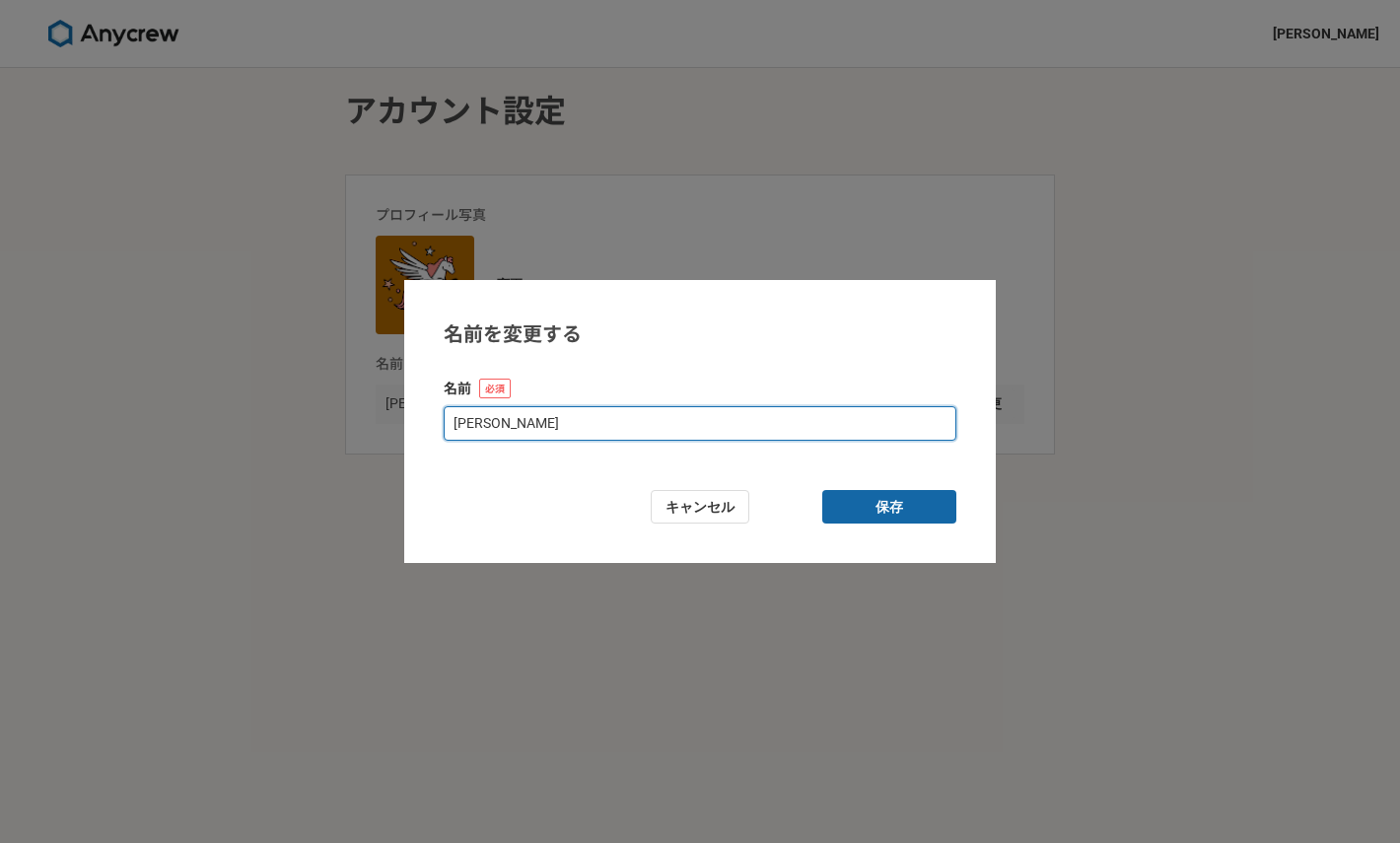 type on "NYuto" 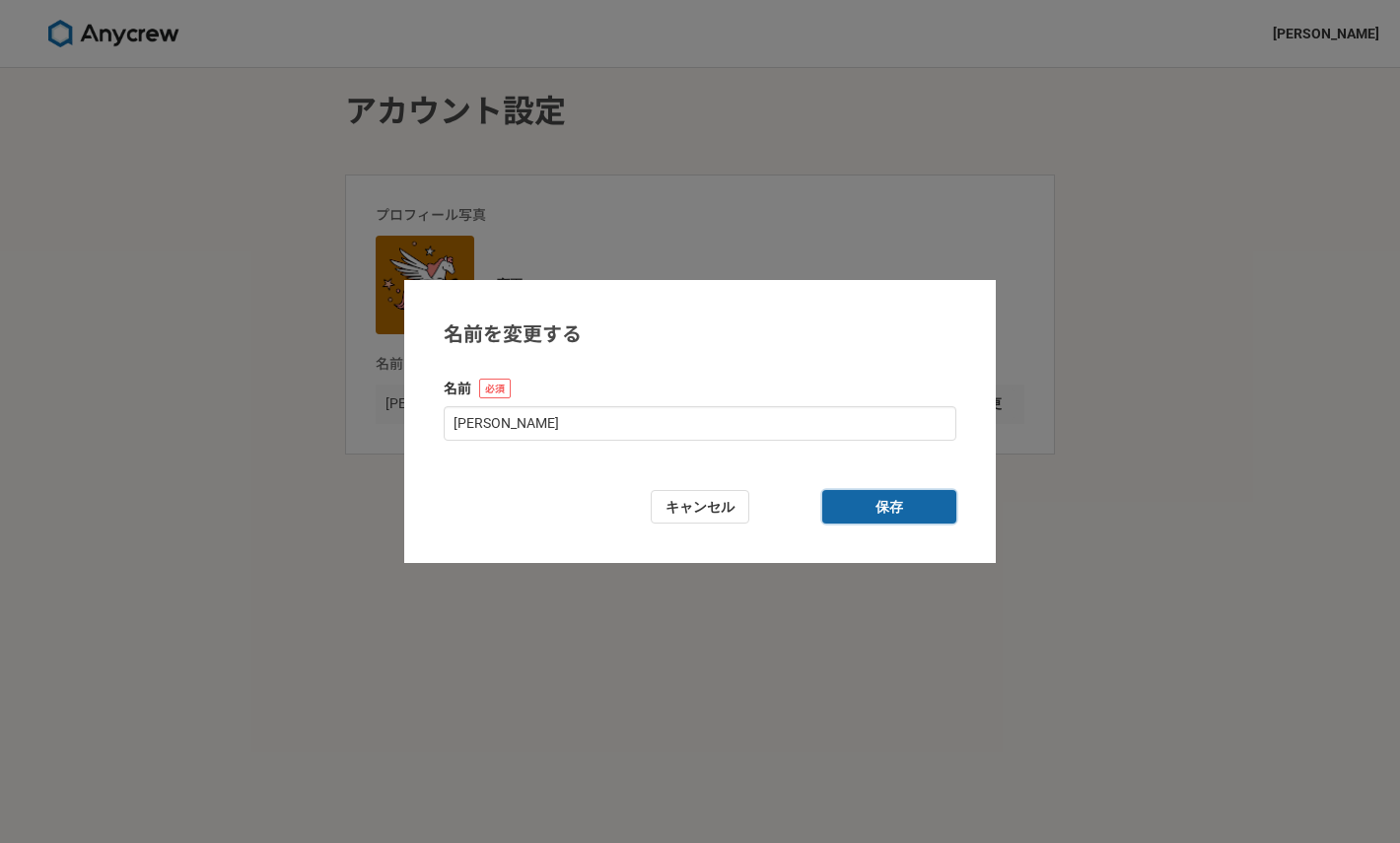 click on "保存" at bounding box center (889, 507) 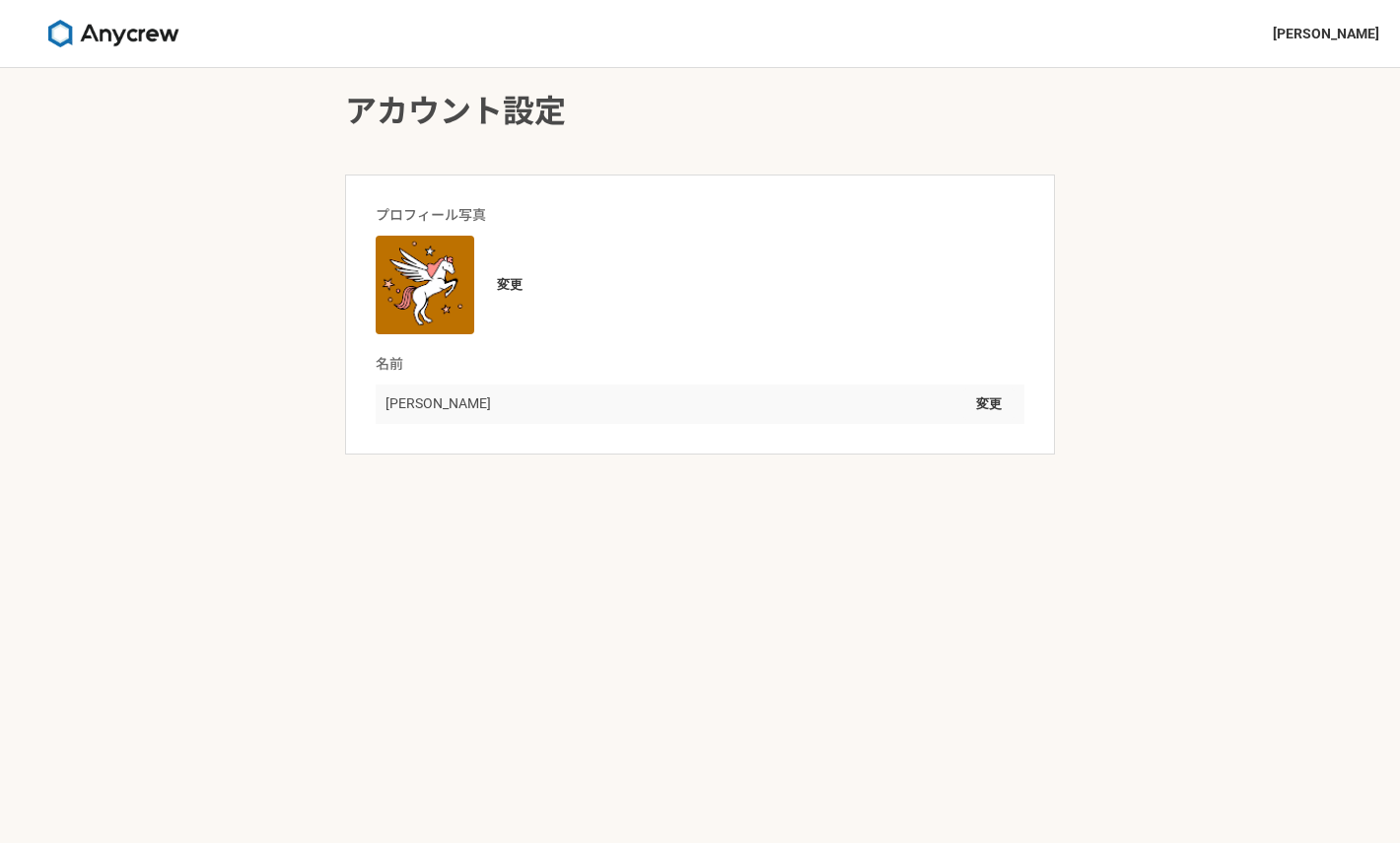click at bounding box center [113, 34] 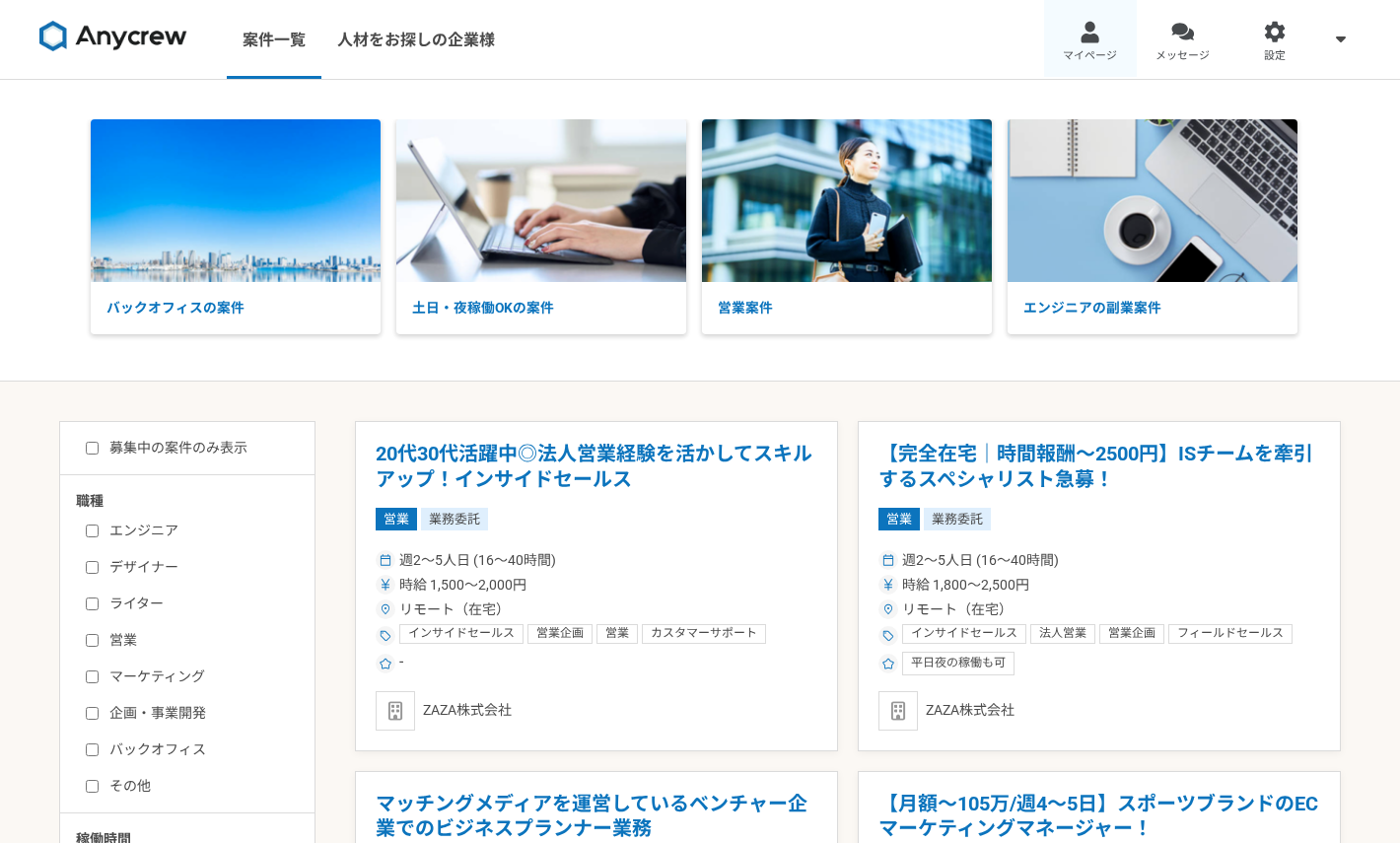 click on "マイページ" at bounding box center (1089, 56) 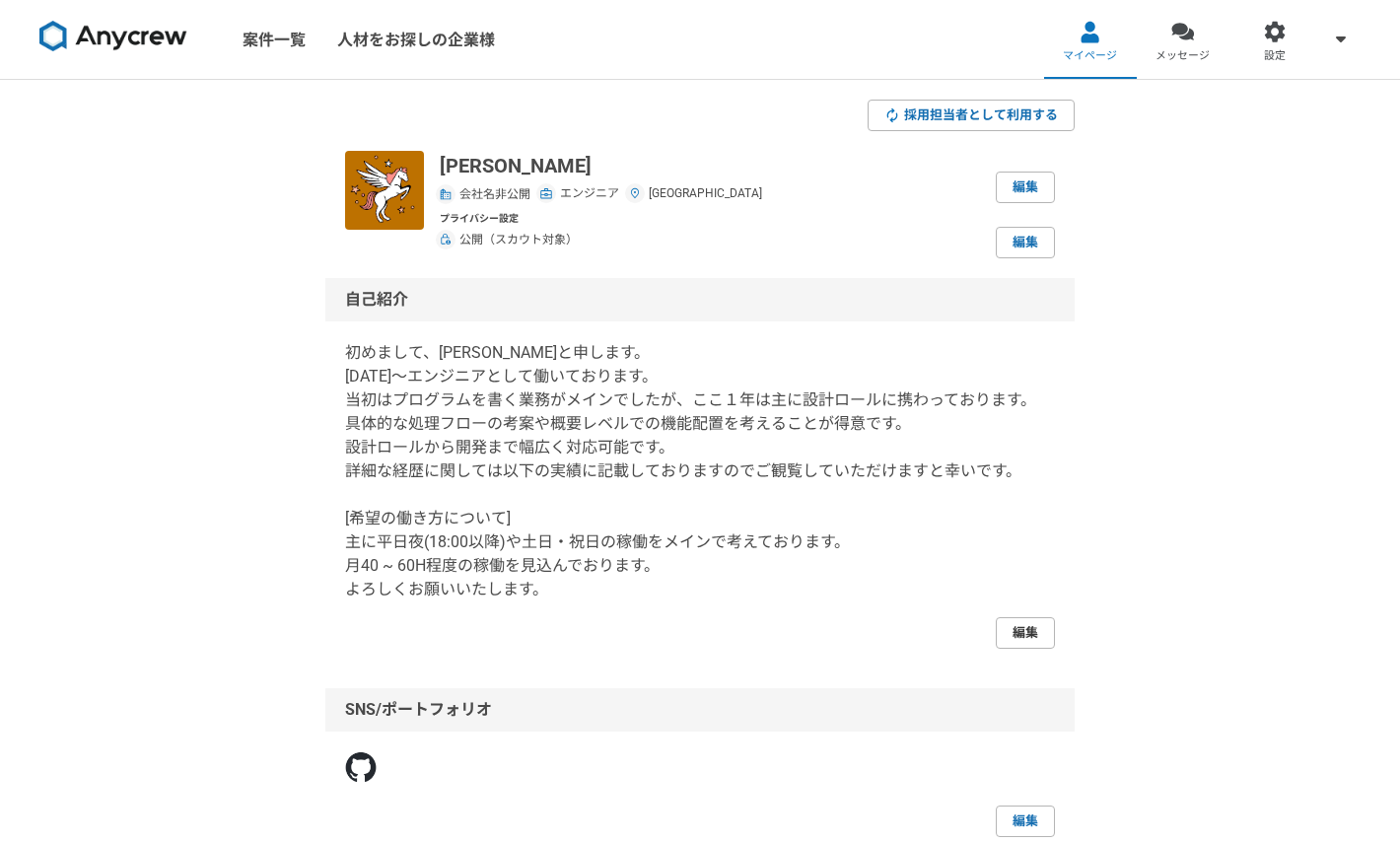 click on "編集" at bounding box center [1025, 633] 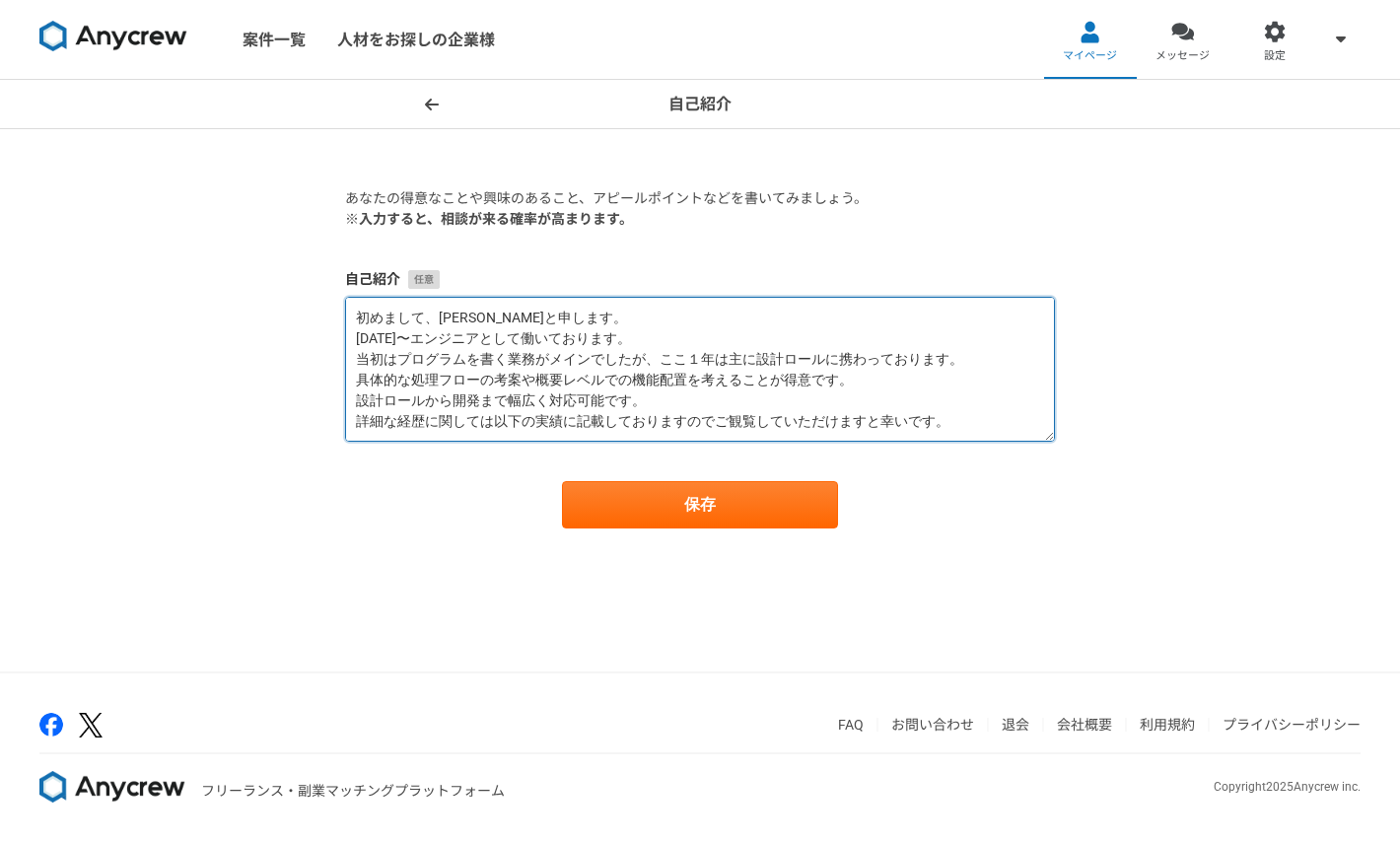 drag, startPoint x: 434, startPoint y: 316, endPoint x: 652, endPoint y: 325, distance: 218.1857 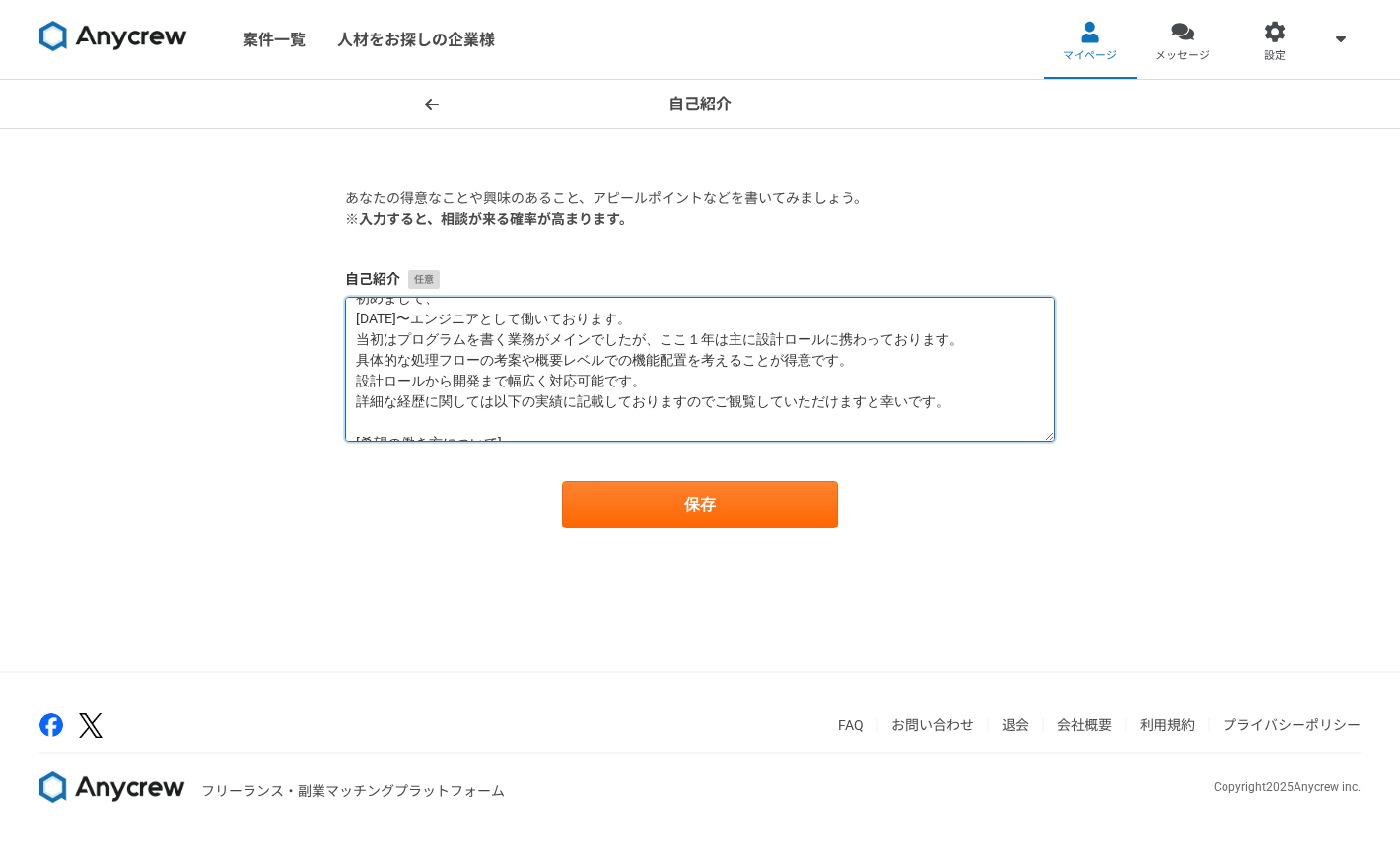 scroll, scrollTop: 0, scrollLeft: 0, axis: both 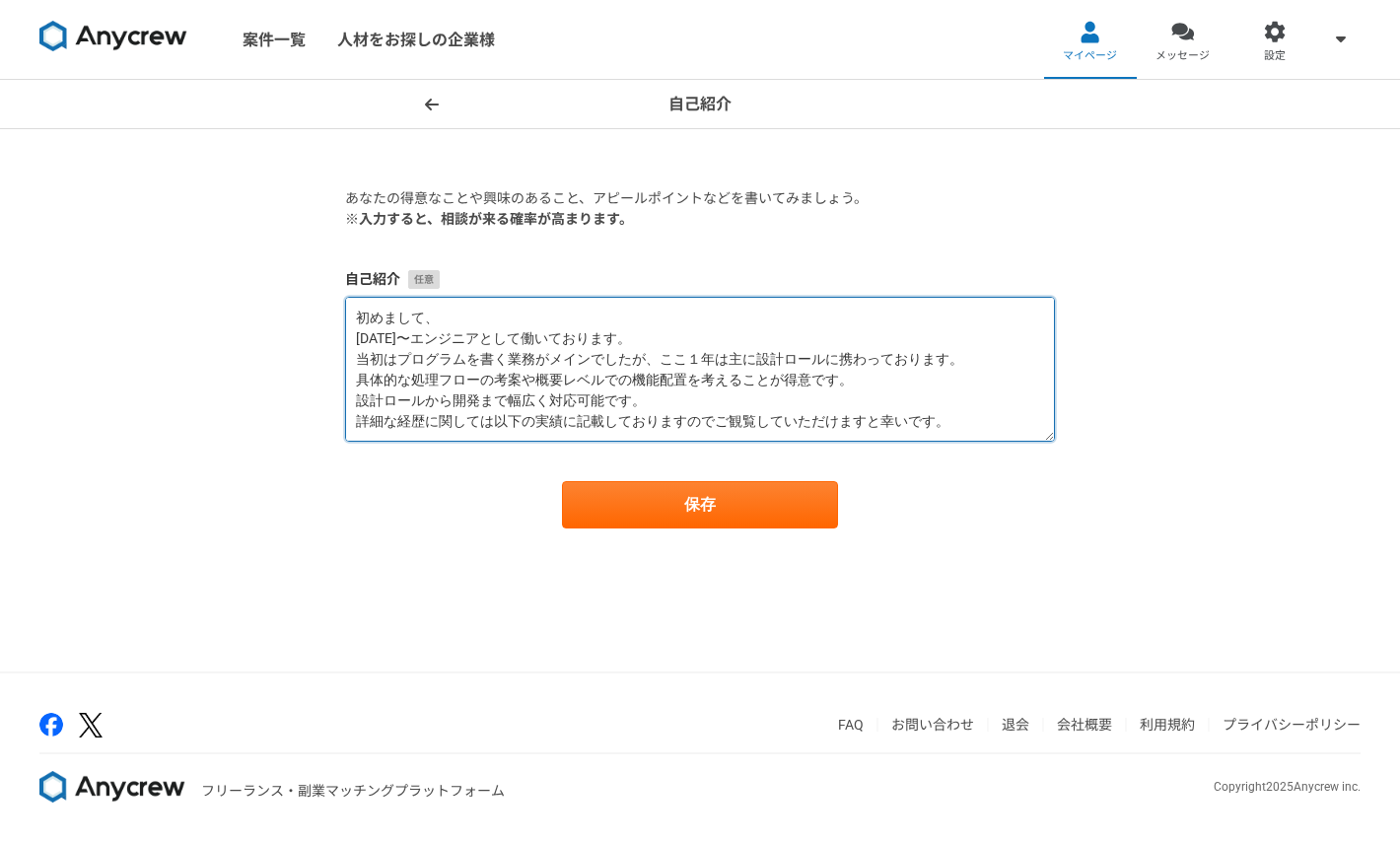 drag, startPoint x: 362, startPoint y: 332, endPoint x: 914, endPoint y: 445, distance: 563.4474 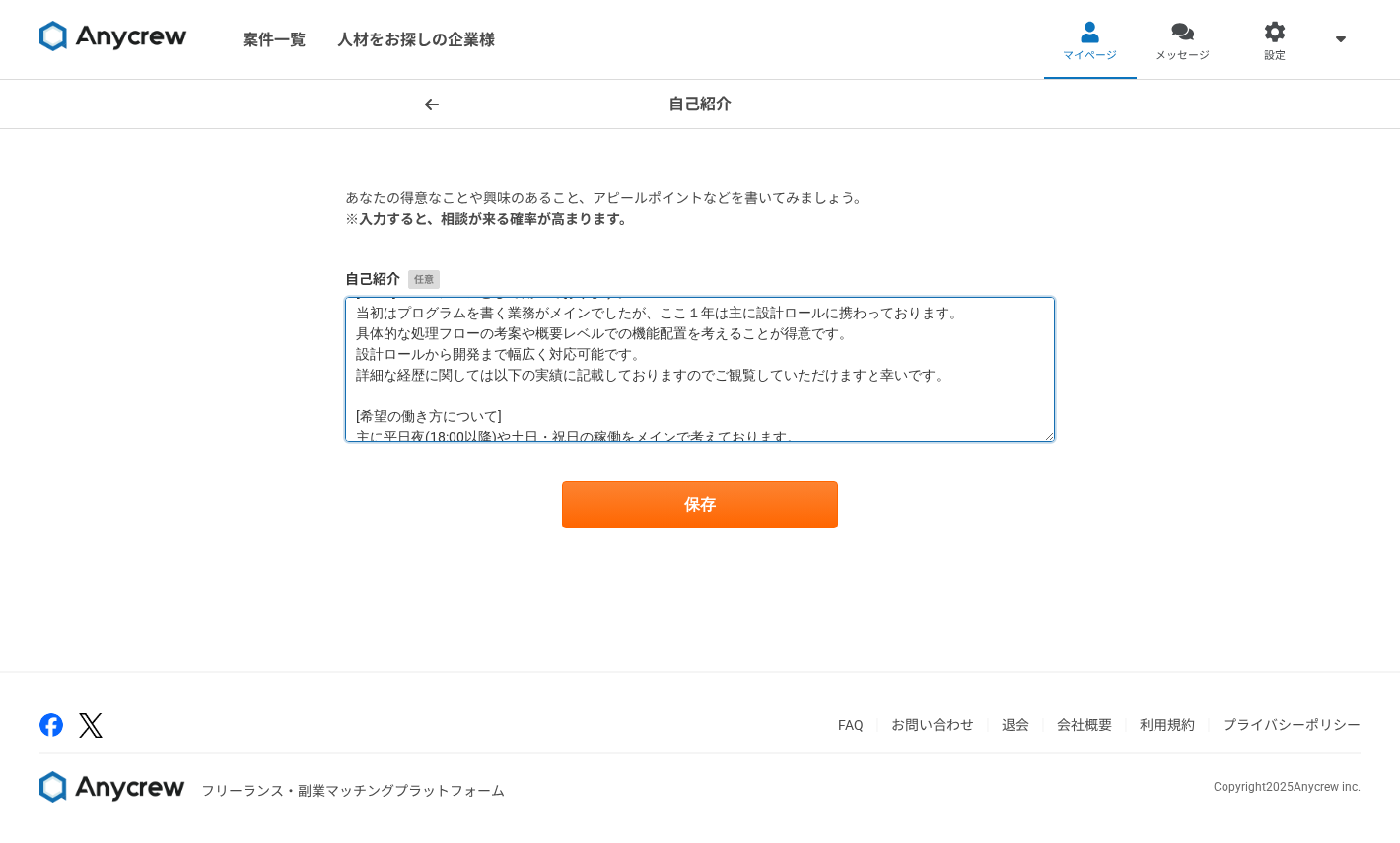click on "初めまして、
2020年〜エンジニアとして働いております。
当初はプログラムを書く業務がメインでしたが、ここ１年は主に設計ロールに携わっております。
具体的な処理フローの考案や概要レベルでの機能配置を考えることが得意です。
設計ロールから開発まで幅広く対応可能です。
詳細な経歴に関しては以下の実績に記載しておりますのでご観覧していただけますと幸いです。
[希望の働き方について]
主に平日夜(18:00以降)や土日・祝日の稼働をメインで考えております。
月40 ~ 60H程度の稼働を見込んでおります。
よろしくお願いいたします。" at bounding box center (700, 369) 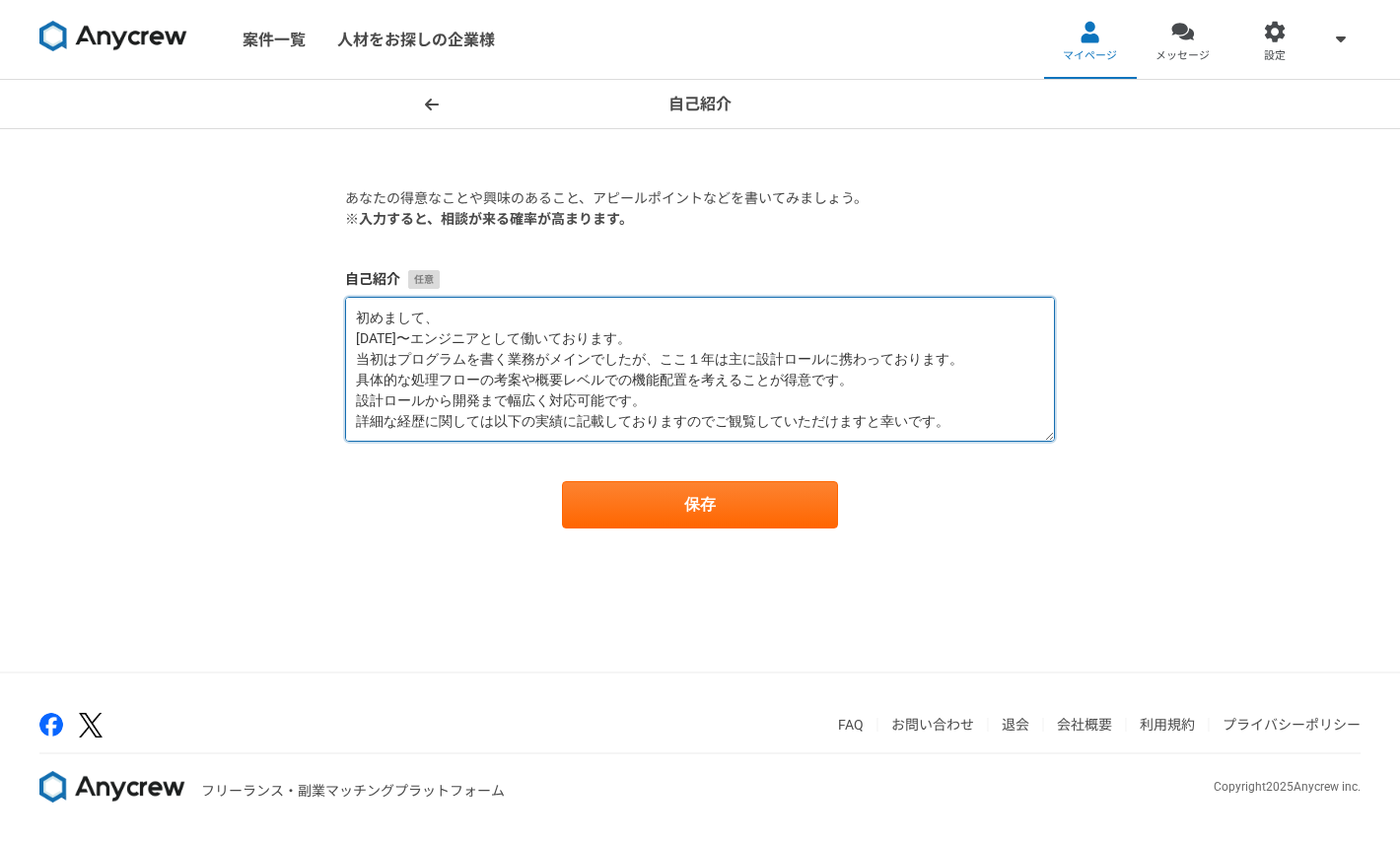 drag, startPoint x: 364, startPoint y: 361, endPoint x: 951, endPoint y: 359, distance: 587.00341 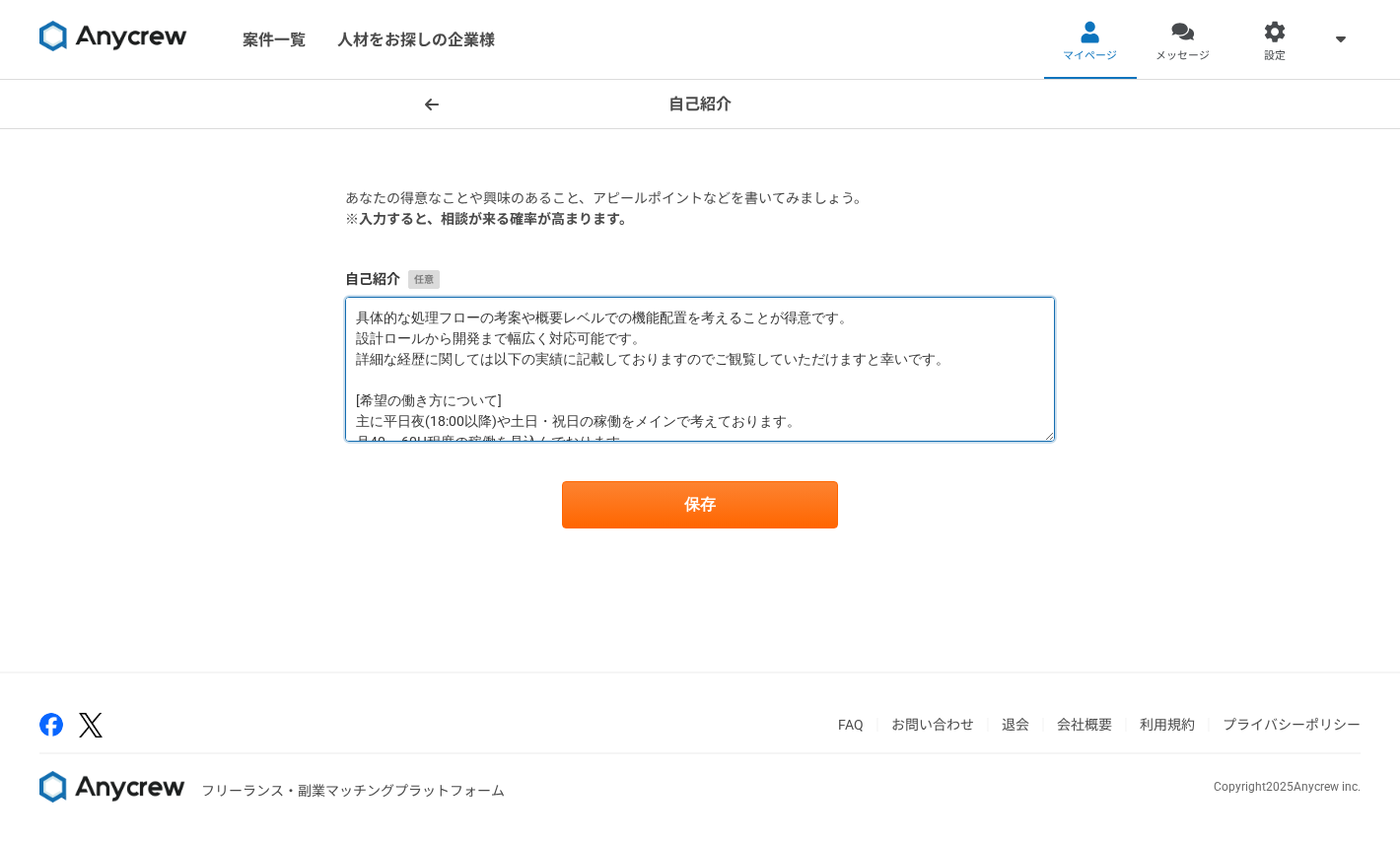 scroll, scrollTop: 18, scrollLeft: 0, axis: vertical 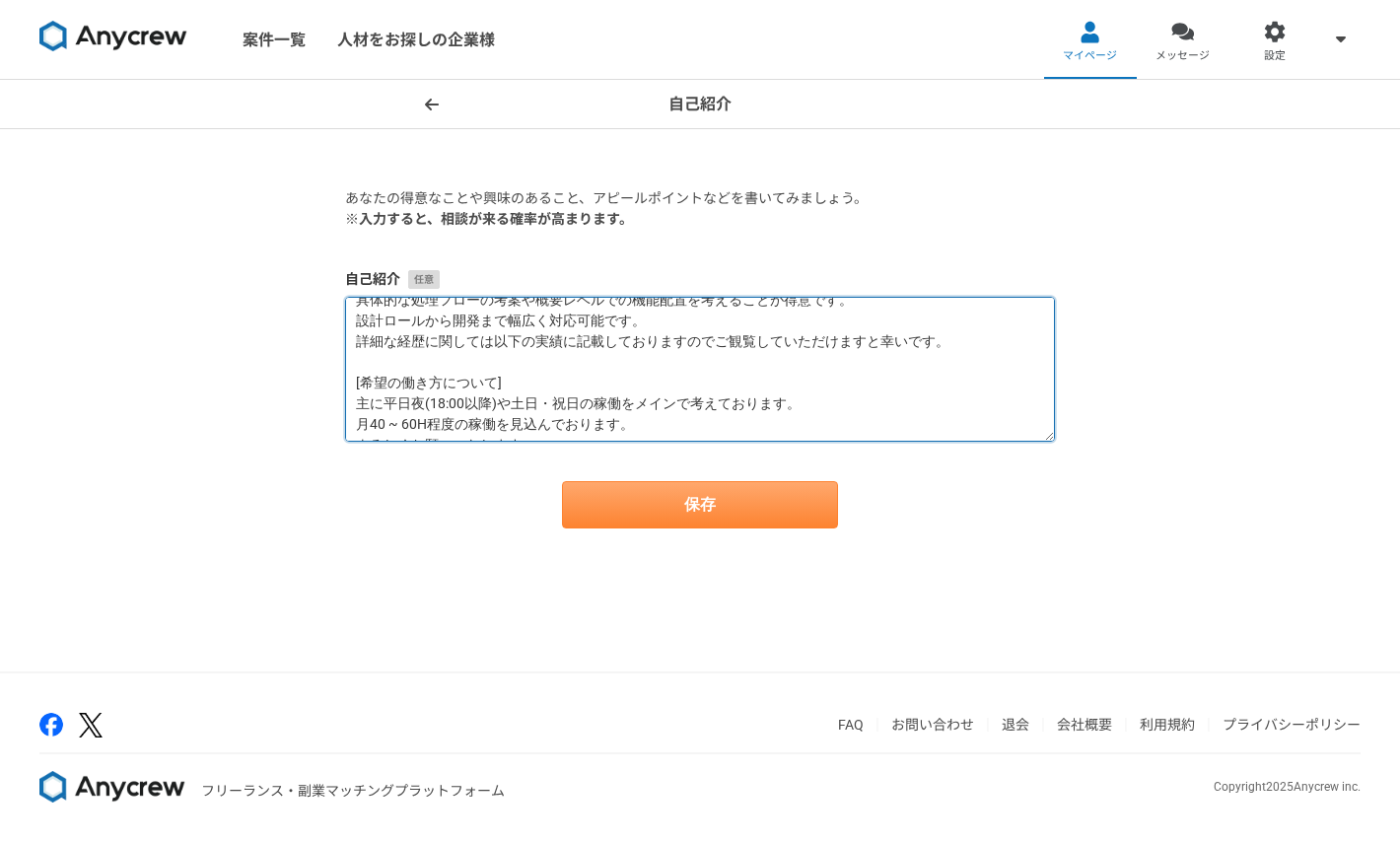 type on "具体的な処理フローの考案や概要レベルでの機能配置を考えることが得意です。
設計ロールから開発まで幅広く対応可能です。
詳細な経歴に関しては以下の実績に記載しておりますのでご観覧していただけますと幸いです。
[希望の働き方について]
主に平日夜(18:00以降)や土日・祝日の稼働をメインで考えております。
月40 ~ 60H程度の稼働を見込んでおります。
よろしくお願いいたします。" 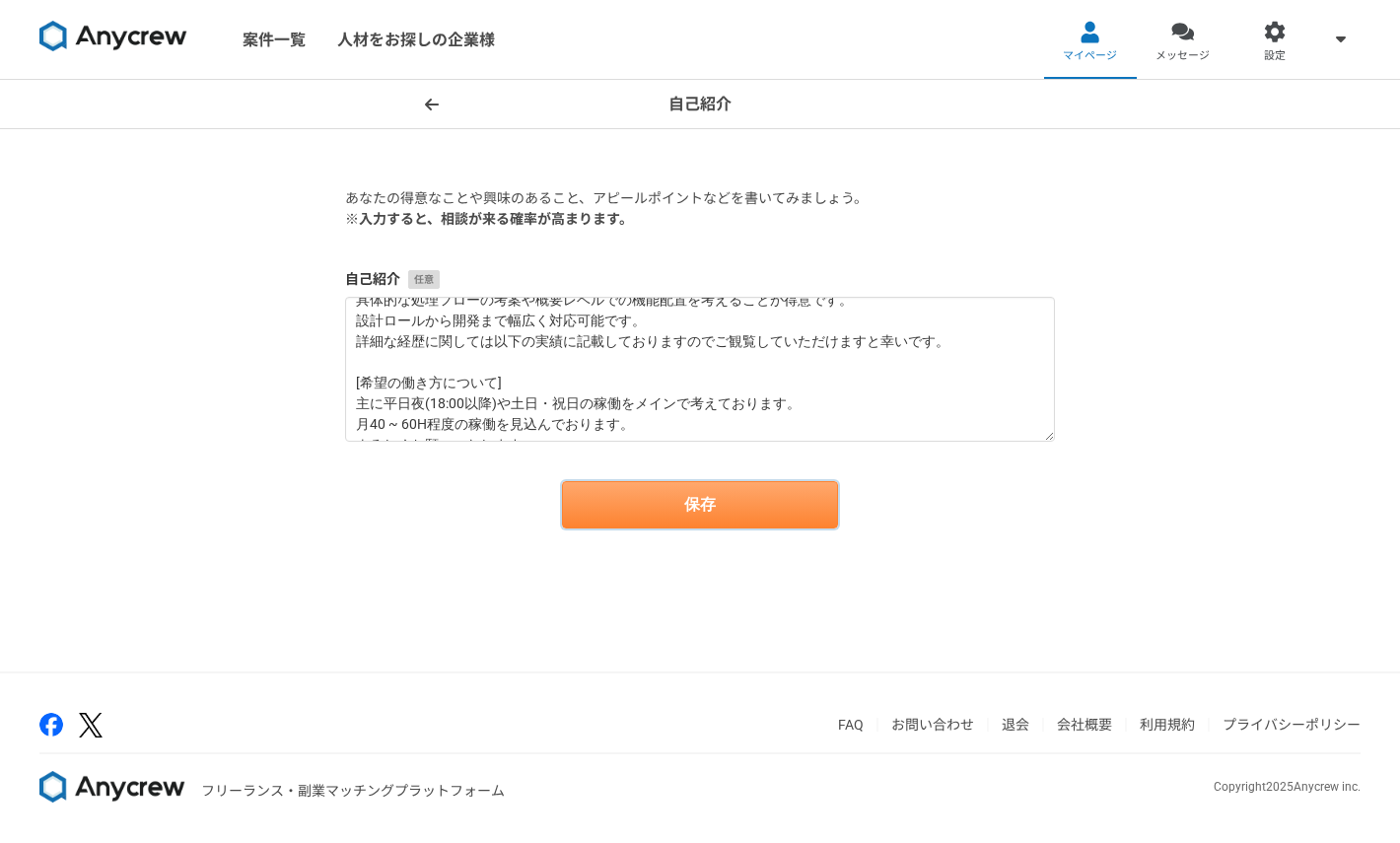 click on "保存" at bounding box center [700, 505] 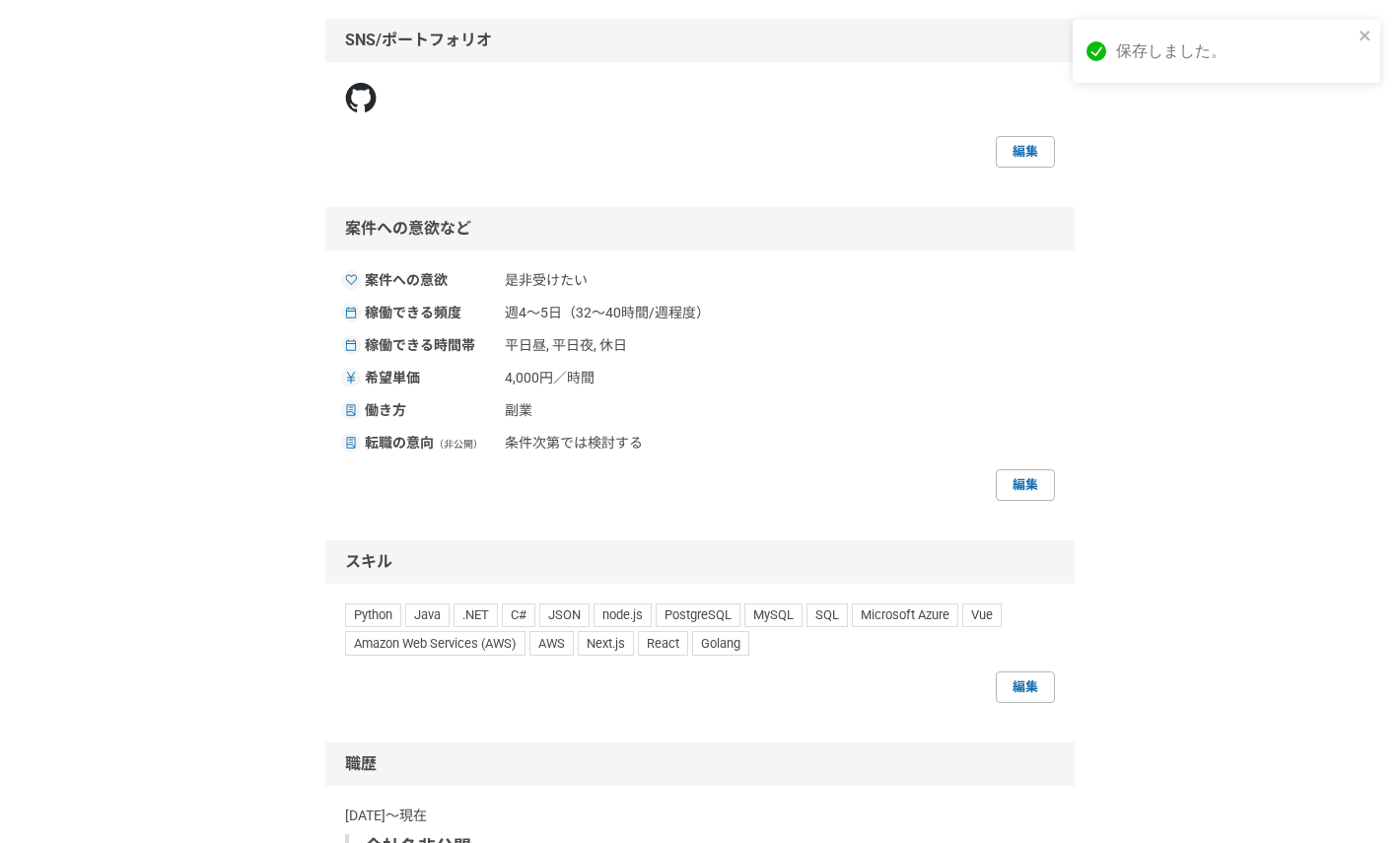 scroll, scrollTop: 0, scrollLeft: 0, axis: both 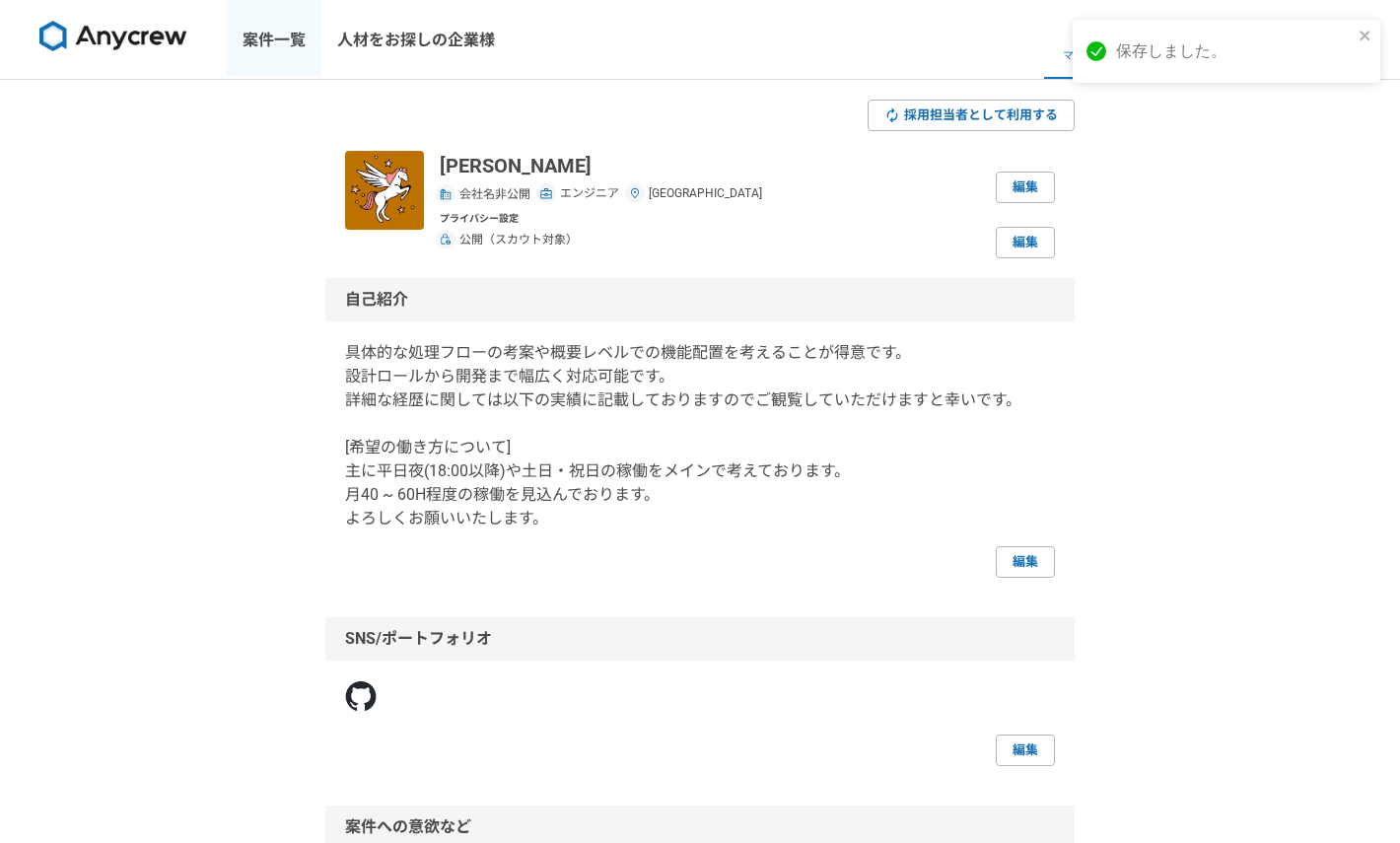click on "案件一覧" at bounding box center [274, 39] 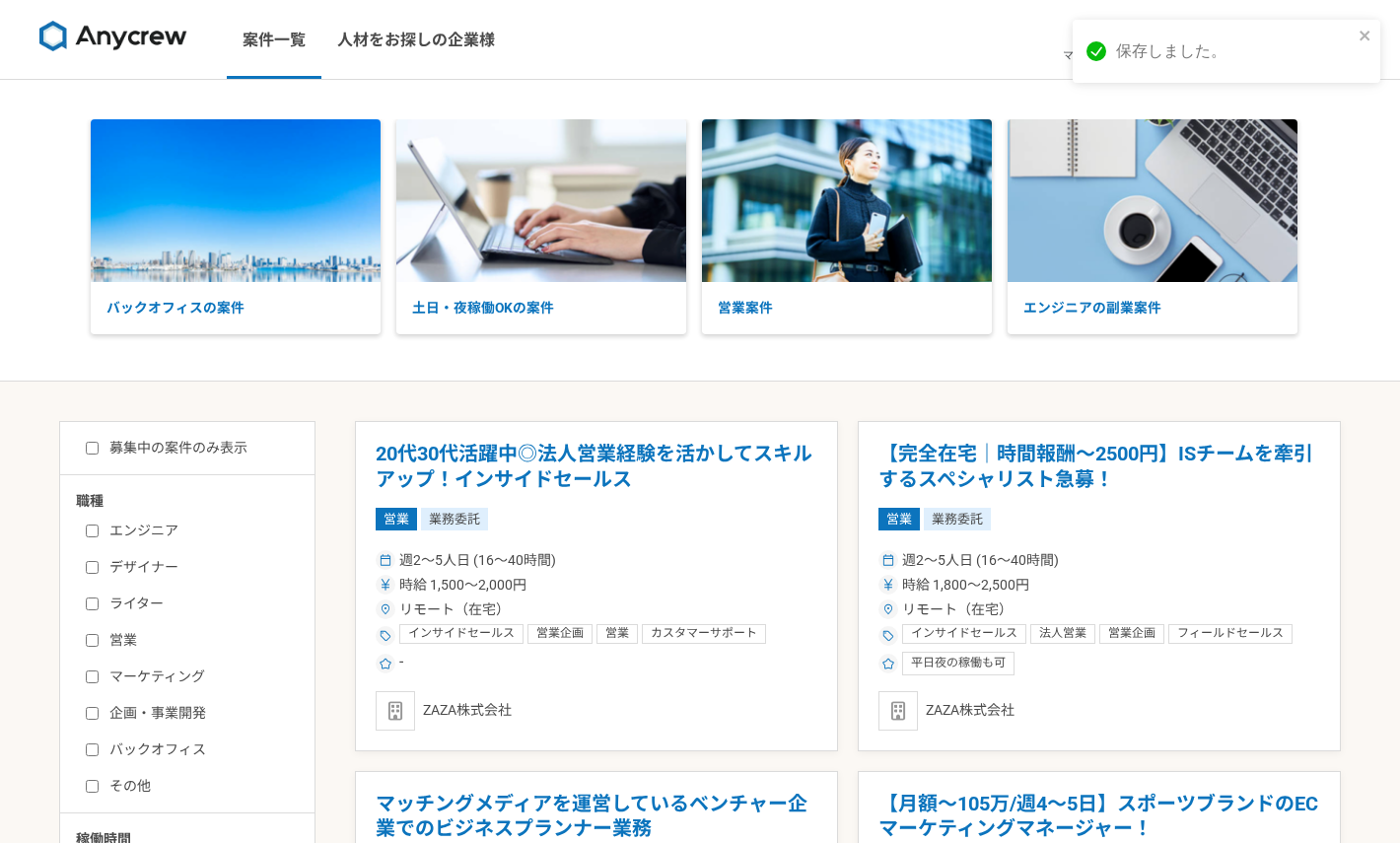 scroll, scrollTop: 83, scrollLeft: 0, axis: vertical 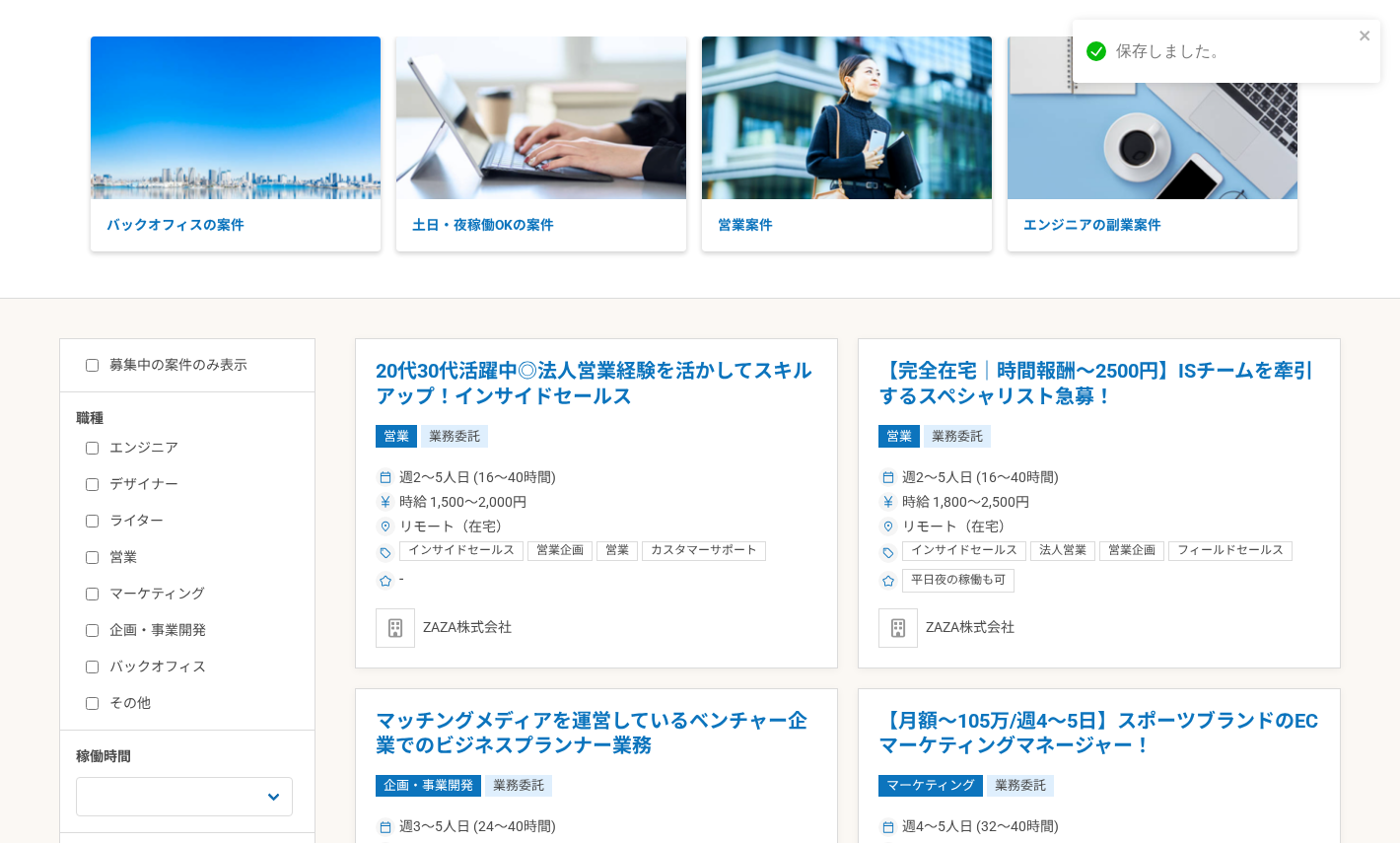 click on "募集中の案件のみ表示" at bounding box center [167, 365] 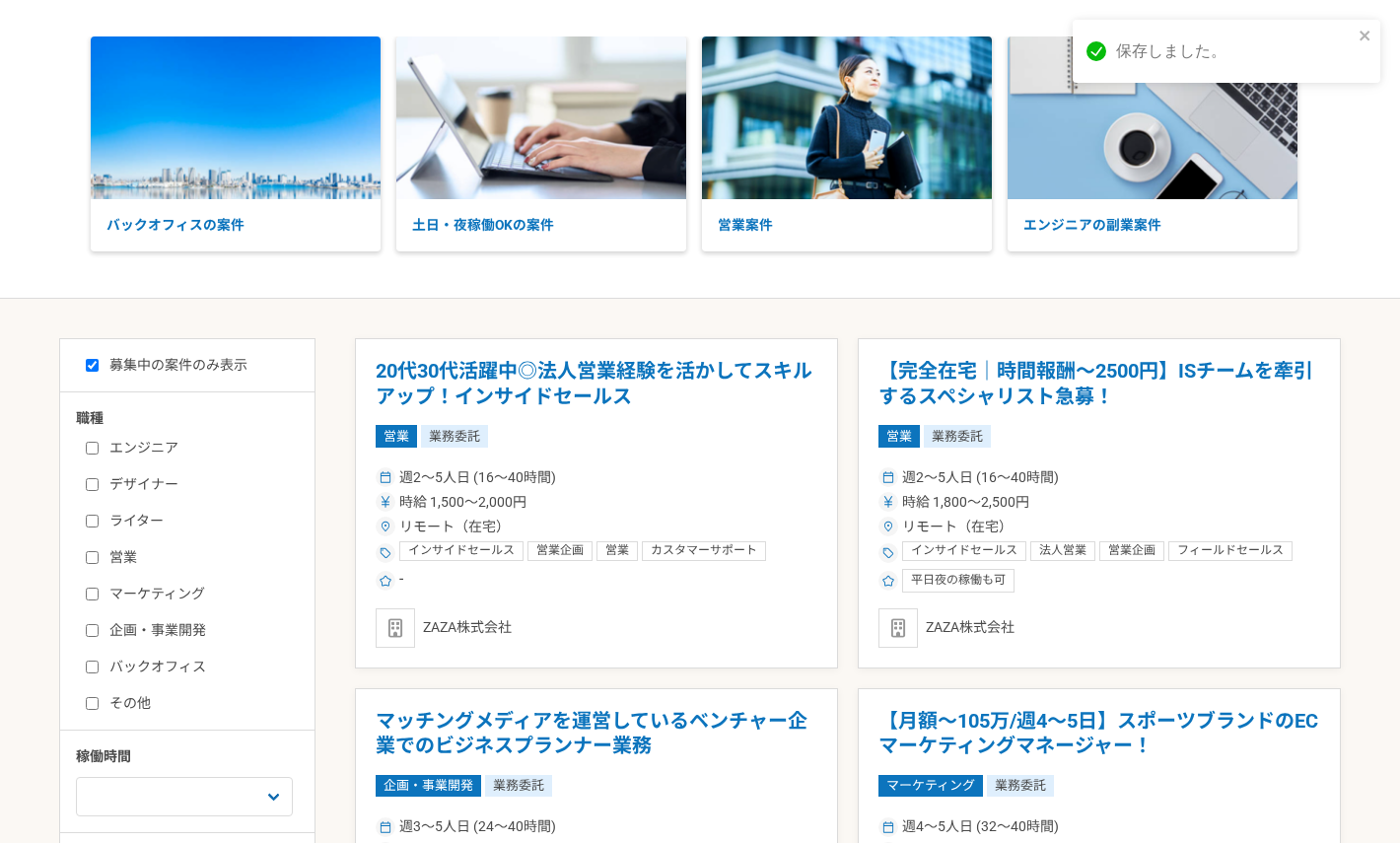 checkbox on "true" 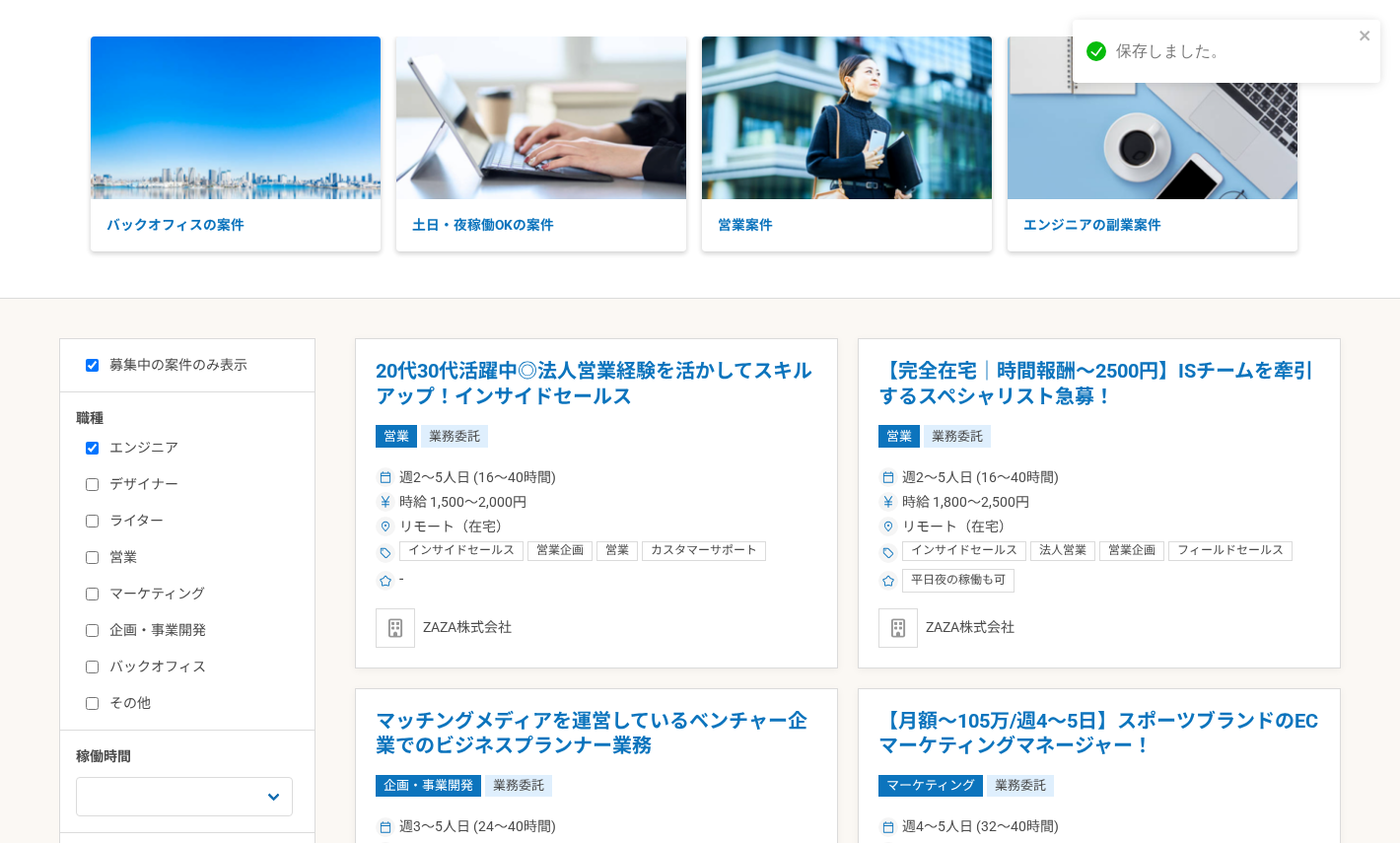 checkbox on "true" 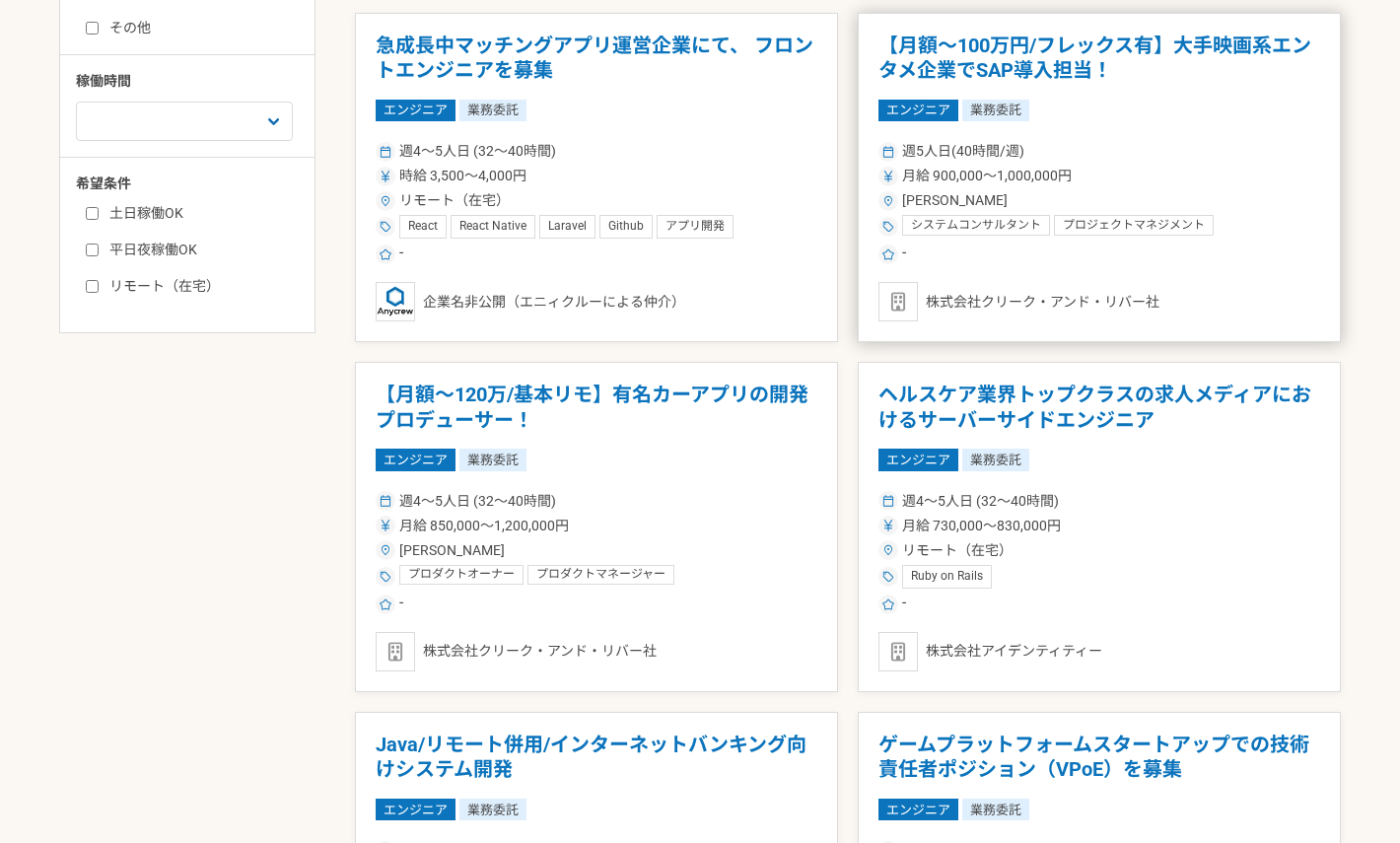 scroll, scrollTop: 771, scrollLeft: 0, axis: vertical 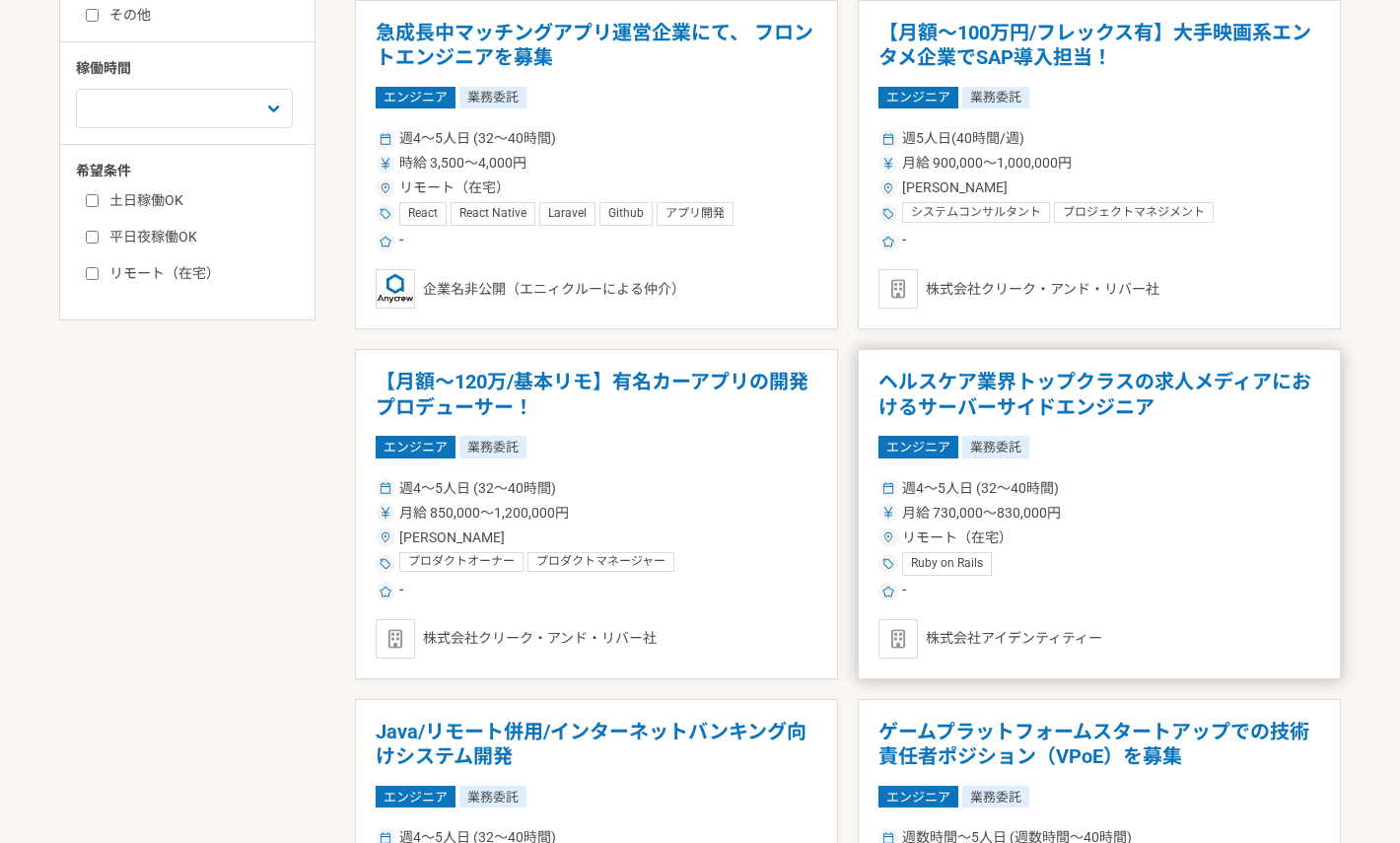 click on "ヘルスケア業界トップクラスの求人メディアにおけるサーバーサイドエンジニア" at bounding box center [1099, 394] 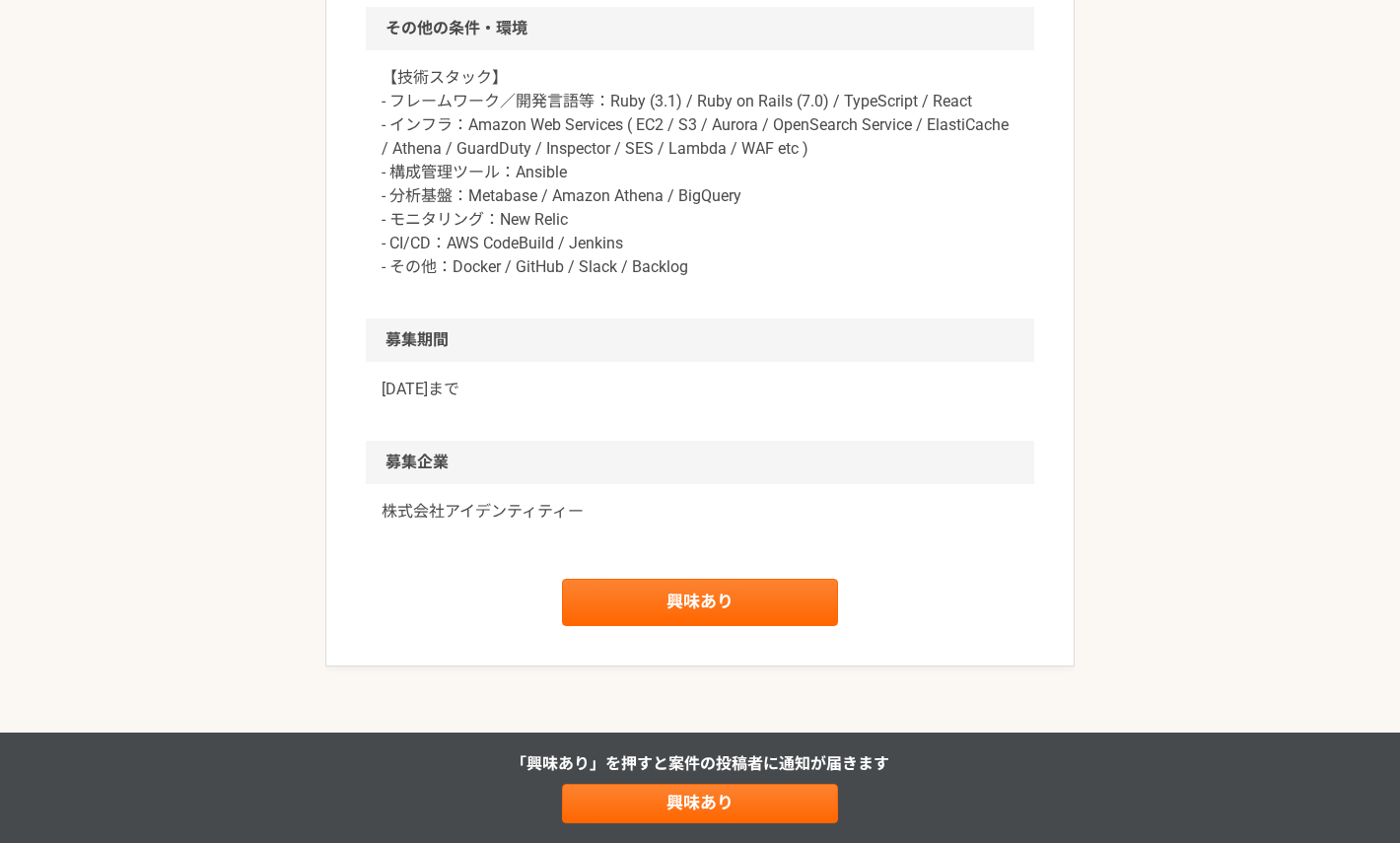 scroll, scrollTop: 1650, scrollLeft: 0, axis: vertical 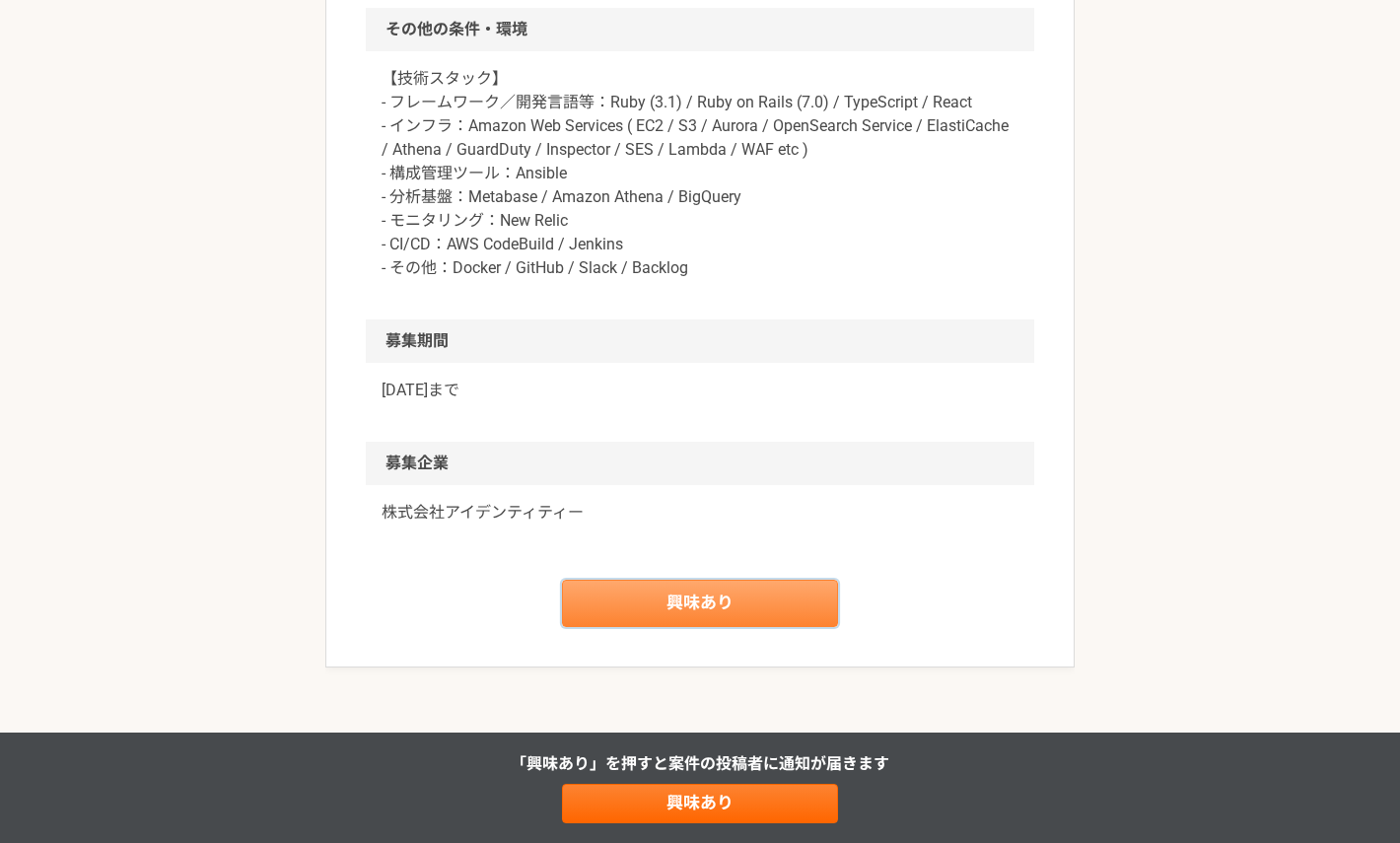click on "興味あり" at bounding box center [700, 603] 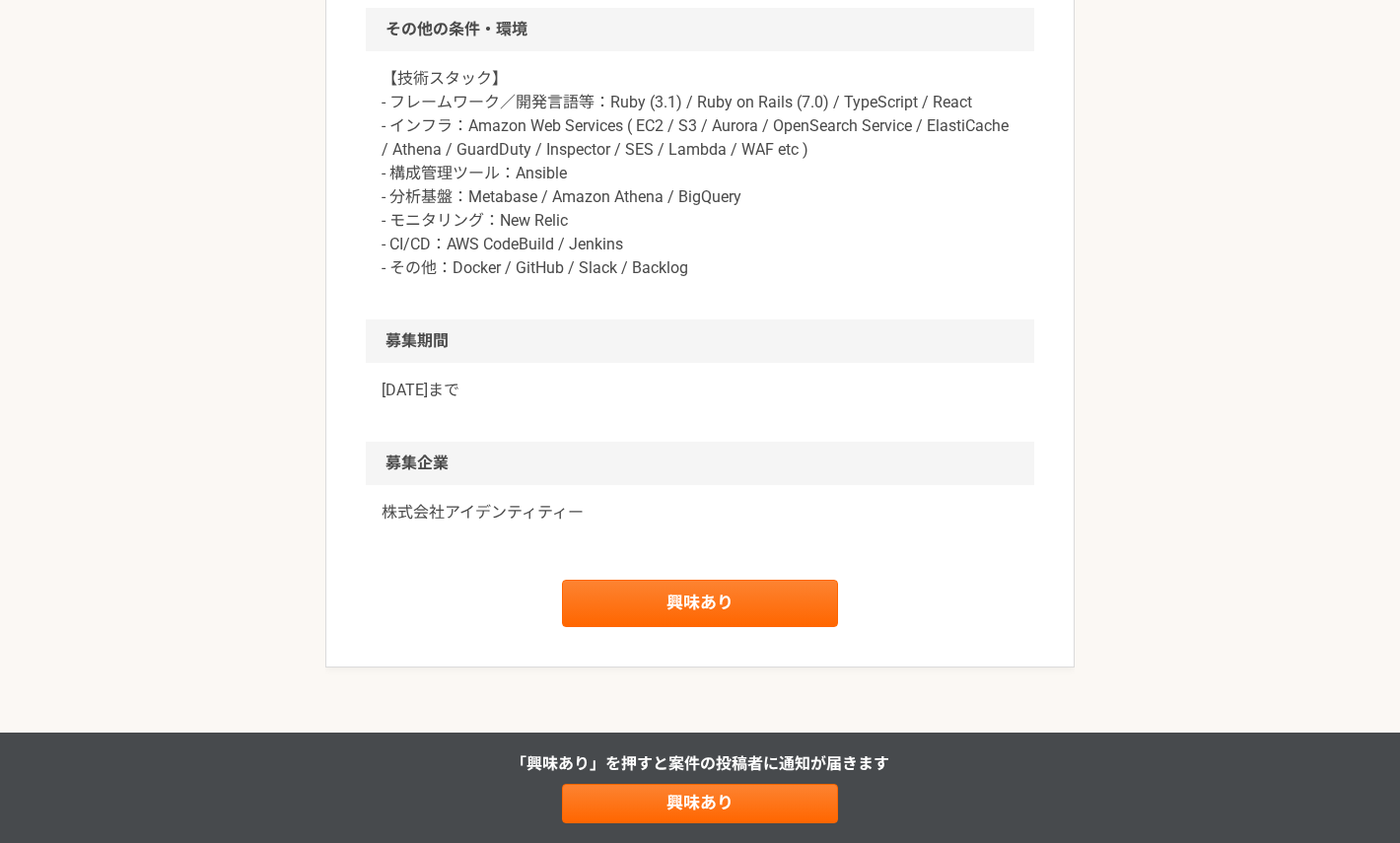 scroll, scrollTop: 0, scrollLeft: 0, axis: both 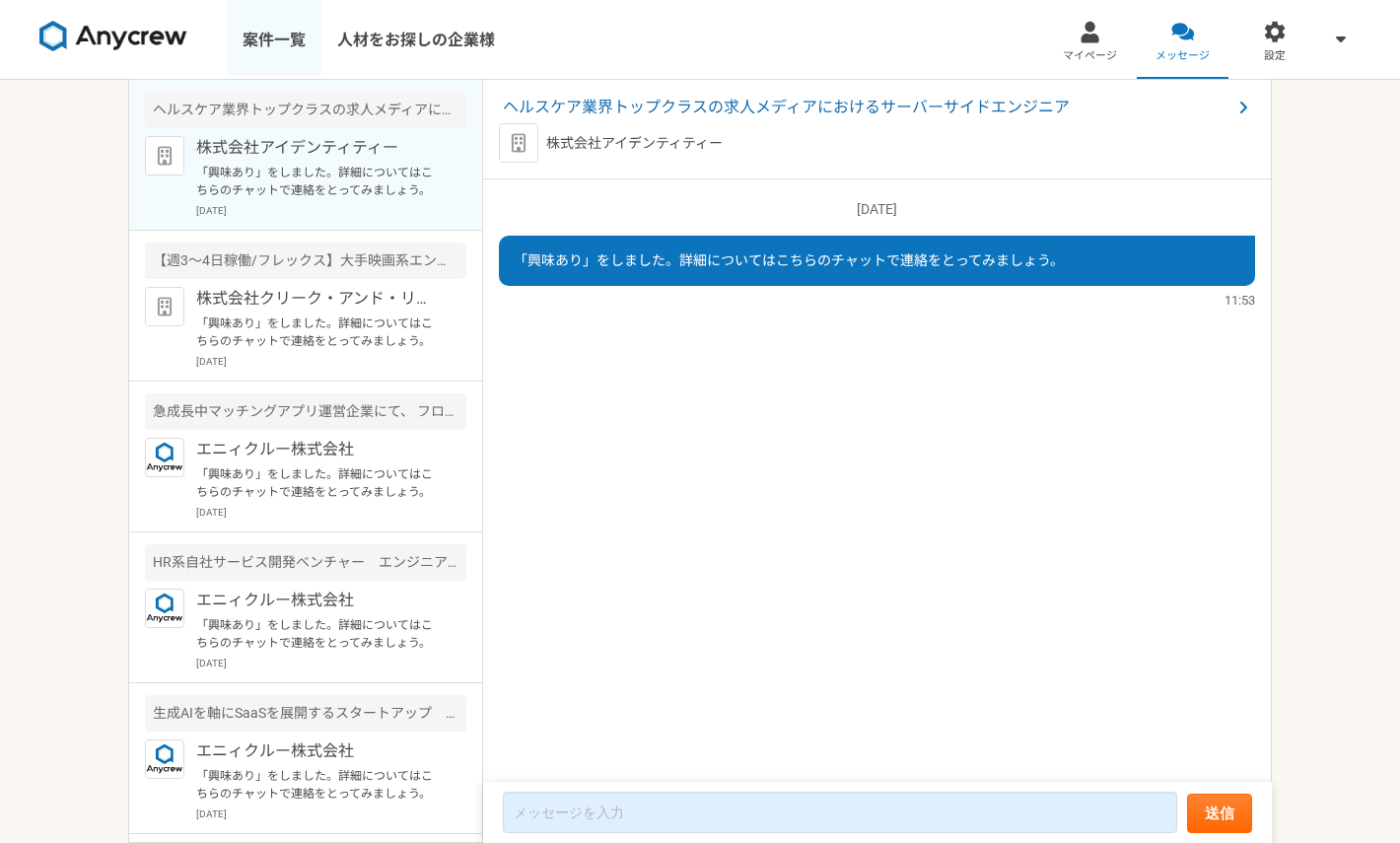 click on "案件一覧" at bounding box center (274, 39) 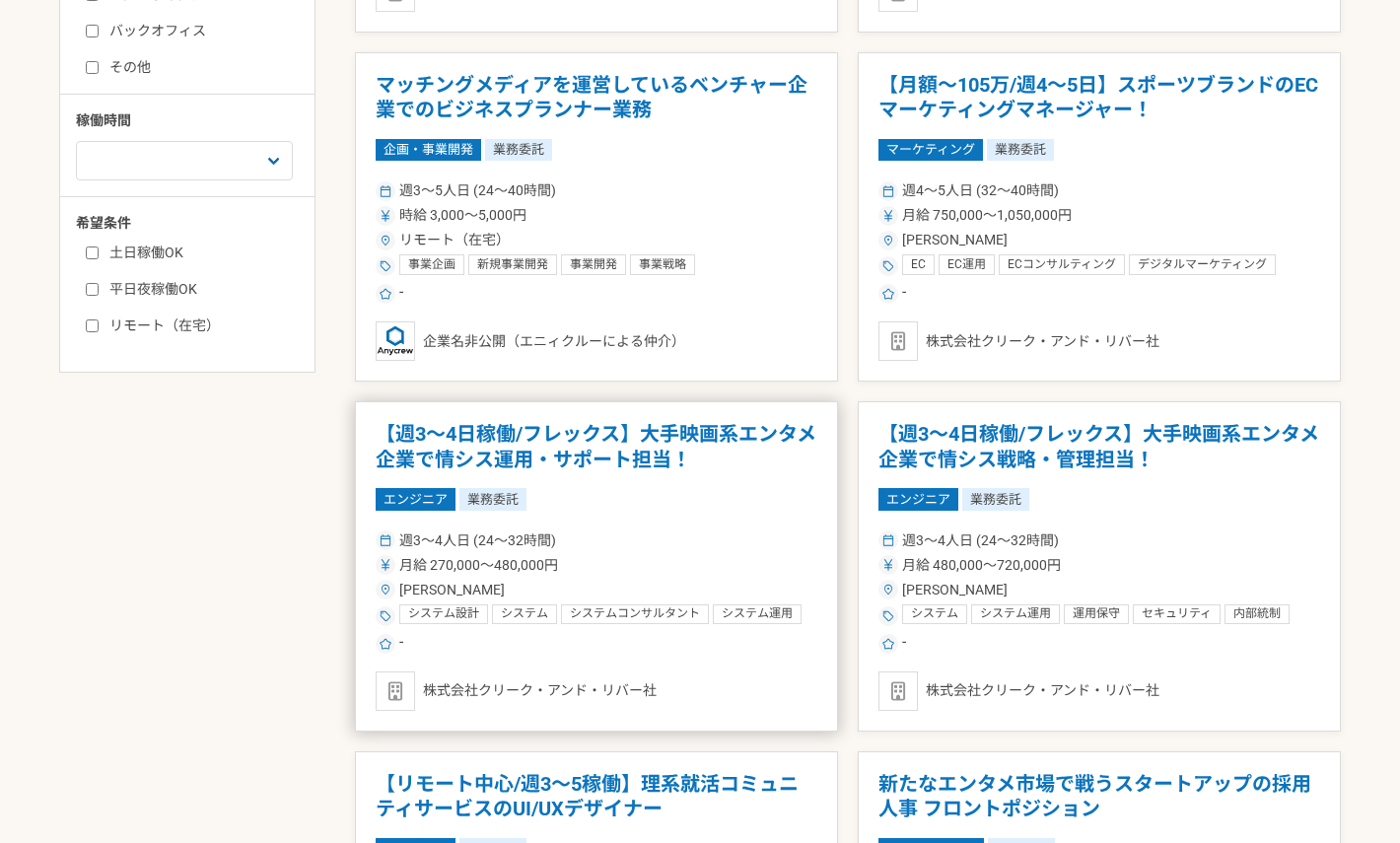 scroll, scrollTop: 0, scrollLeft: 0, axis: both 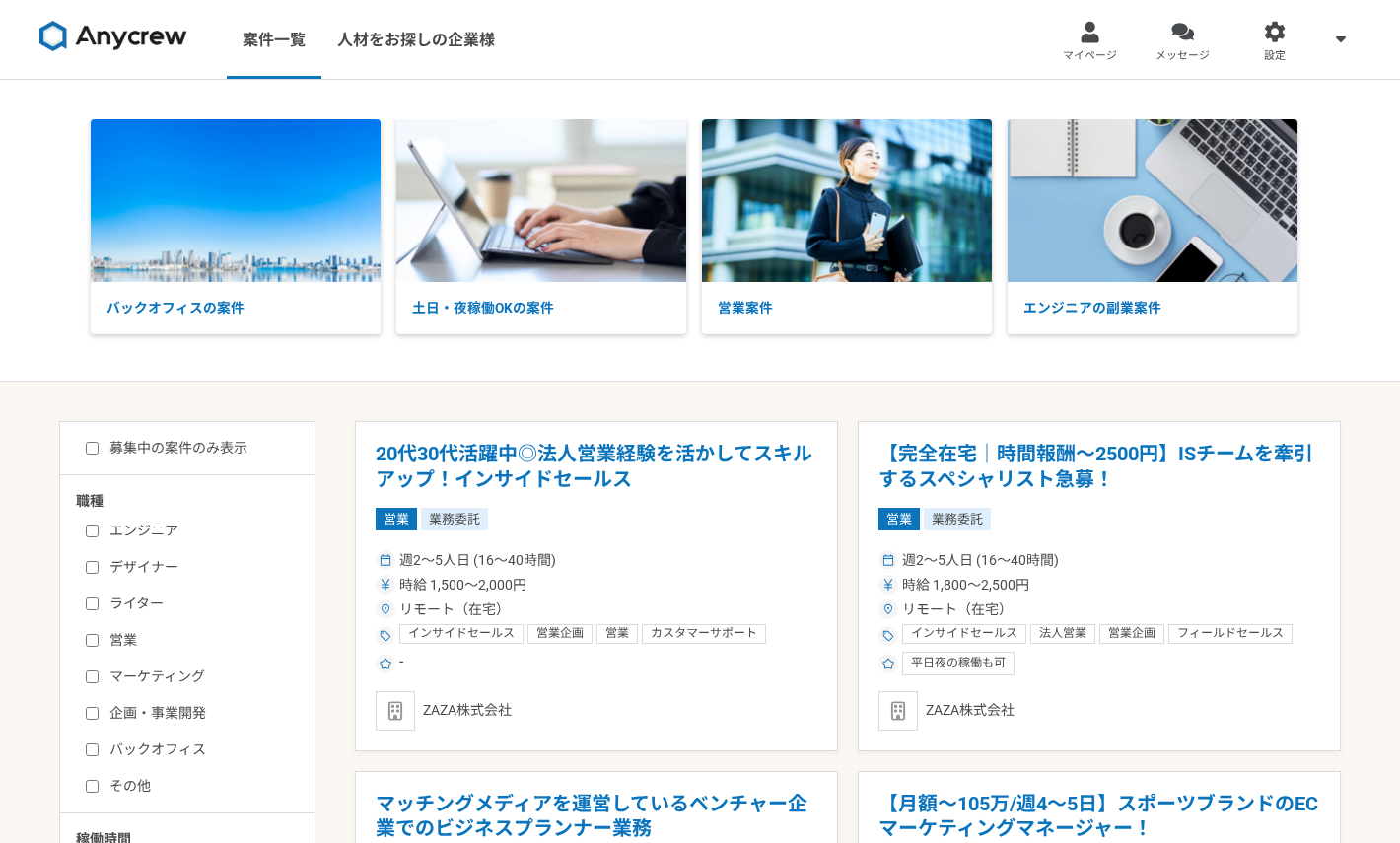 click on "募集中の案件のみ表示" at bounding box center (167, 448) 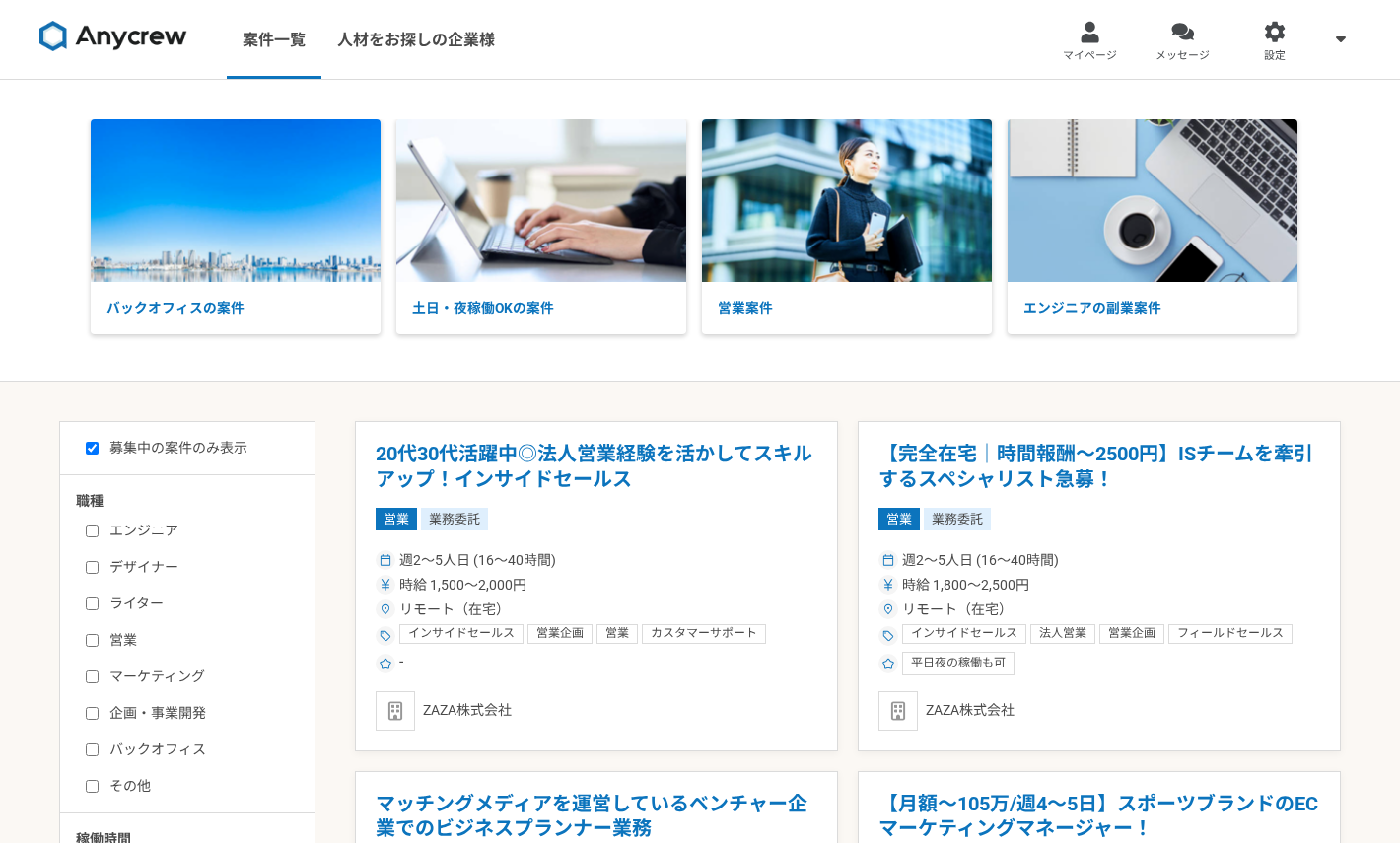 checkbox on "true" 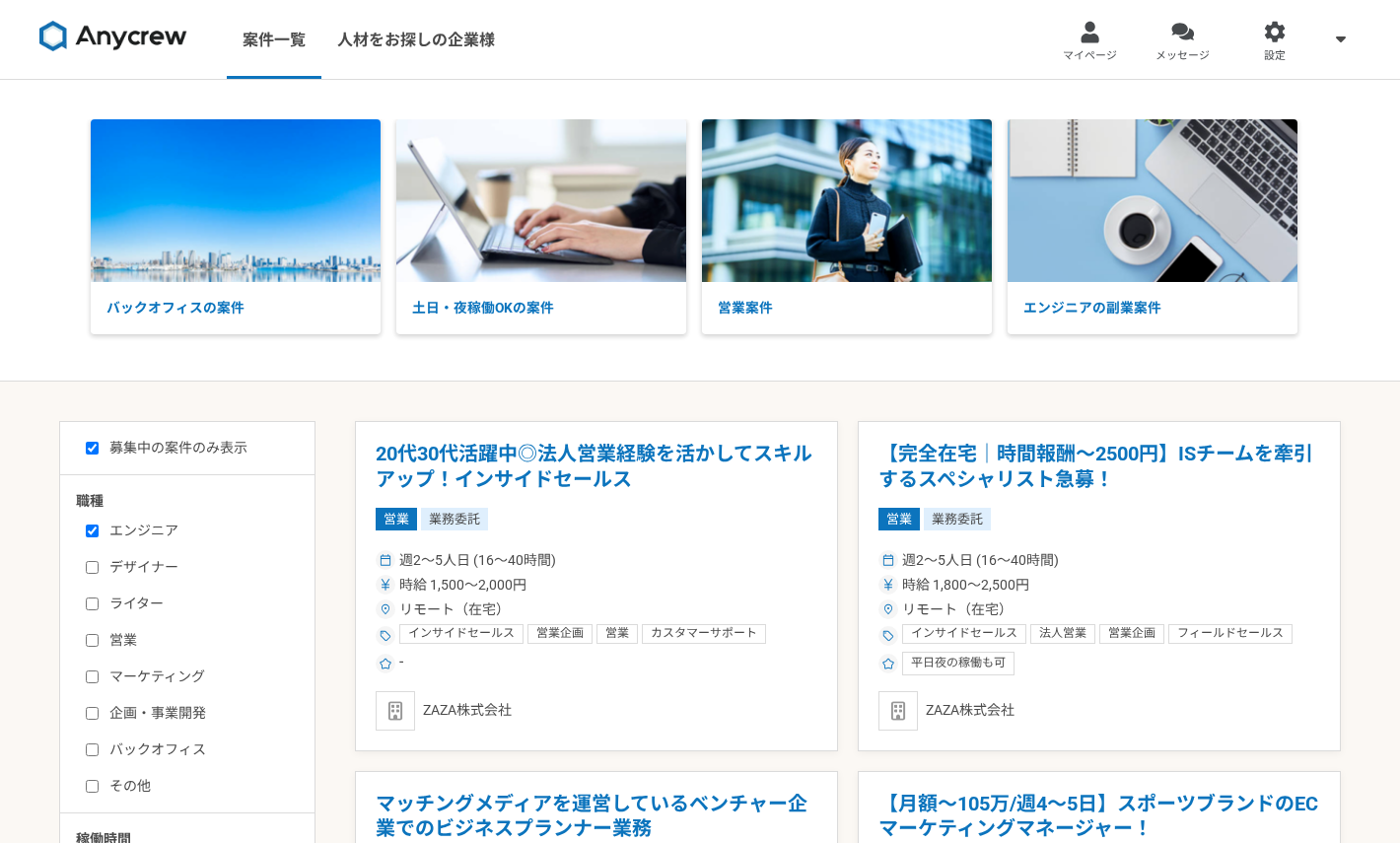 checkbox on "true" 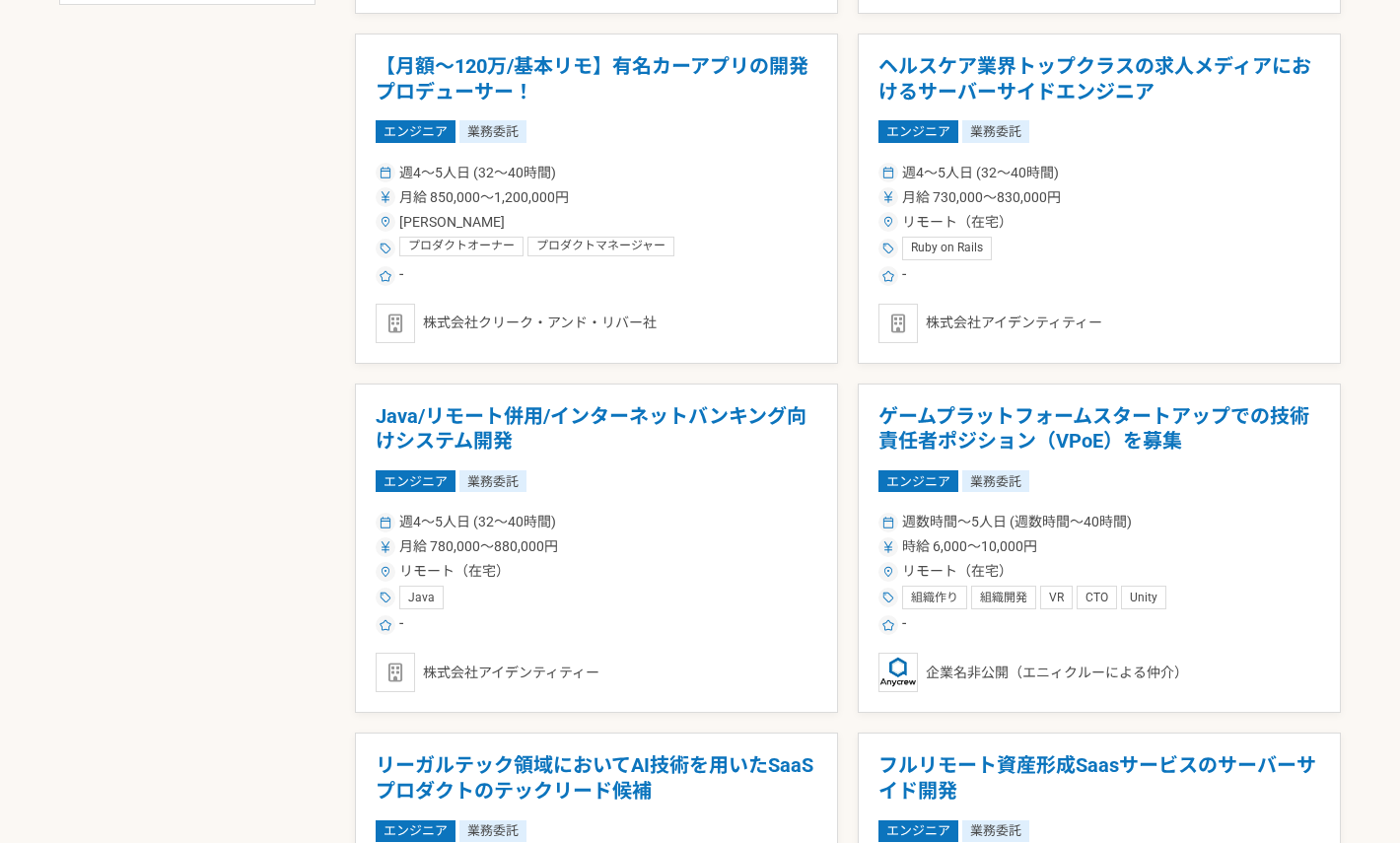 scroll, scrollTop: 1092, scrollLeft: 0, axis: vertical 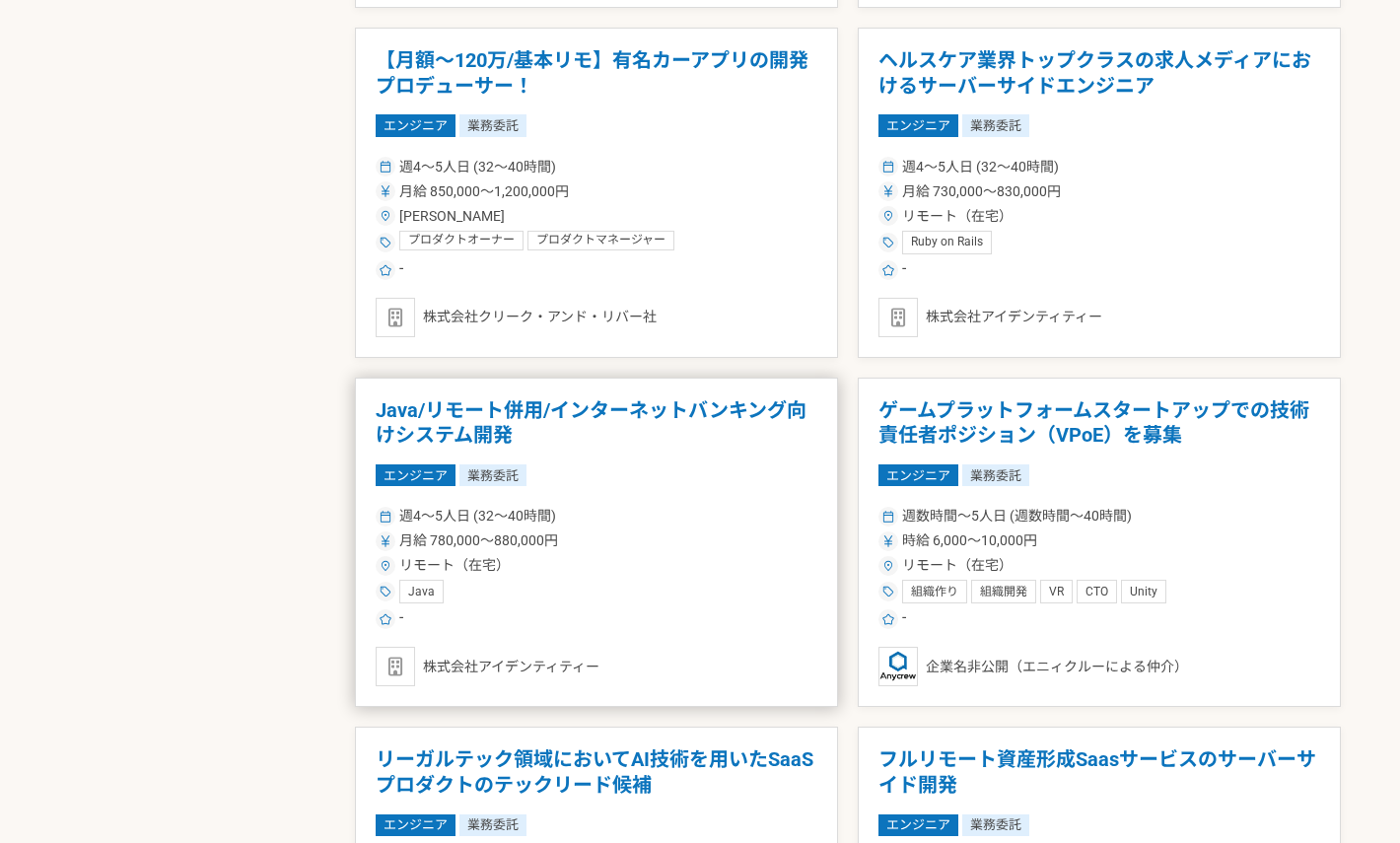 click on "Java/リモート併用/インターネットバンキング向けシステム開発 エンジニア 業務委託 週4〜5人日 (32〜40時間) 月給 780,000〜880,000円 リモート（在宅） Java - 株式会社アイデンティティー" at bounding box center [596, 542] 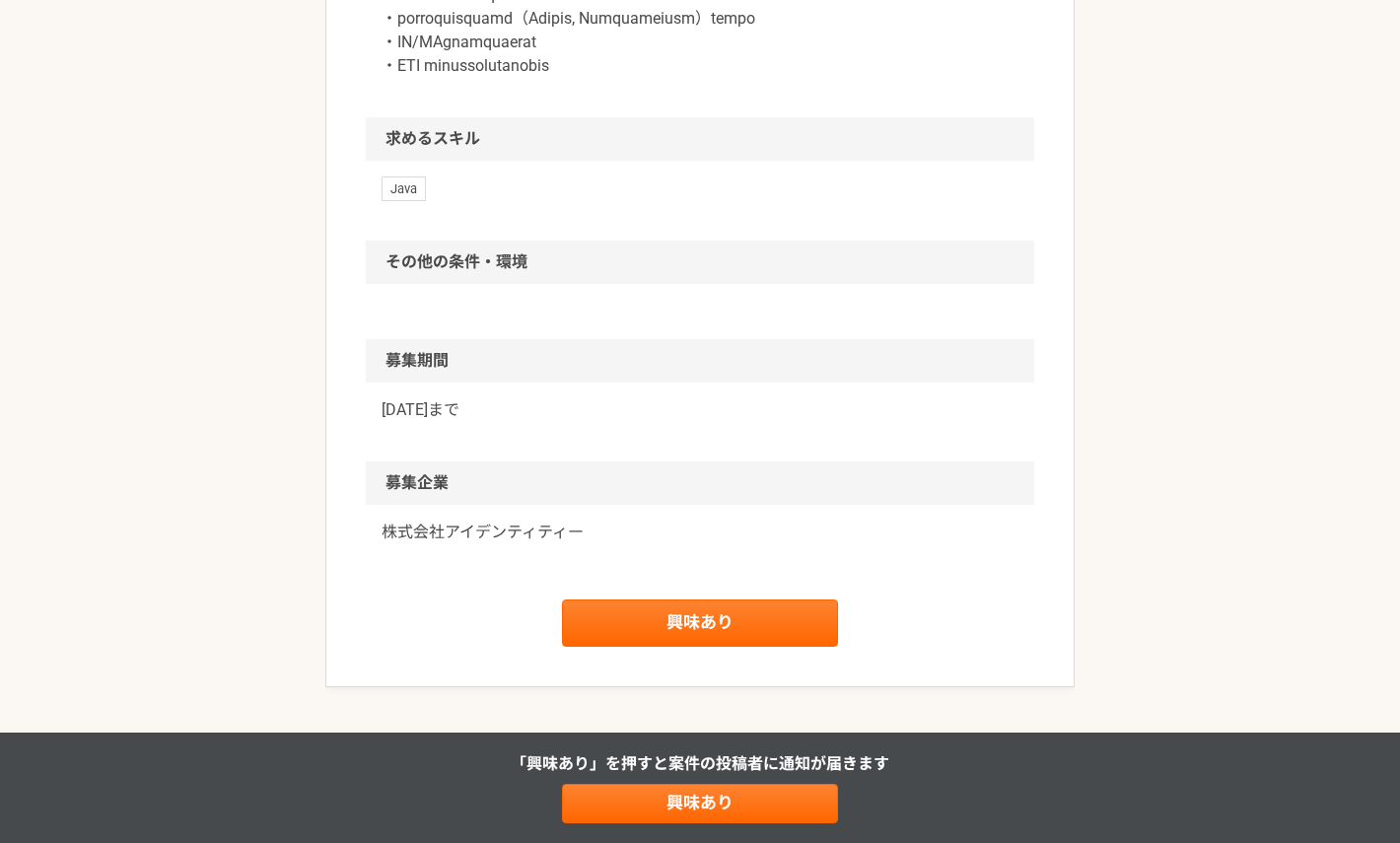 scroll, scrollTop: 1135, scrollLeft: 0, axis: vertical 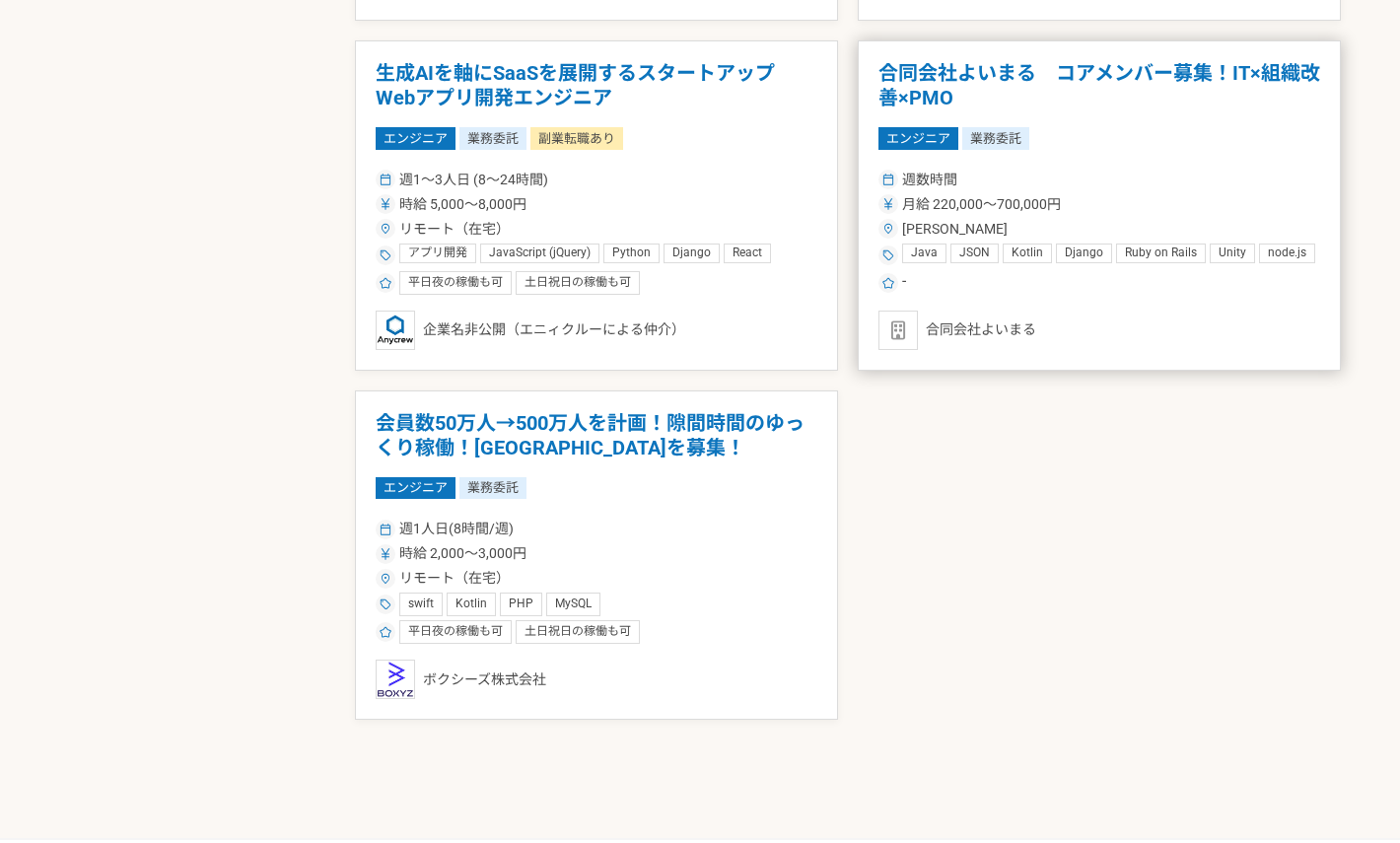 click on "合同会社よいまる　コアメンバー募集！IT×組織改善×PMO" at bounding box center (1099, 86) 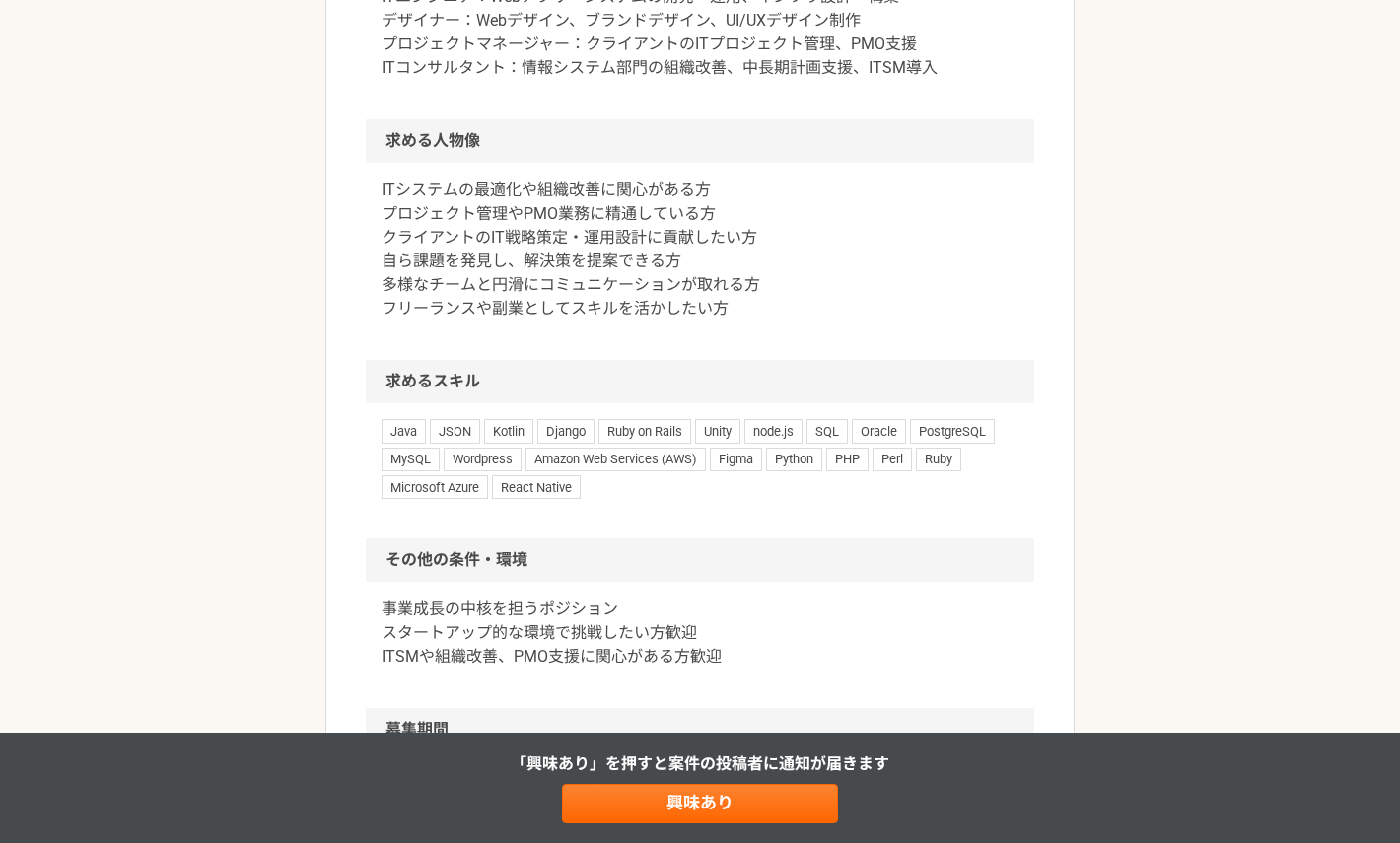 scroll, scrollTop: 1042, scrollLeft: 0, axis: vertical 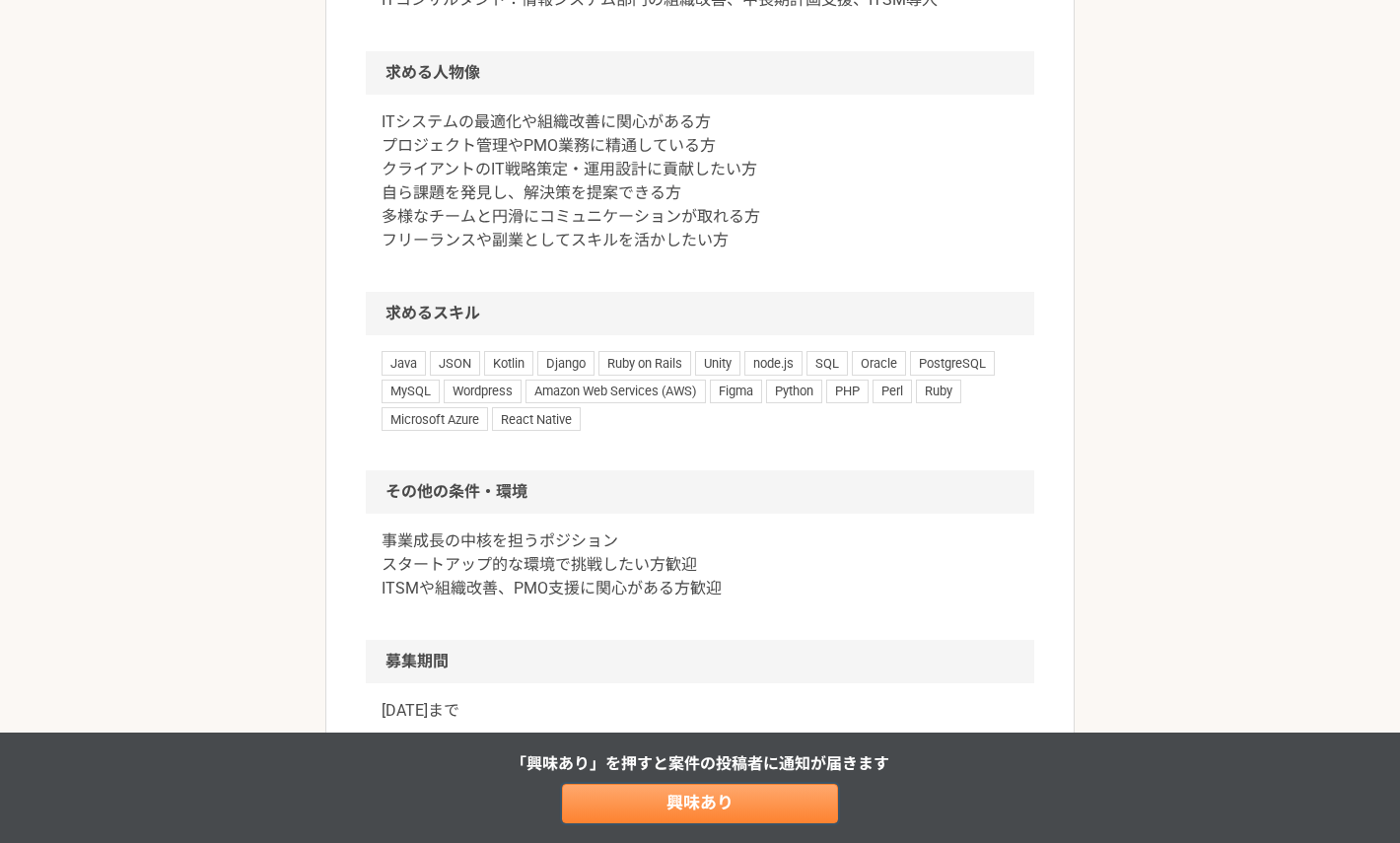 click on "興味あり" at bounding box center [700, 804] 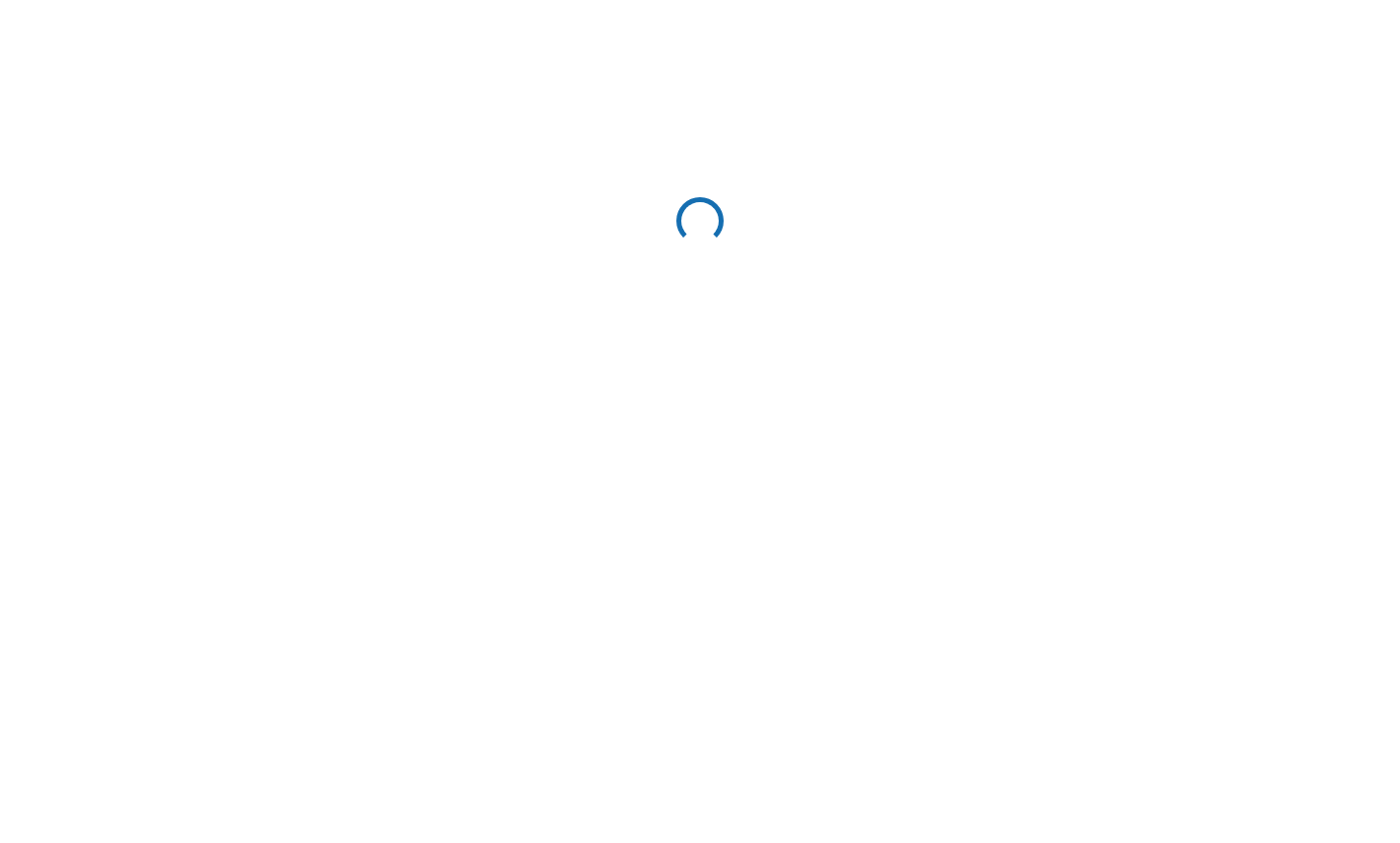 scroll, scrollTop: 0, scrollLeft: 0, axis: both 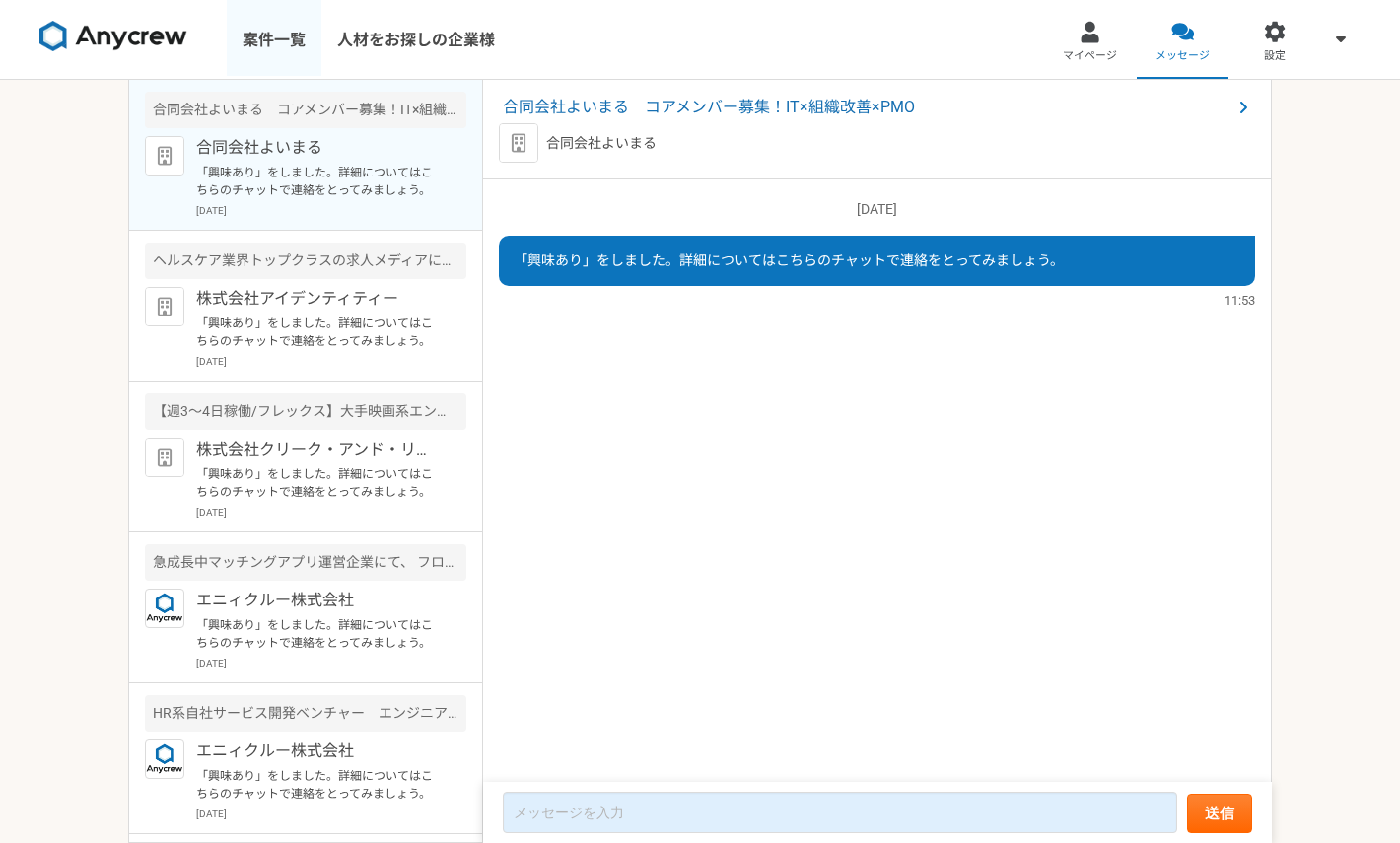 click on "案件一覧" at bounding box center (274, 39) 